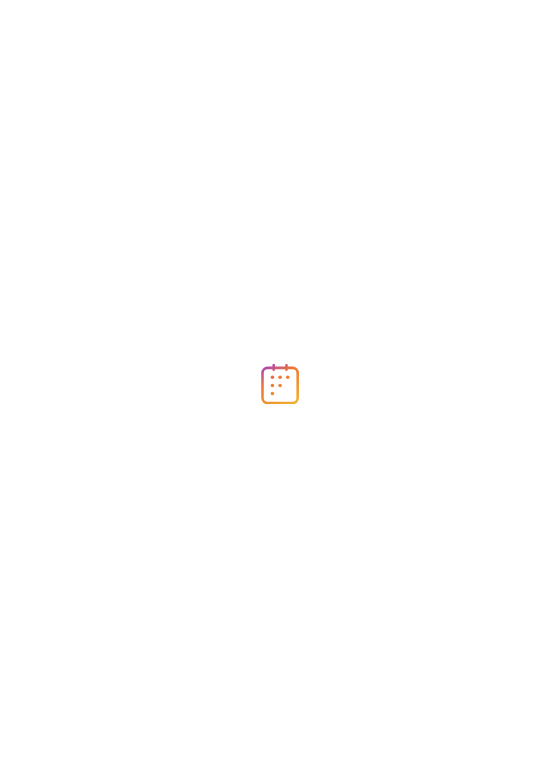 scroll, scrollTop: 0, scrollLeft: 0, axis: both 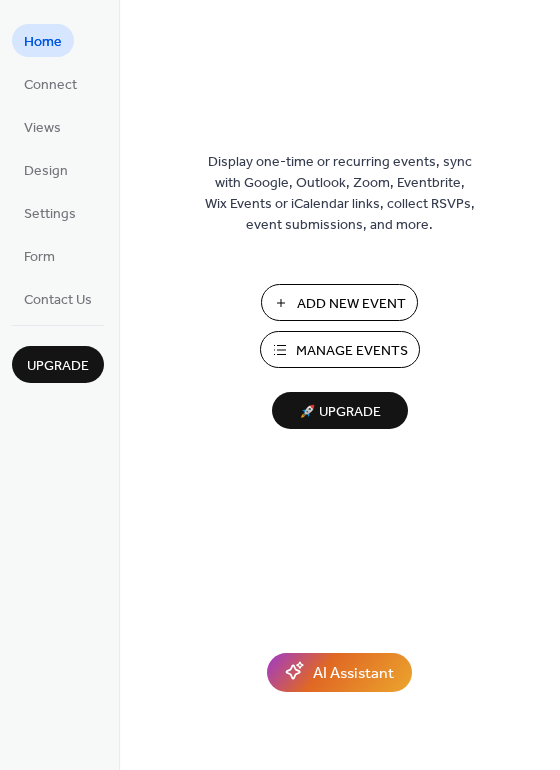 click on "Add New Event" at bounding box center [351, 304] 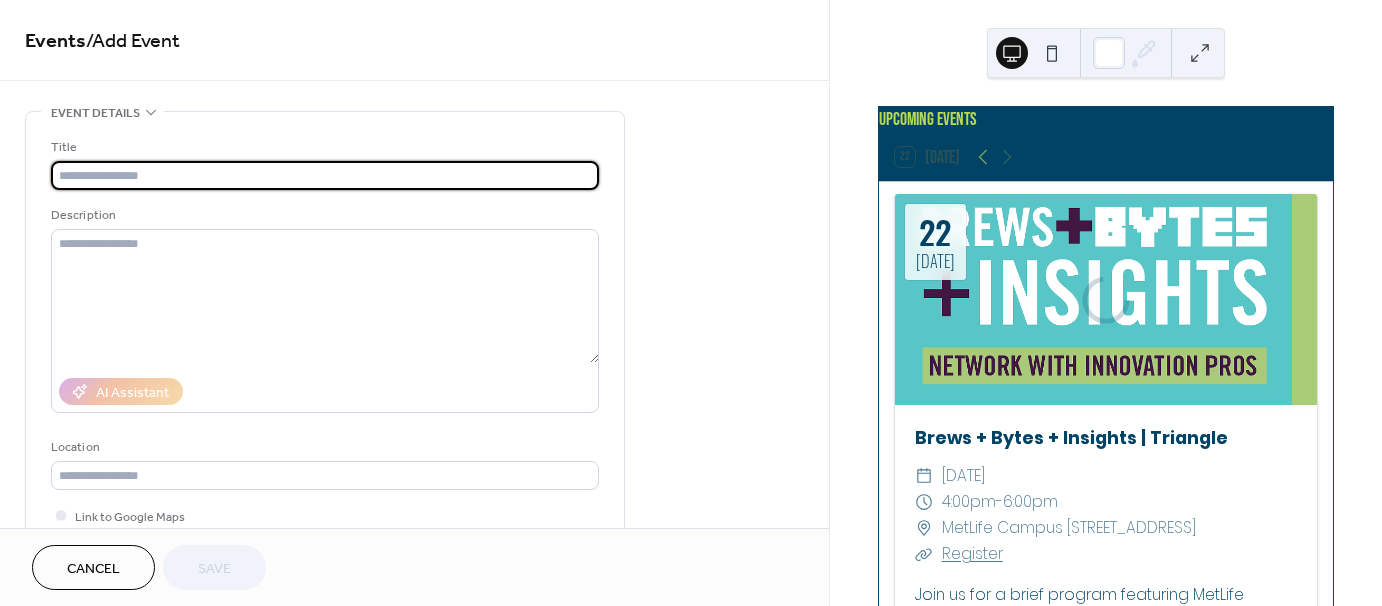 scroll, scrollTop: 0, scrollLeft: 0, axis: both 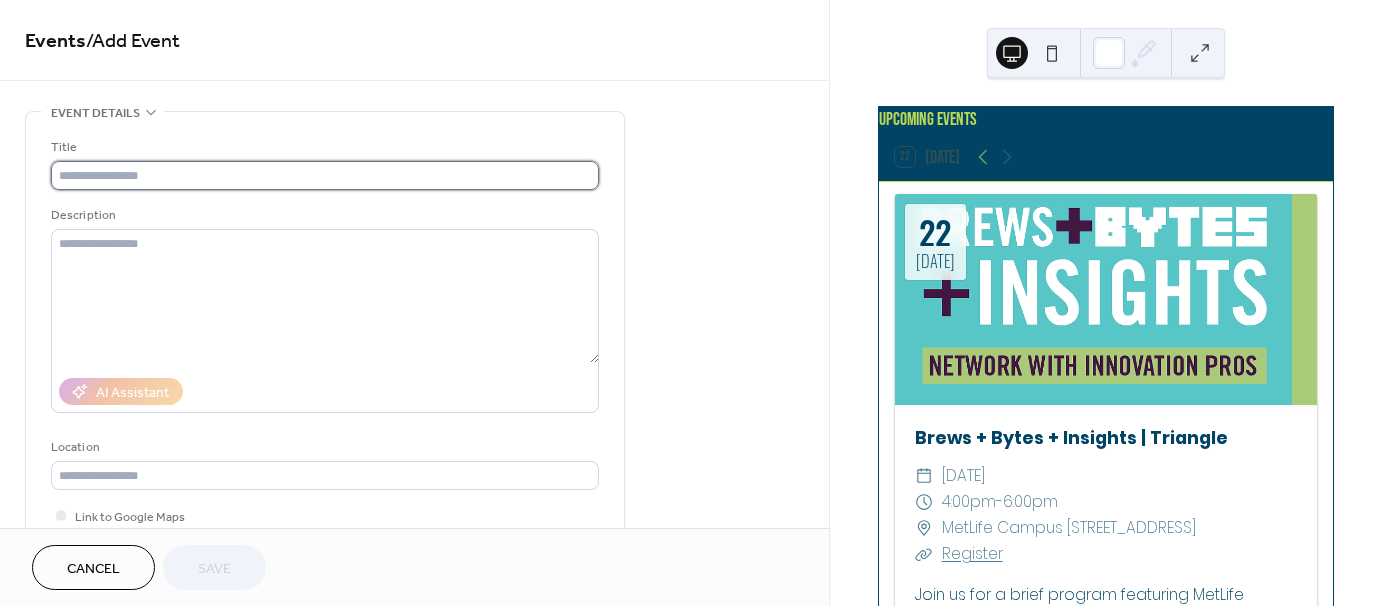 click at bounding box center [325, 175] 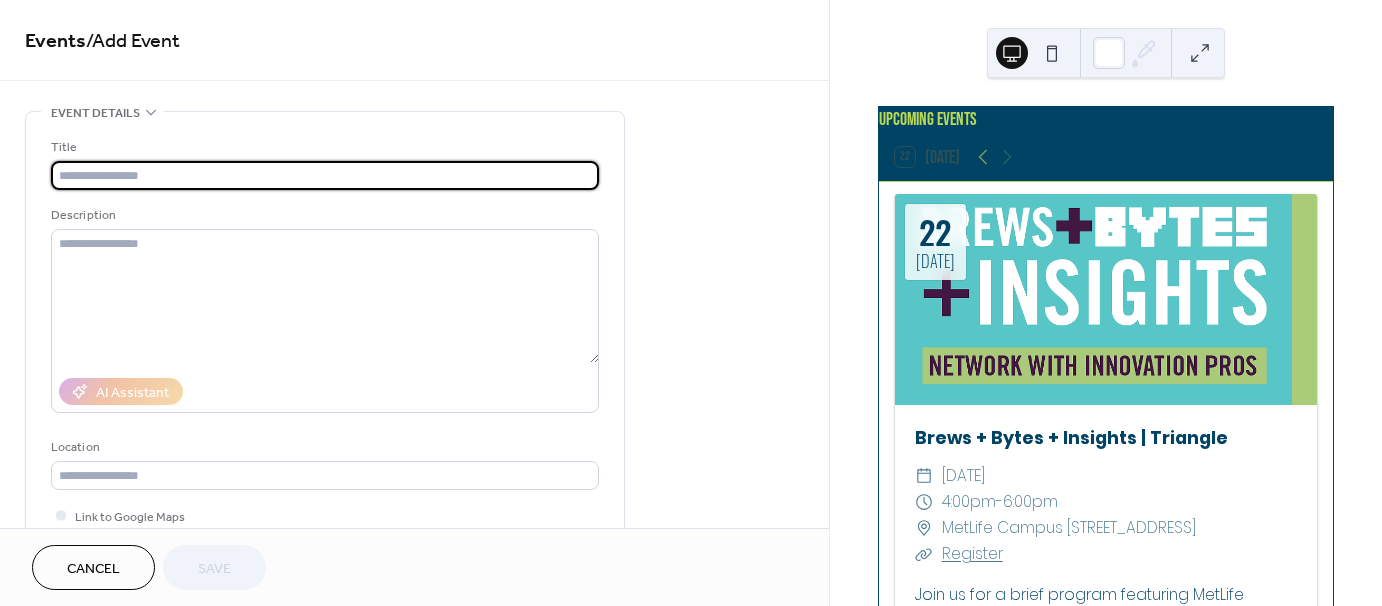 paste on "**********" 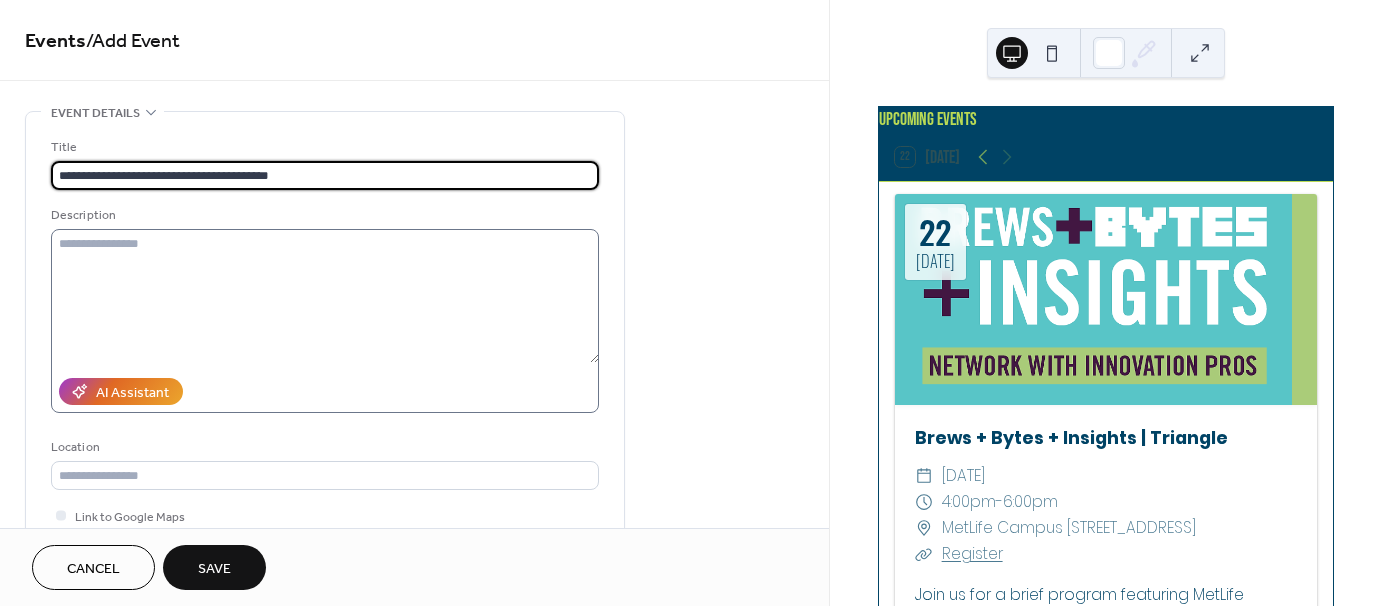 type on "**********" 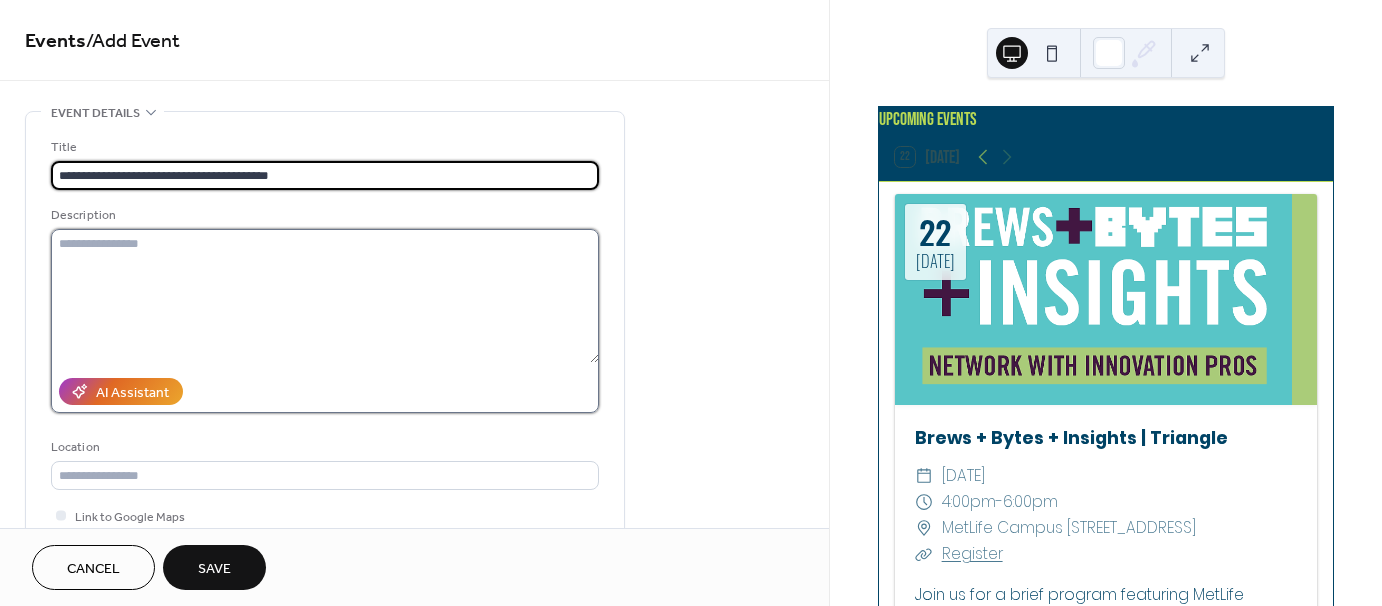 click at bounding box center [325, 296] 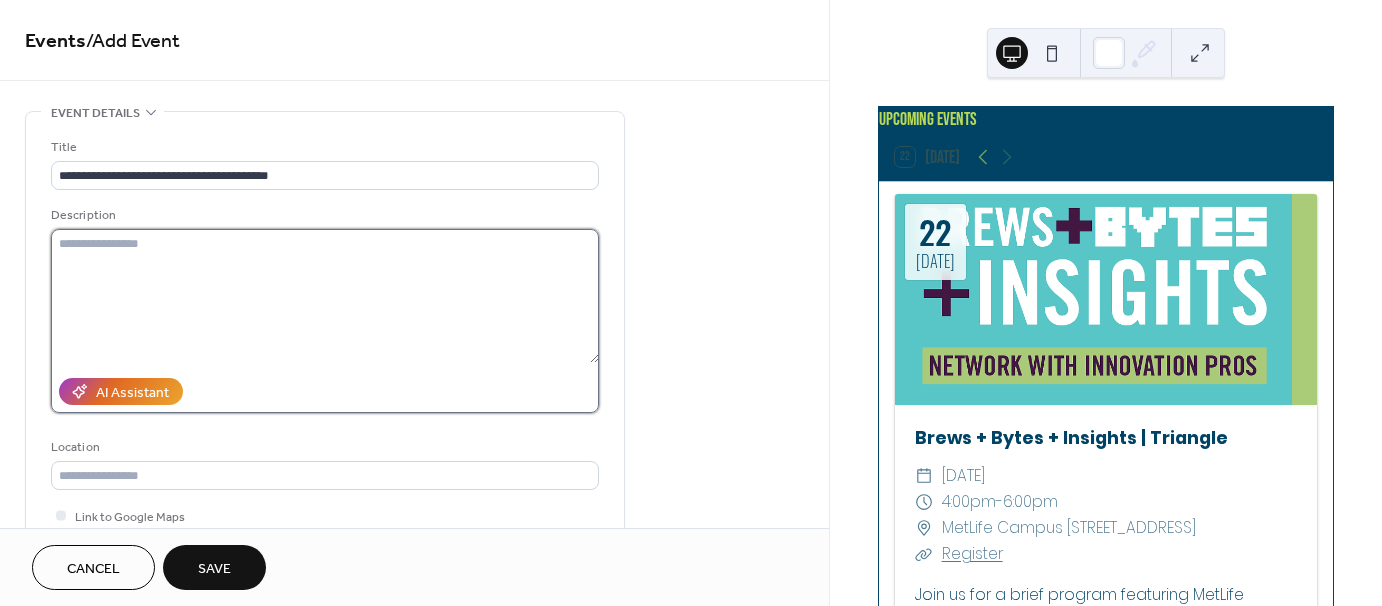 click at bounding box center [325, 296] 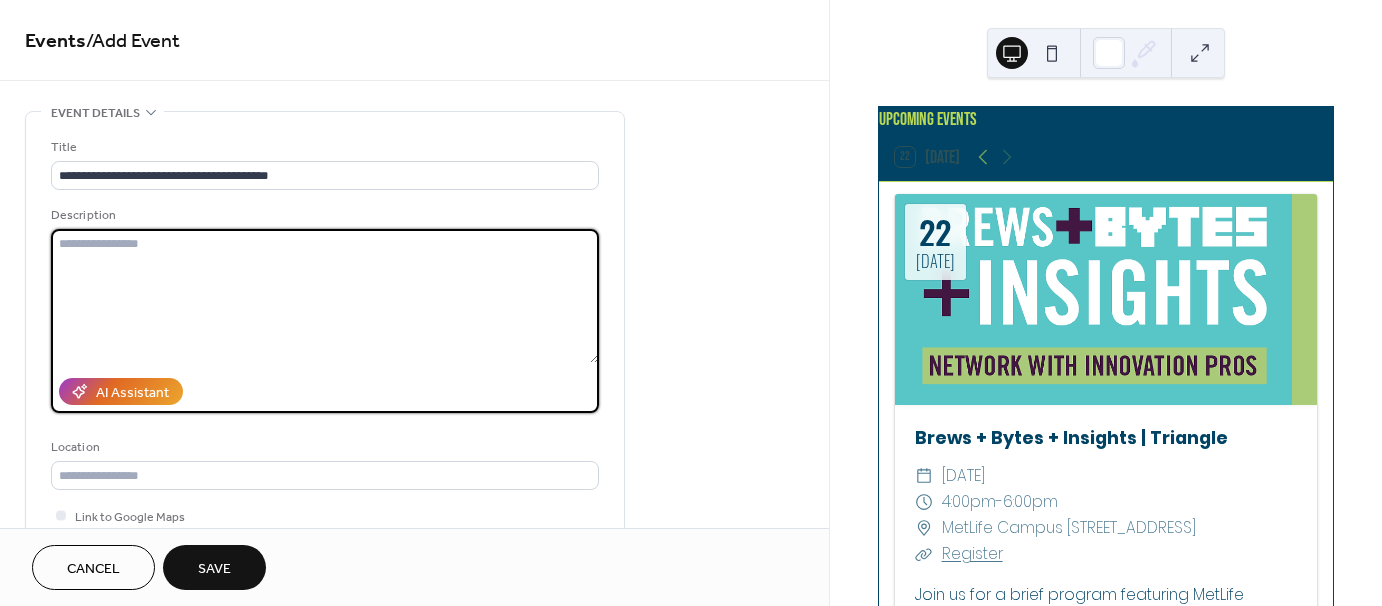 paste on "**********" 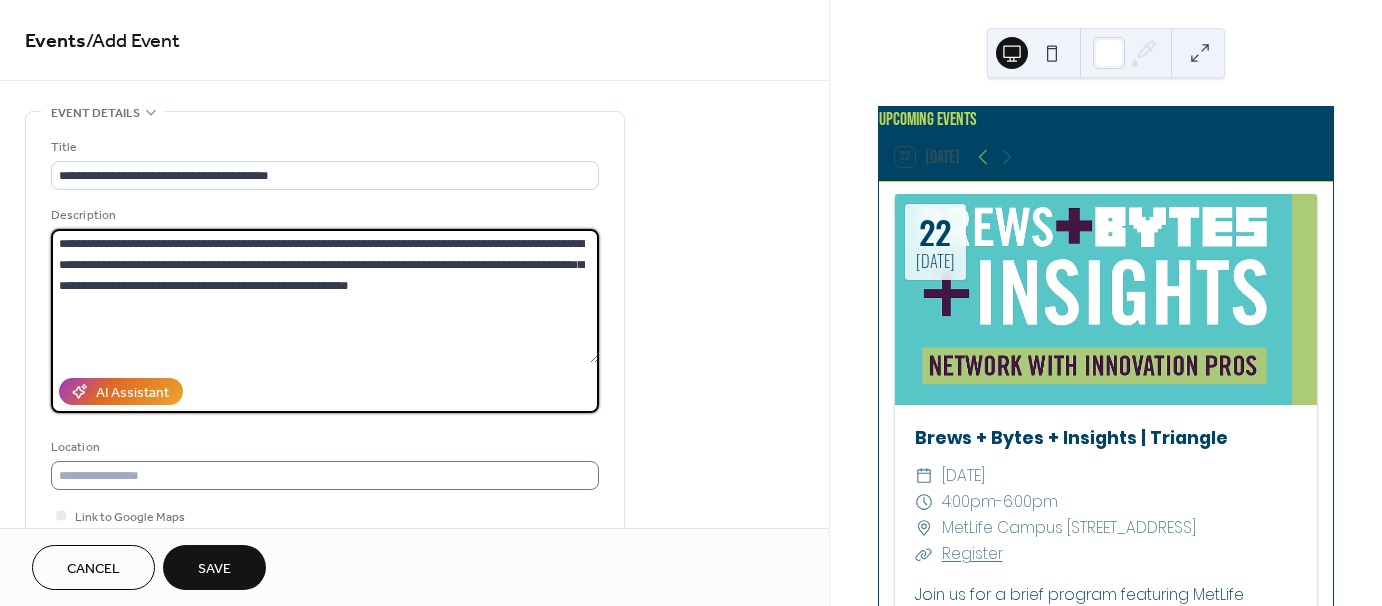type on "**********" 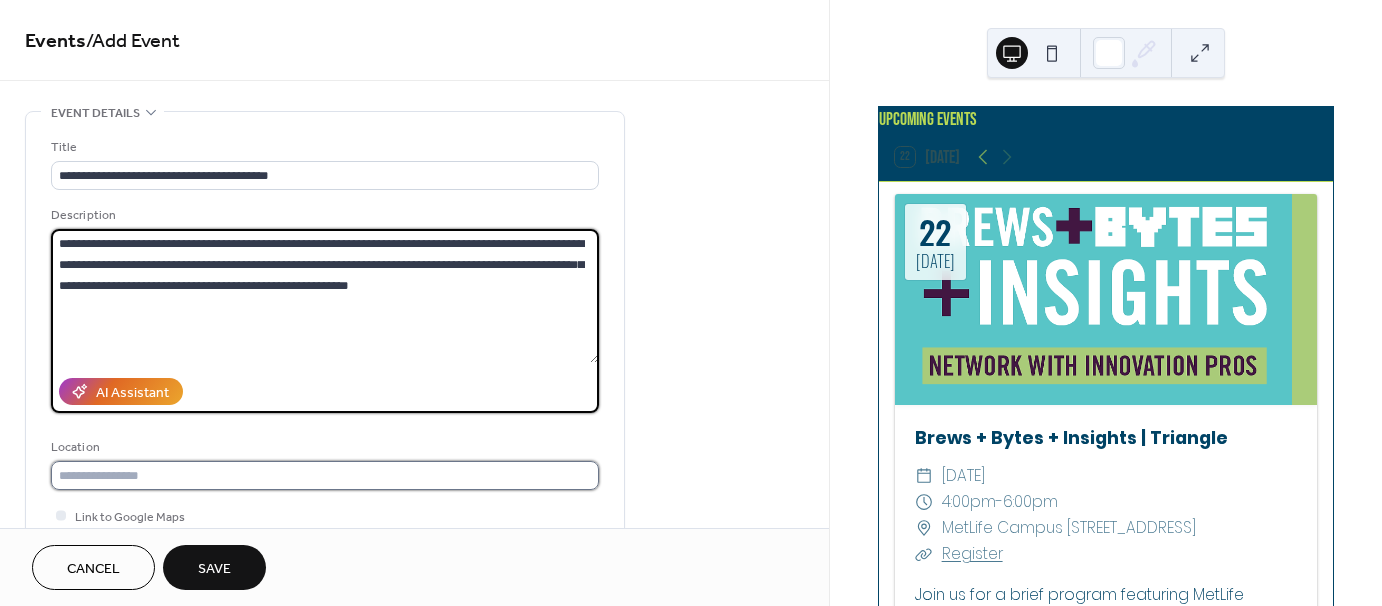 click at bounding box center (325, 475) 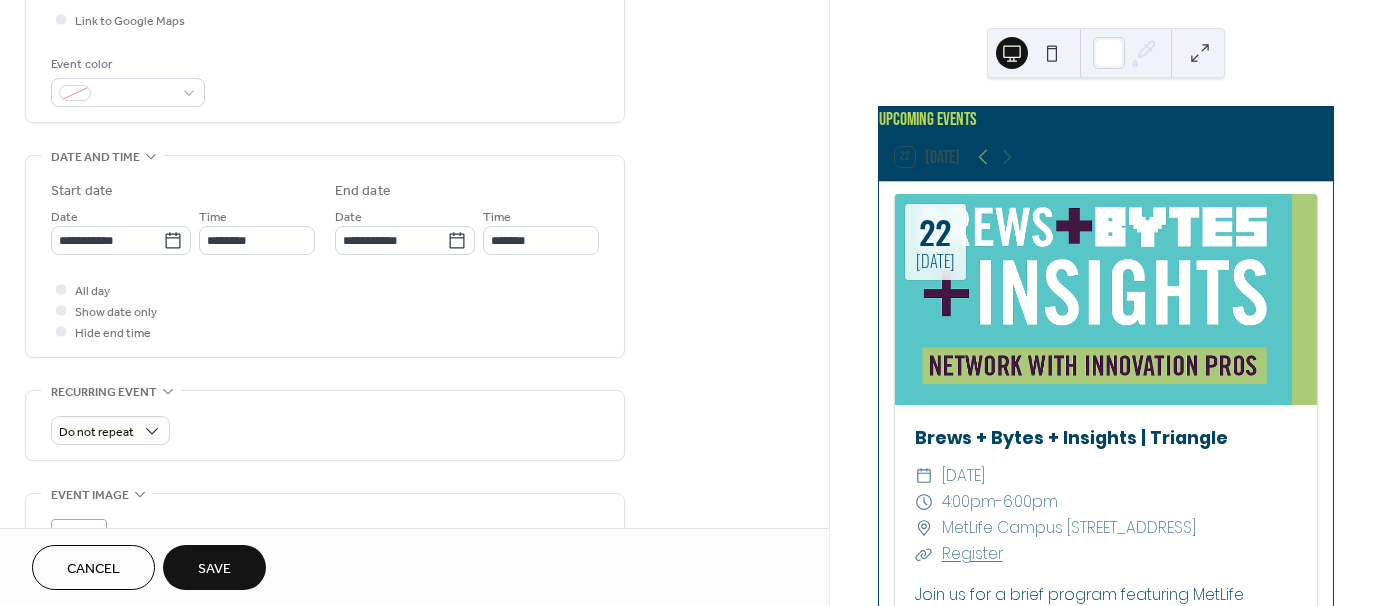 scroll, scrollTop: 500, scrollLeft: 0, axis: vertical 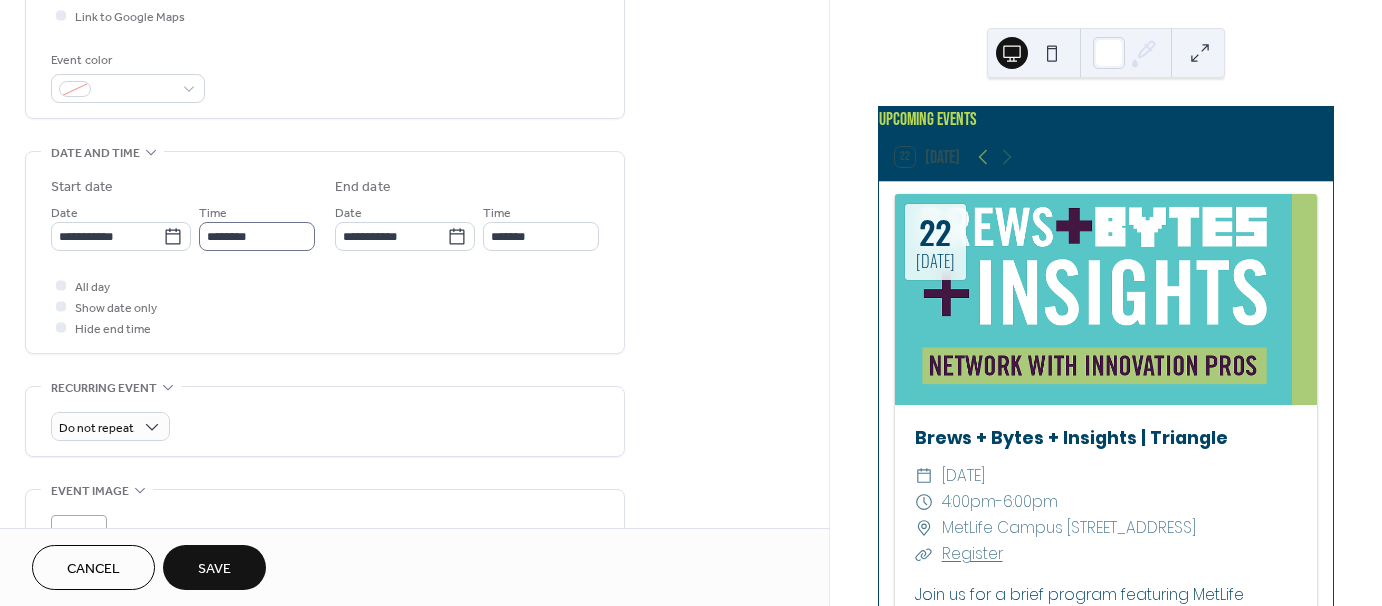 type on "**********" 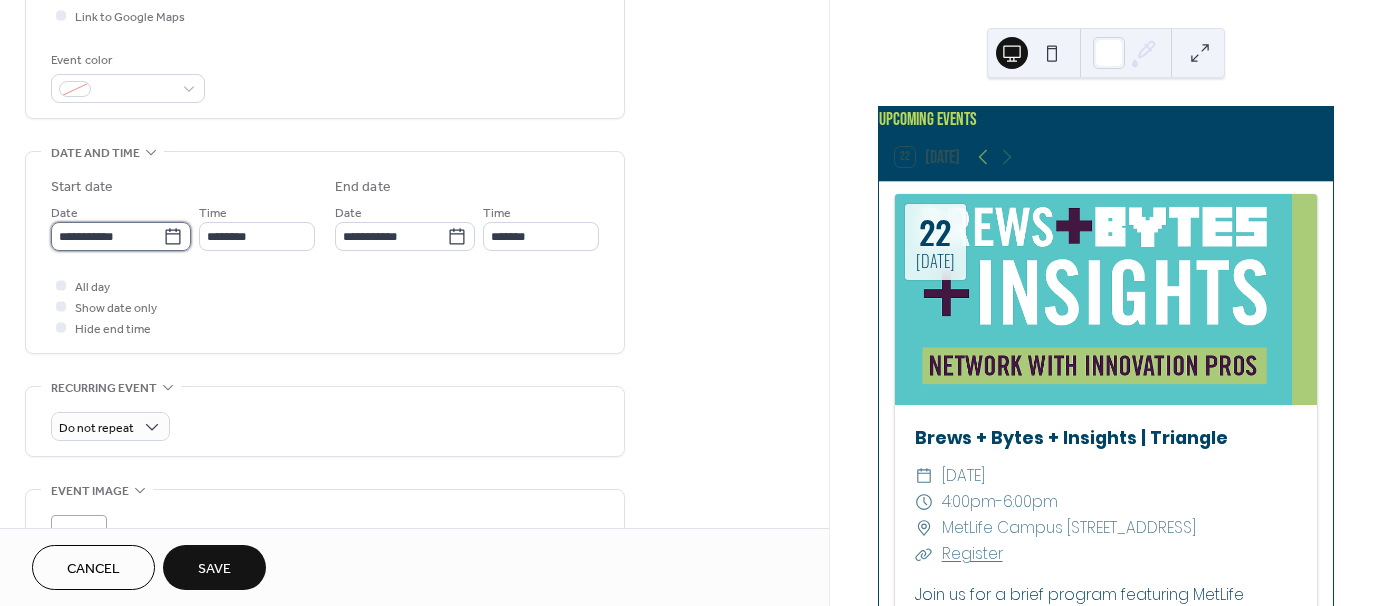 click on "**********" at bounding box center (107, 236) 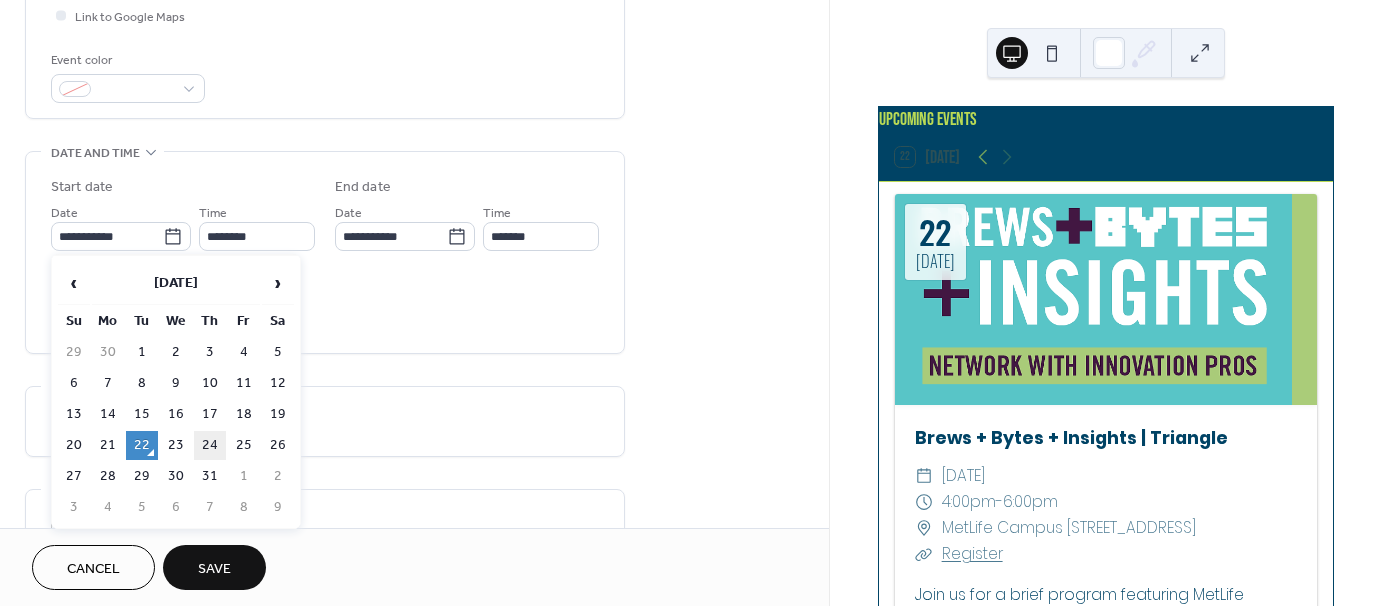 click on "24" at bounding box center (210, 445) 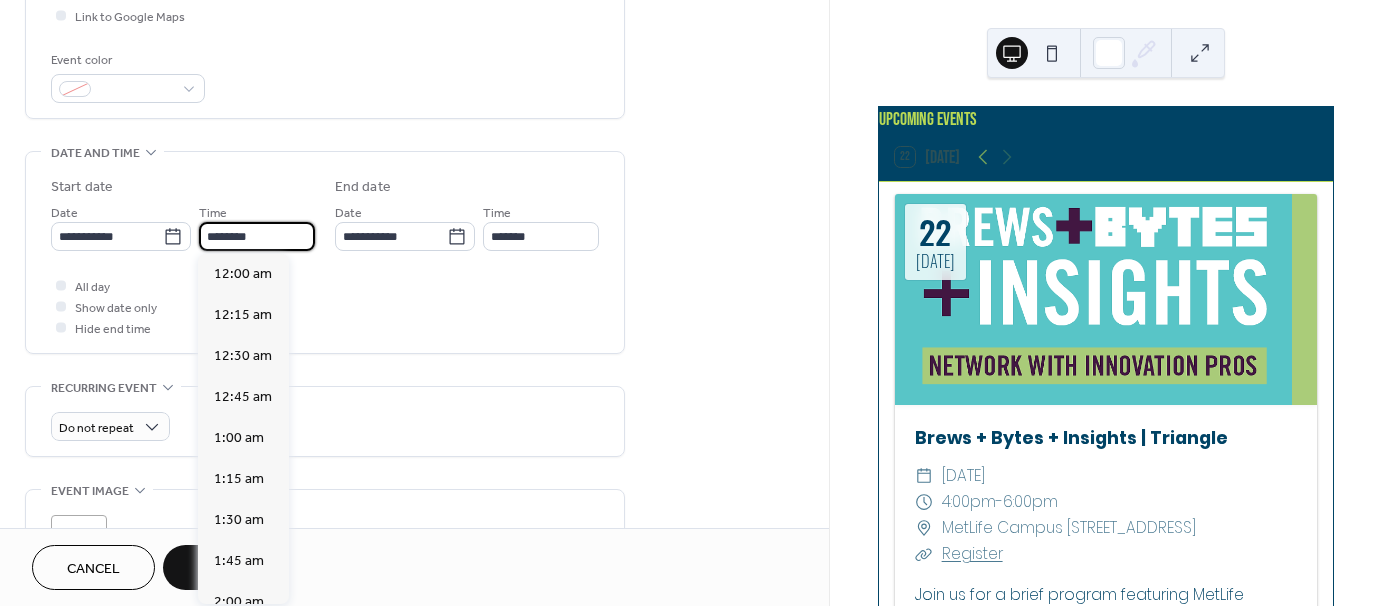 click on "********" at bounding box center (257, 236) 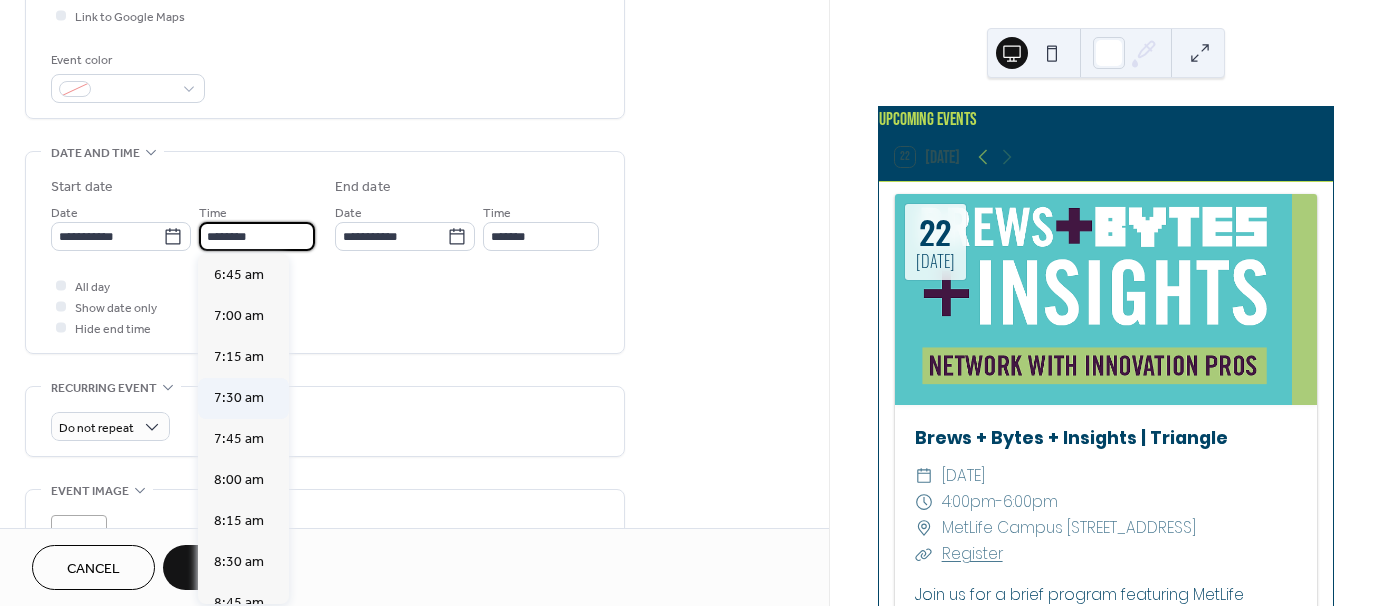 scroll, scrollTop: 1168, scrollLeft: 0, axis: vertical 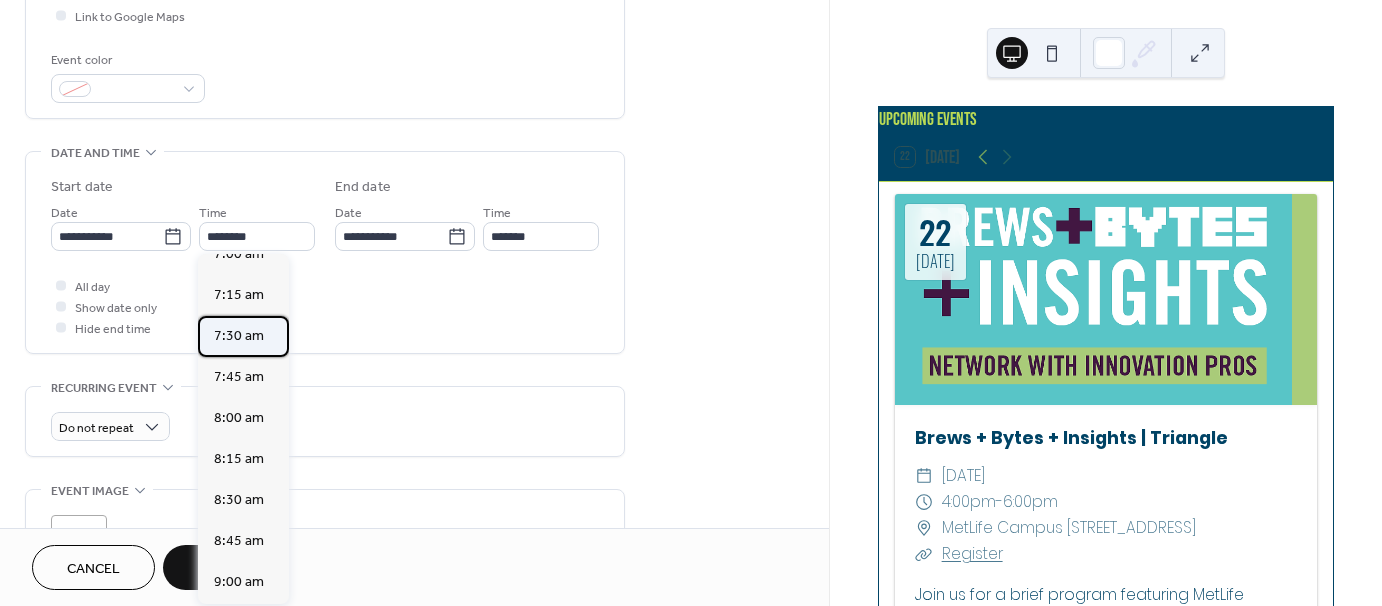 click on "7:30 am" at bounding box center (239, 336) 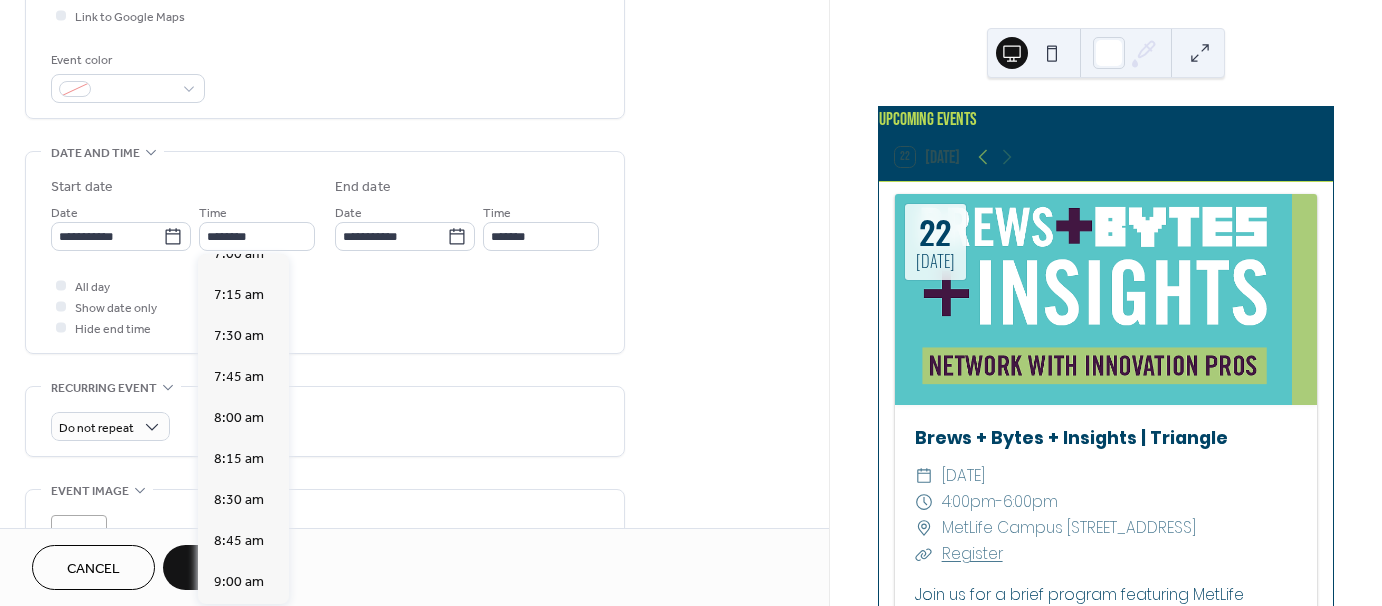 type on "*******" 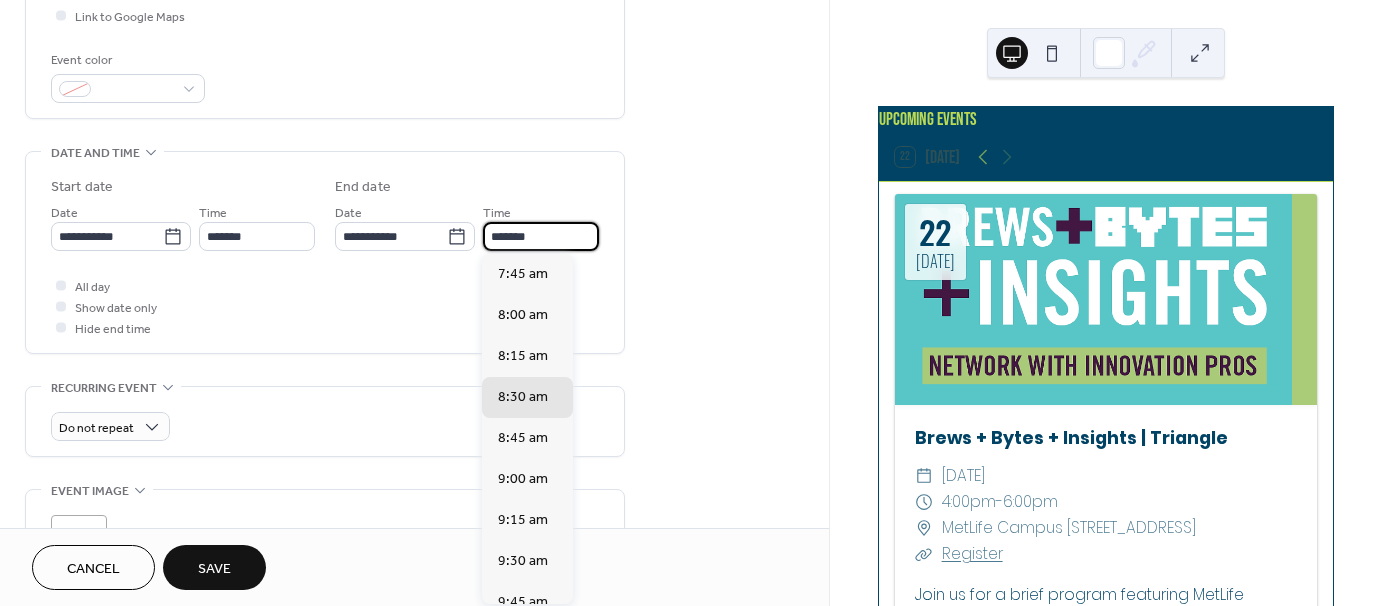 click on "*******" at bounding box center [541, 236] 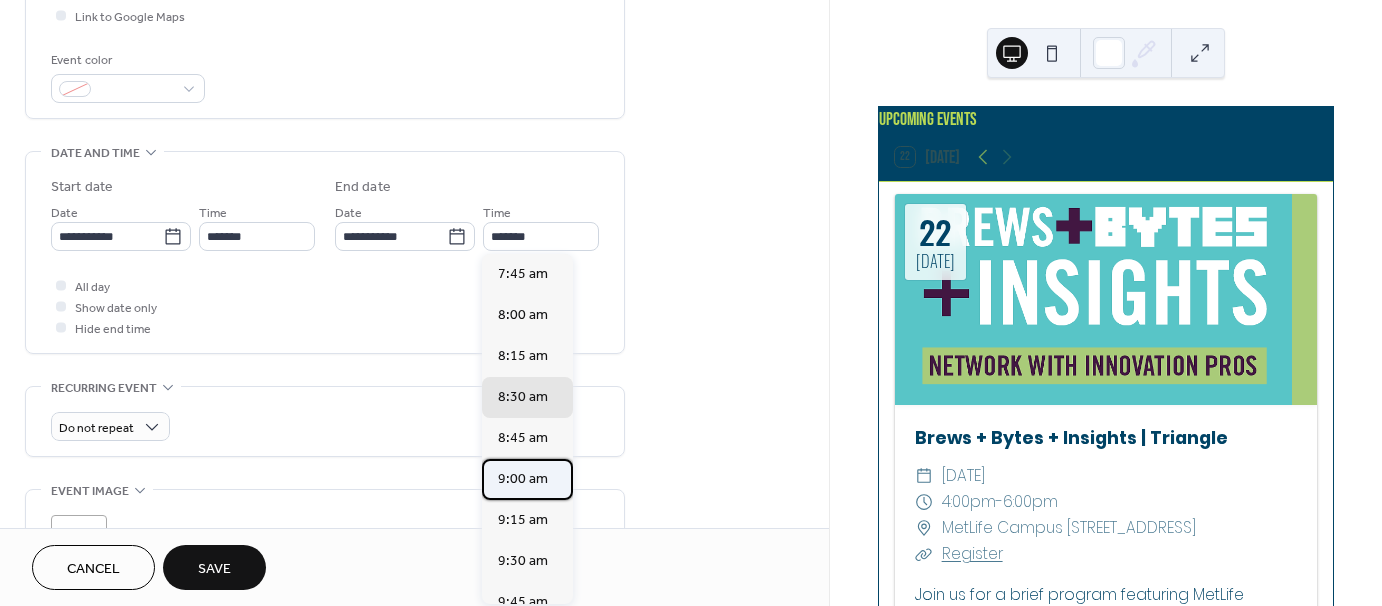 click on "9:00 am" at bounding box center (523, 479) 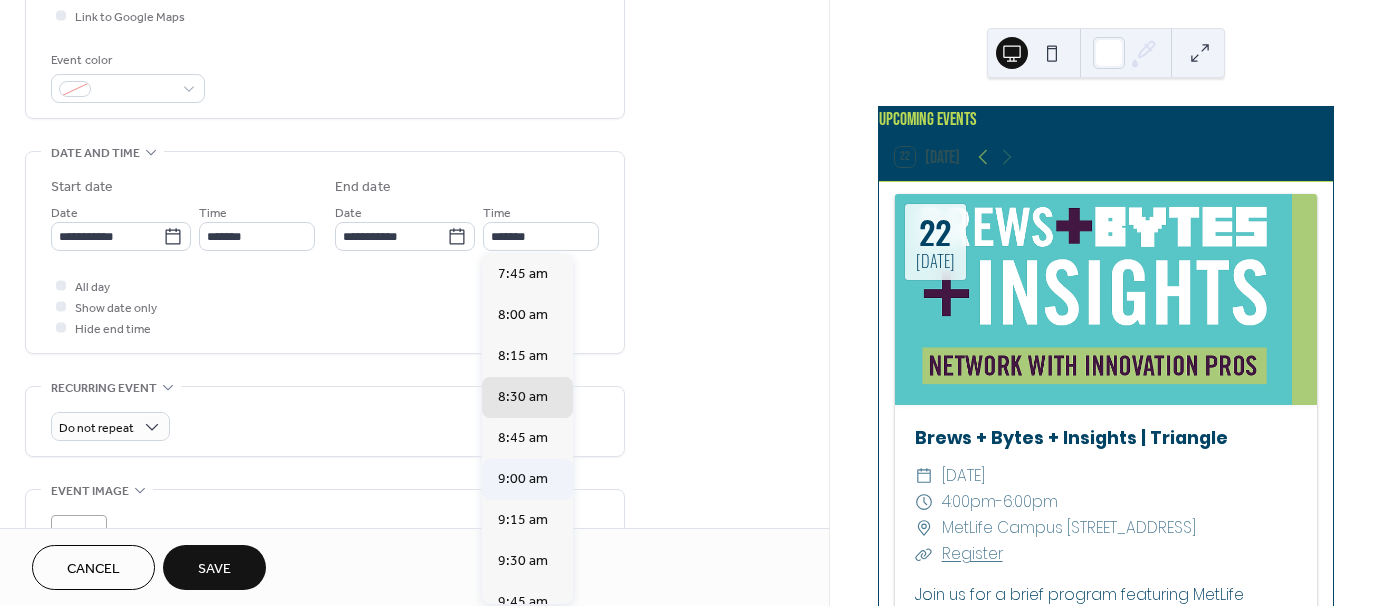 type on "*******" 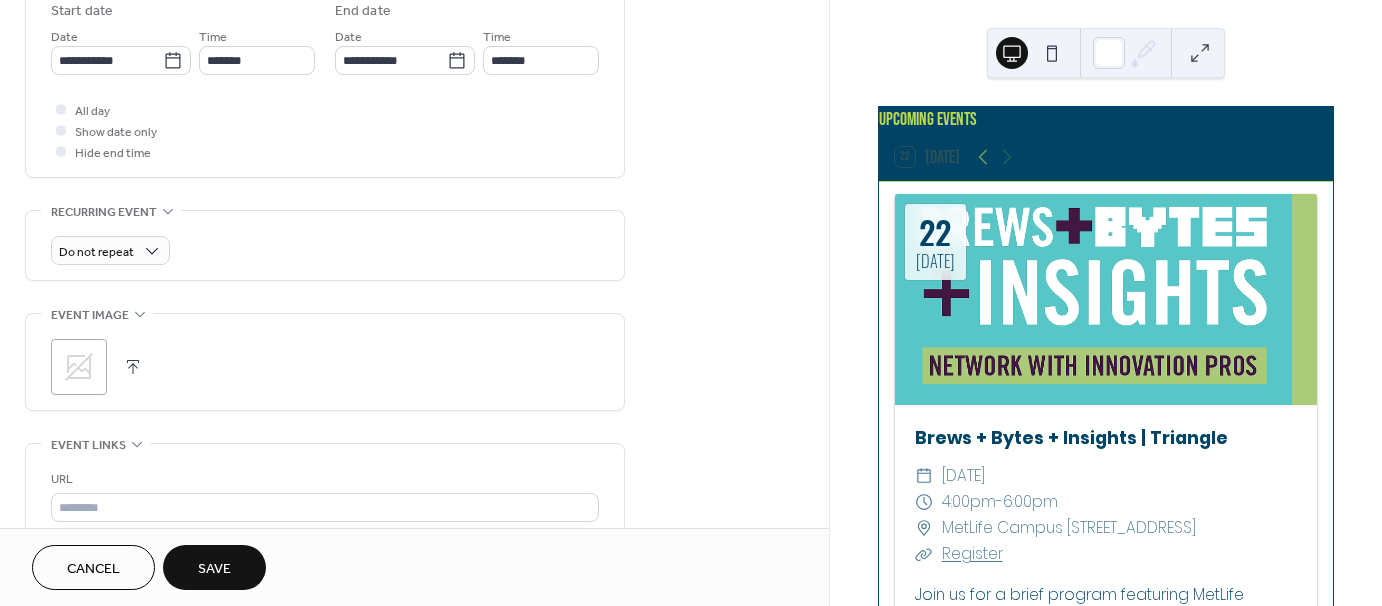 scroll, scrollTop: 700, scrollLeft: 0, axis: vertical 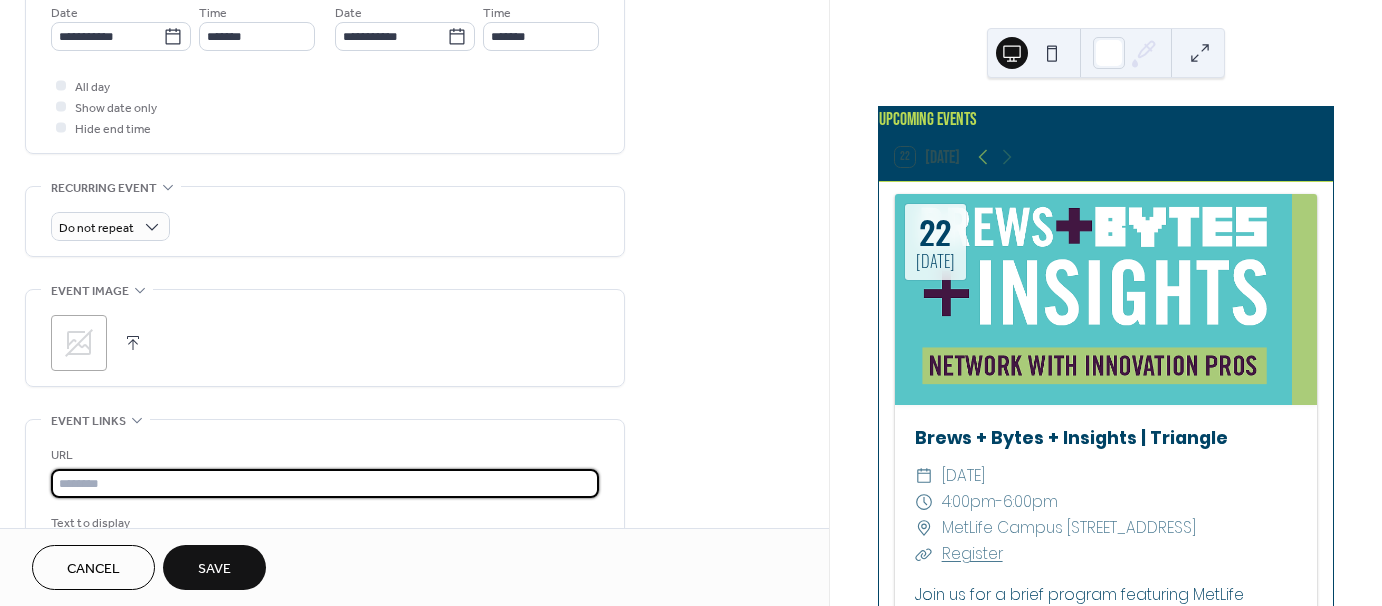 click at bounding box center (325, 483) 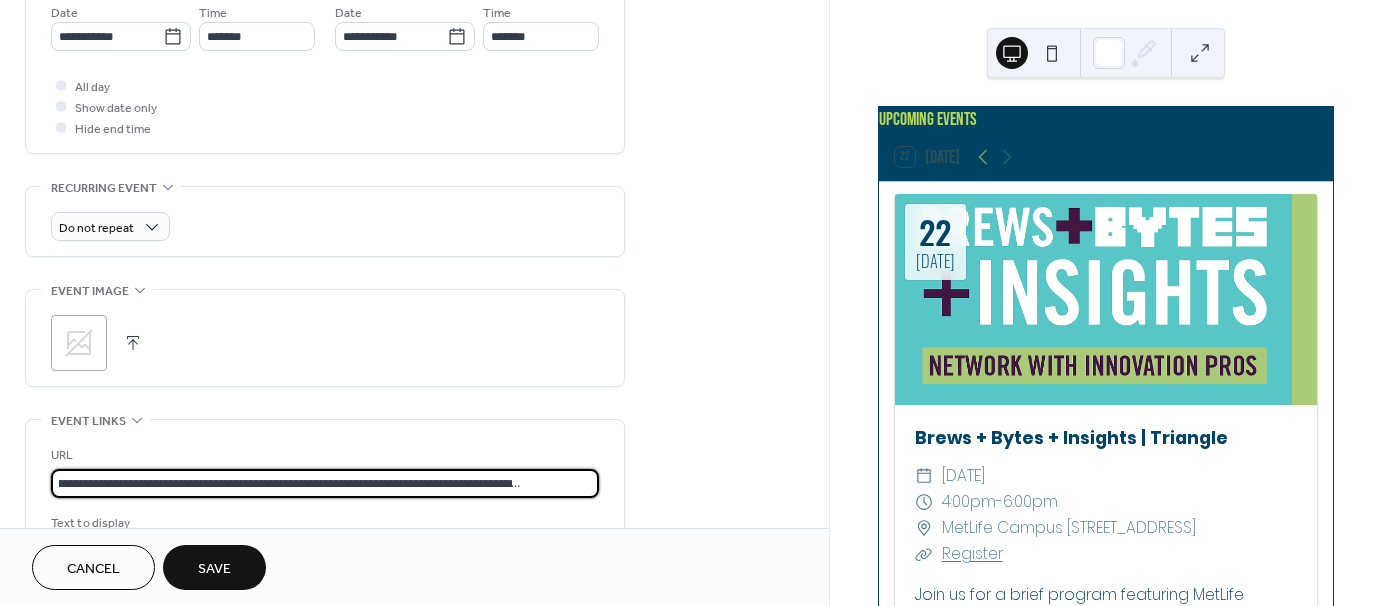 scroll, scrollTop: 1, scrollLeft: 168, axis: both 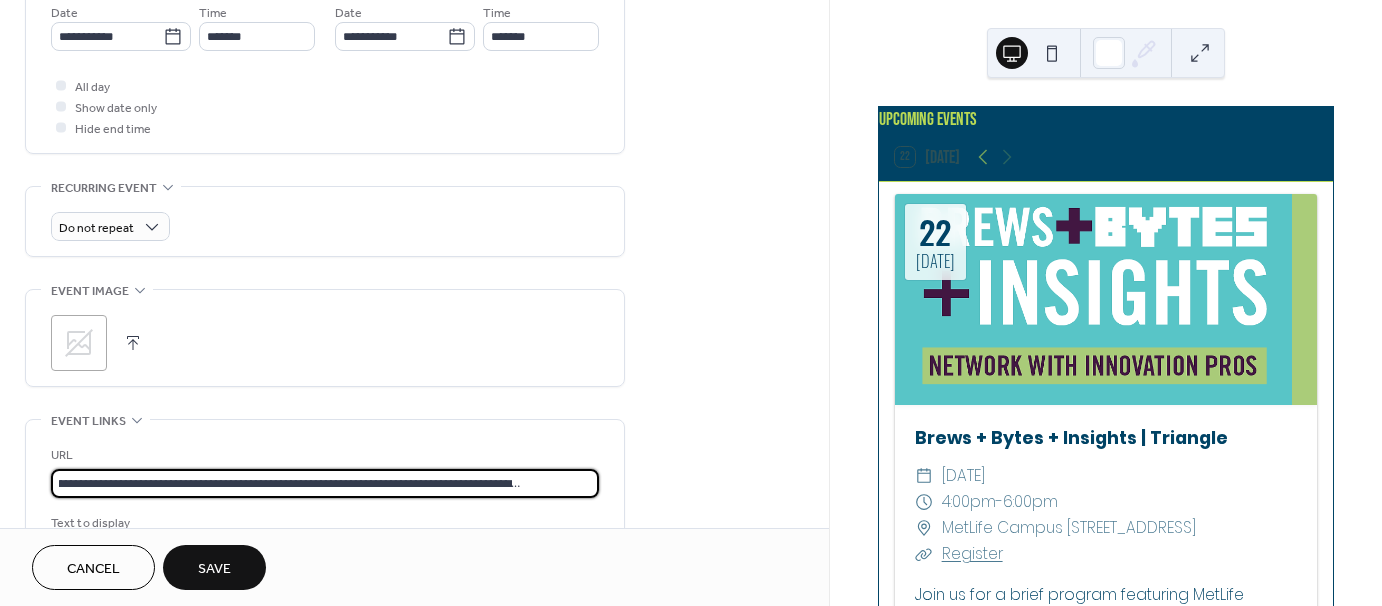 type on "**********" 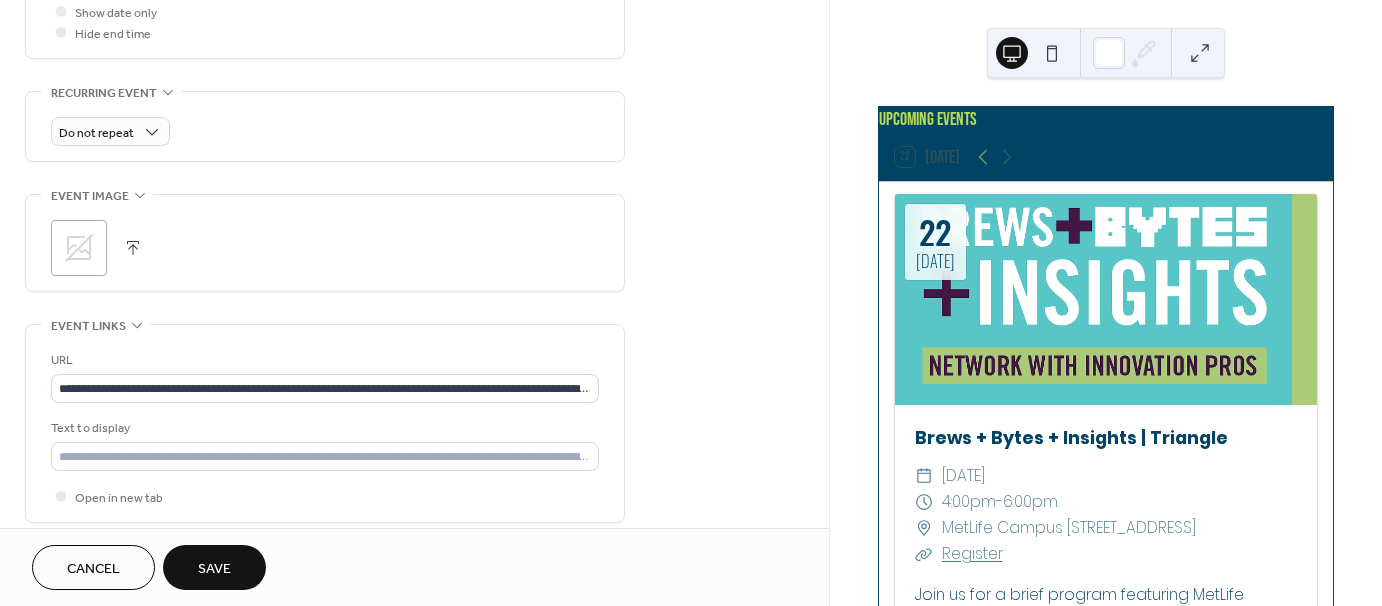 scroll, scrollTop: 800, scrollLeft: 0, axis: vertical 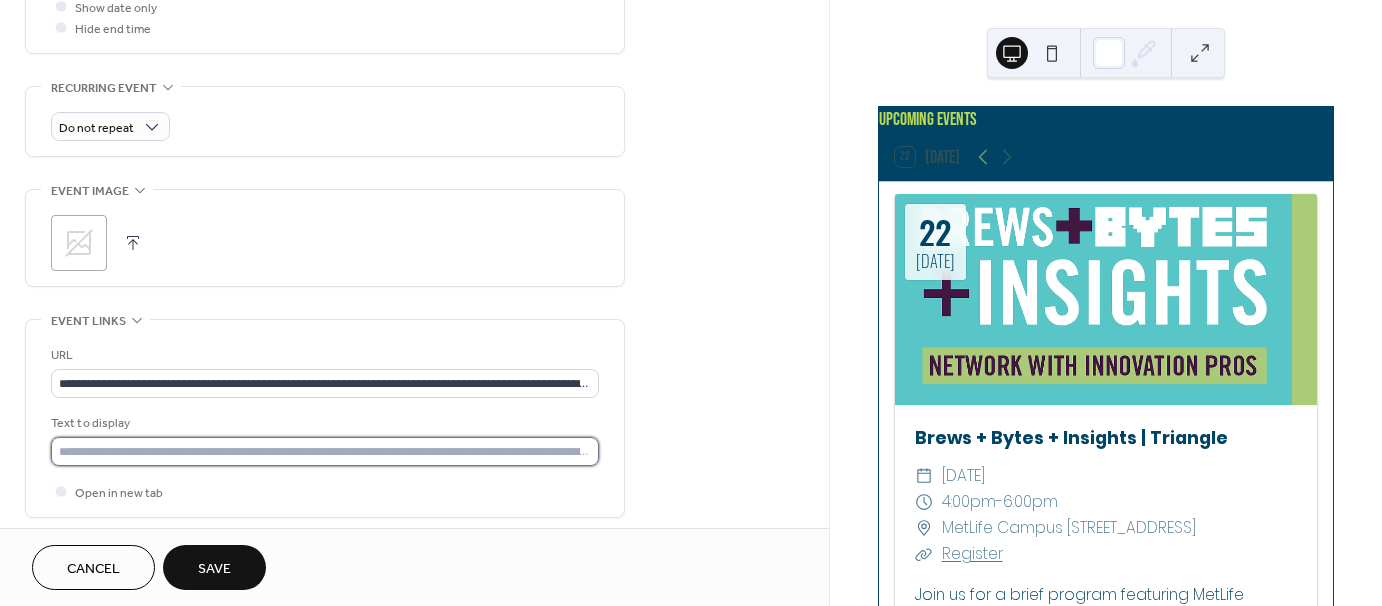 click at bounding box center (325, 451) 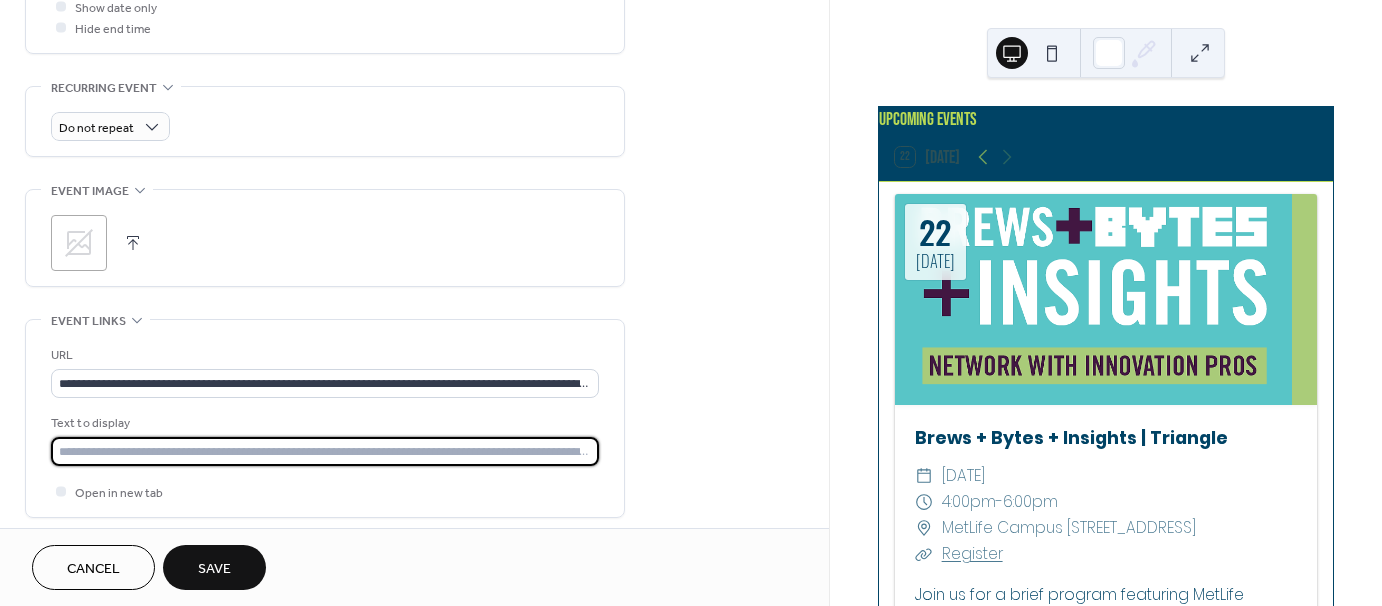 type on "**********" 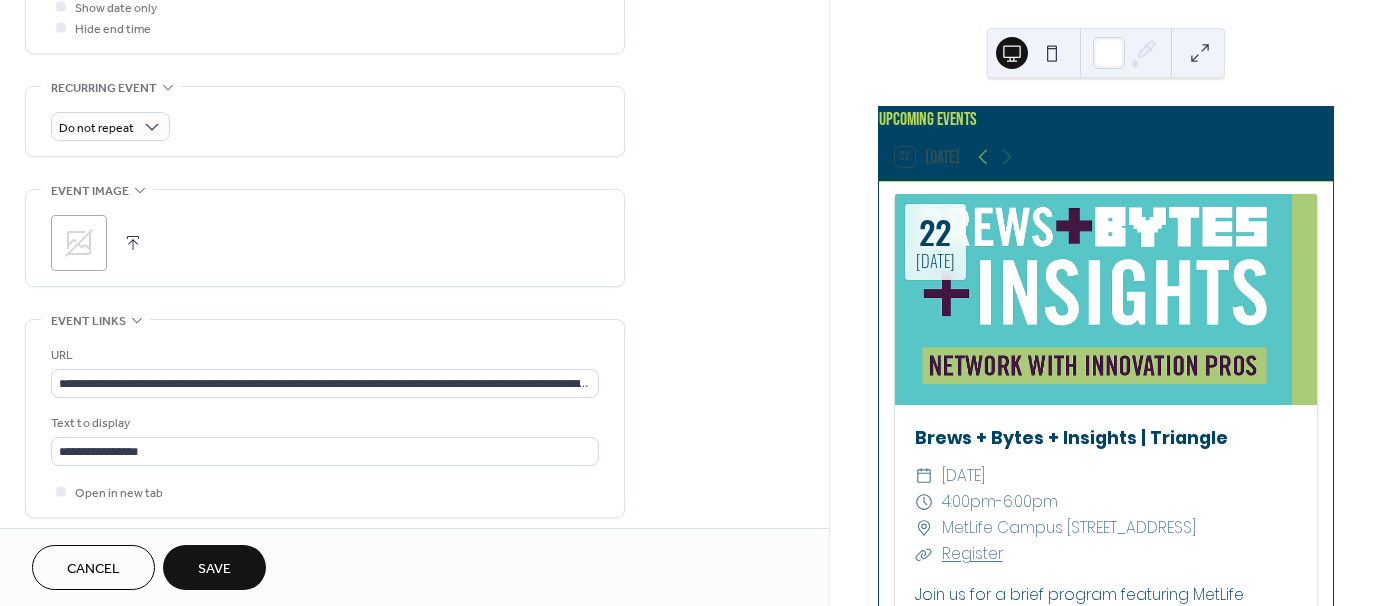 click 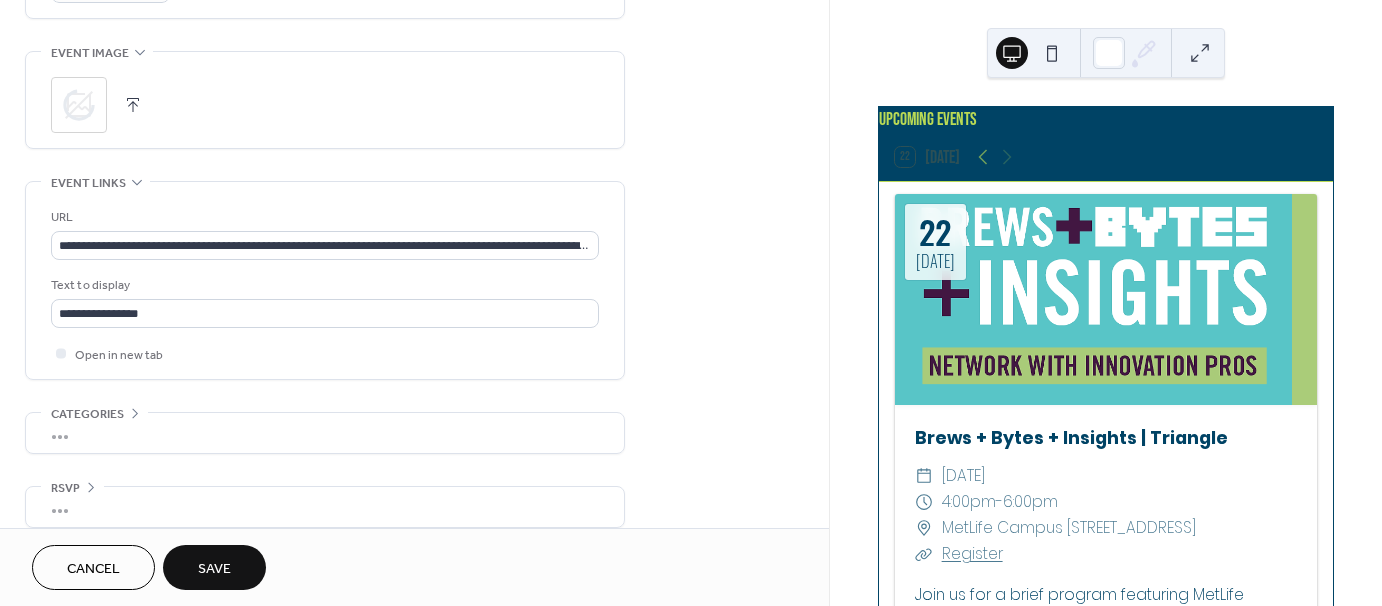 scroll, scrollTop: 955, scrollLeft: 0, axis: vertical 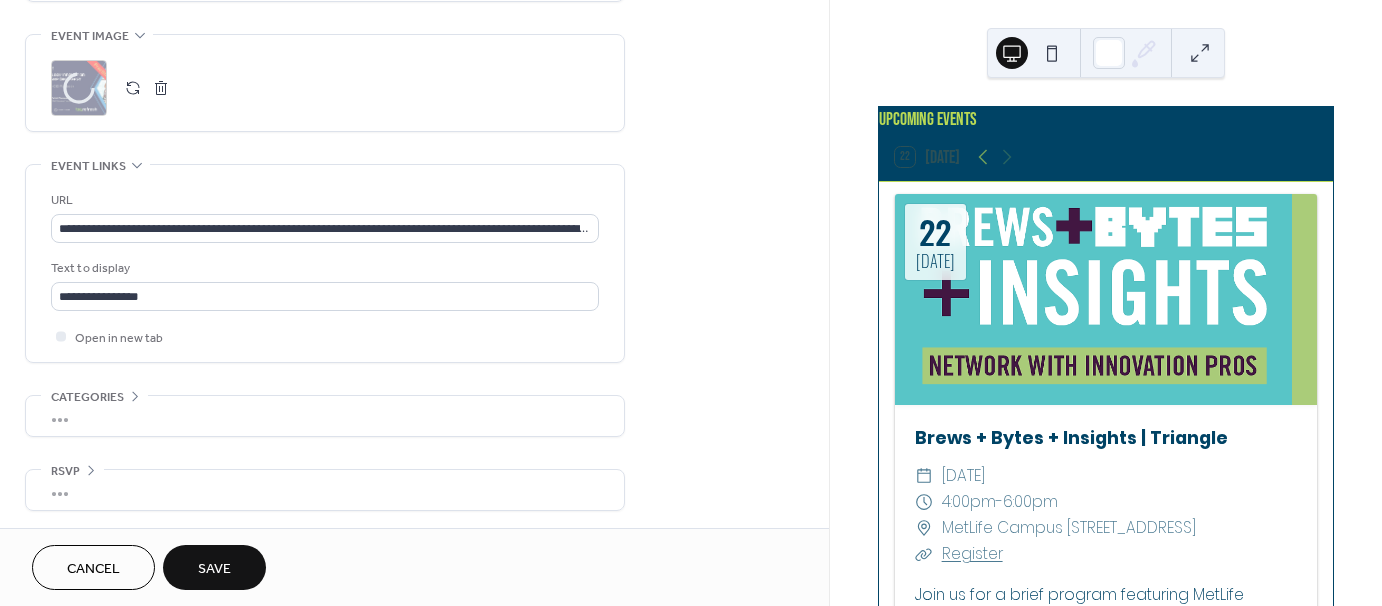 click on "•••" at bounding box center (325, 416) 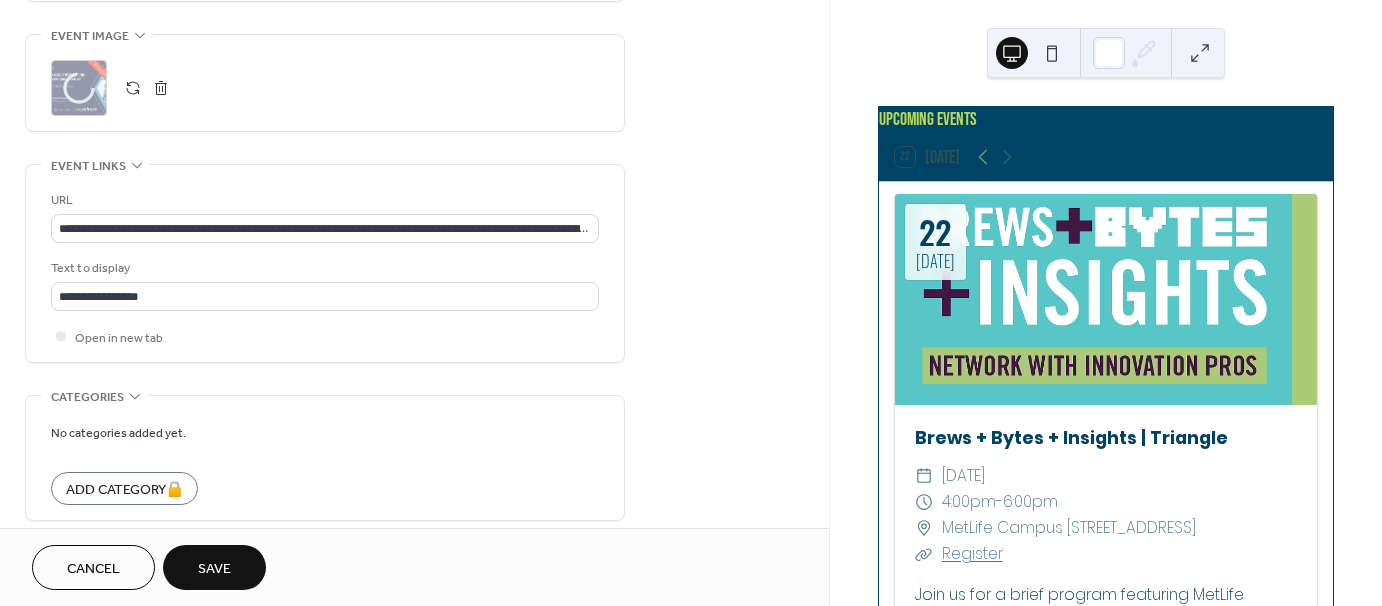scroll, scrollTop: 955, scrollLeft: 0, axis: vertical 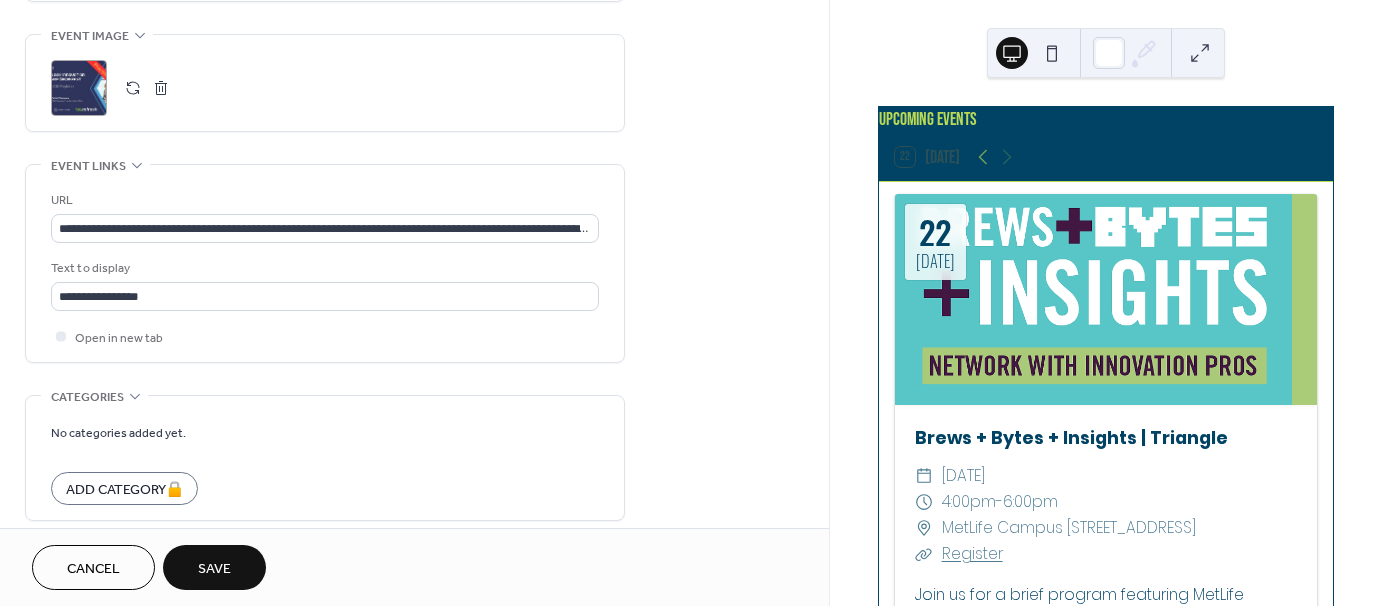 click on "Categories" at bounding box center (87, 397) 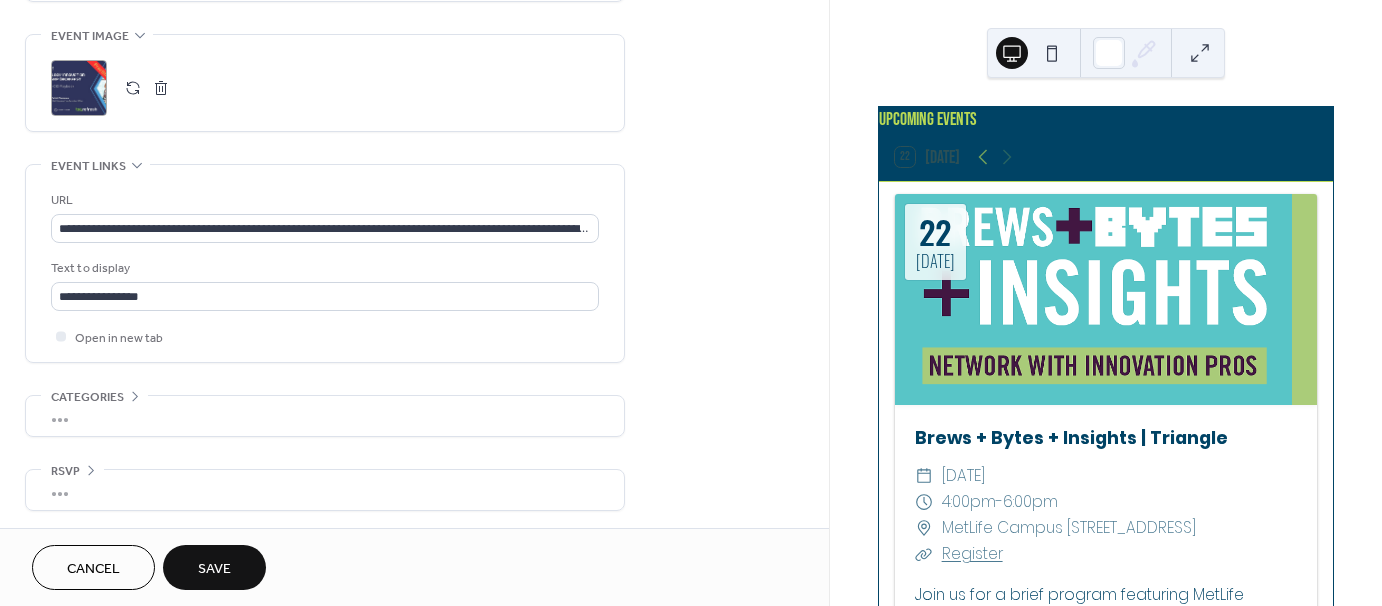 click on "•••" at bounding box center (325, 490) 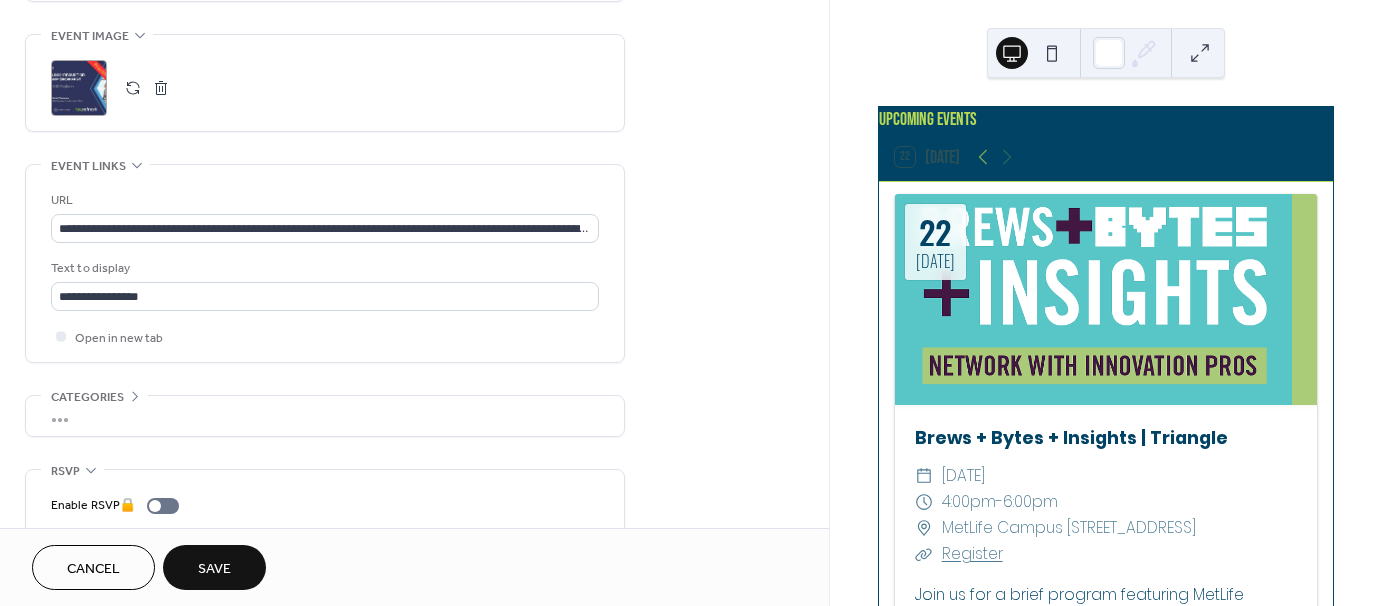 click on "RSVP" at bounding box center (72, 470) 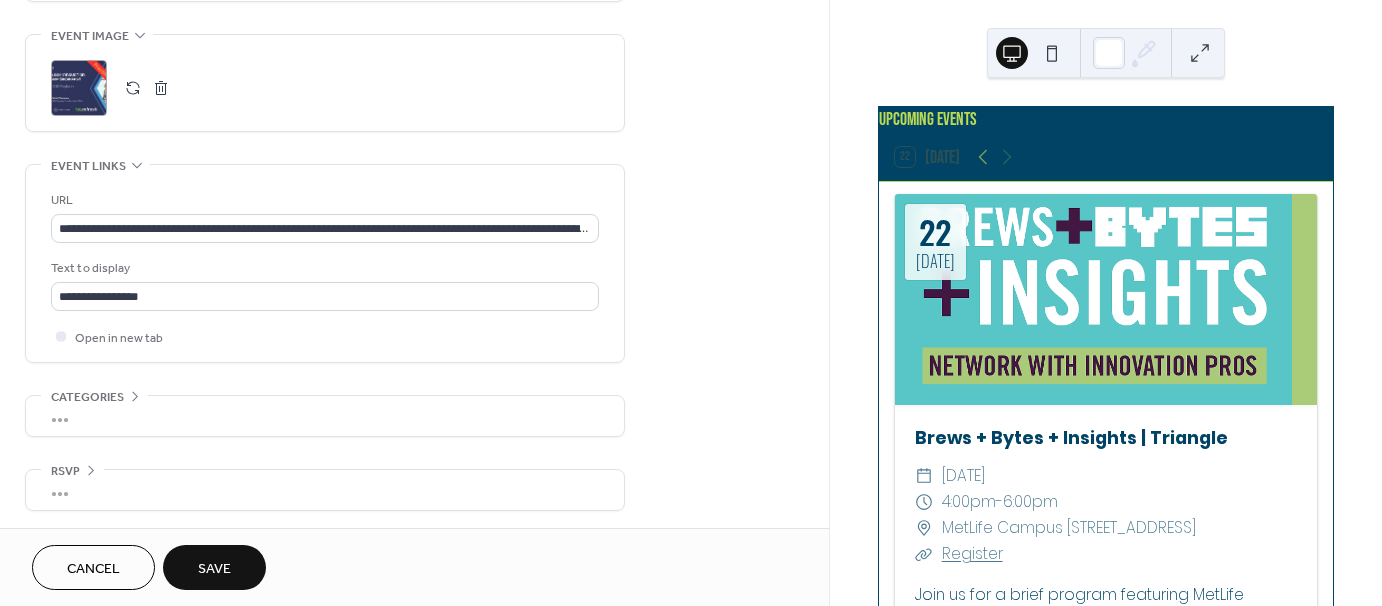 scroll, scrollTop: 955, scrollLeft: 0, axis: vertical 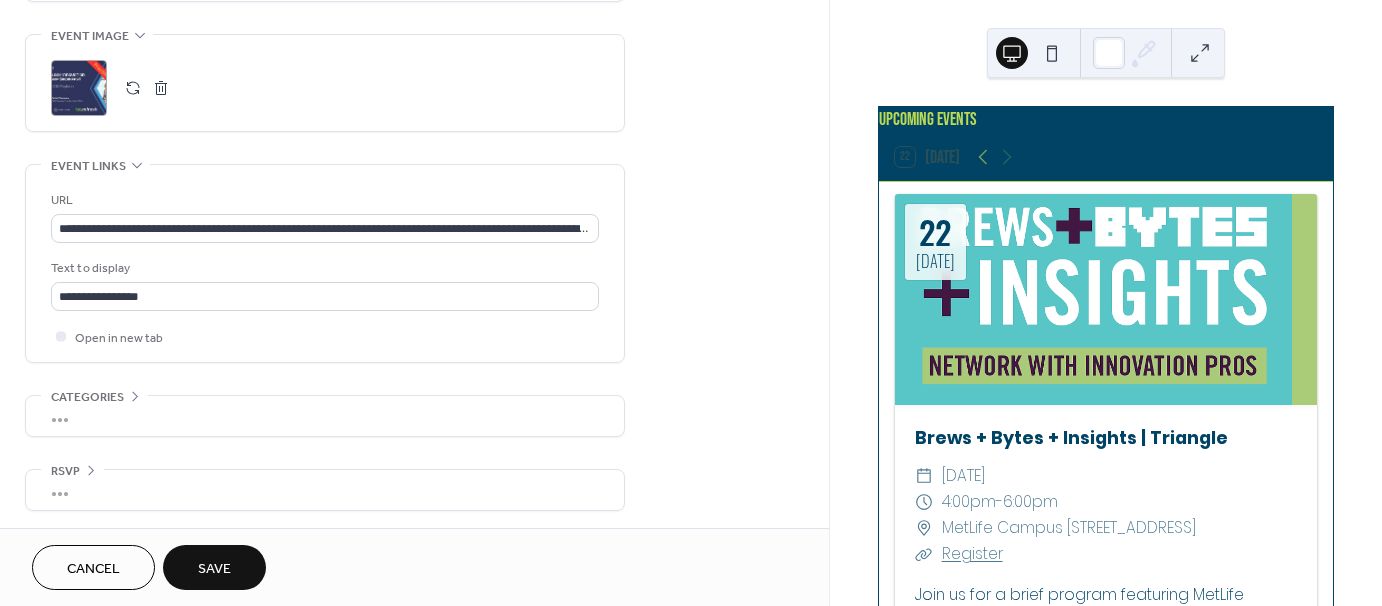 click on "Save" at bounding box center [214, 569] 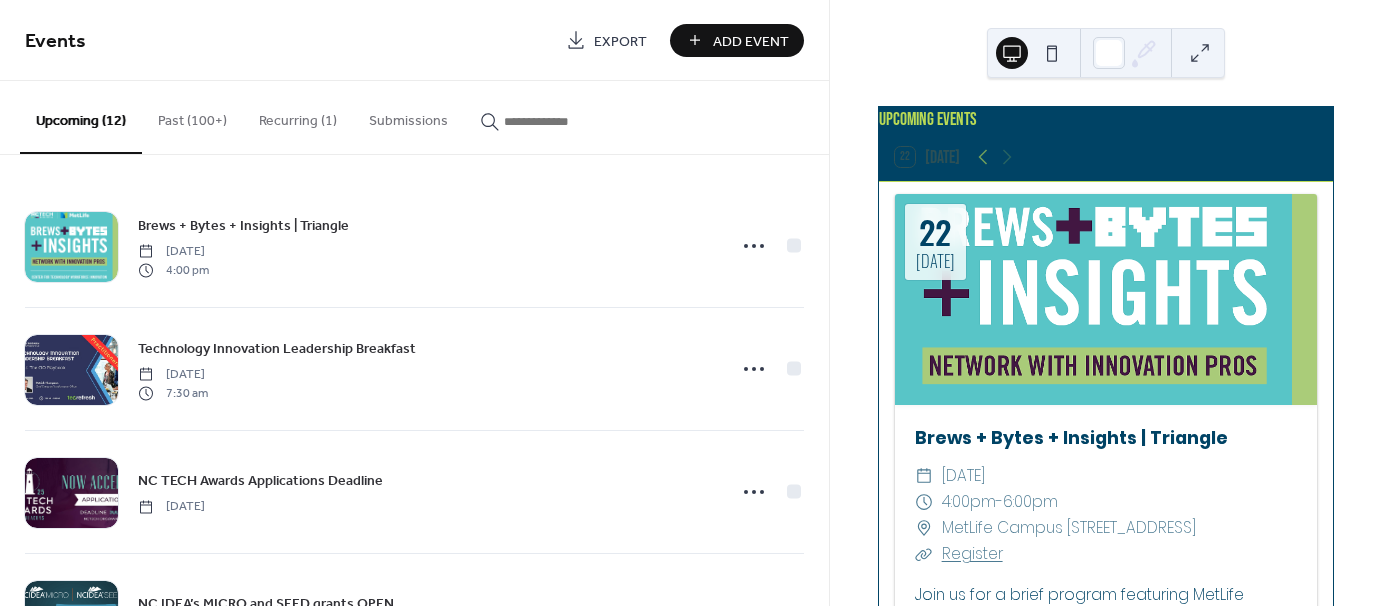 click on "Add Event" at bounding box center (751, 41) 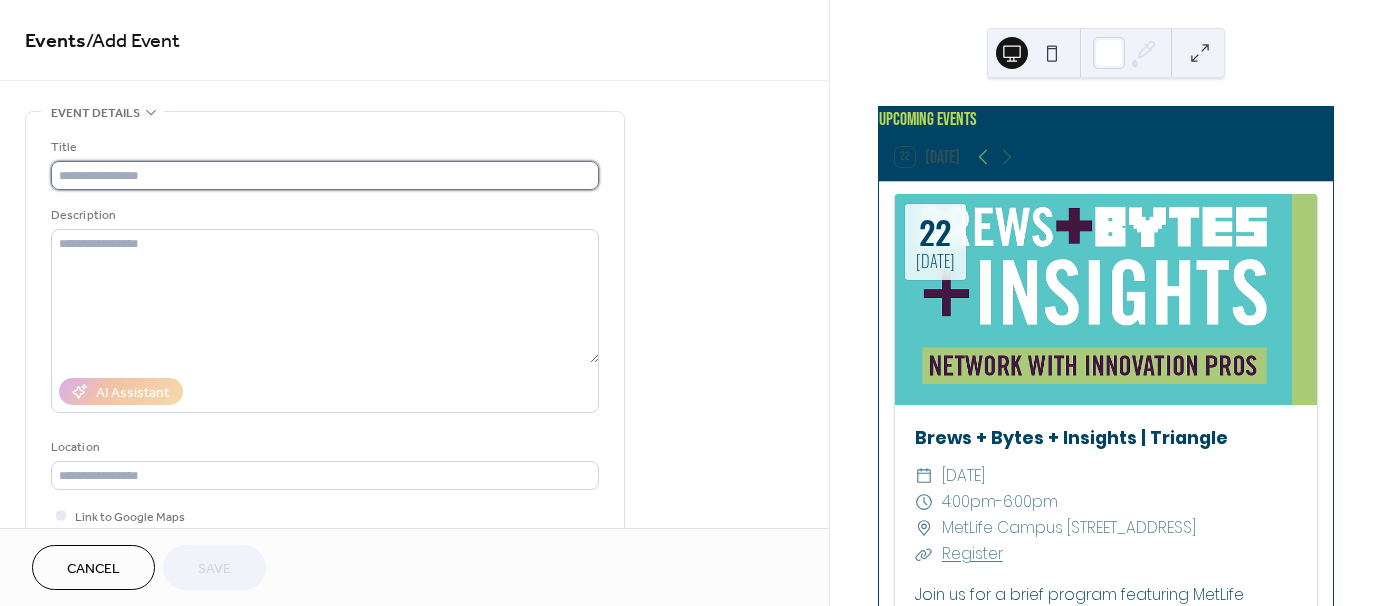 click at bounding box center (325, 175) 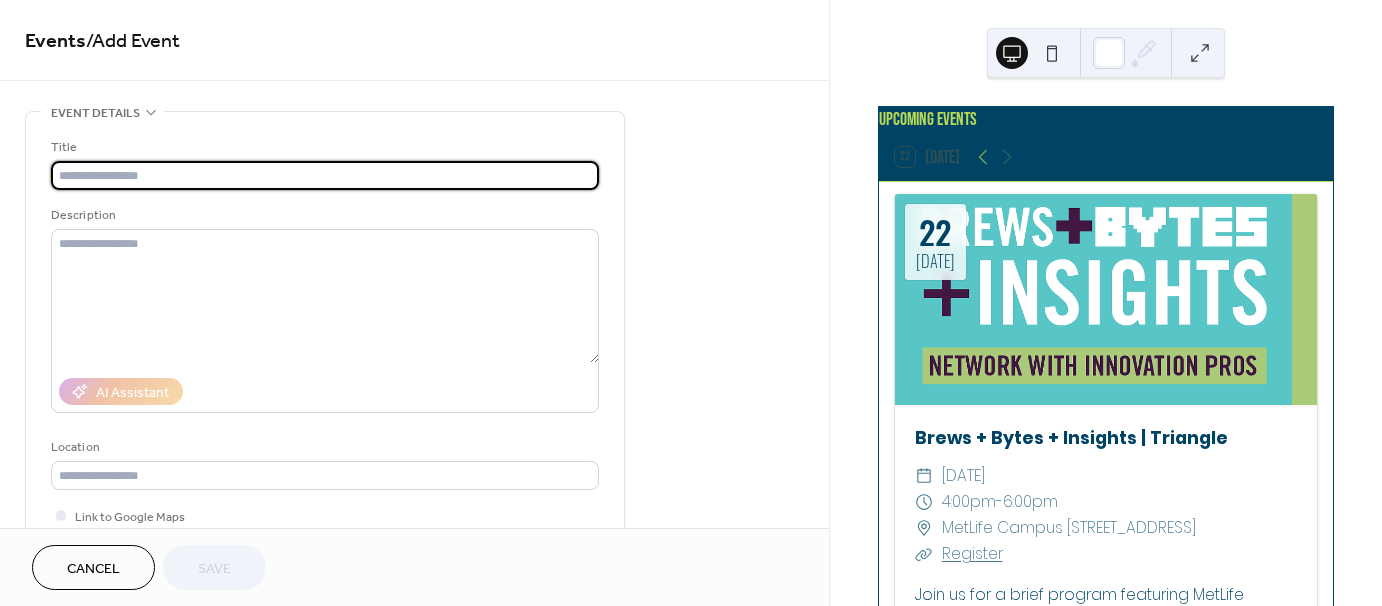 paste on "**********" 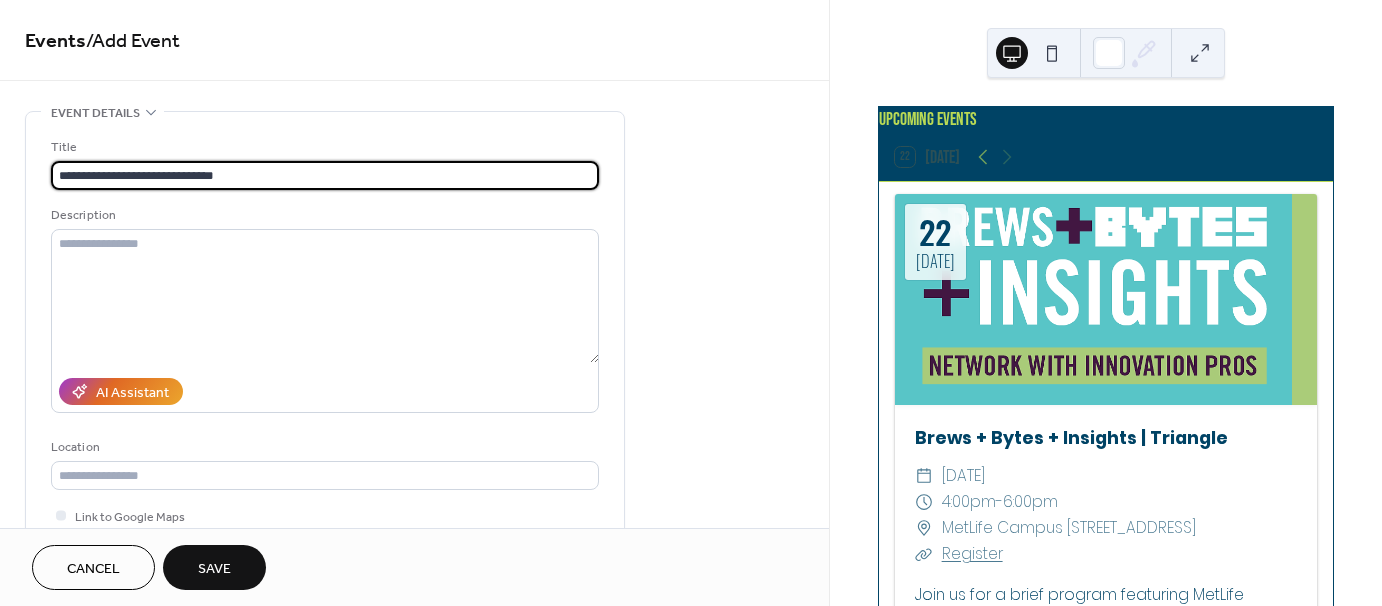 type on "**********" 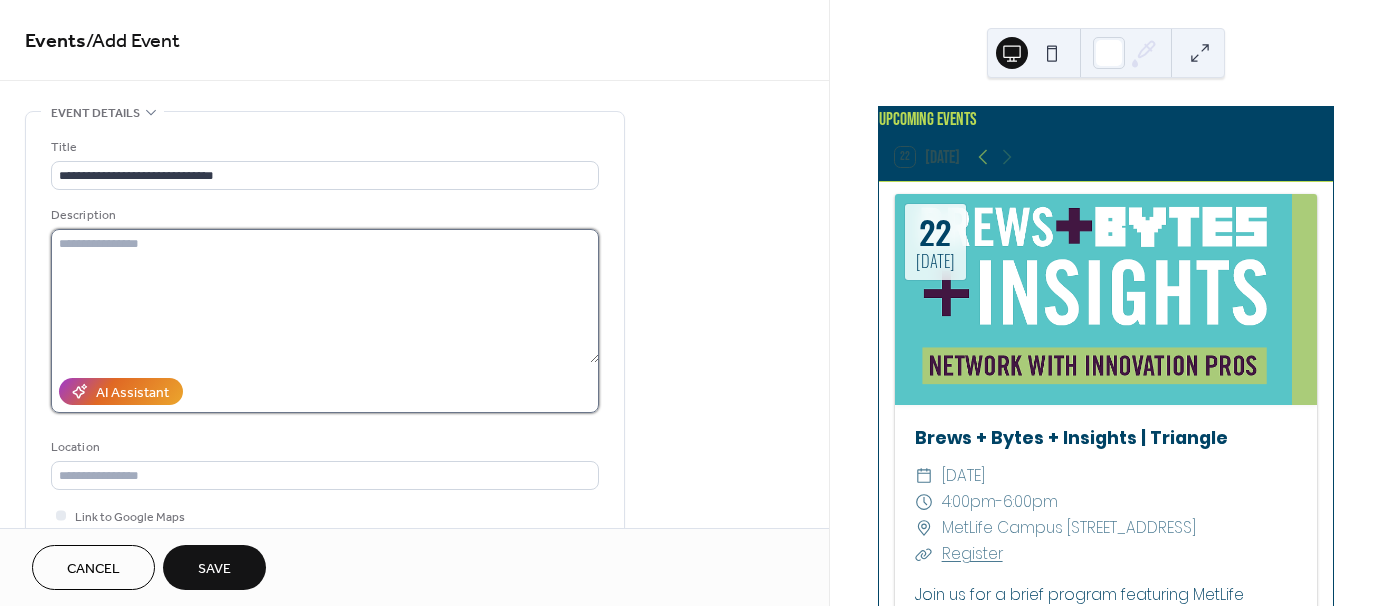click at bounding box center (325, 296) 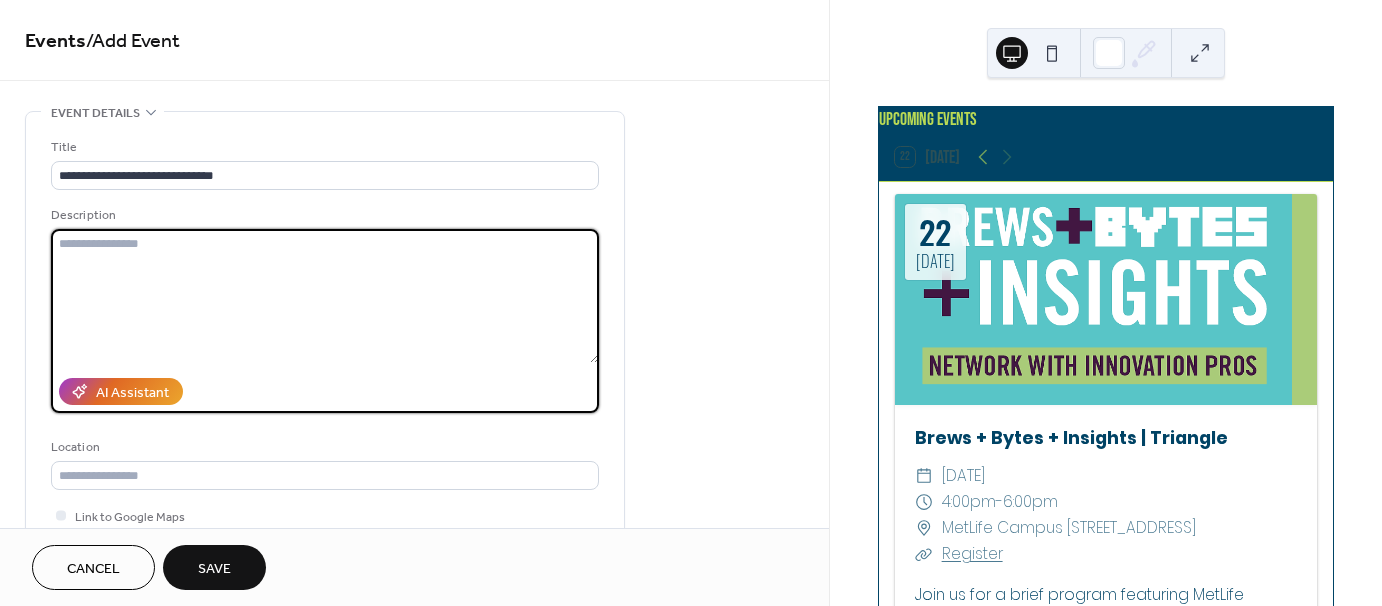 paste on "**********" 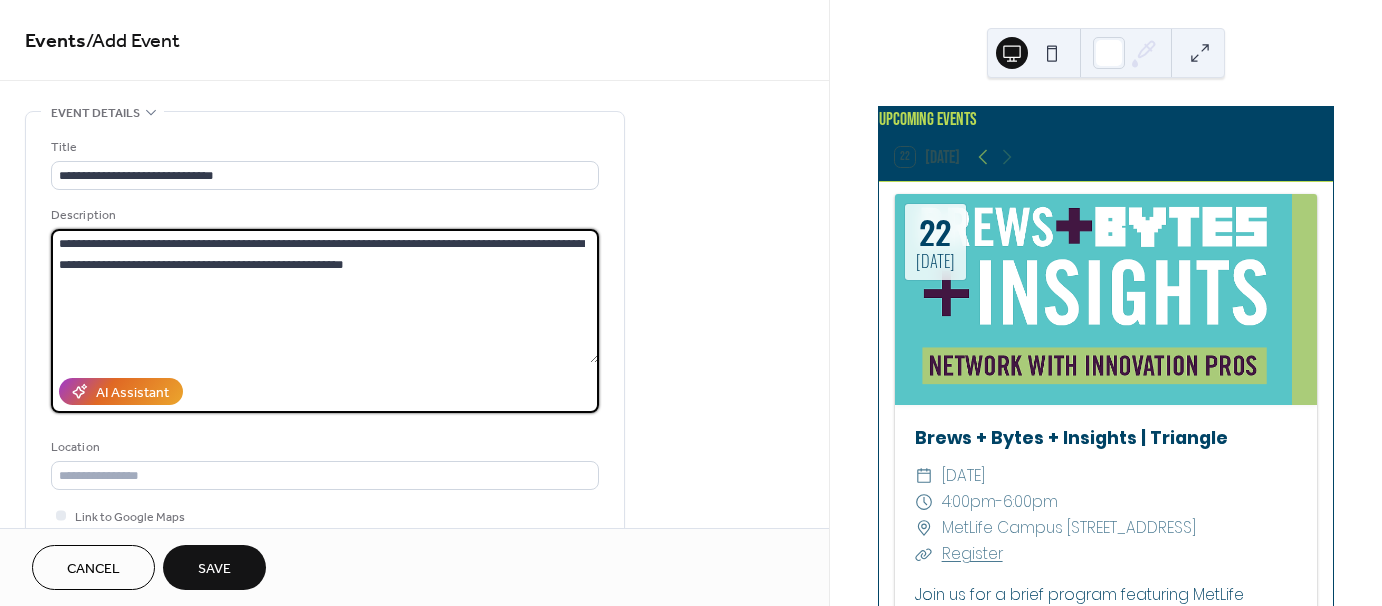 type on "**********" 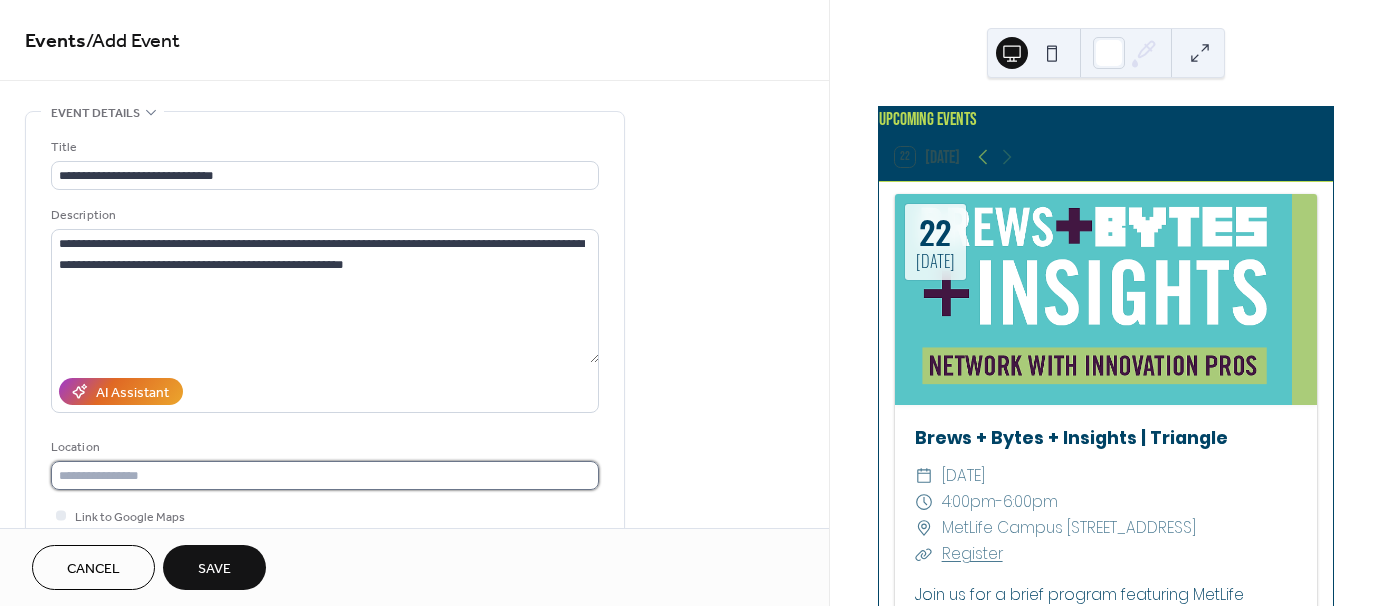click at bounding box center (325, 475) 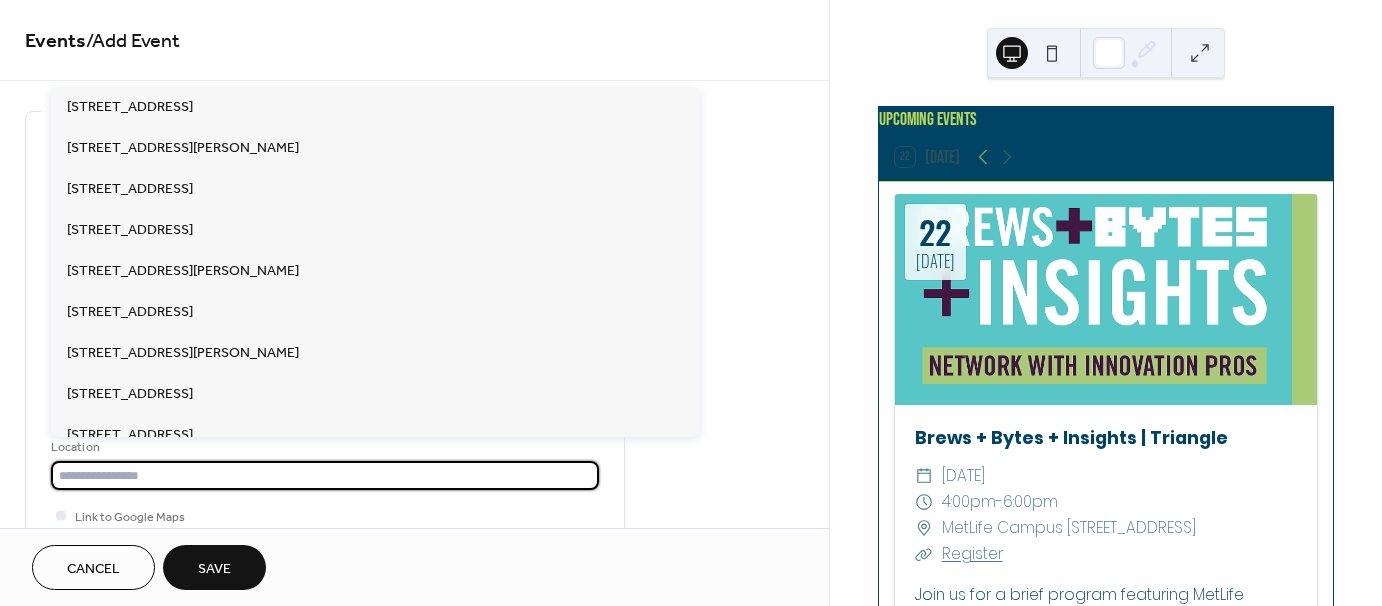 paste on "**********" 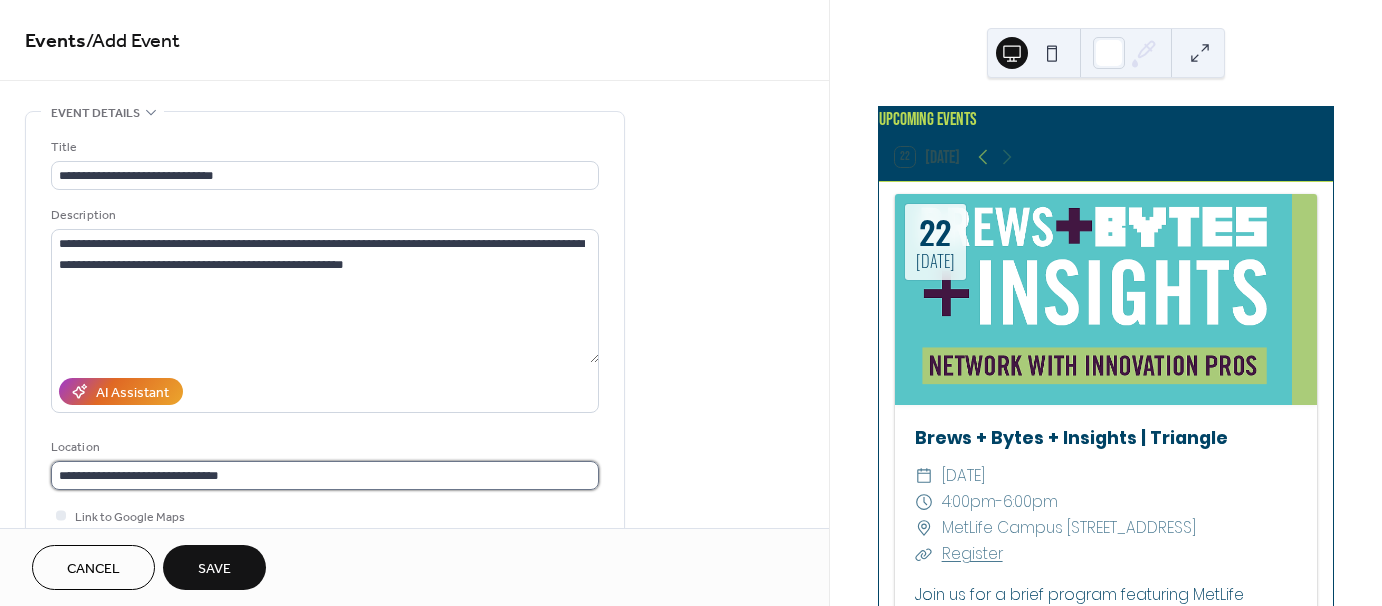 click on "**********" at bounding box center (325, 475) 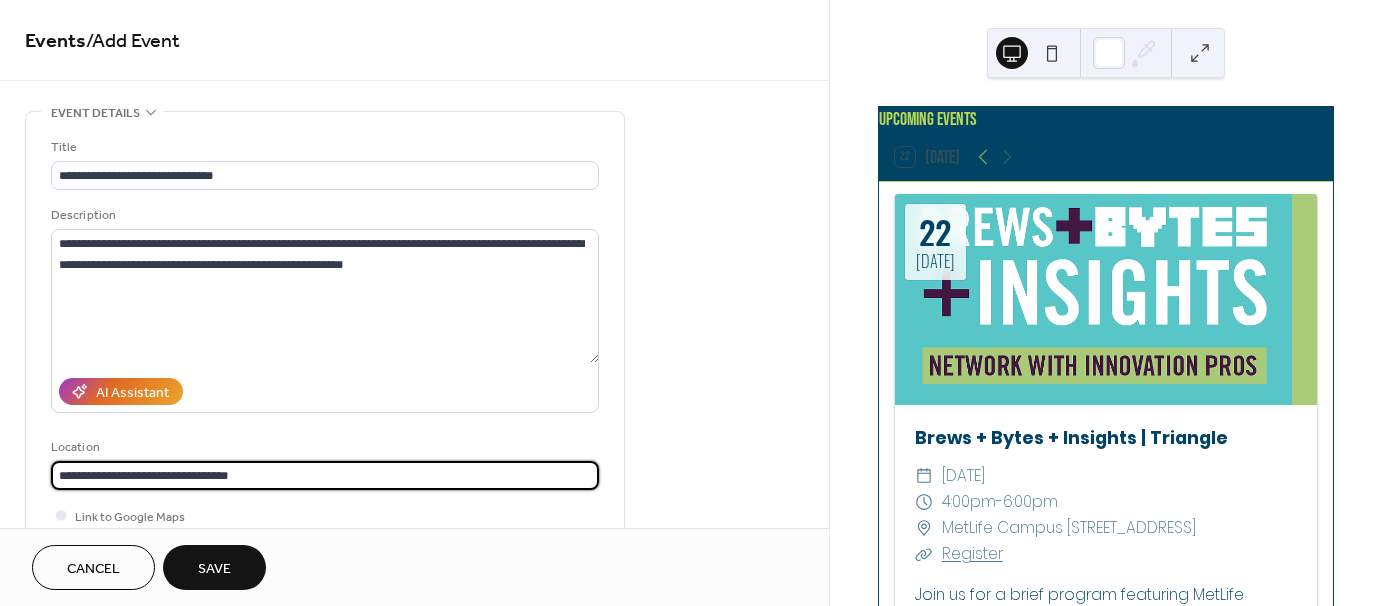 paste on "**********" 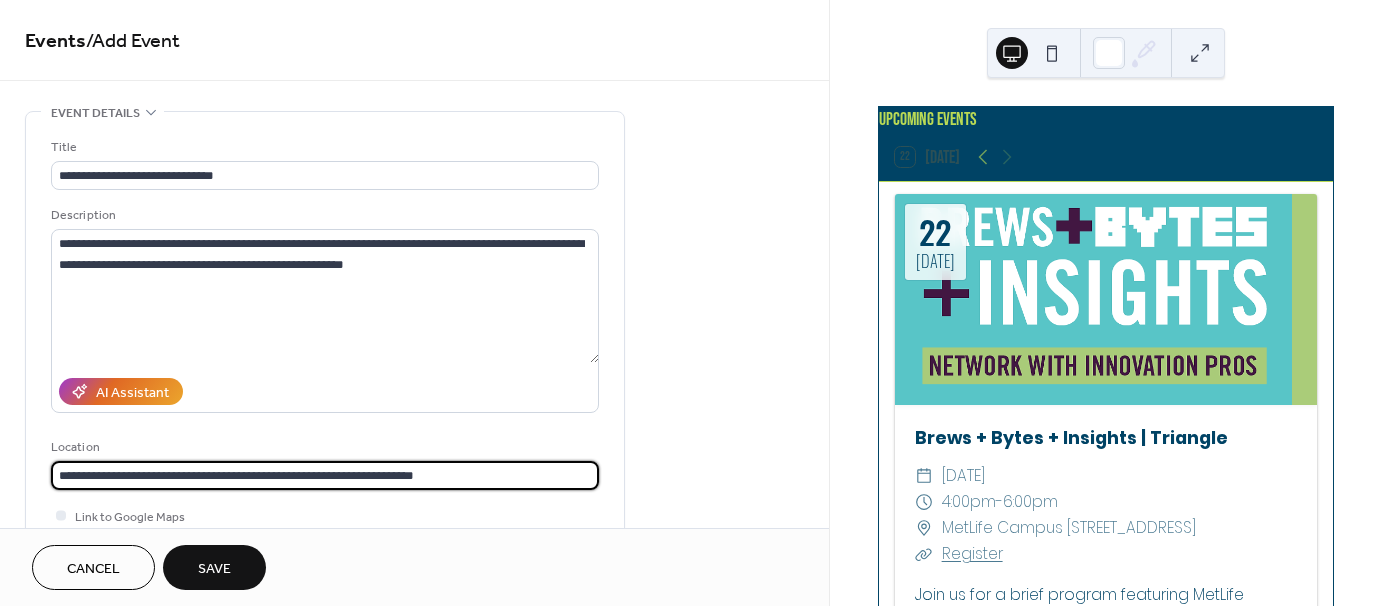 scroll, scrollTop: 1, scrollLeft: 0, axis: vertical 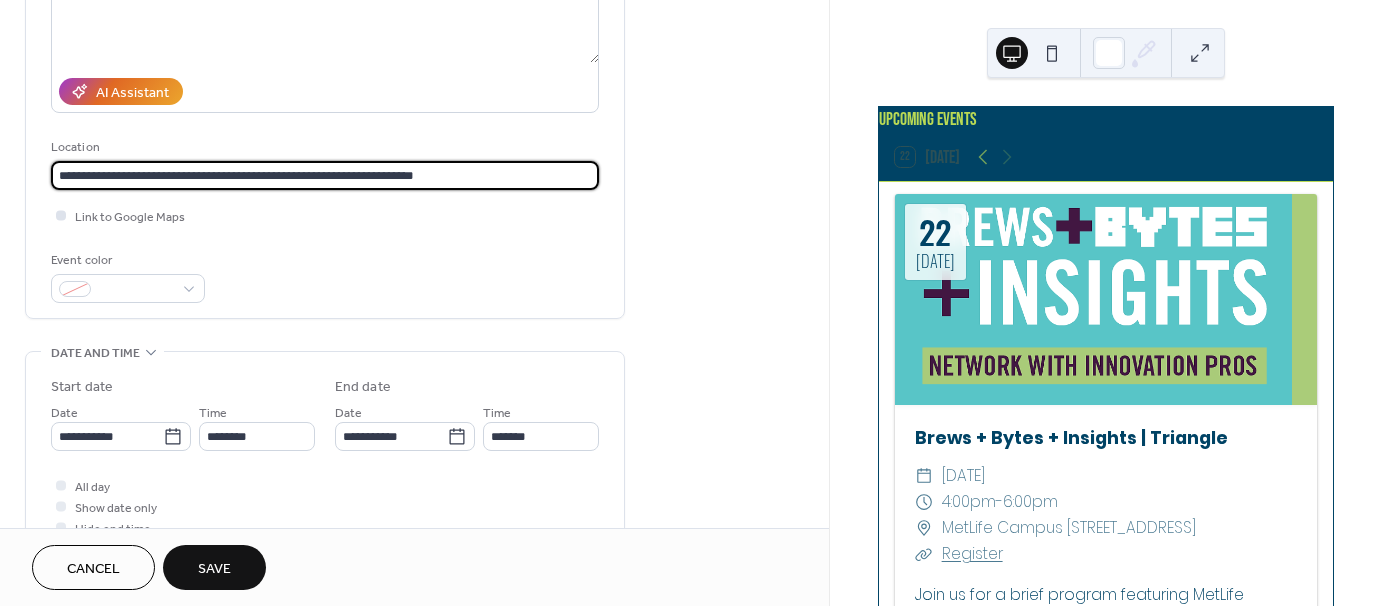type on "**********" 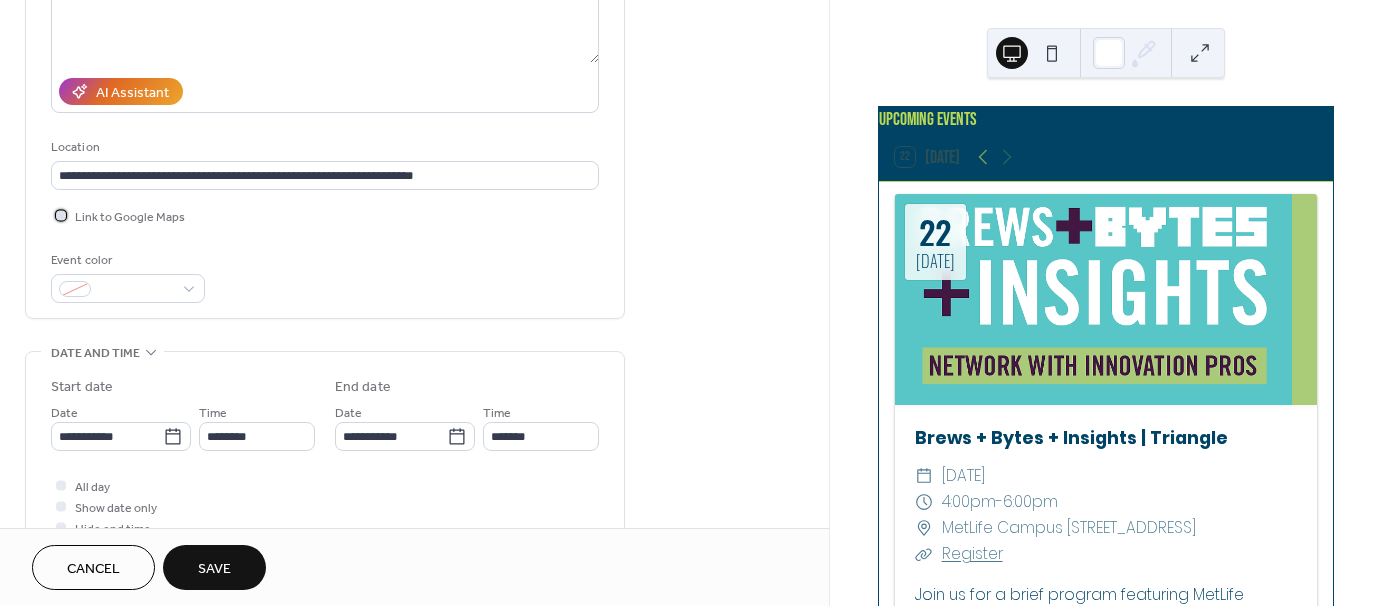 click on "Link to Google Maps" at bounding box center [130, 217] 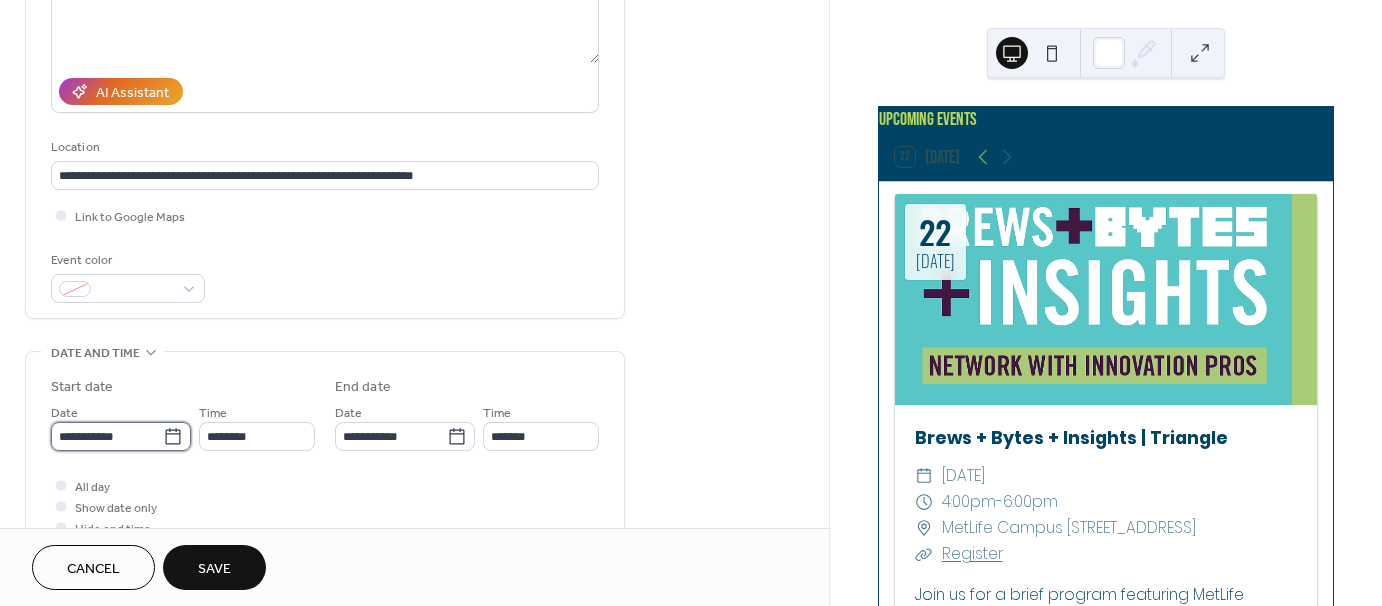 drag, startPoint x: 145, startPoint y: 446, endPoint x: 167, endPoint y: 440, distance: 22.803509 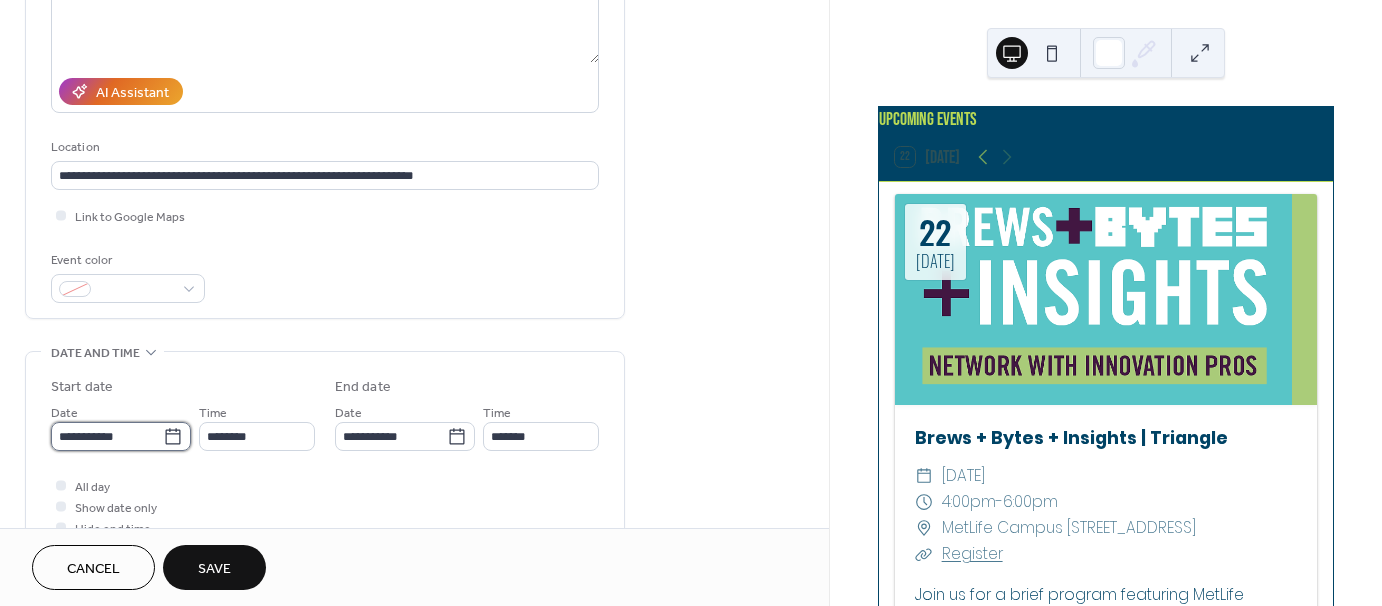 click on "**********" at bounding box center (107, 436) 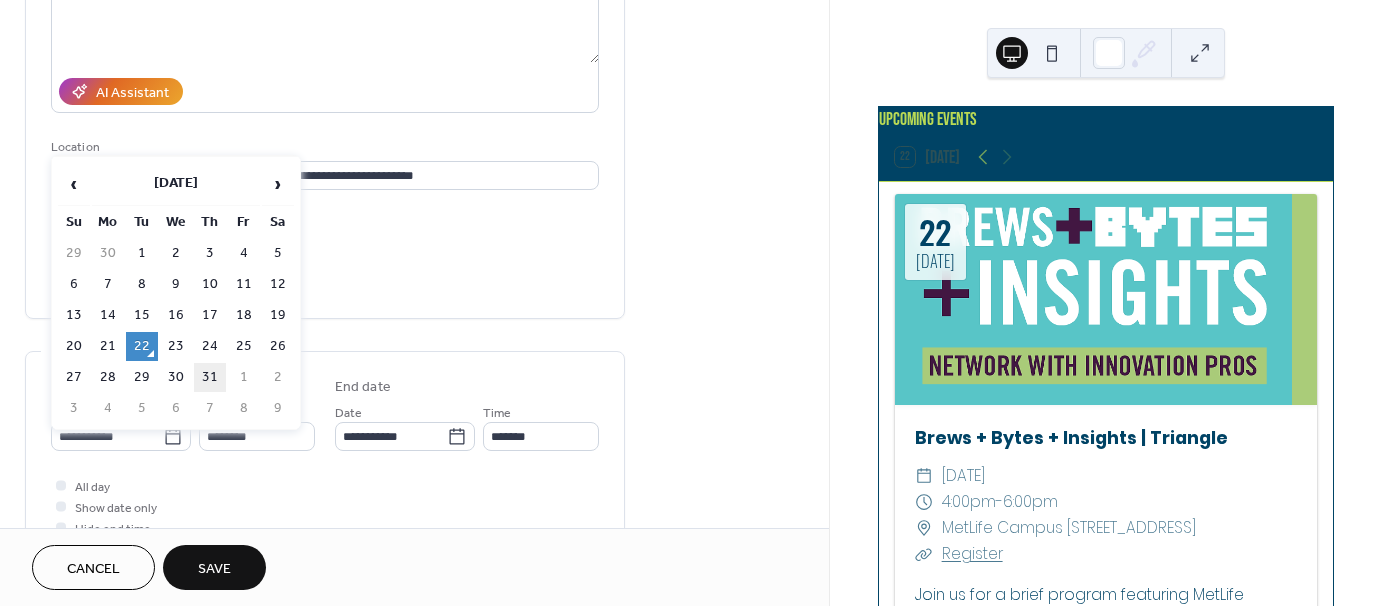 click on "31" at bounding box center [210, 377] 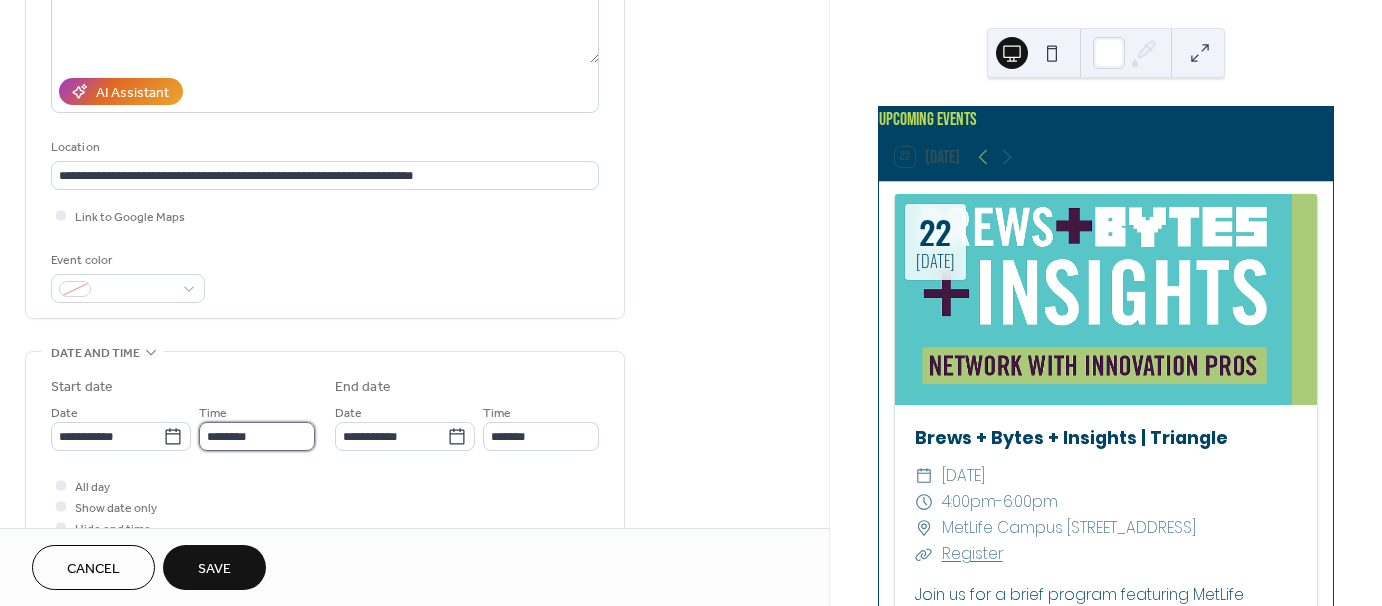 click on "********" at bounding box center [257, 436] 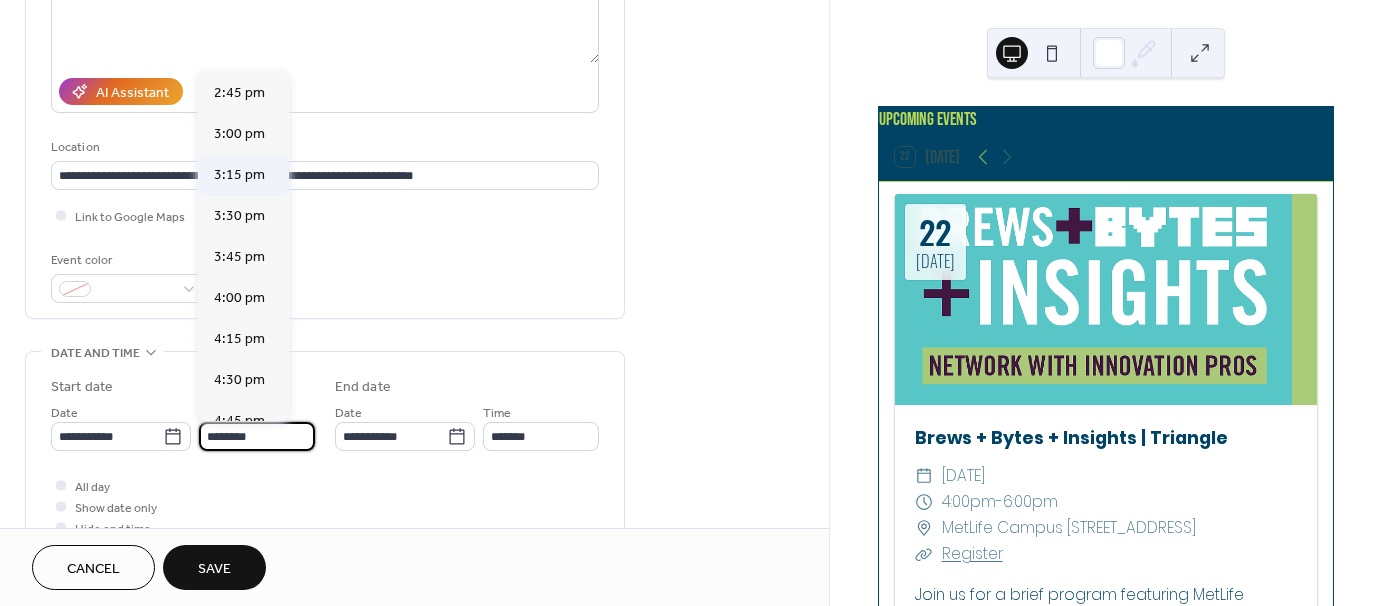 scroll, scrollTop: 2468, scrollLeft: 0, axis: vertical 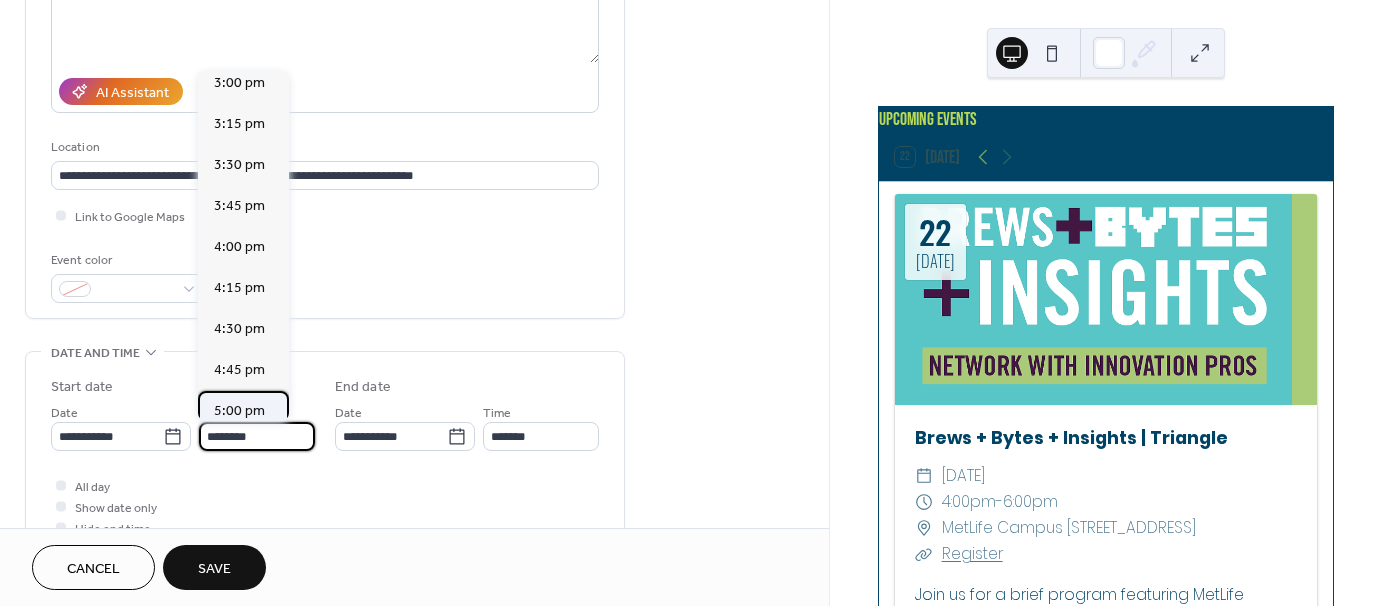 click on "5:00 pm" at bounding box center (239, 411) 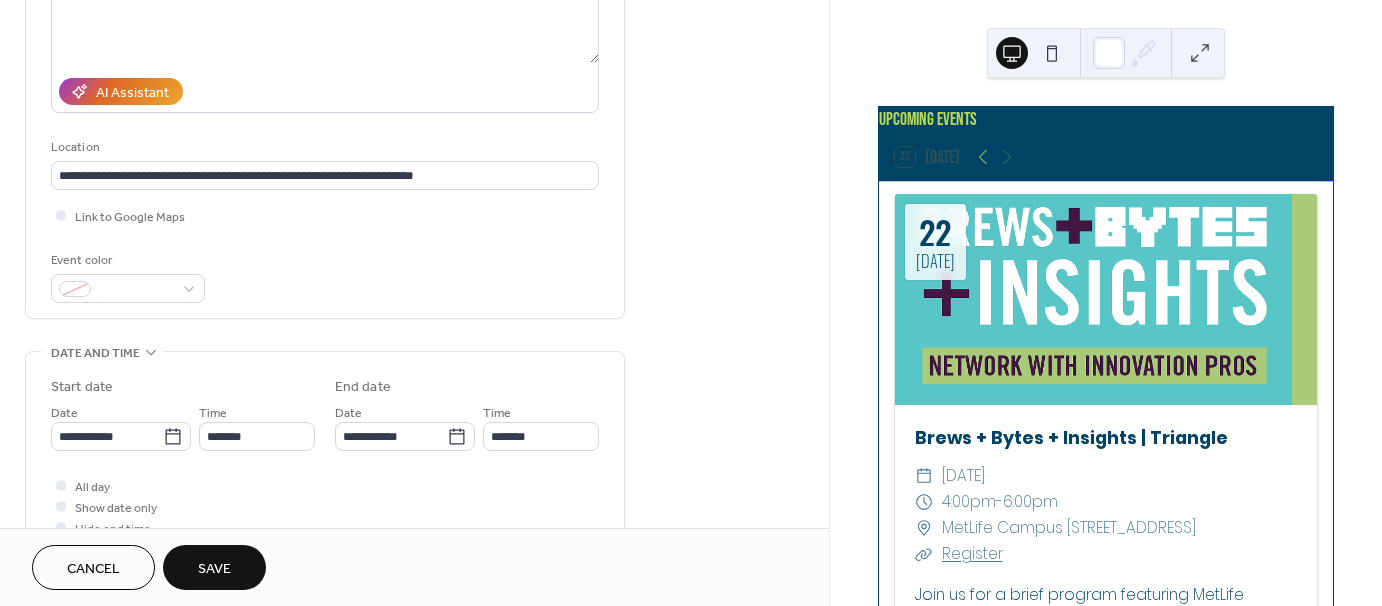 type on "*******" 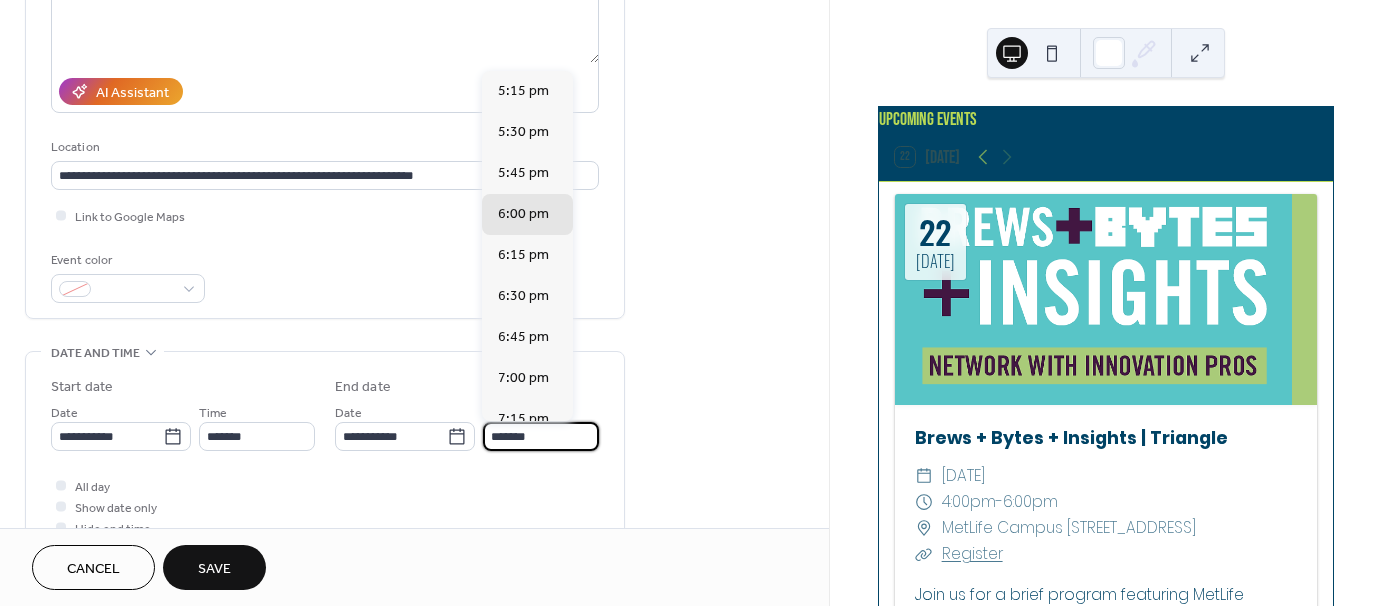 click on "*******" at bounding box center (541, 436) 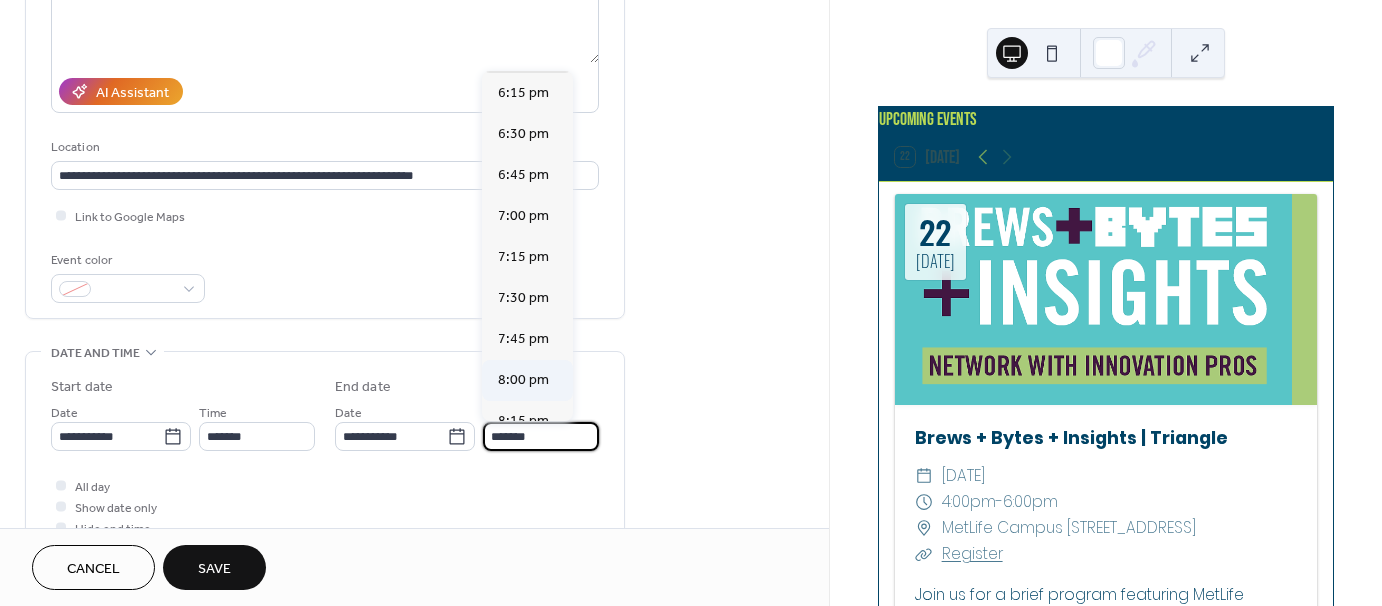 scroll, scrollTop: 200, scrollLeft: 0, axis: vertical 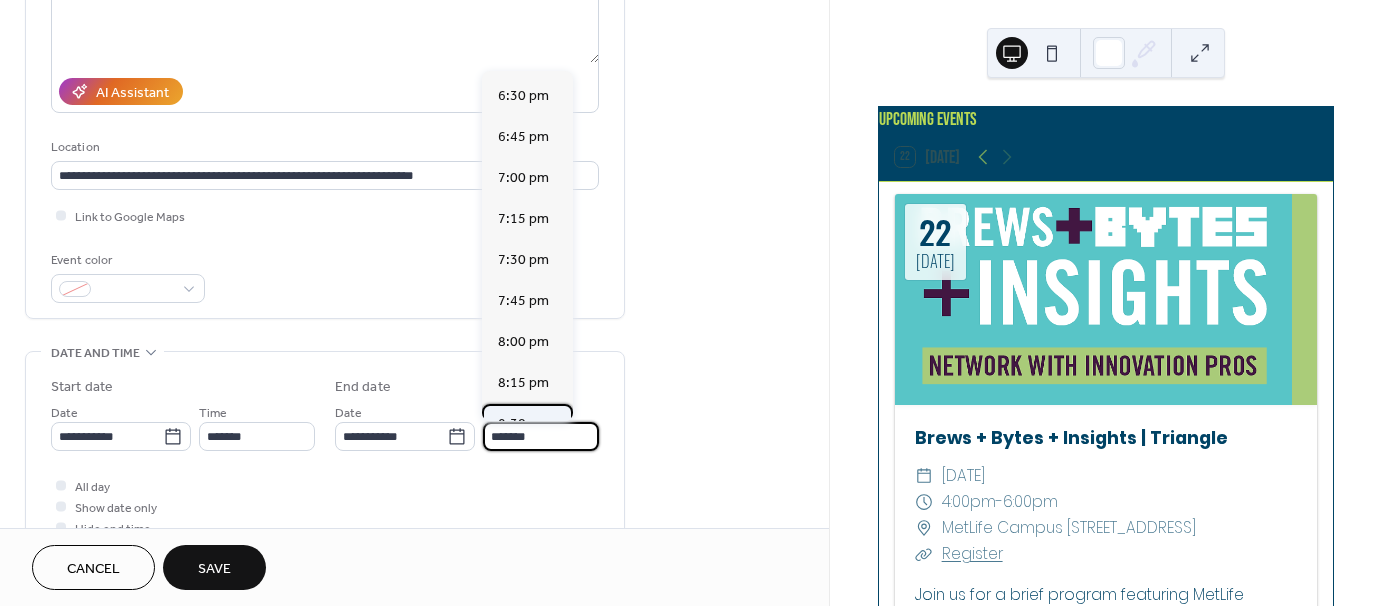 click on "8:30 pm" at bounding box center [527, 424] 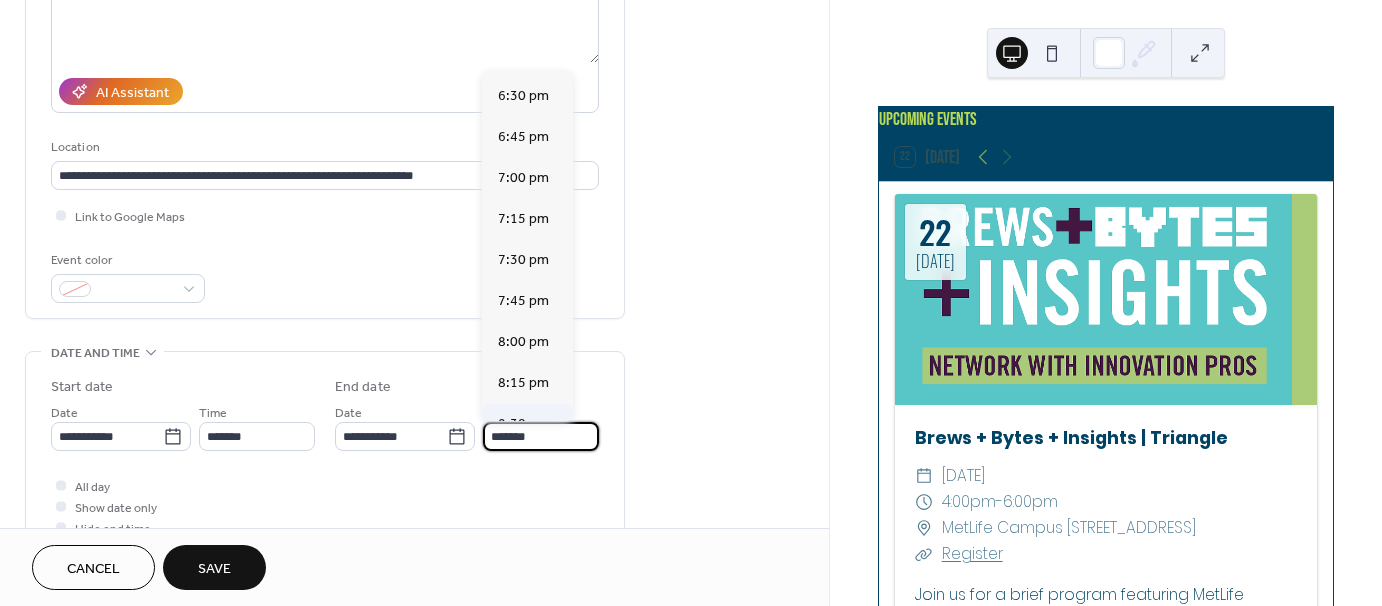 type on "*******" 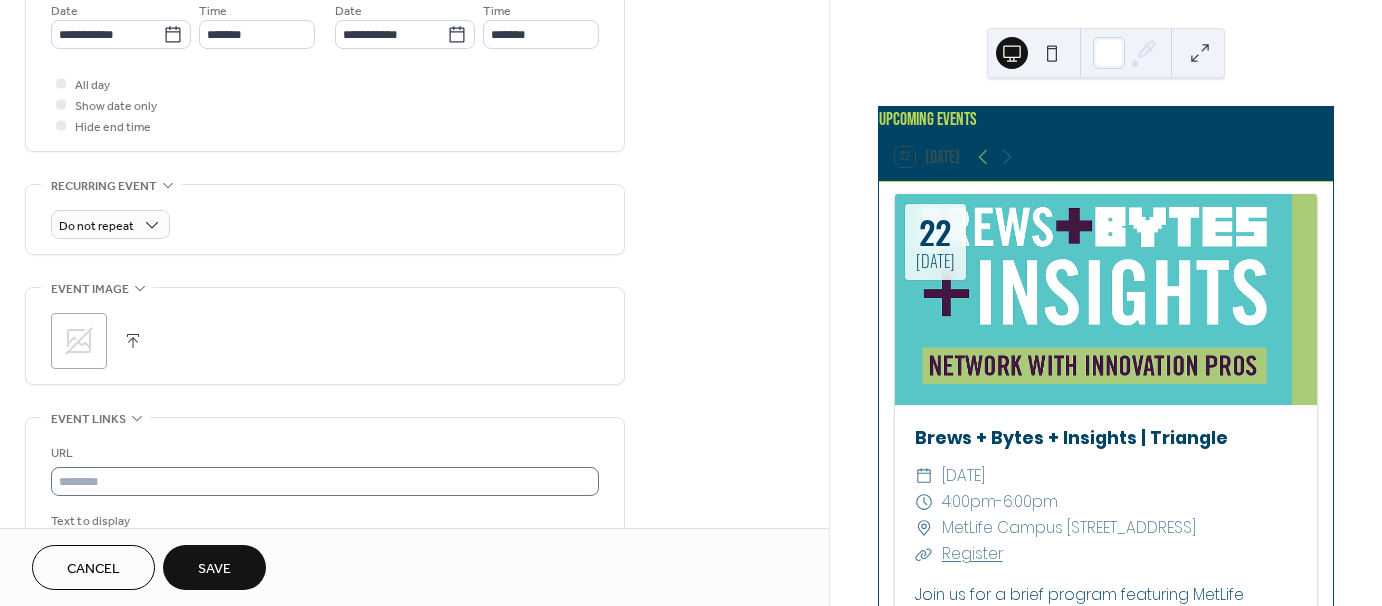 scroll, scrollTop: 700, scrollLeft: 0, axis: vertical 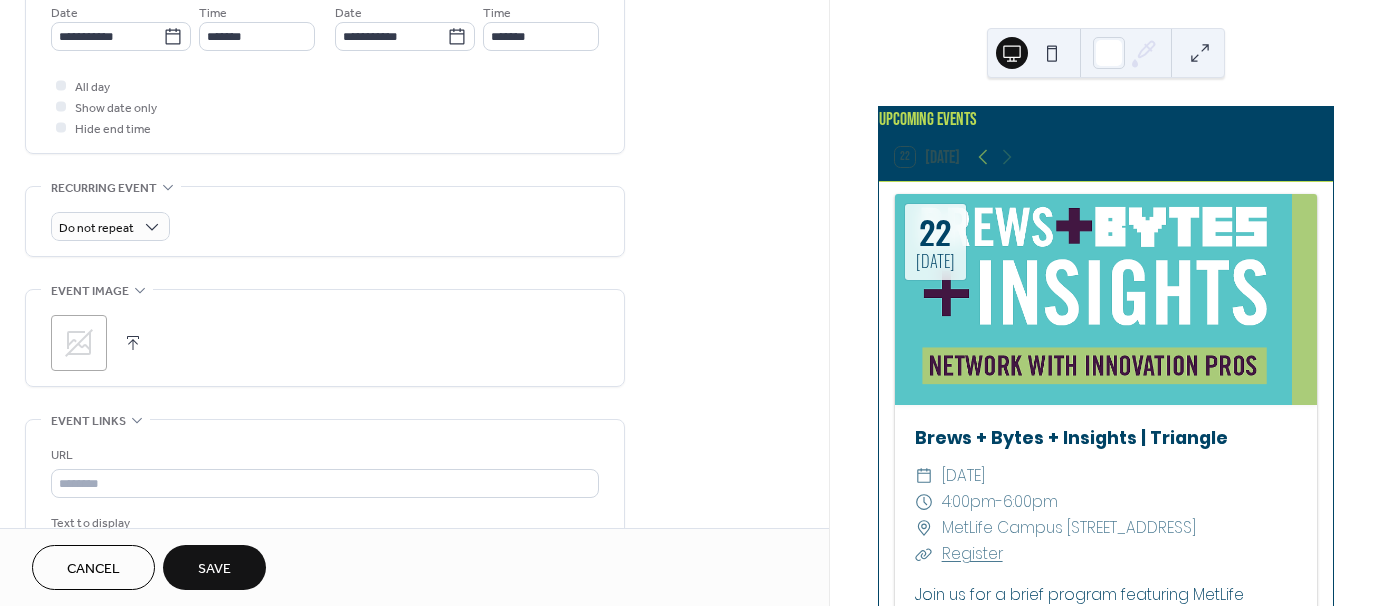 click 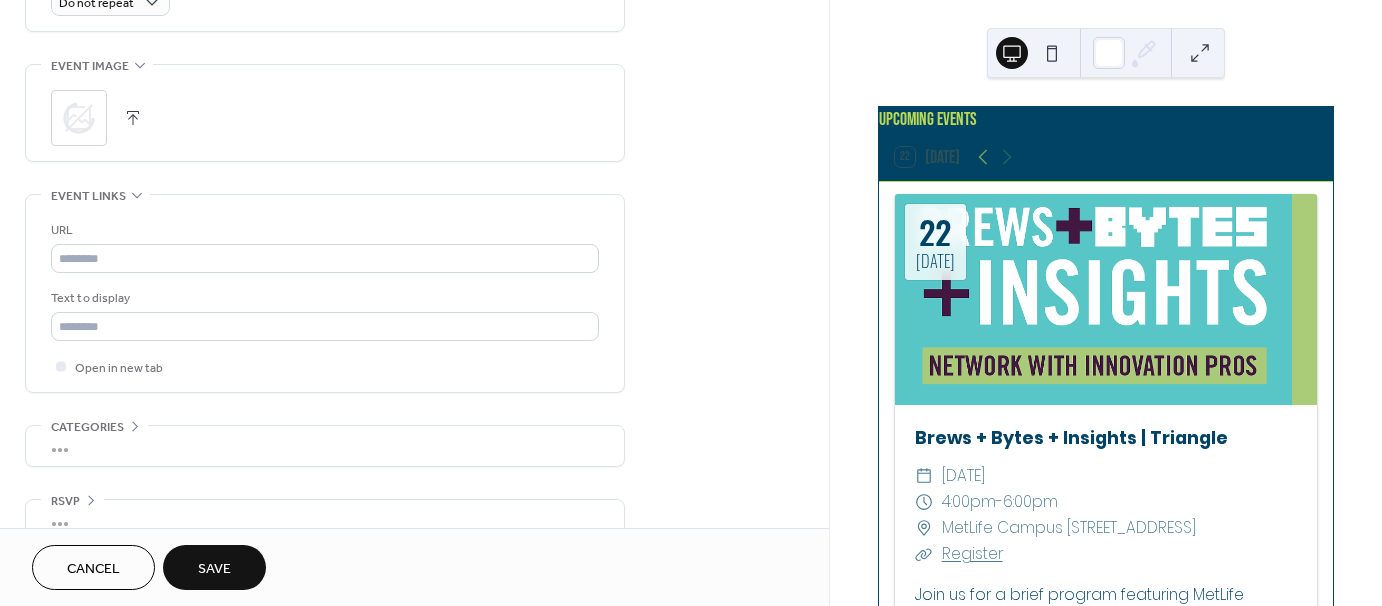 scroll, scrollTop: 955, scrollLeft: 0, axis: vertical 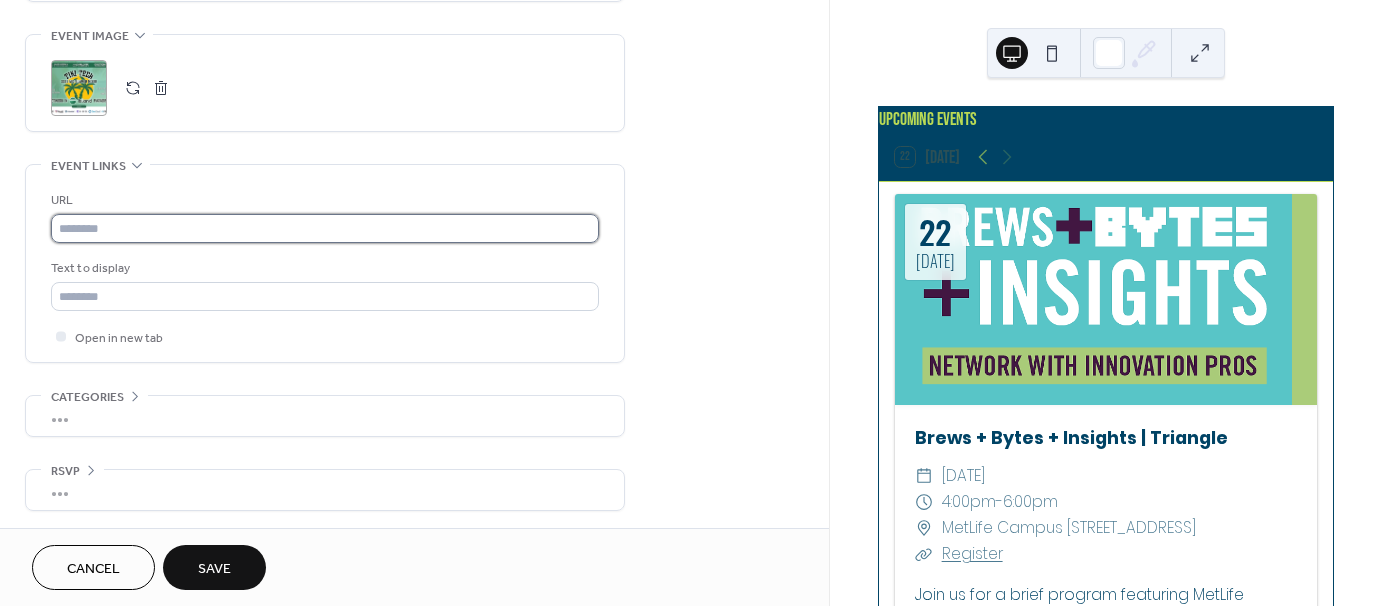 click at bounding box center [325, 228] 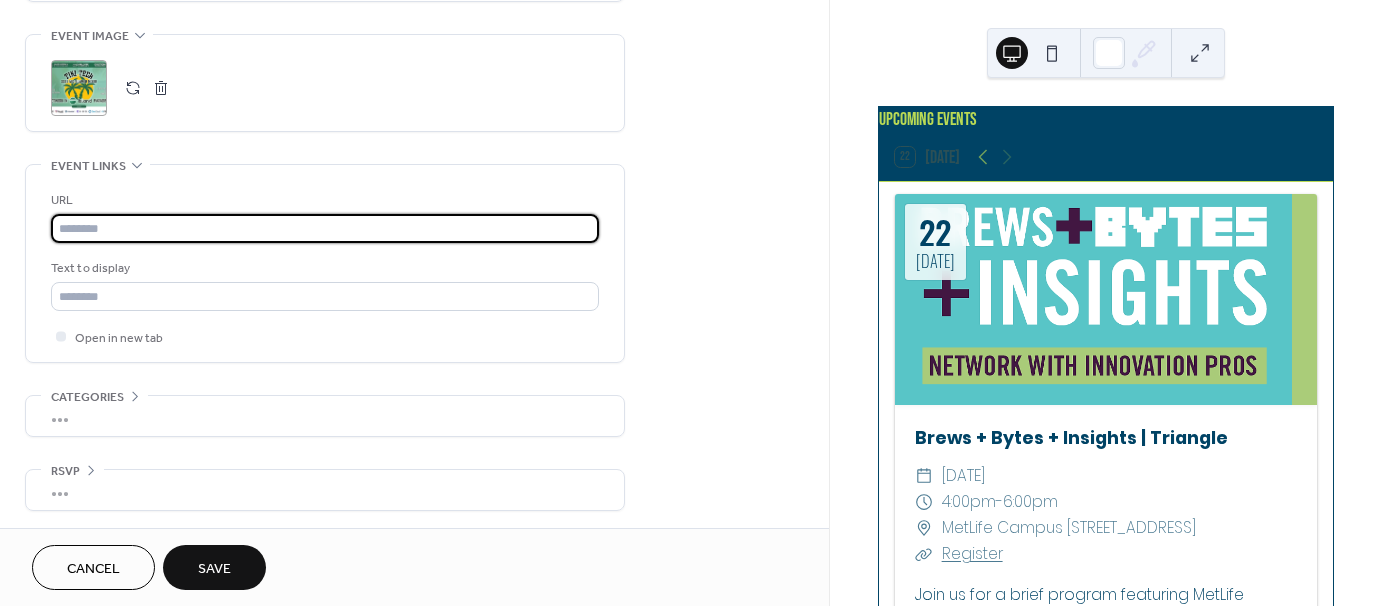 paste on "**********" 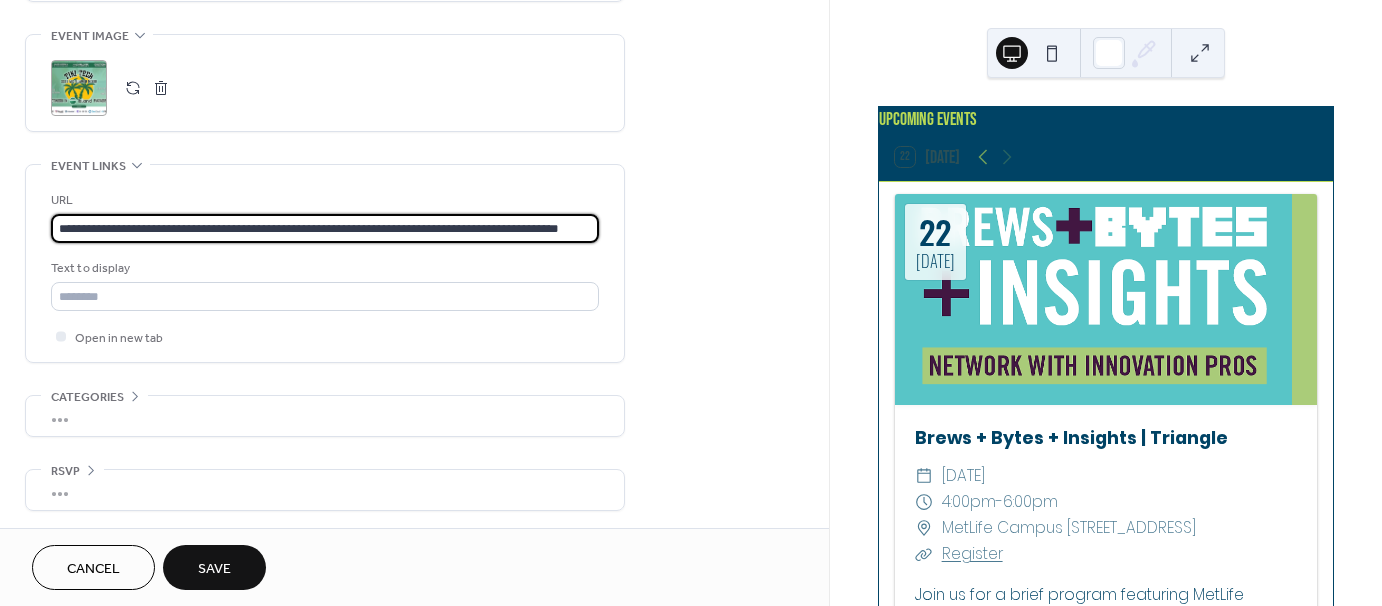scroll, scrollTop: 0, scrollLeft: 62, axis: horizontal 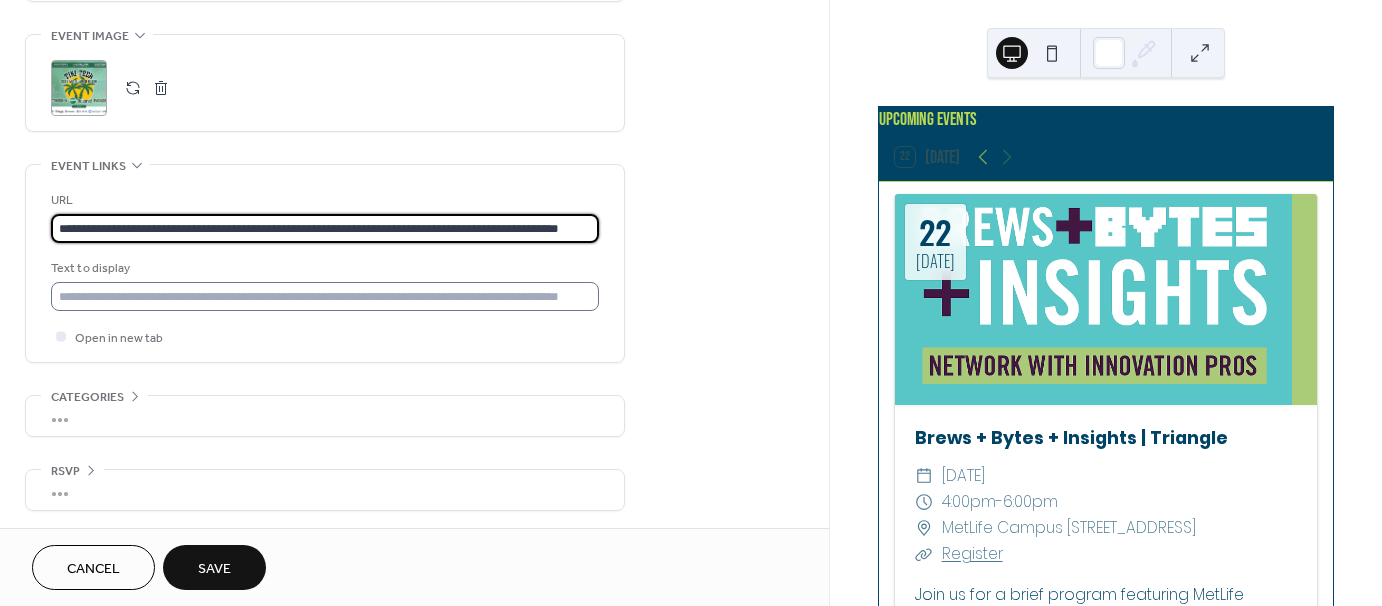 type on "**********" 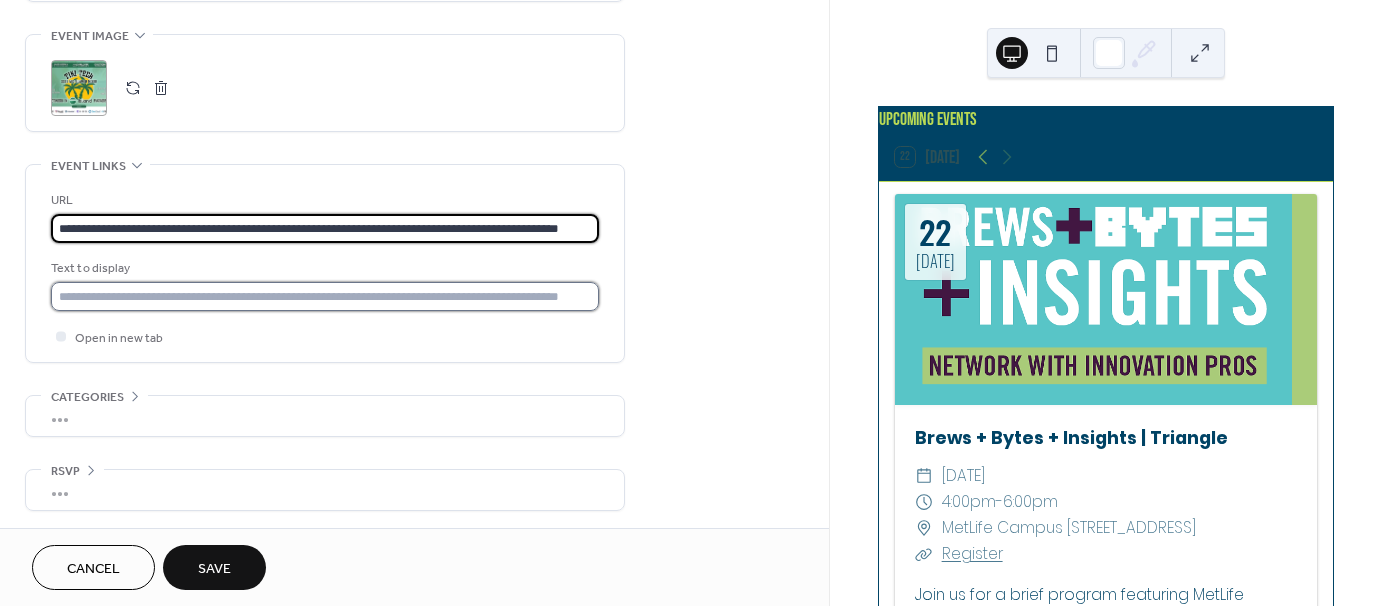 scroll, scrollTop: 0, scrollLeft: 0, axis: both 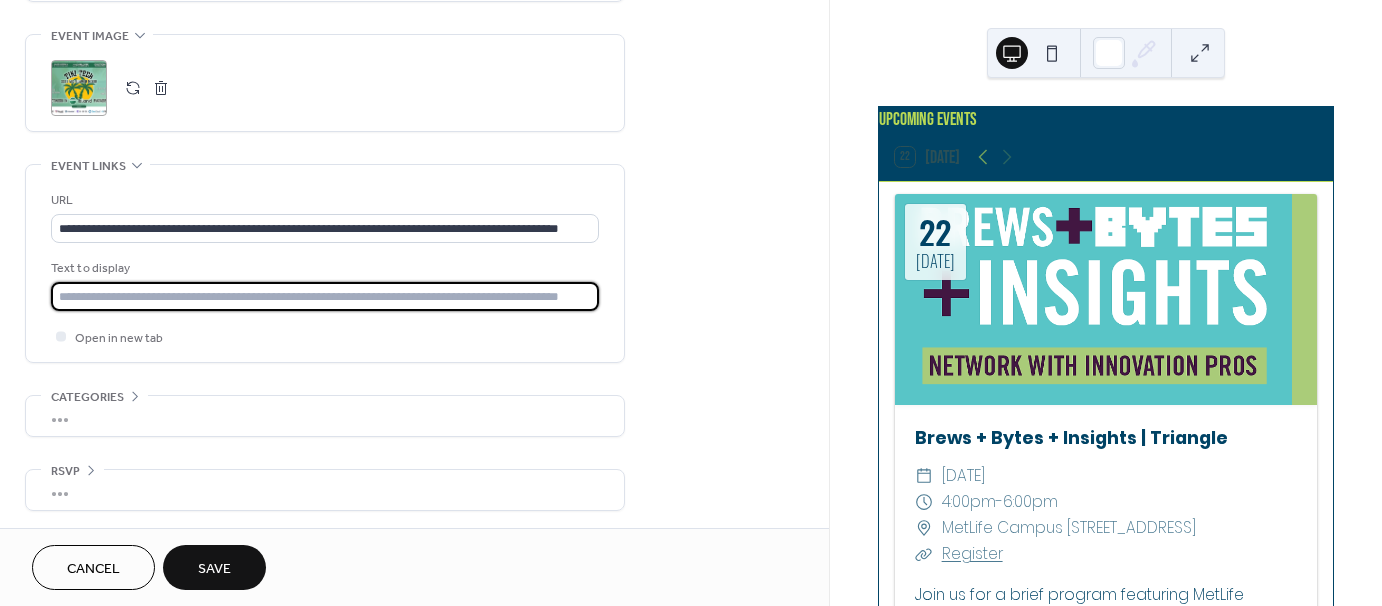 type on "**********" 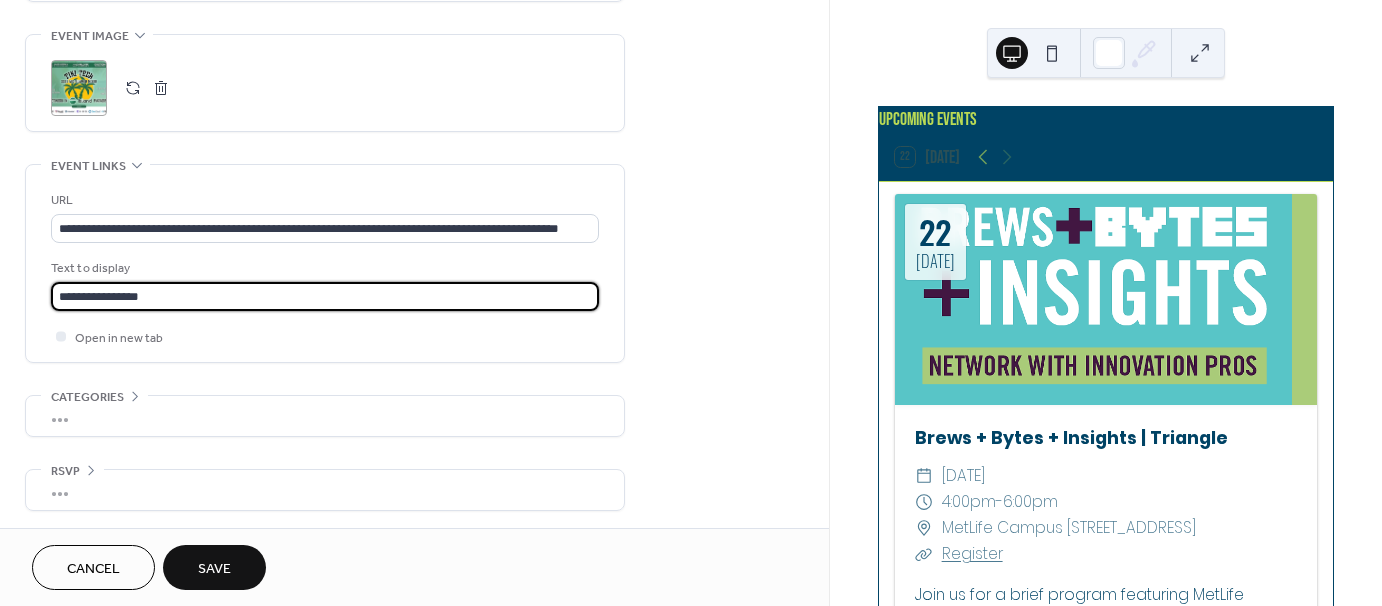 click on "Save" at bounding box center [214, 569] 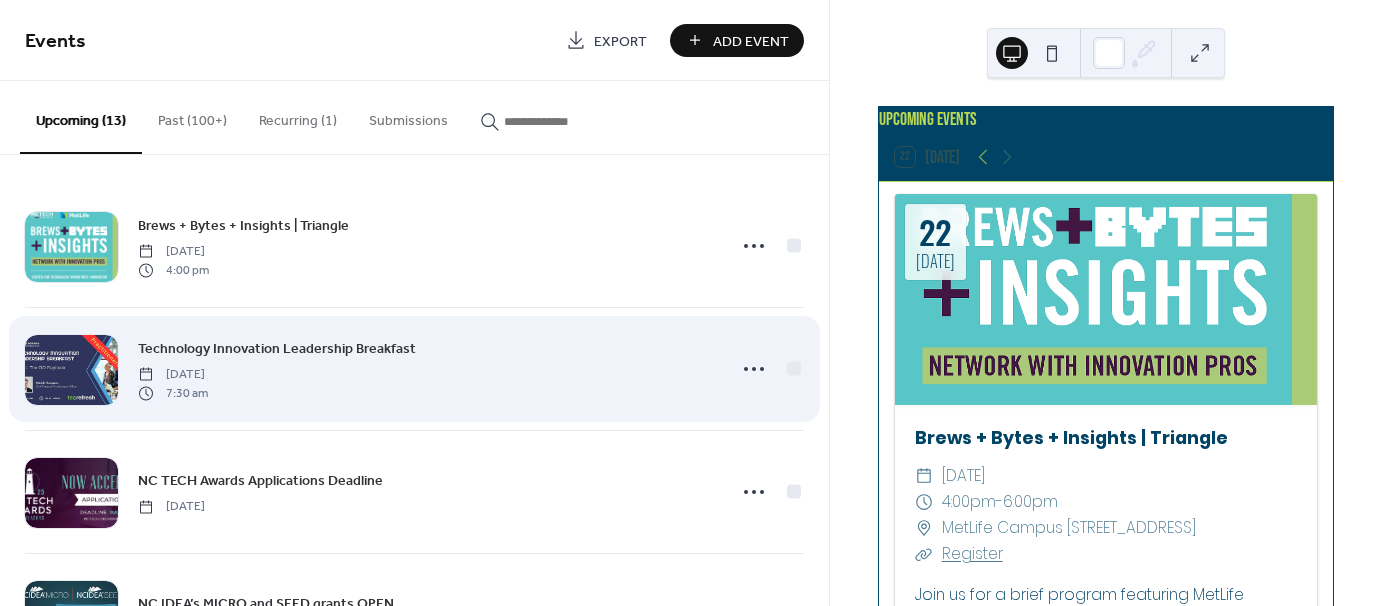 click on "Technology Innovation Leadership Breakfast [DATE] 7:30 am" at bounding box center (426, 369) 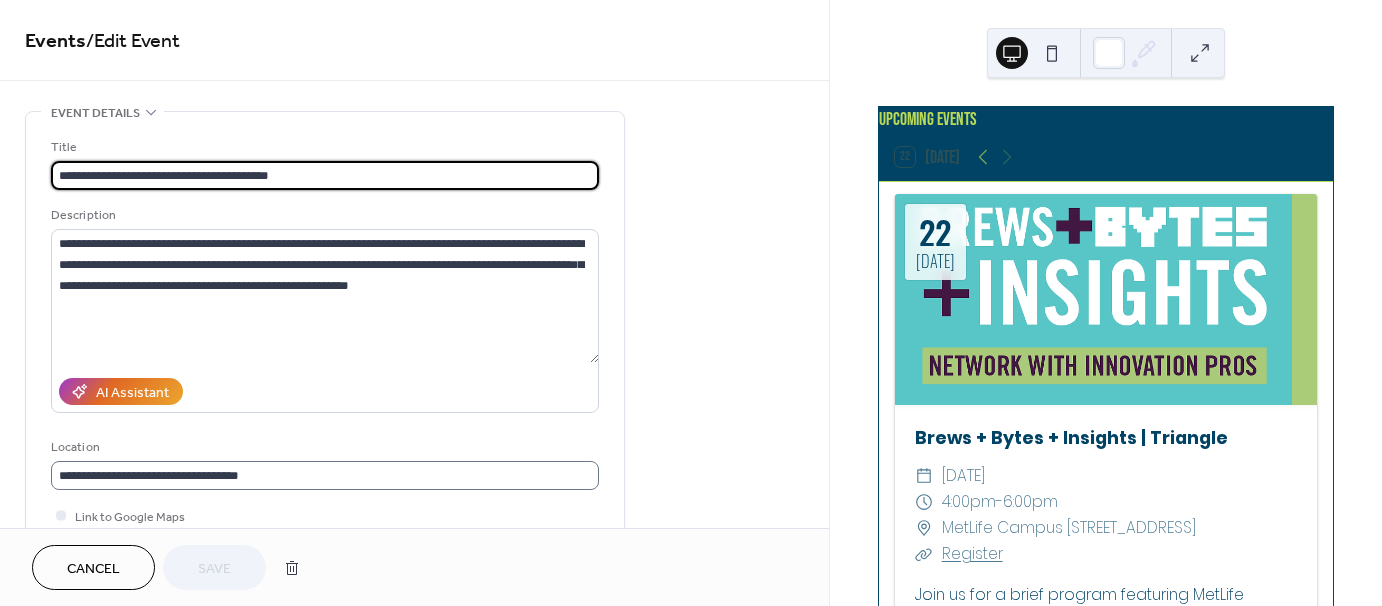 scroll, scrollTop: 1, scrollLeft: 0, axis: vertical 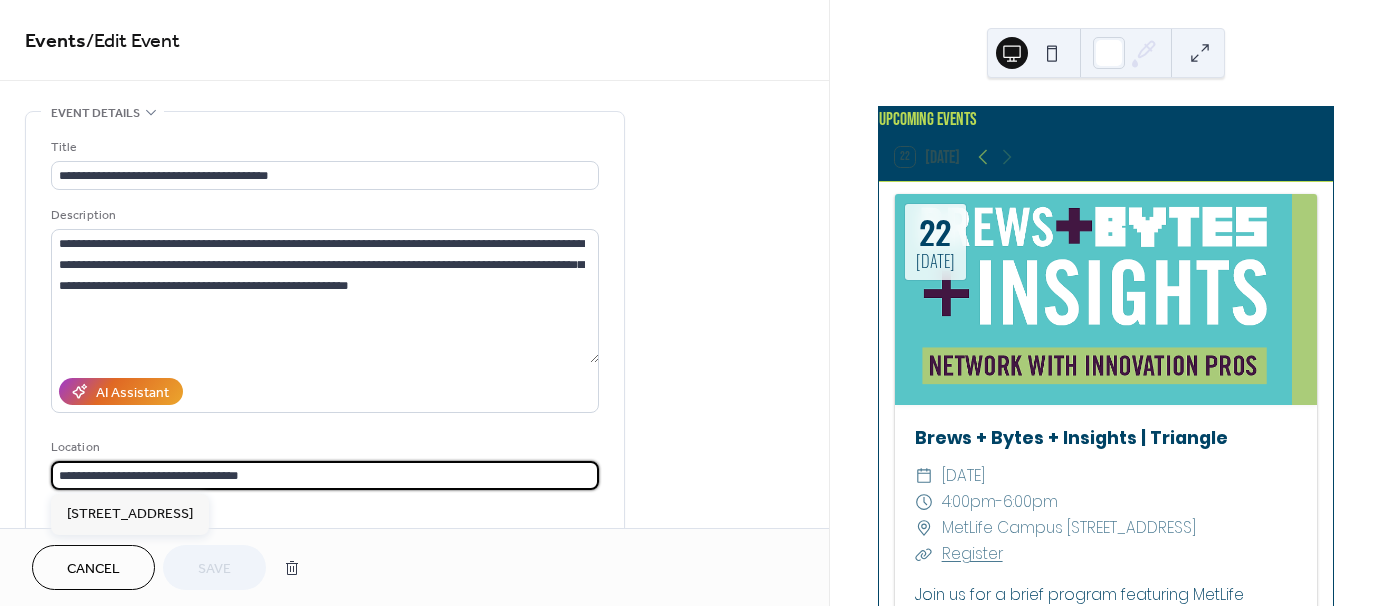 drag, startPoint x: 396, startPoint y: 479, endPoint x: -77, endPoint y: 426, distance: 475.96008 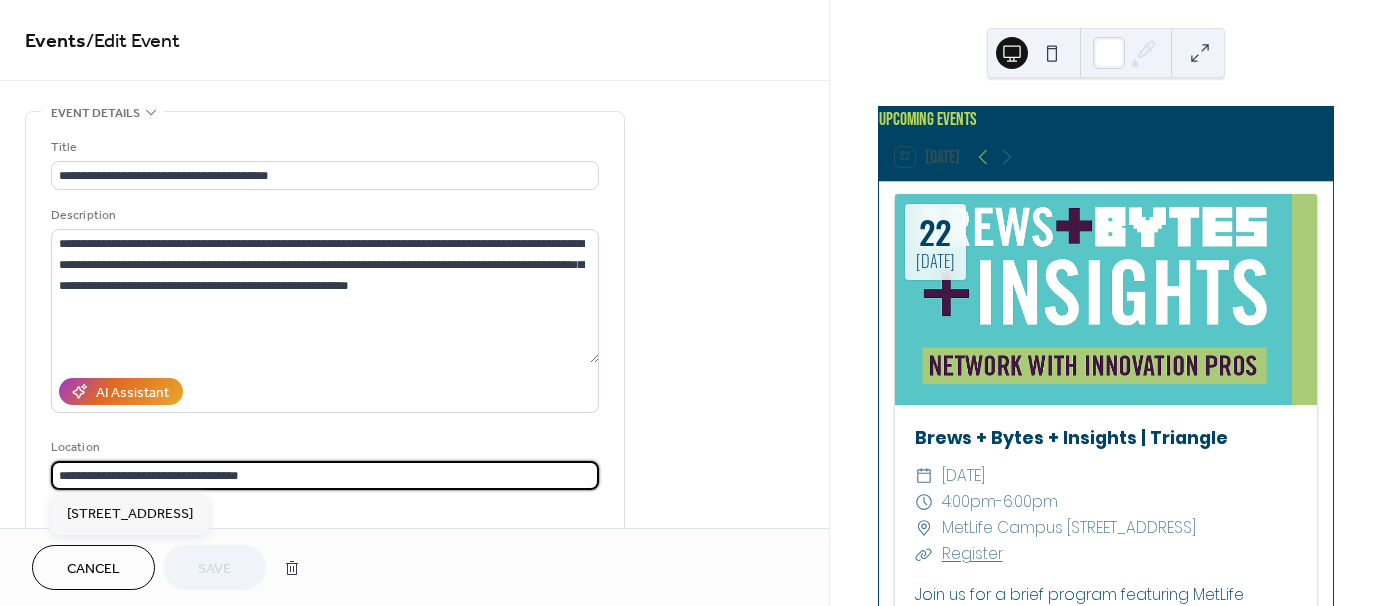 click on "**********" at bounding box center [691, 303] 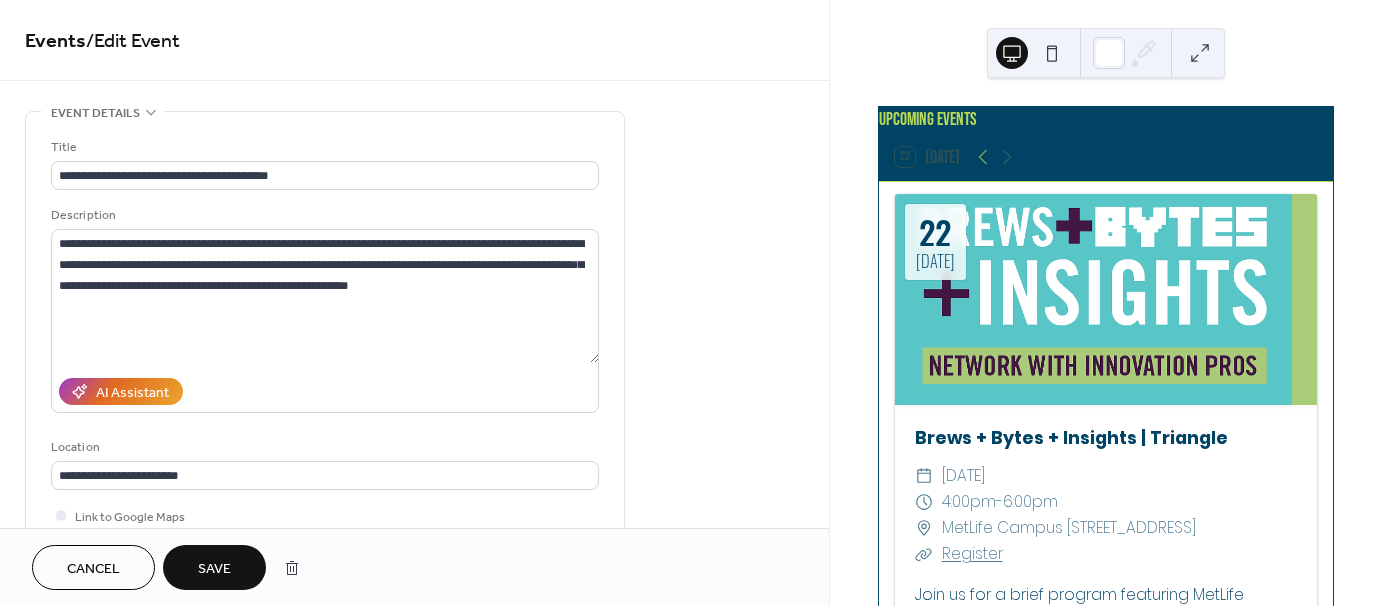 scroll, scrollTop: 0, scrollLeft: 0, axis: both 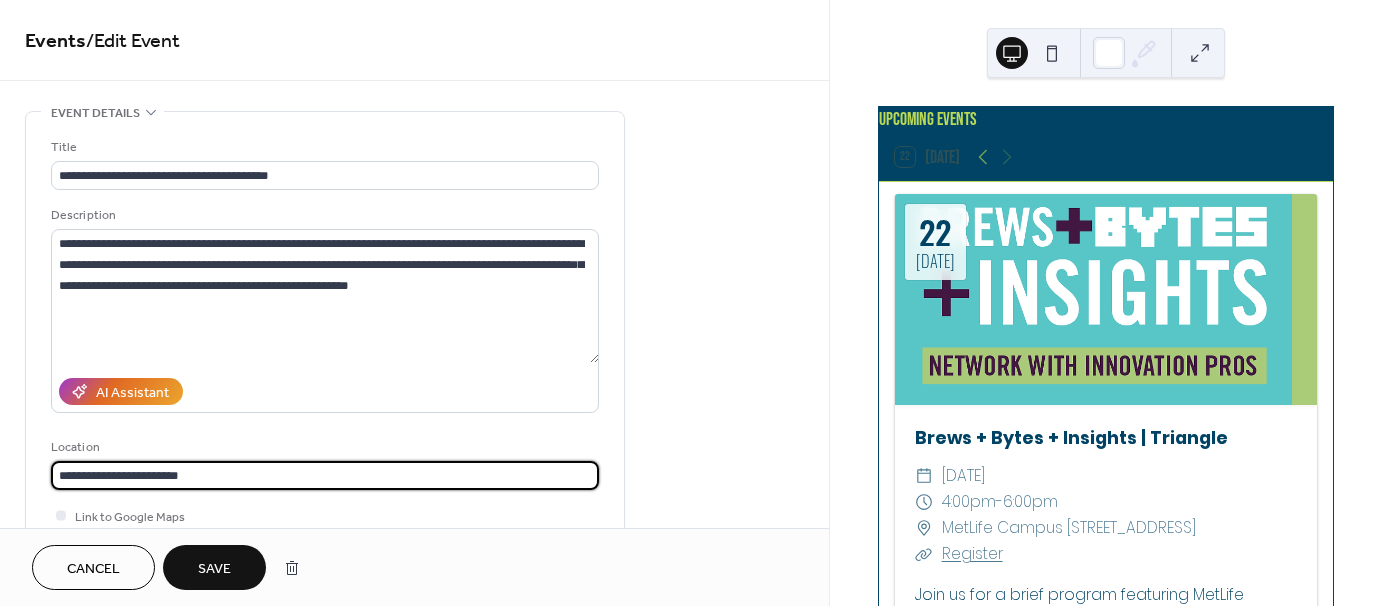 click on "**********" at bounding box center (325, 475) 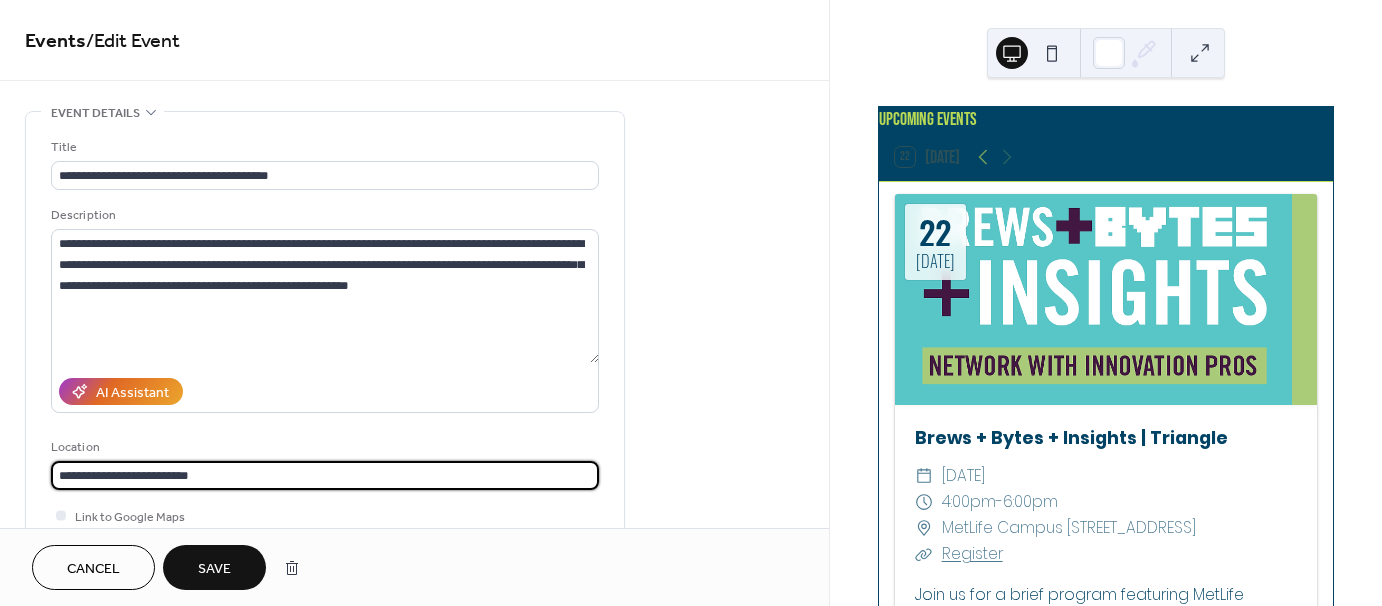 paste on "**********" 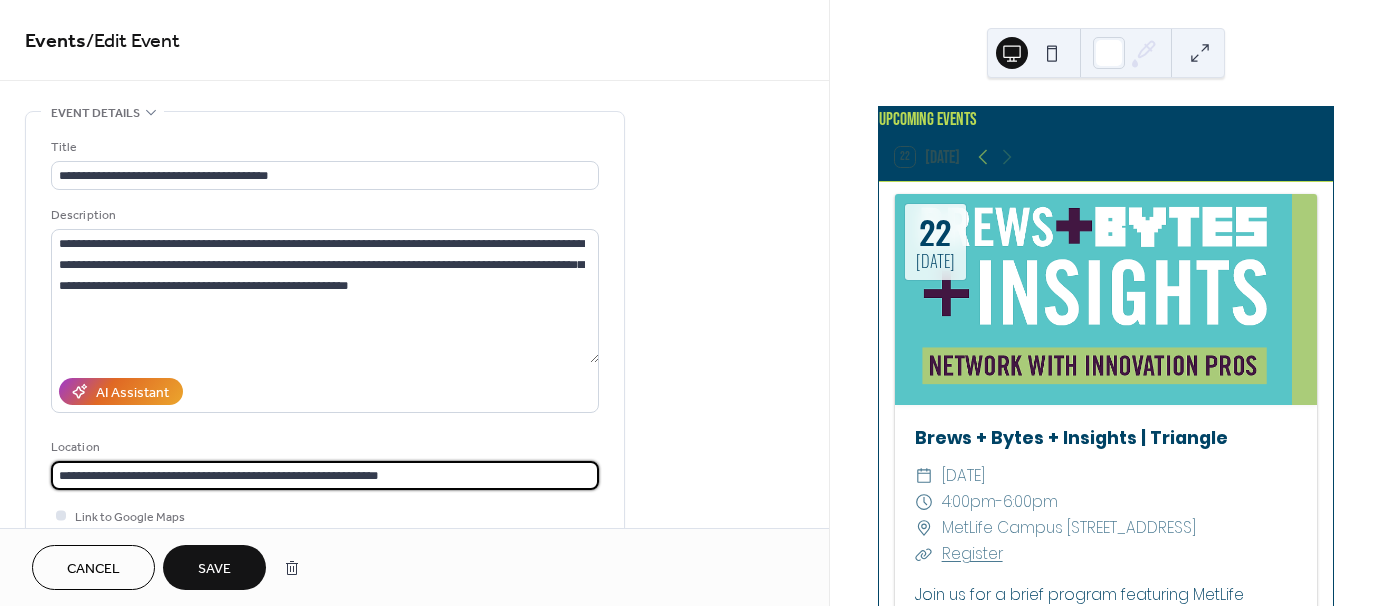 type on "**********" 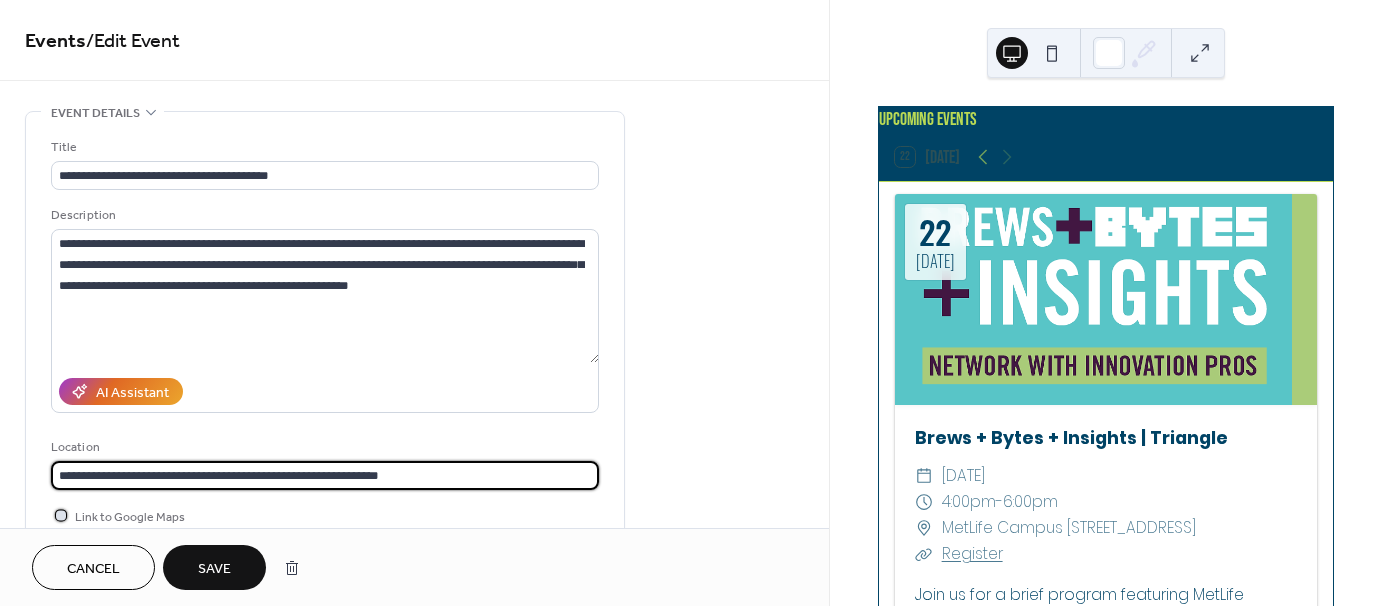 click on "Link to Google Maps" at bounding box center (130, 517) 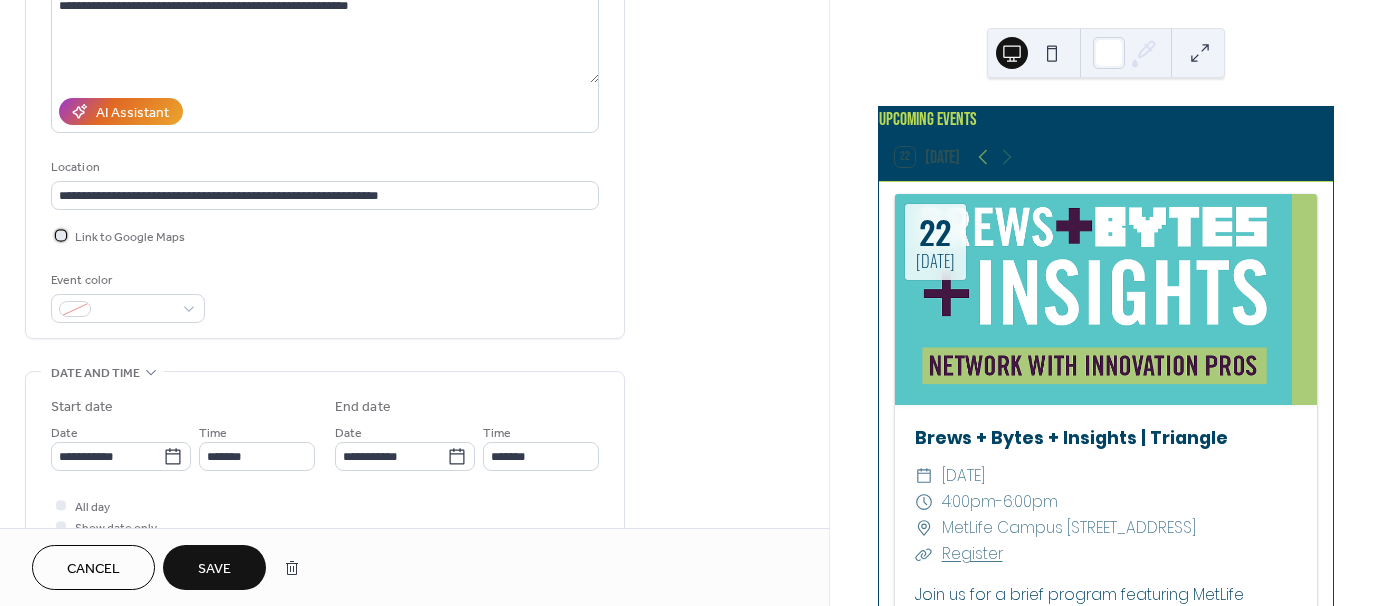 scroll, scrollTop: 300, scrollLeft: 0, axis: vertical 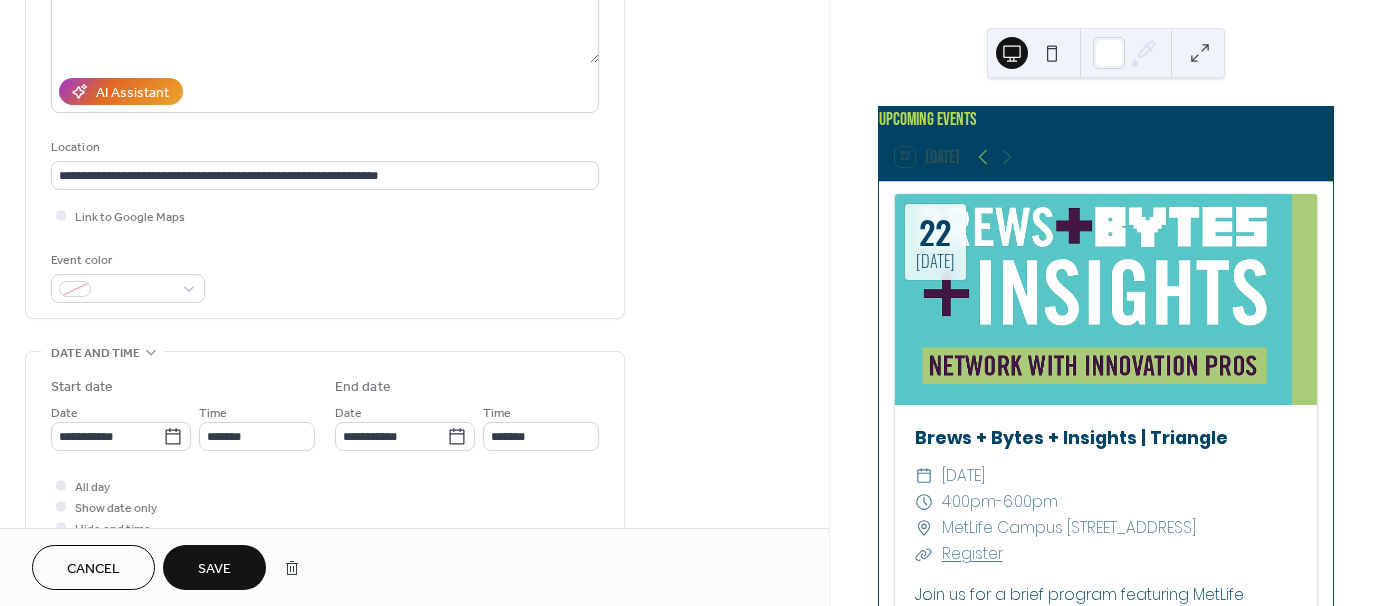 click on "Save" at bounding box center (214, 569) 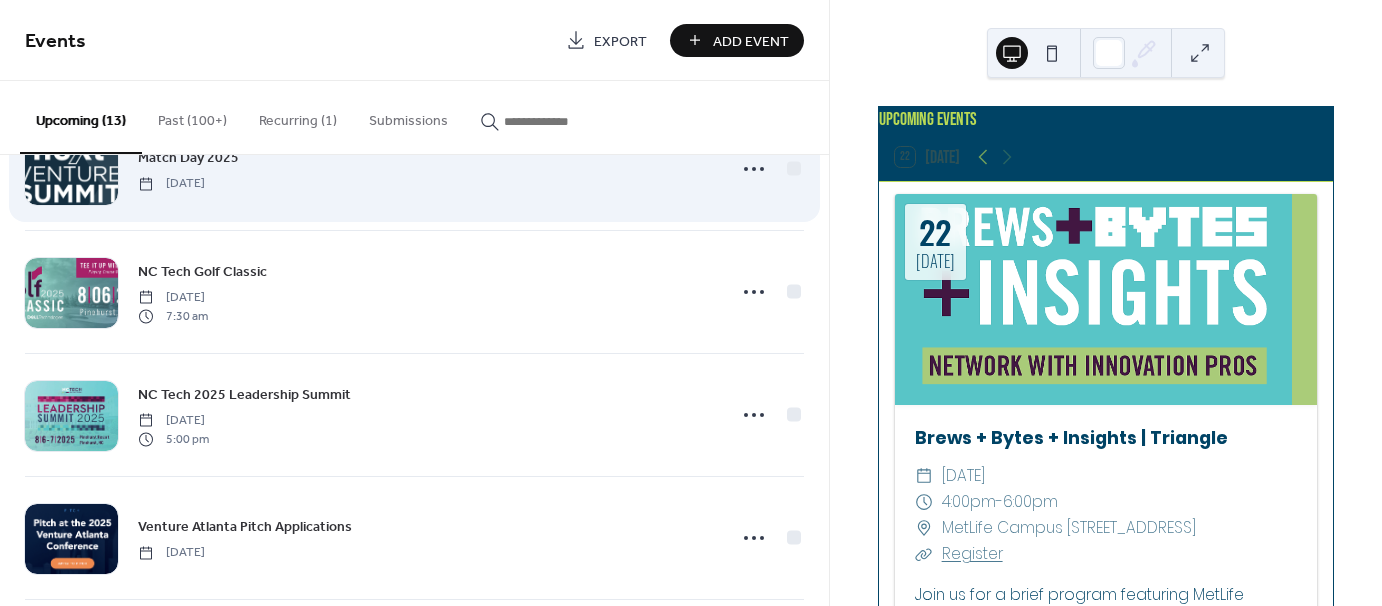 scroll, scrollTop: 1000, scrollLeft: 0, axis: vertical 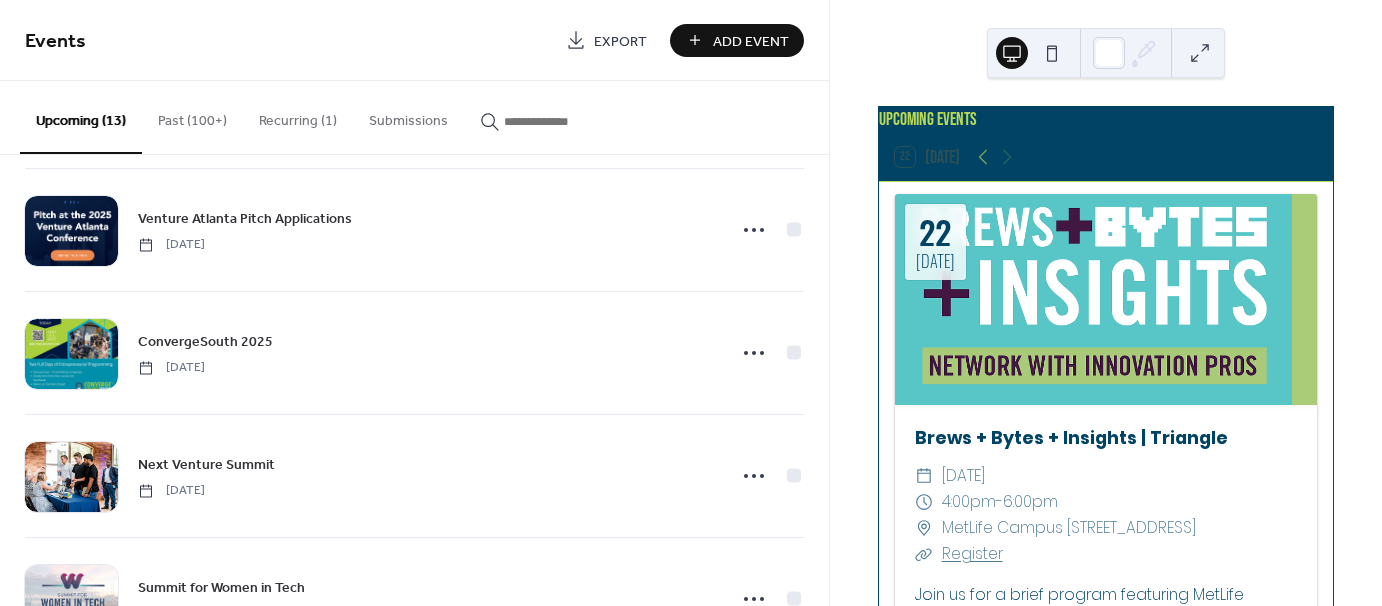 drag, startPoint x: 747, startPoint y: 37, endPoint x: 784, endPoint y: 51, distance: 39.56008 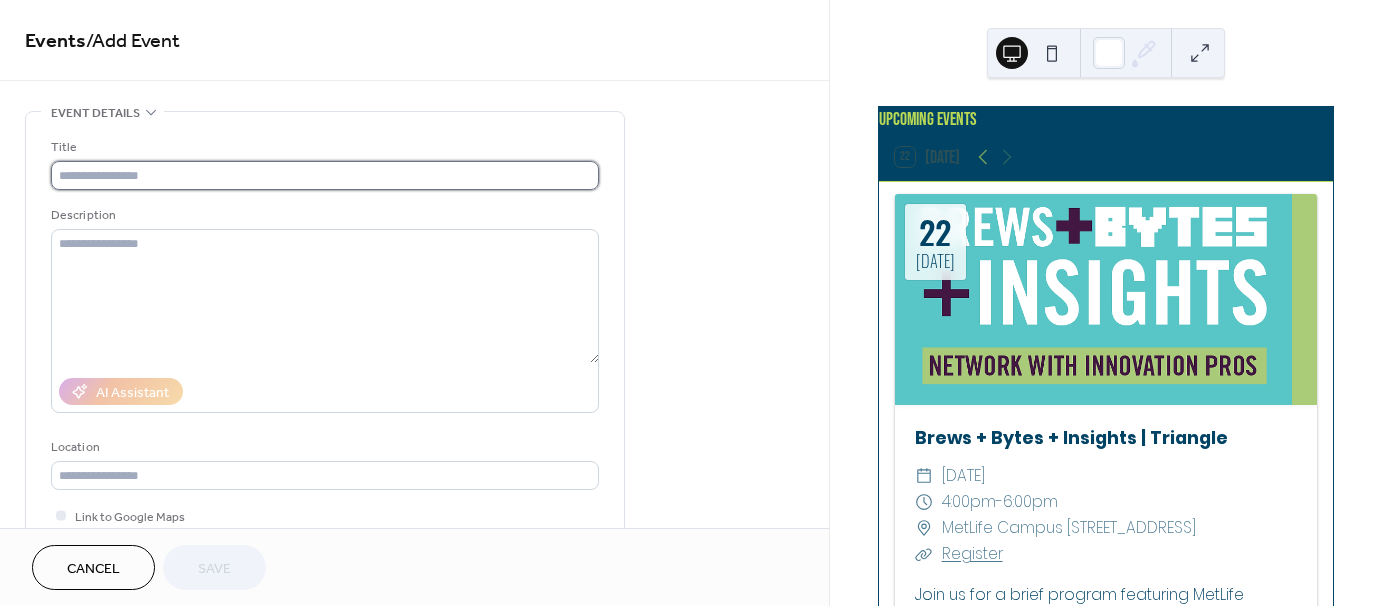 click at bounding box center (325, 175) 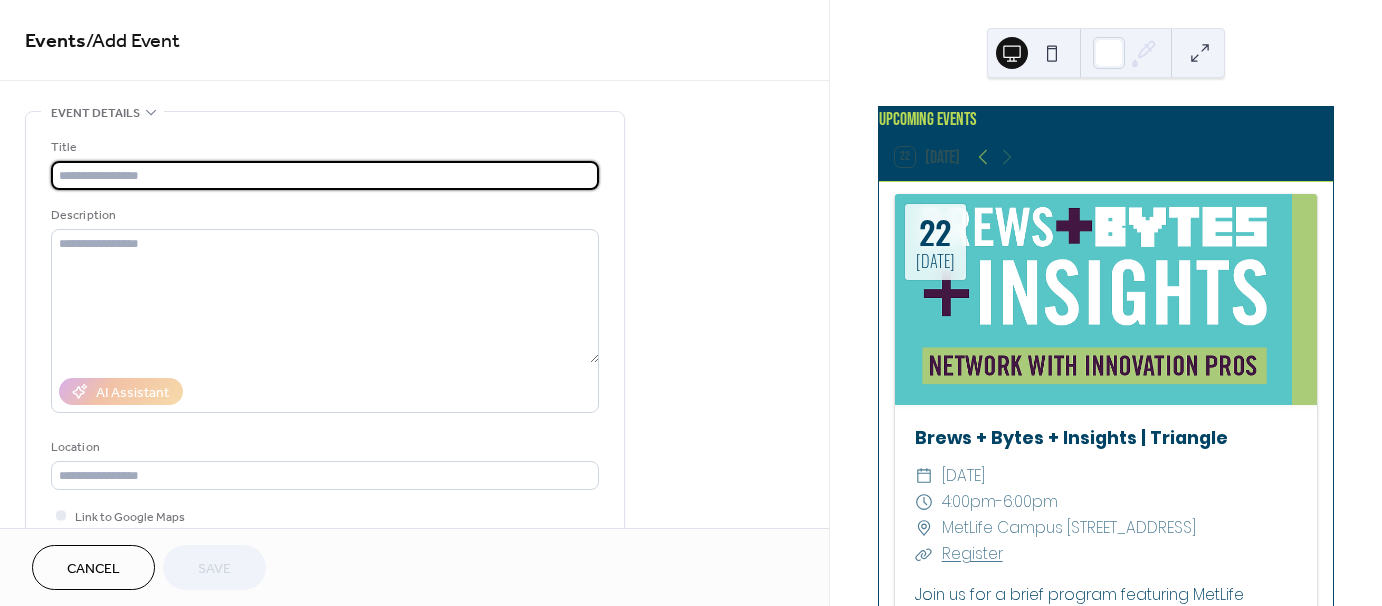 paste on "**********" 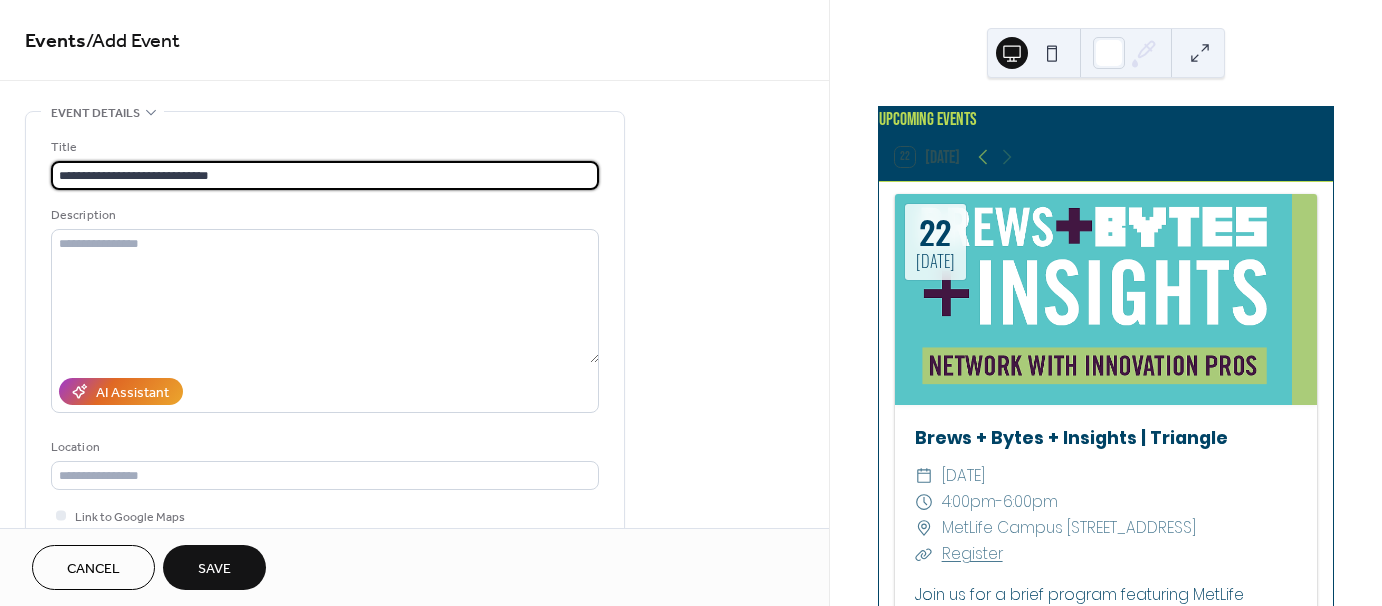 type on "**********" 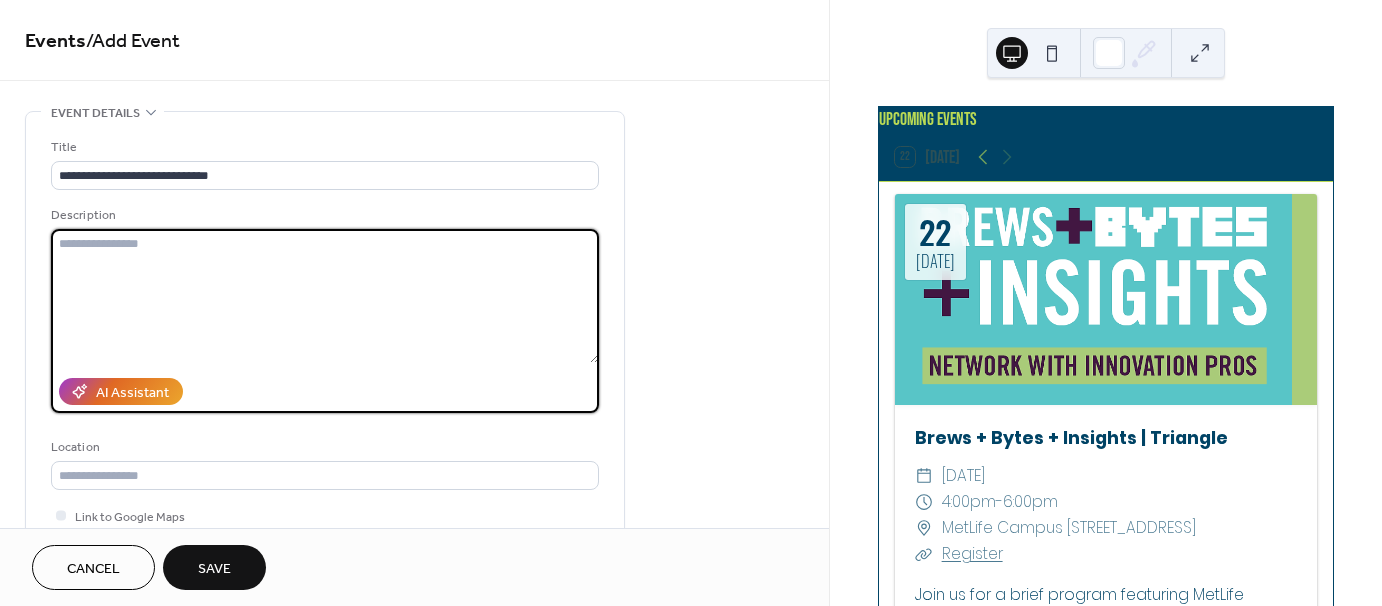 click at bounding box center [325, 296] 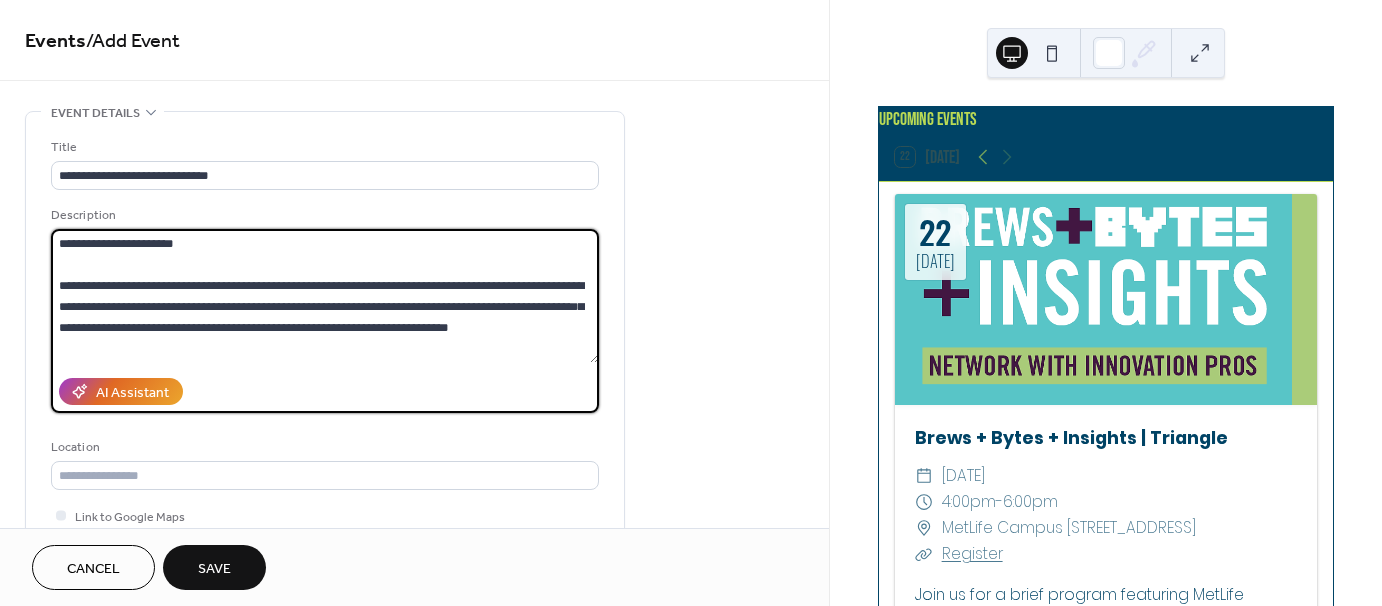 scroll, scrollTop: 208, scrollLeft: 0, axis: vertical 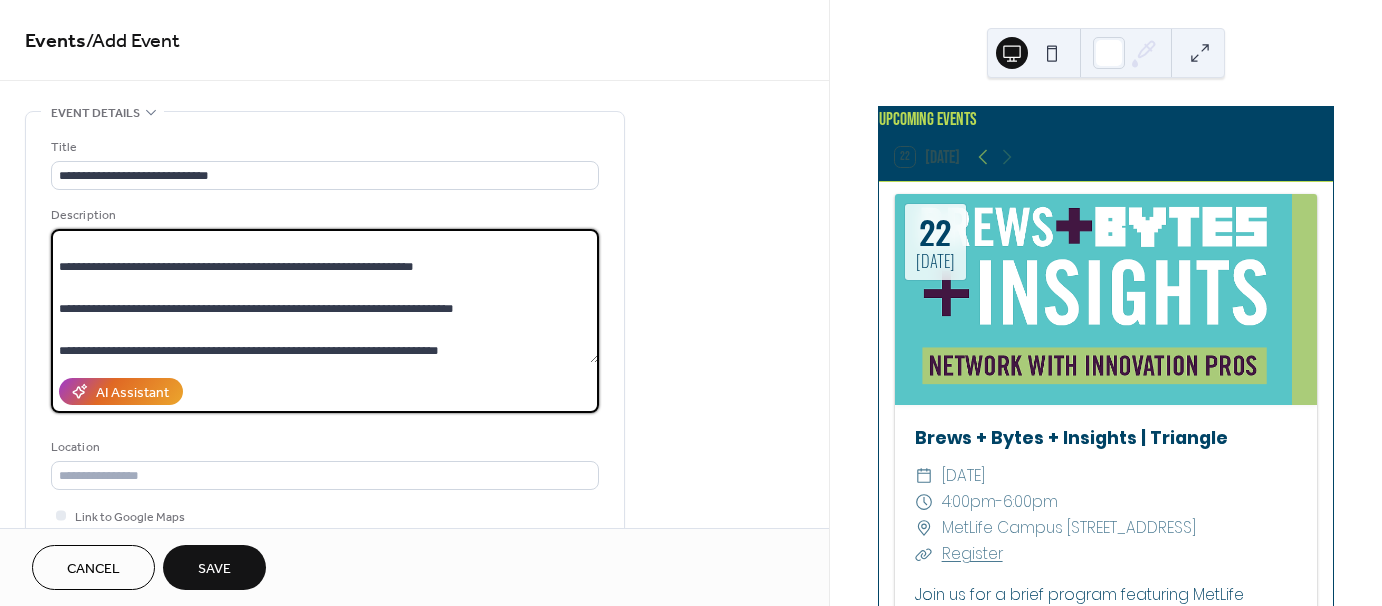 click on "**********" at bounding box center [325, 296] 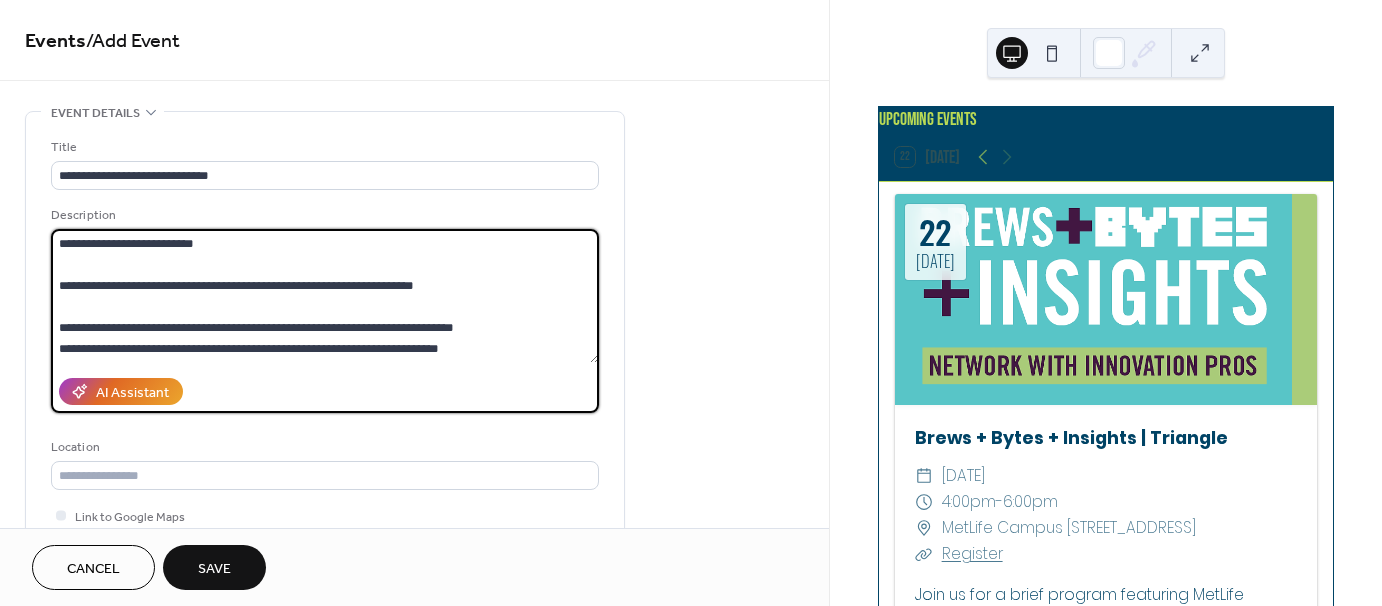 scroll, scrollTop: 188, scrollLeft: 0, axis: vertical 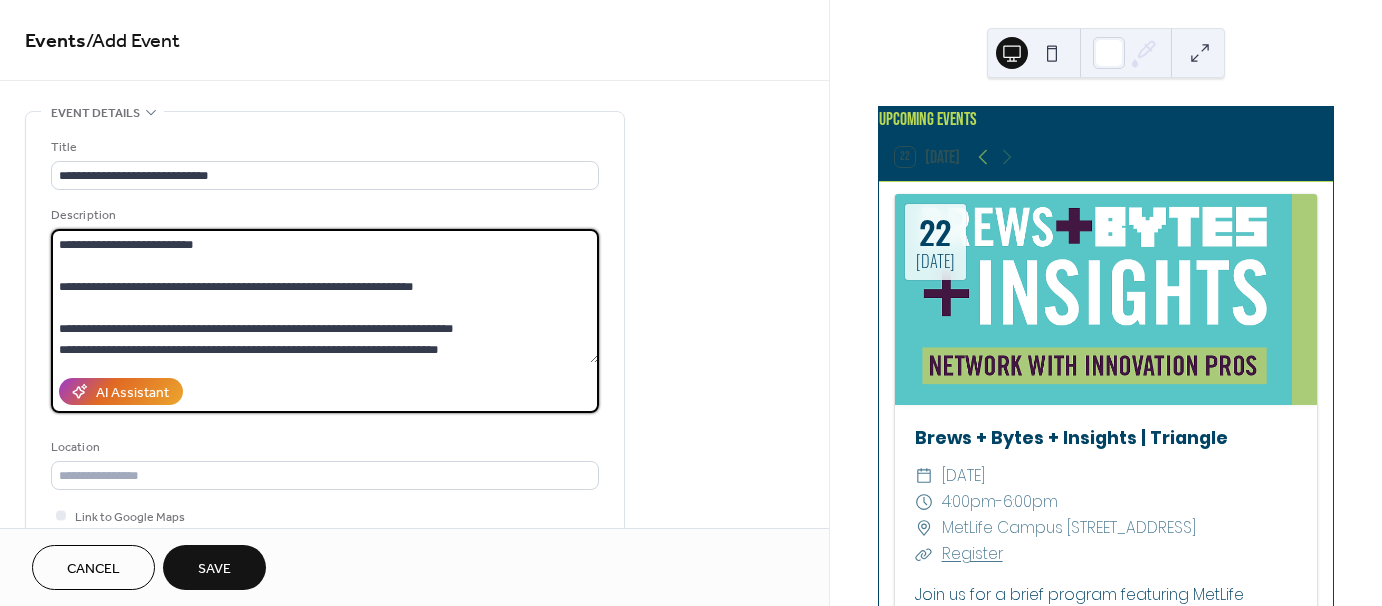 click on "**********" at bounding box center (325, 296) 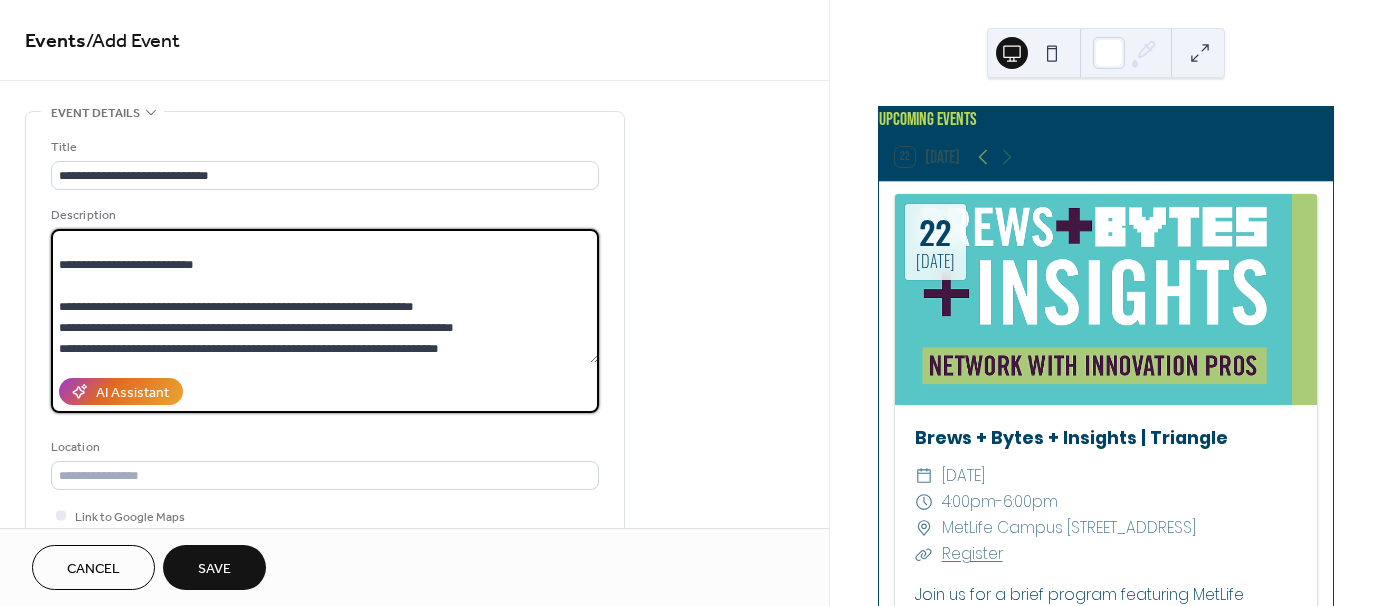 scroll, scrollTop: 168, scrollLeft: 0, axis: vertical 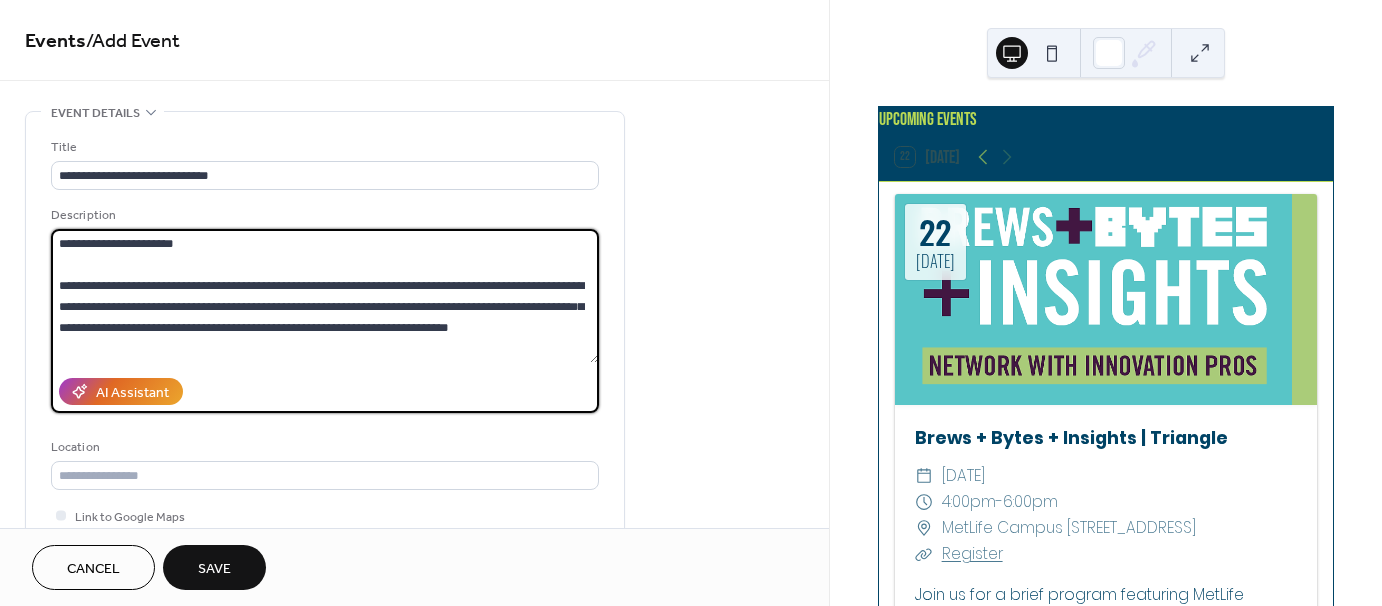 click on "**********" at bounding box center (325, 296) 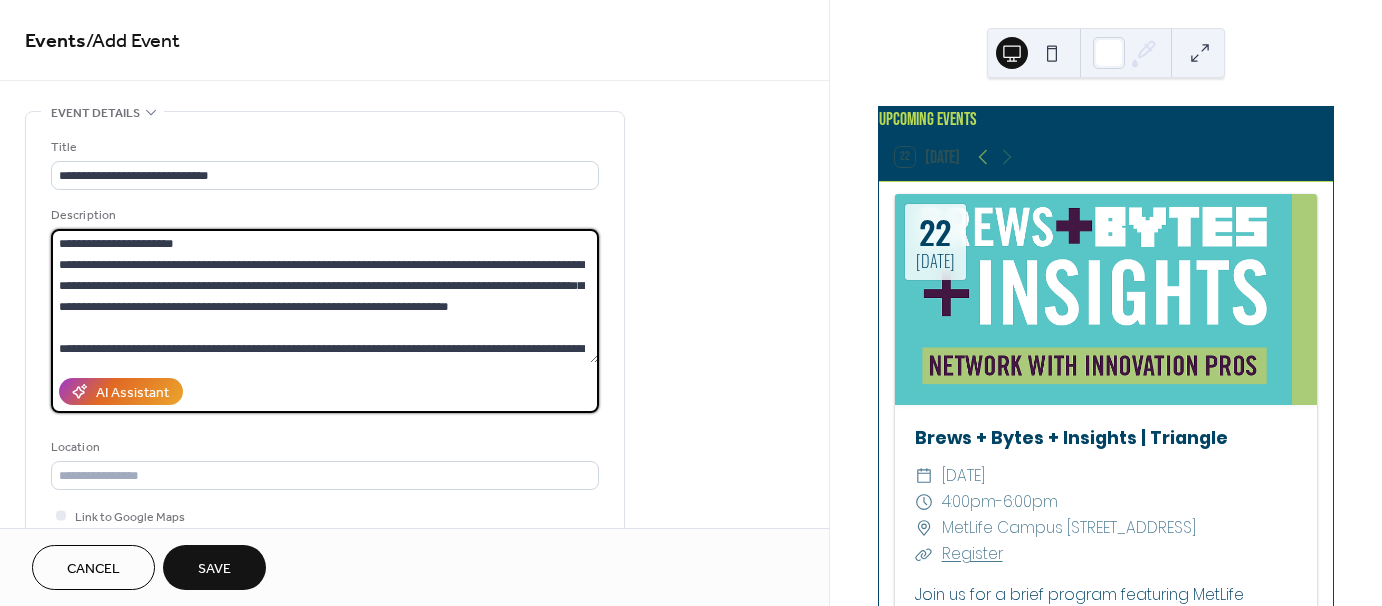 click on "**********" at bounding box center (325, 296) 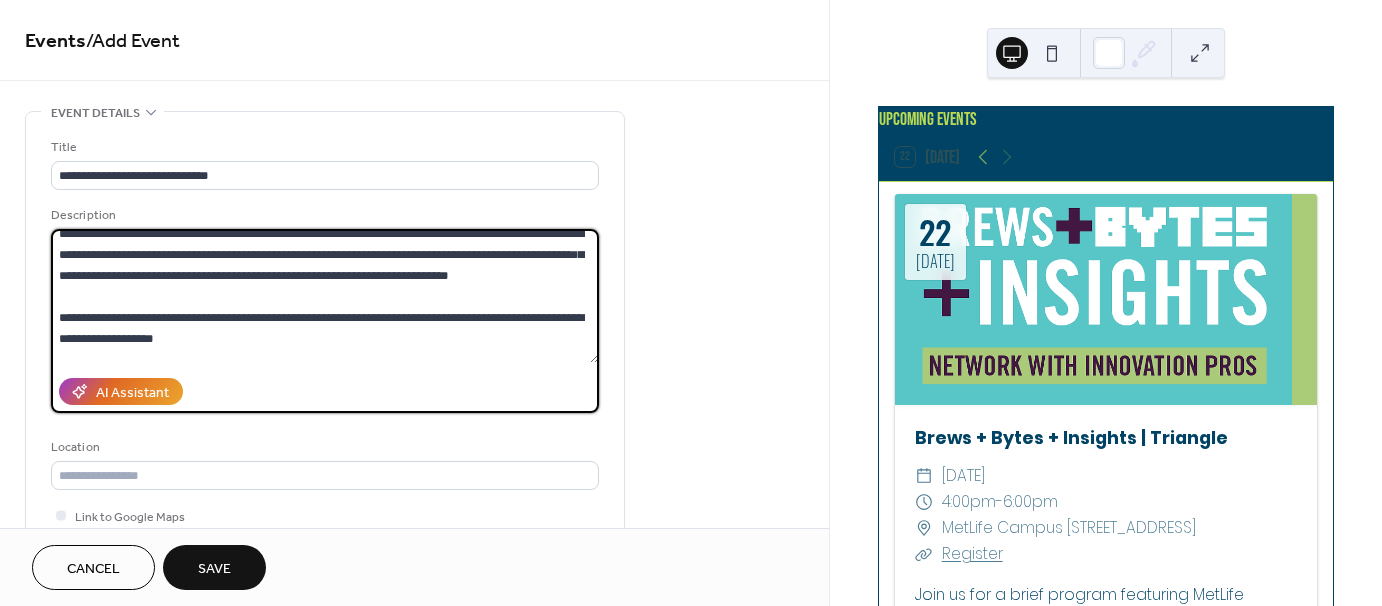 scroll, scrollTop: 26, scrollLeft: 0, axis: vertical 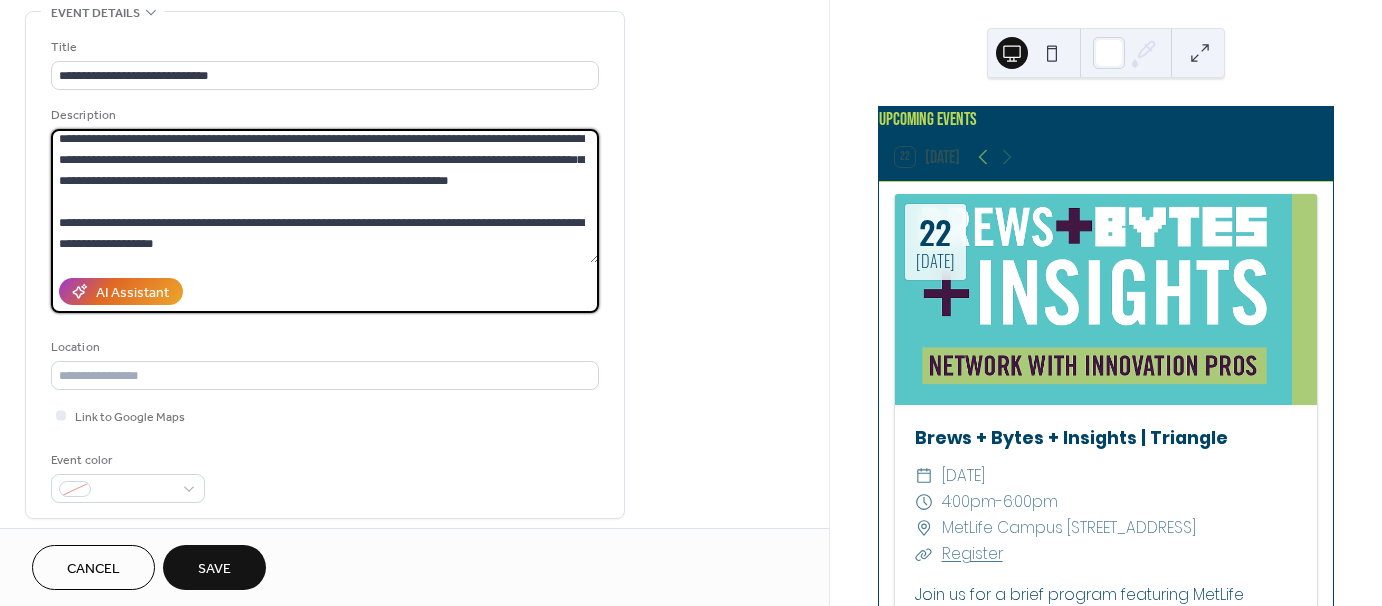 click on "**********" at bounding box center [325, 196] 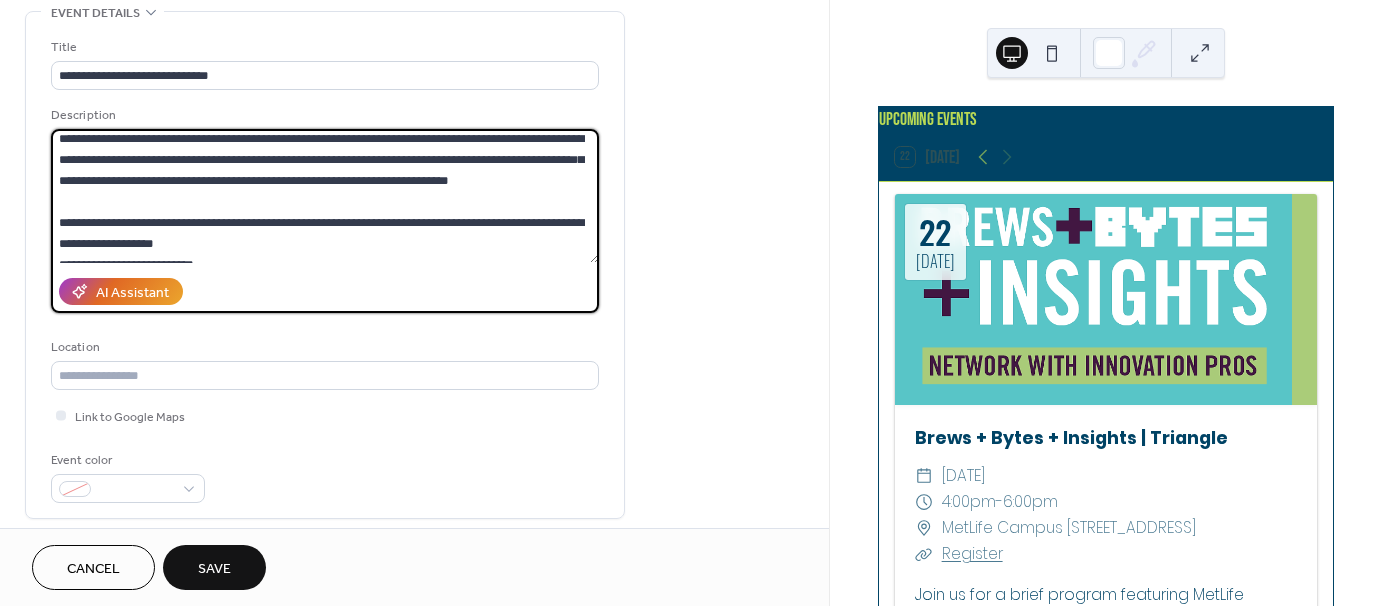 click on "**********" at bounding box center [325, 196] 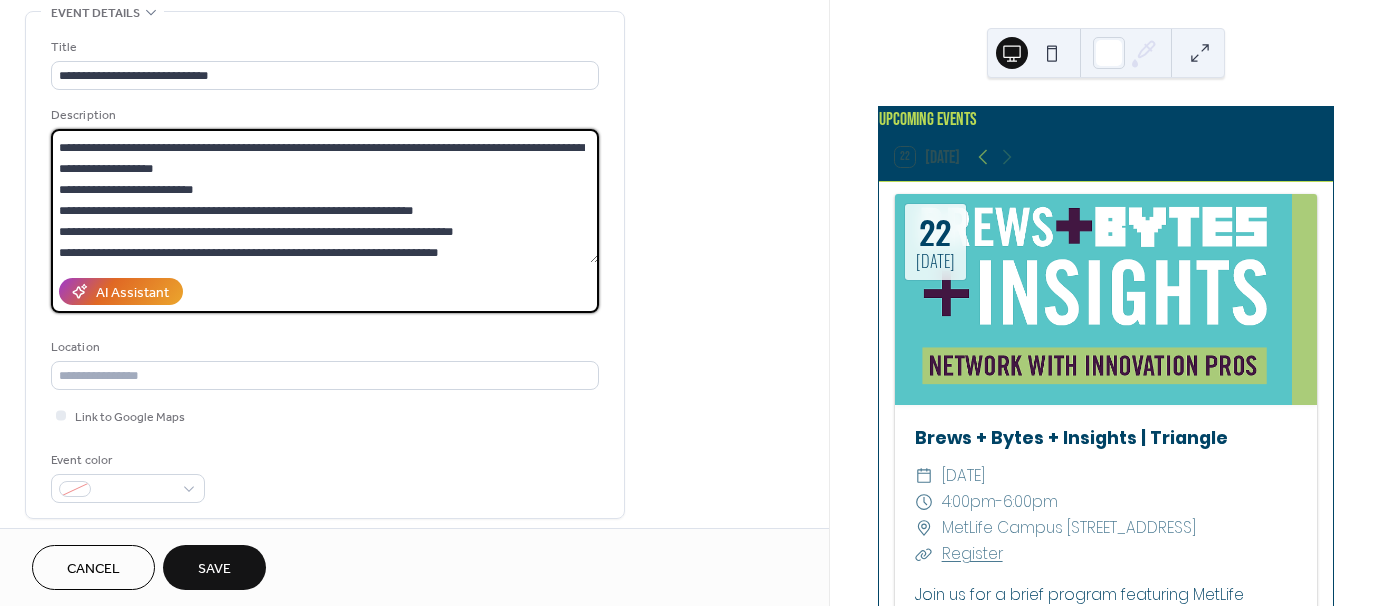 scroll, scrollTop: 84, scrollLeft: 0, axis: vertical 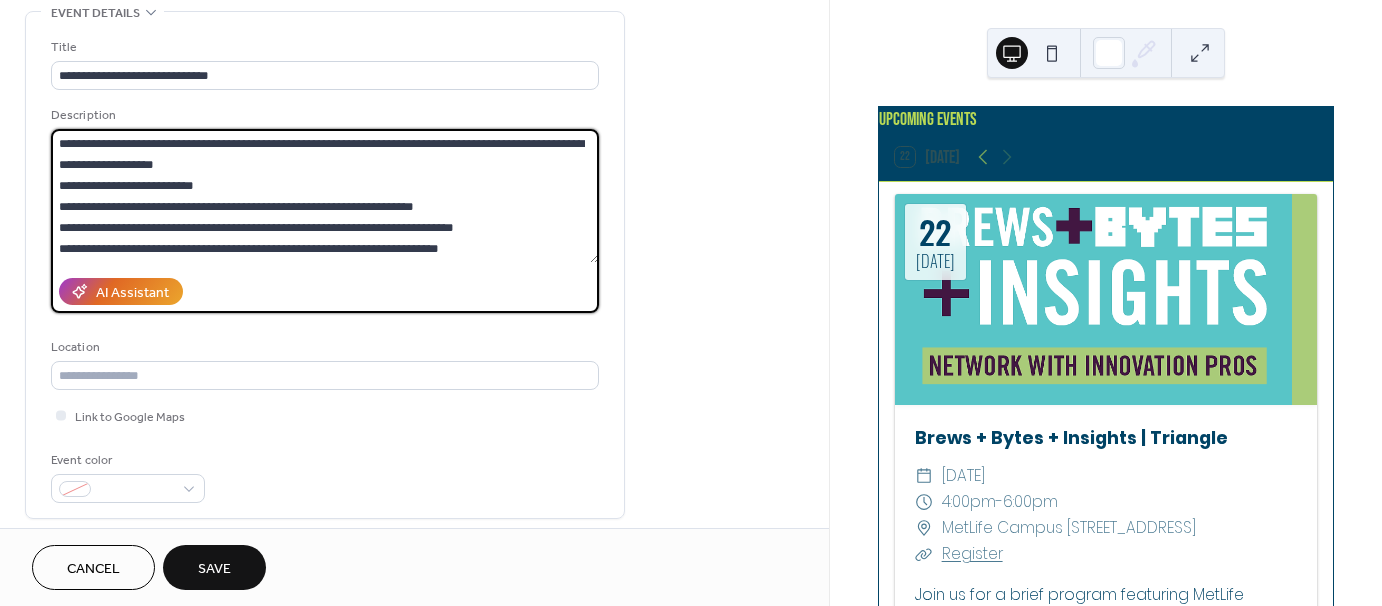 click on "**********" at bounding box center (325, 196) 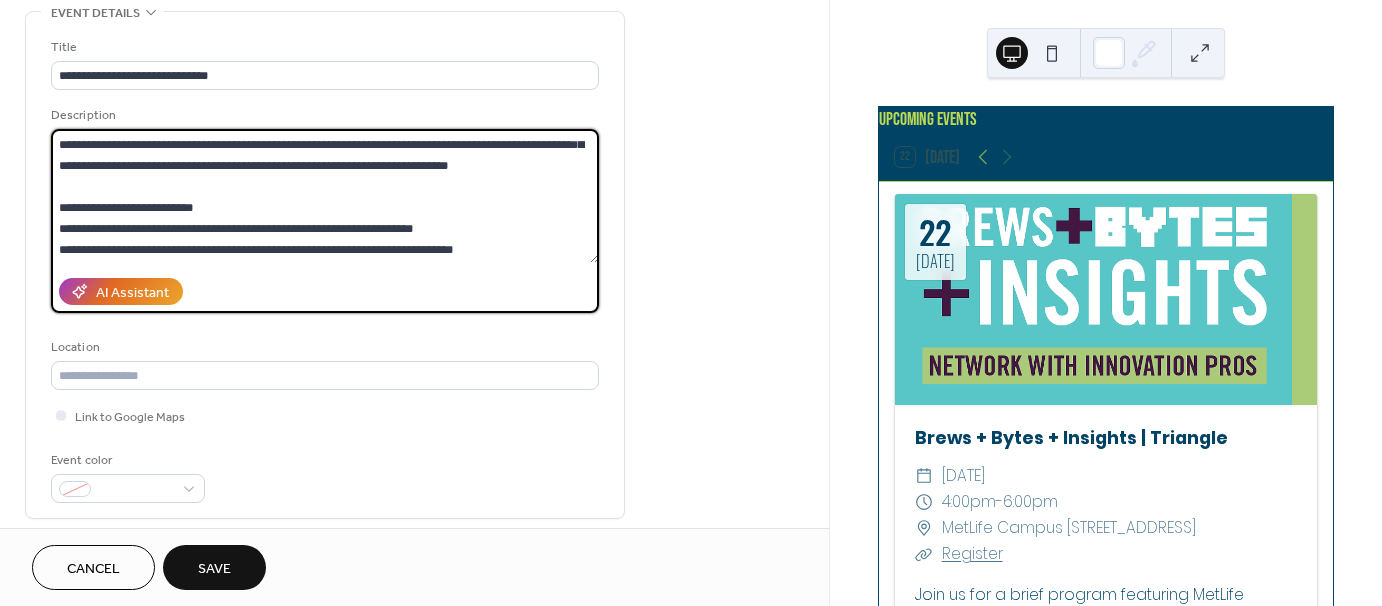 scroll, scrollTop: 62, scrollLeft: 0, axis: vertical 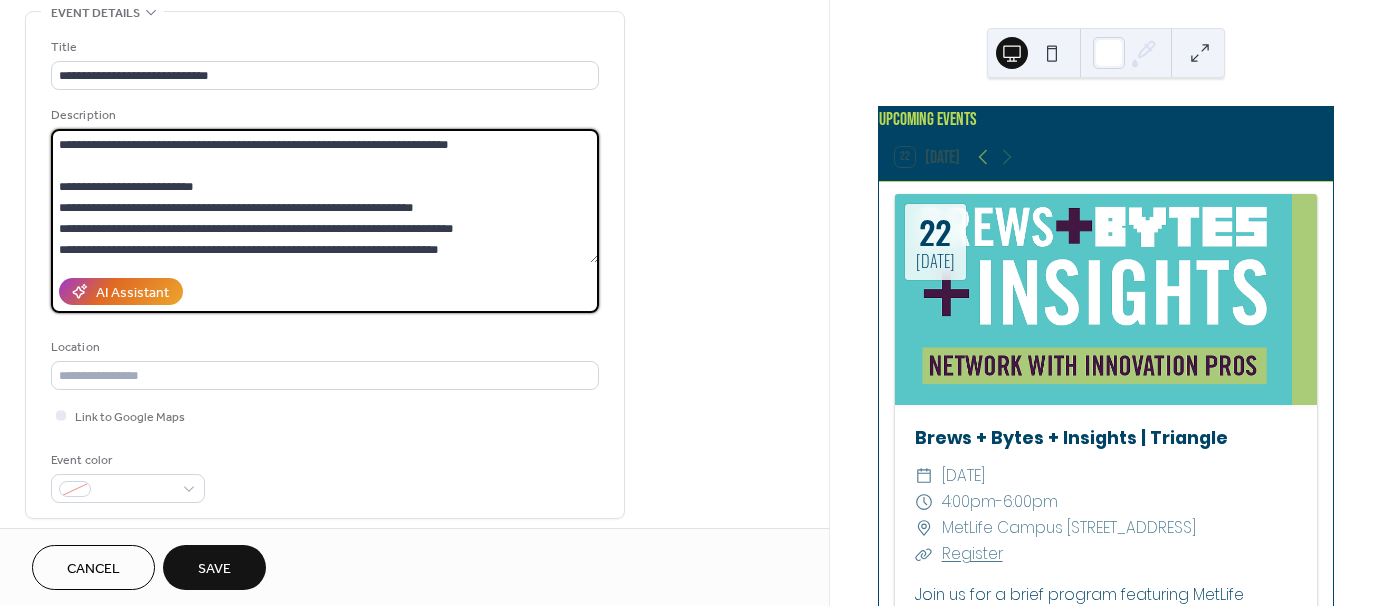 type on "**********" 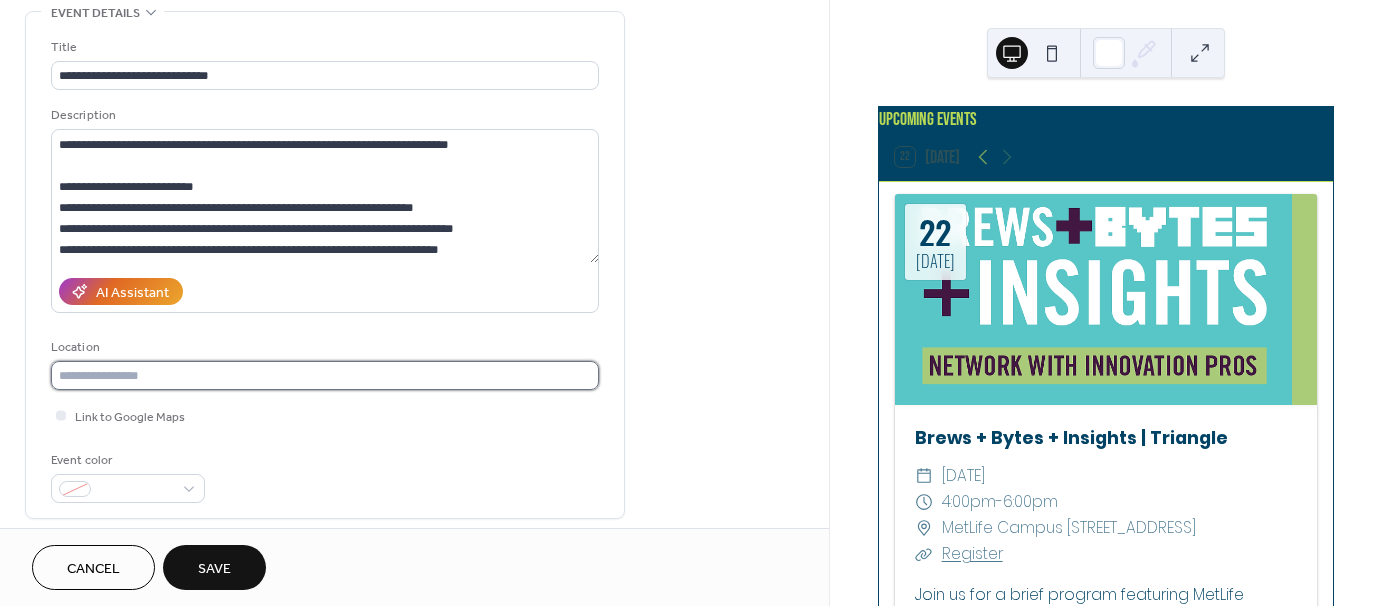 click at bounding box center [325, 375] 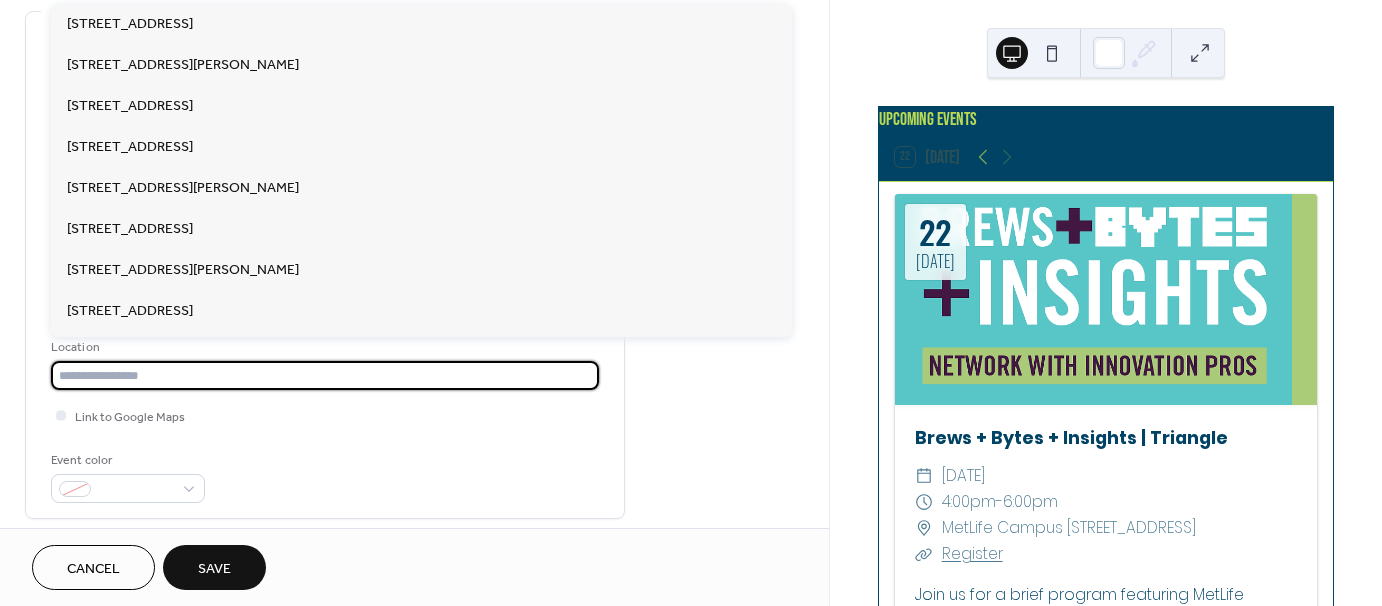 paste on "**********" 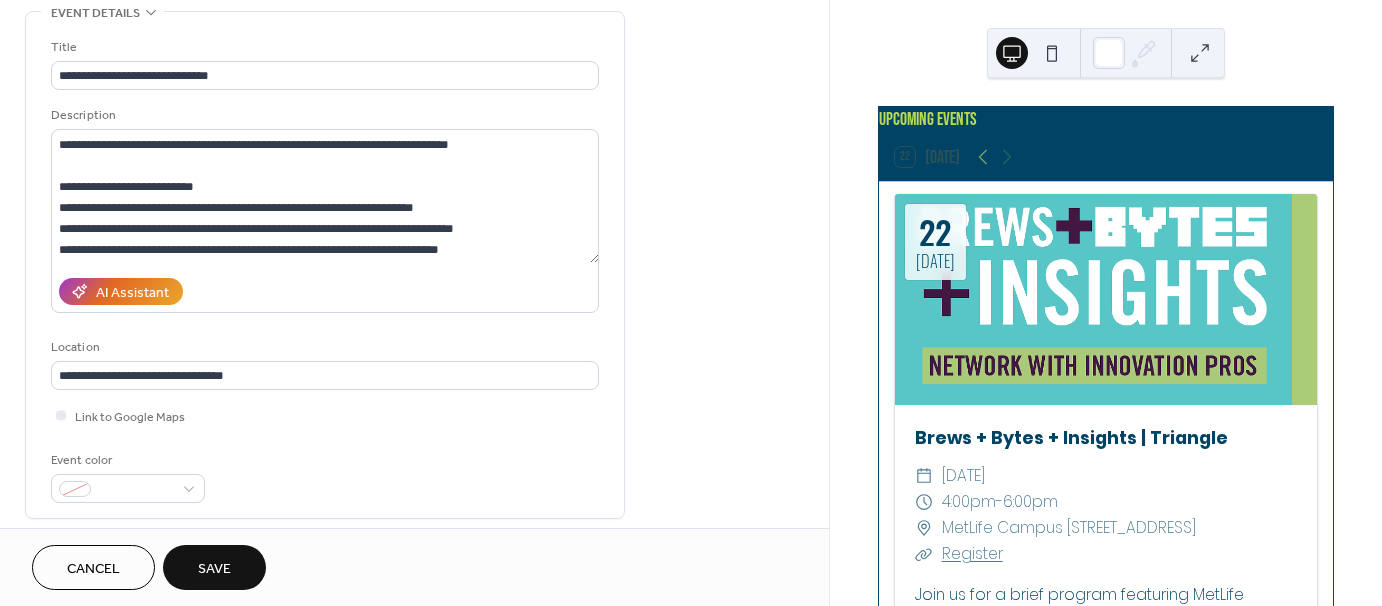 click on "**********" at bounding box center [325, 270] 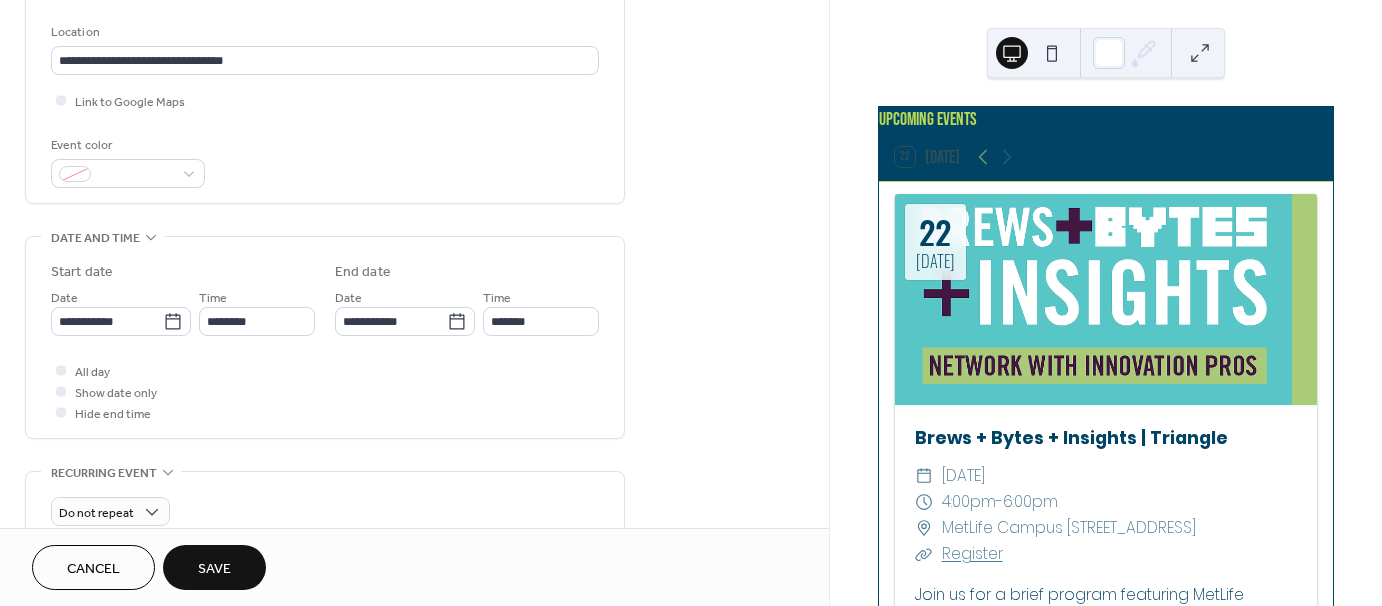 scroll, scrollTop: 362, scrollLeft: 0, axis: vertical 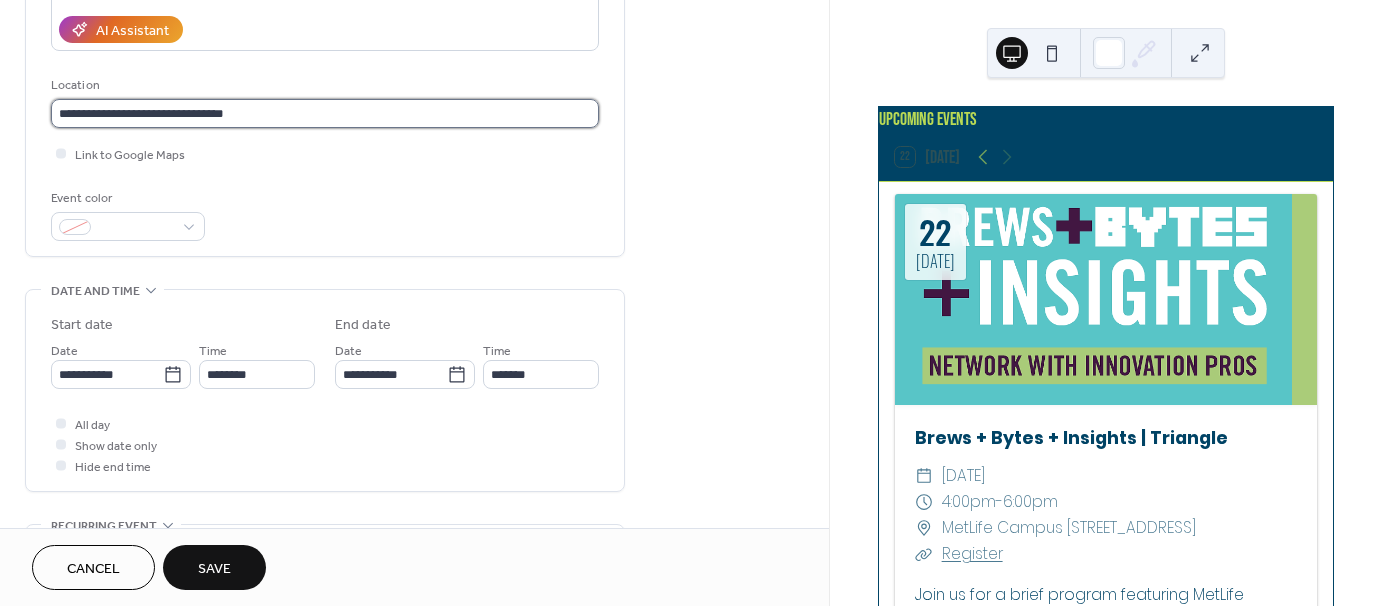 click on "**********" at bounding box center [325, 113] 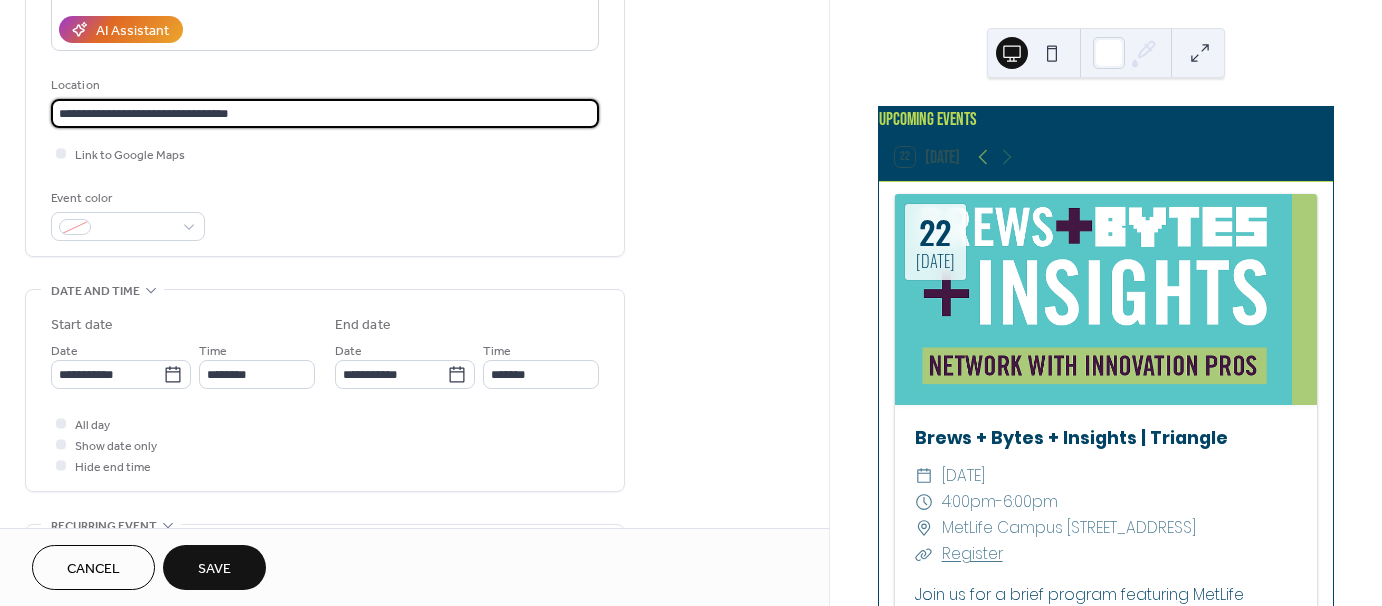 type on "**********" 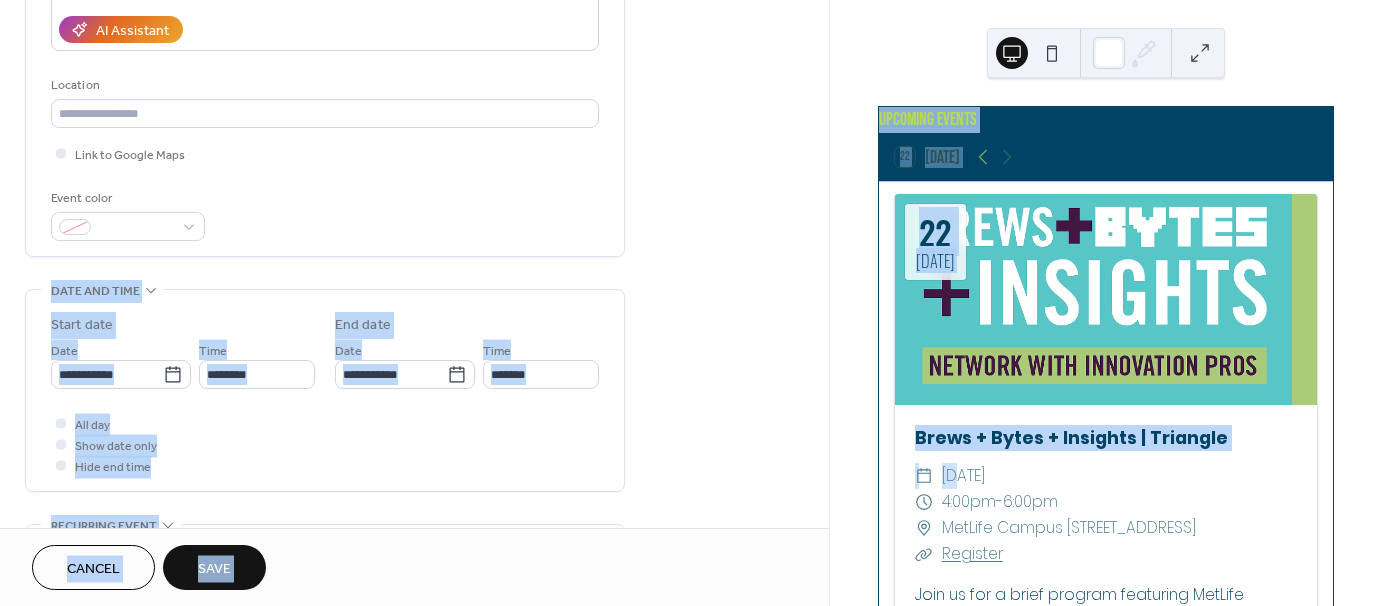 click on "**********" at bounding box center (691, 303) 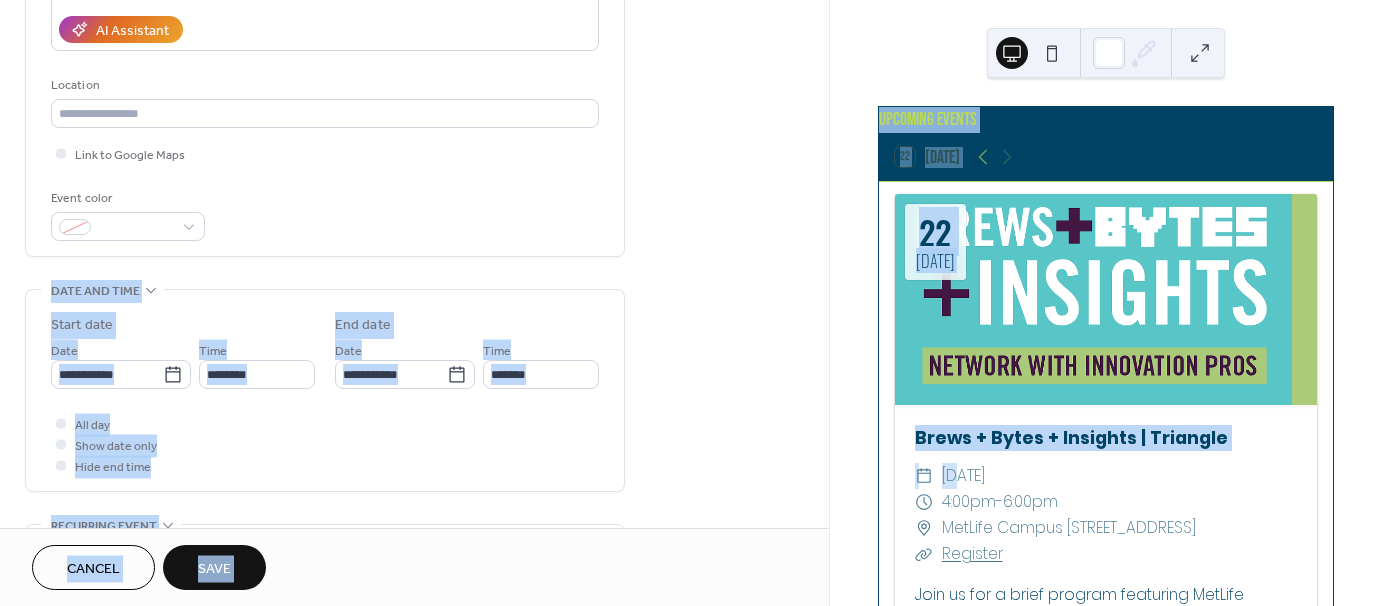 scroll, scrollTop: 370, scrollLeft: 0, axis: vertical 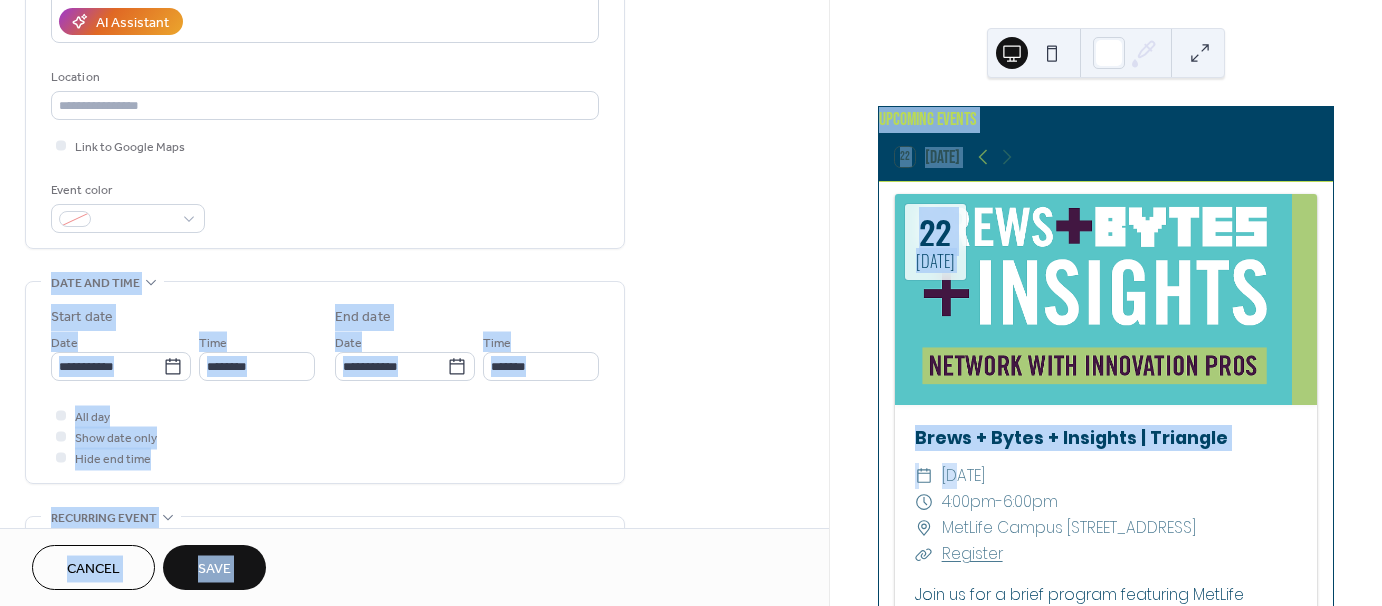 copy on "••• Date and time Start date Date Time End date Date Time All day Show date only Hide end time ••• Recurring event Do not repeat ••• Event image ; ••• Event links URL Text to display Open in new tab ••• Categories No categories added yet. Add Category  🔒 ••• RSVP Enable RSVP  🔒 Limit number of guests ••• Cancel Save Upcoming events 22 [DATE] [DATE] Brews + Bytes + Insights | Triangle ​ Tu" 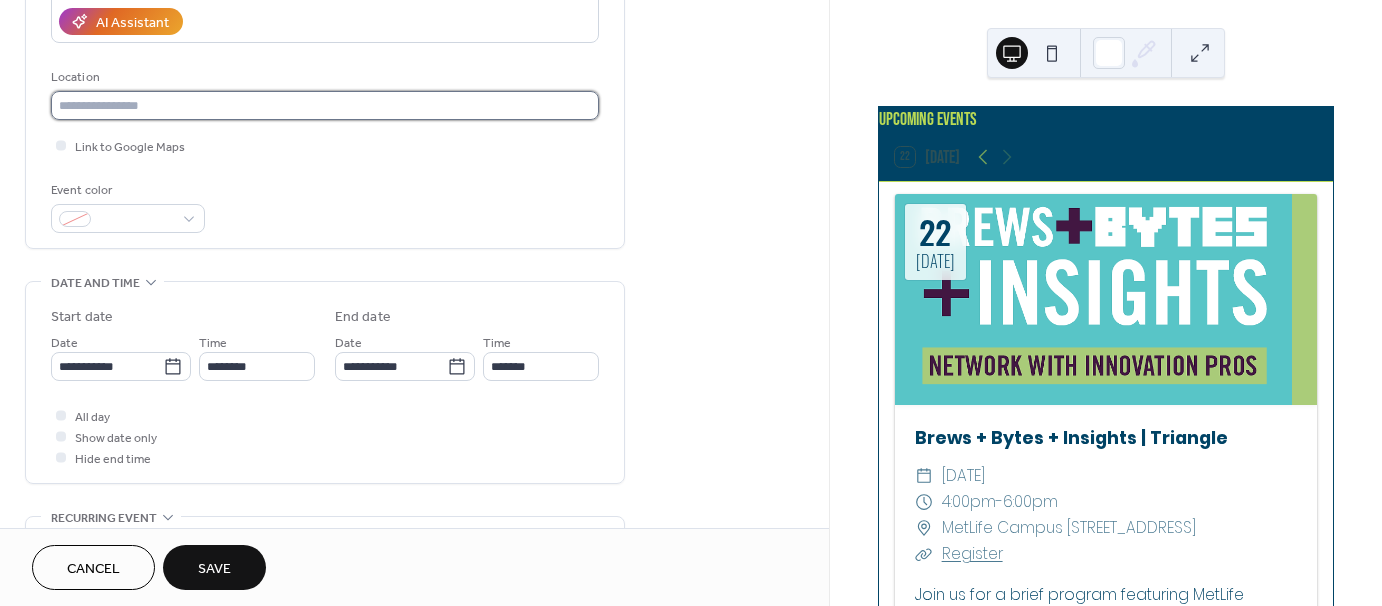 click at bounding box center [325, 105] 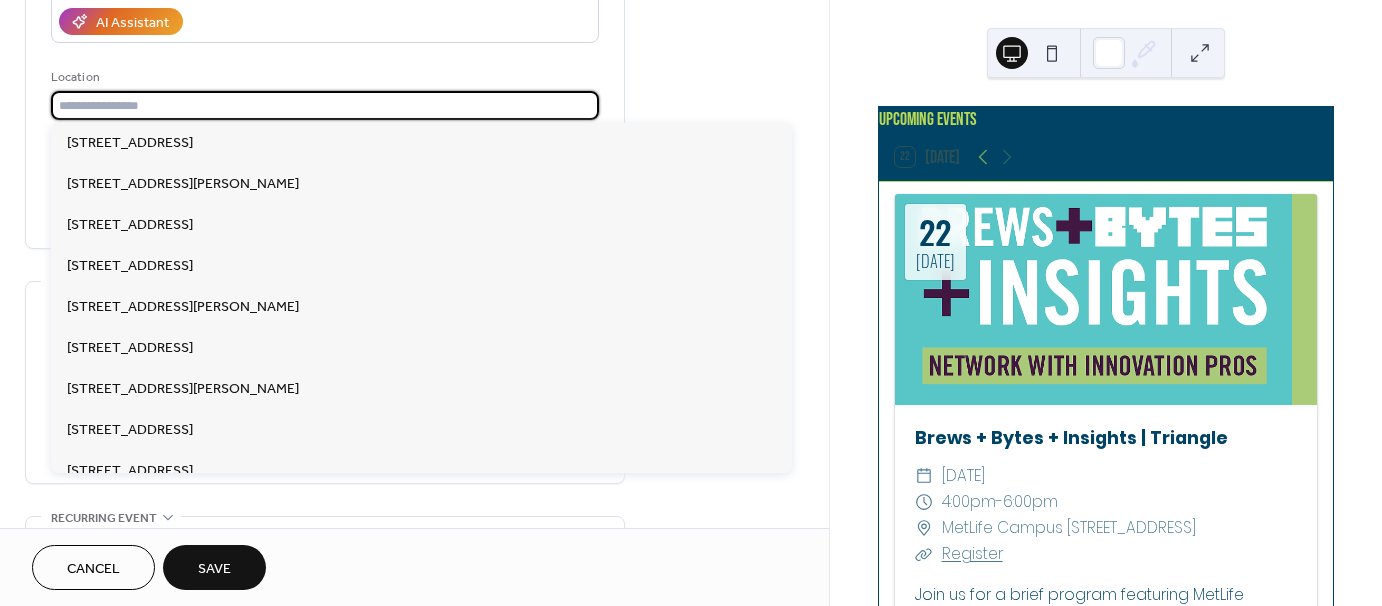 paste on "**********" 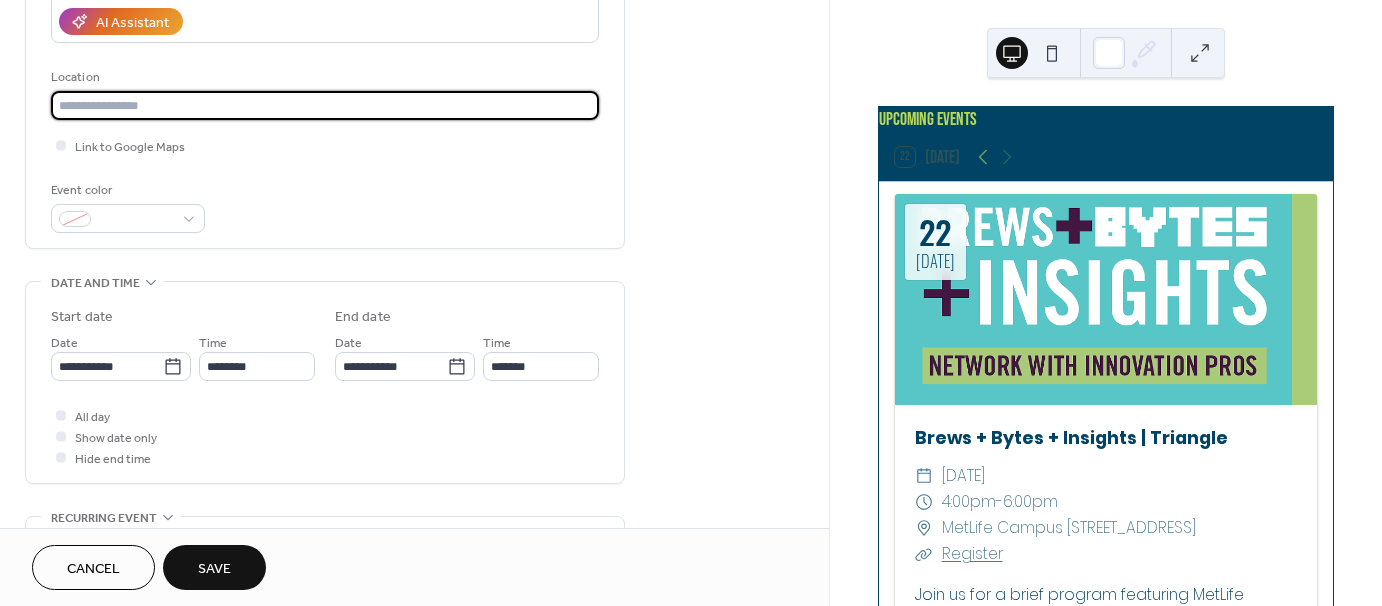 scroll, scrollTop: 0, scrollLeft: 0, axis: both 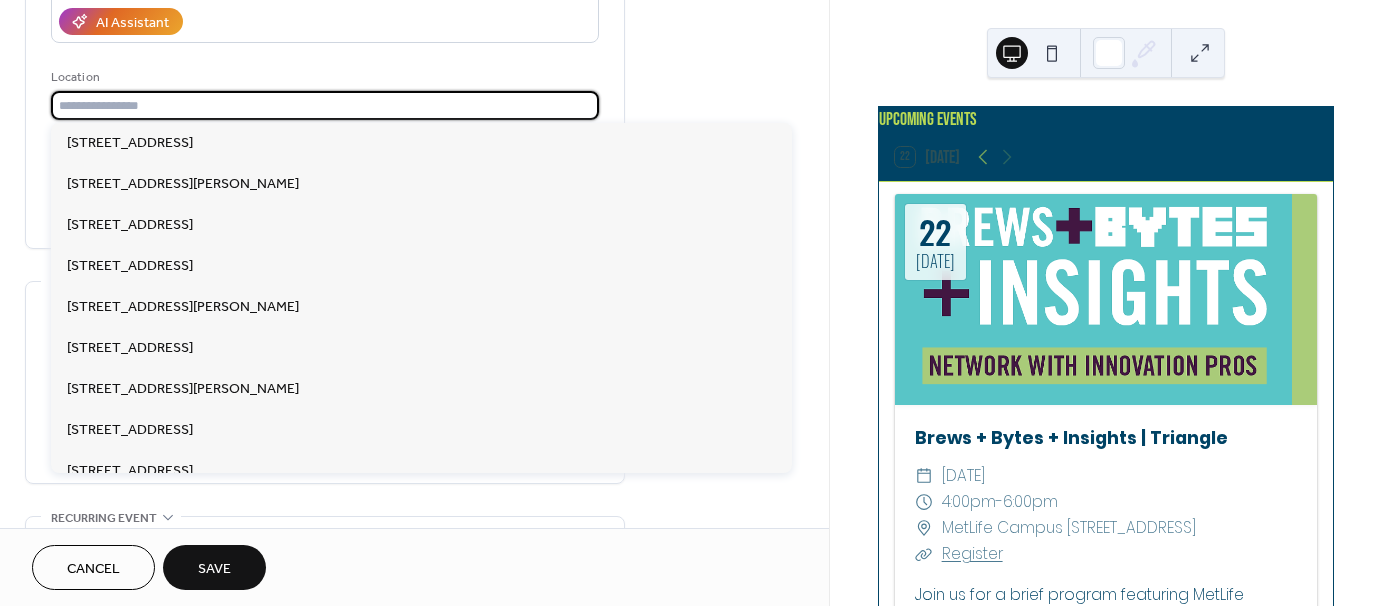 click at bounding box center (325, 105) 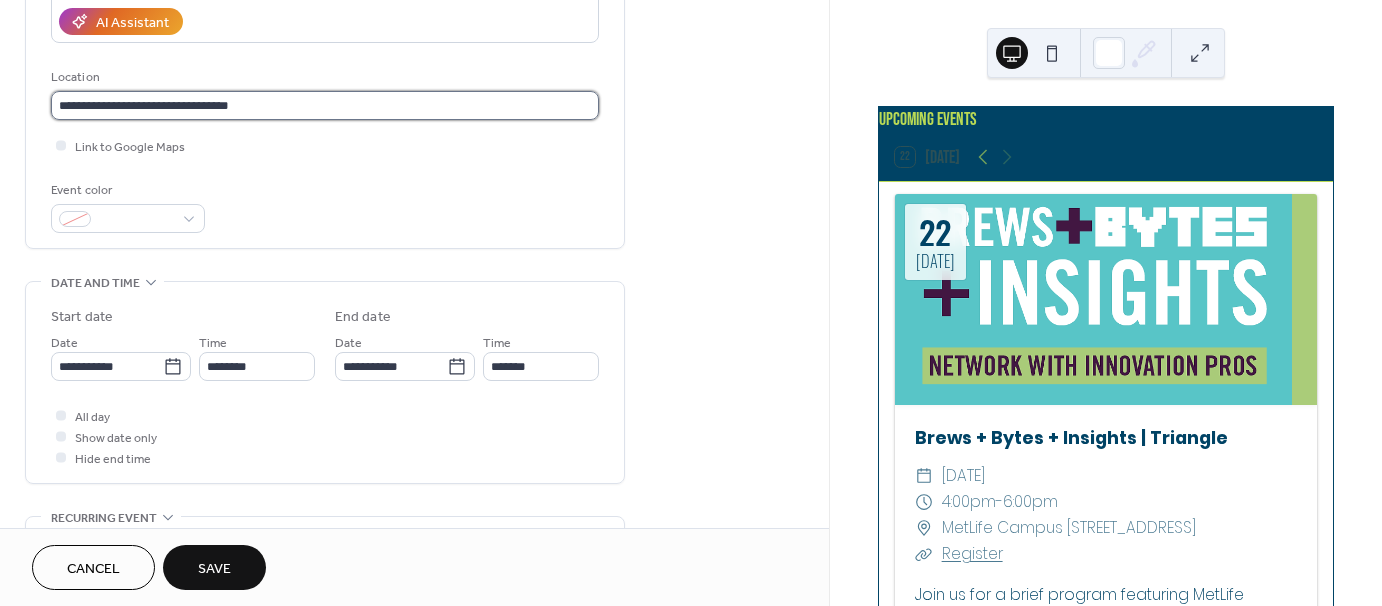 click on "**********" at bounding box center (325, 105) 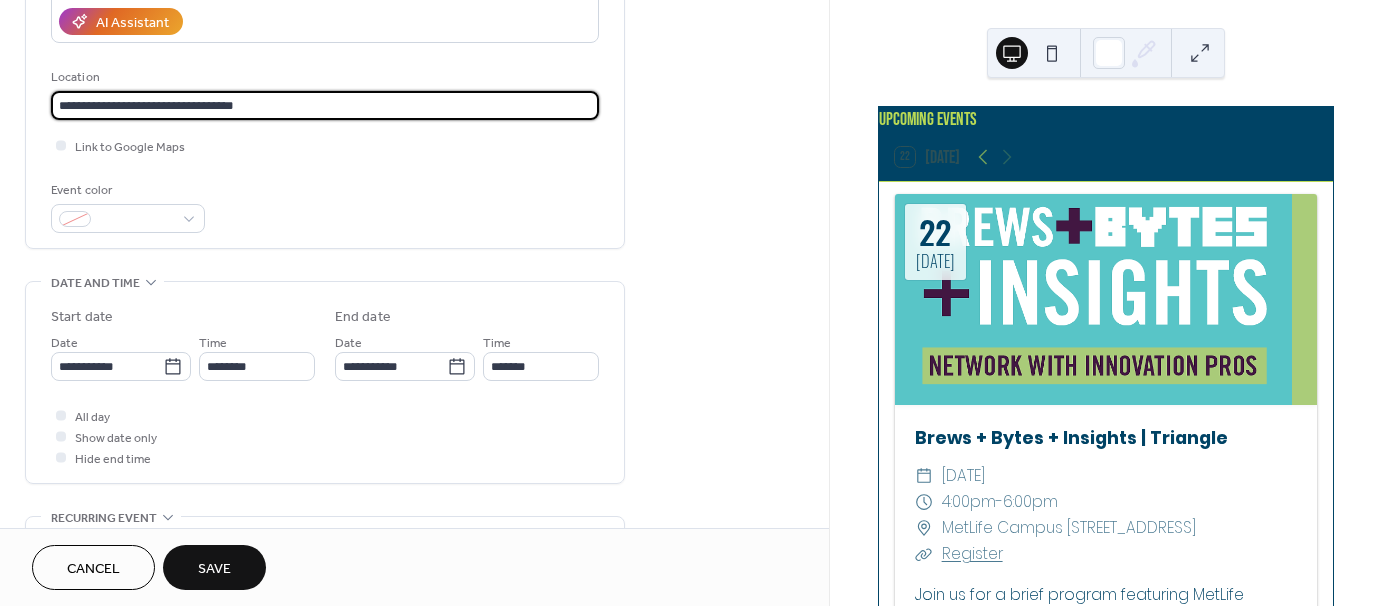 paste on "**********" 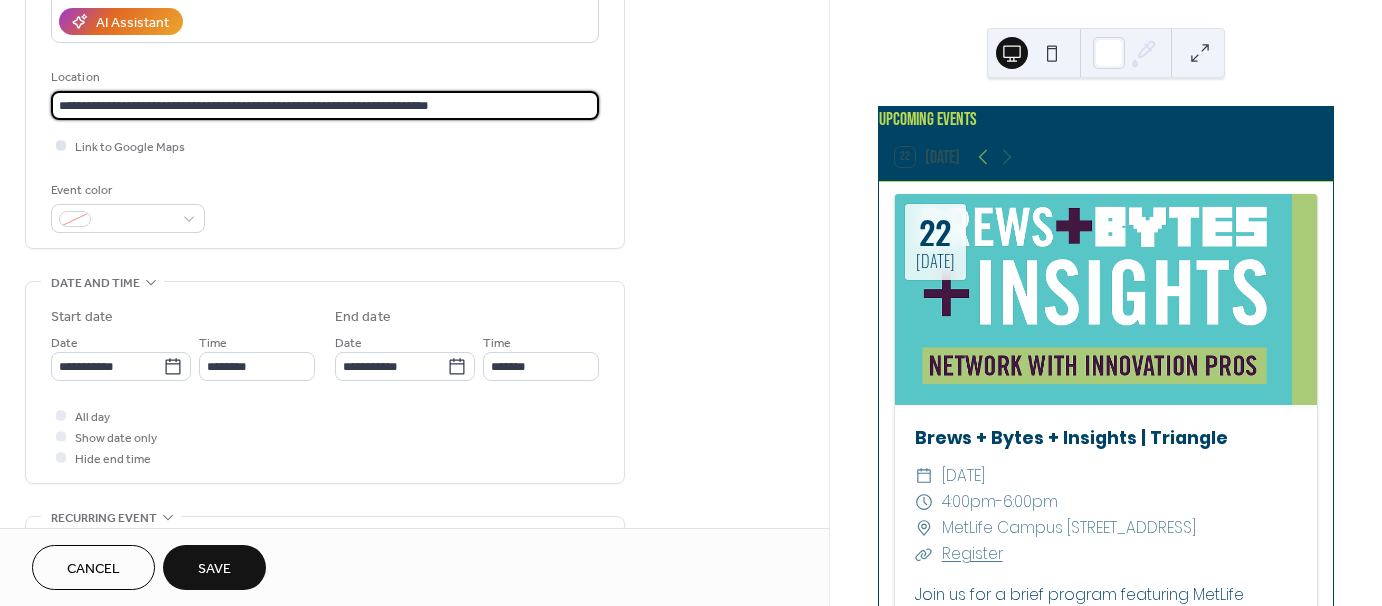 type on "**********" 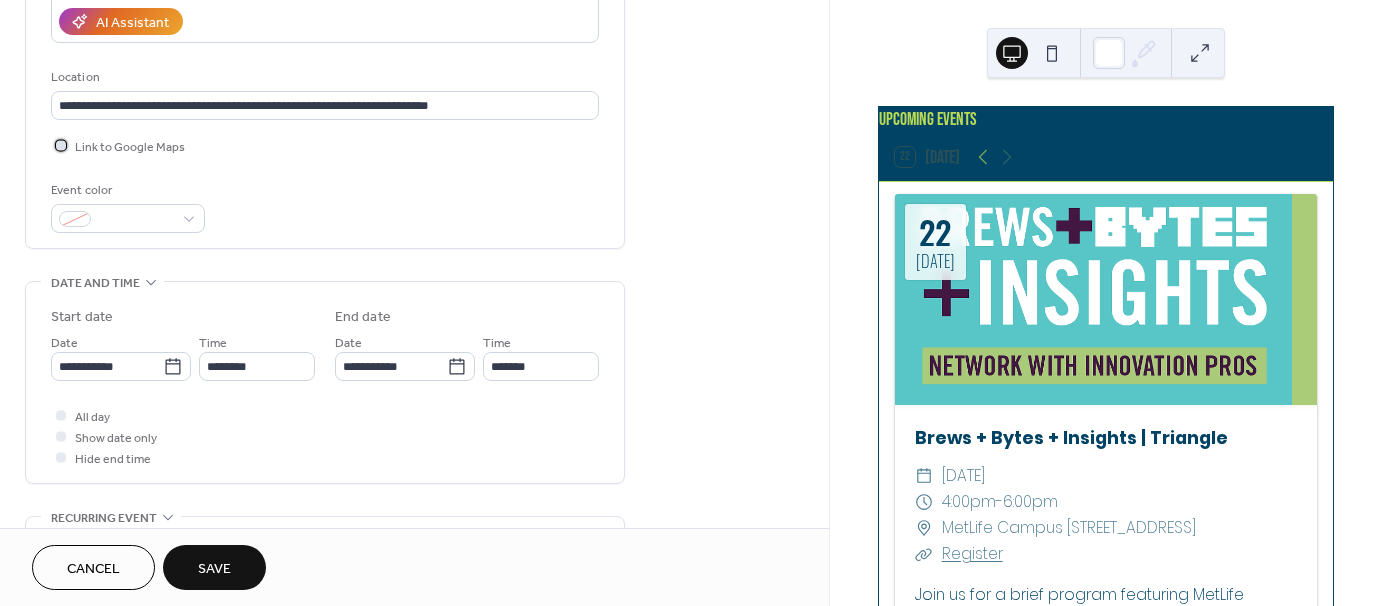 click on "Link to Google Maps" at bounding box center [130, 147] 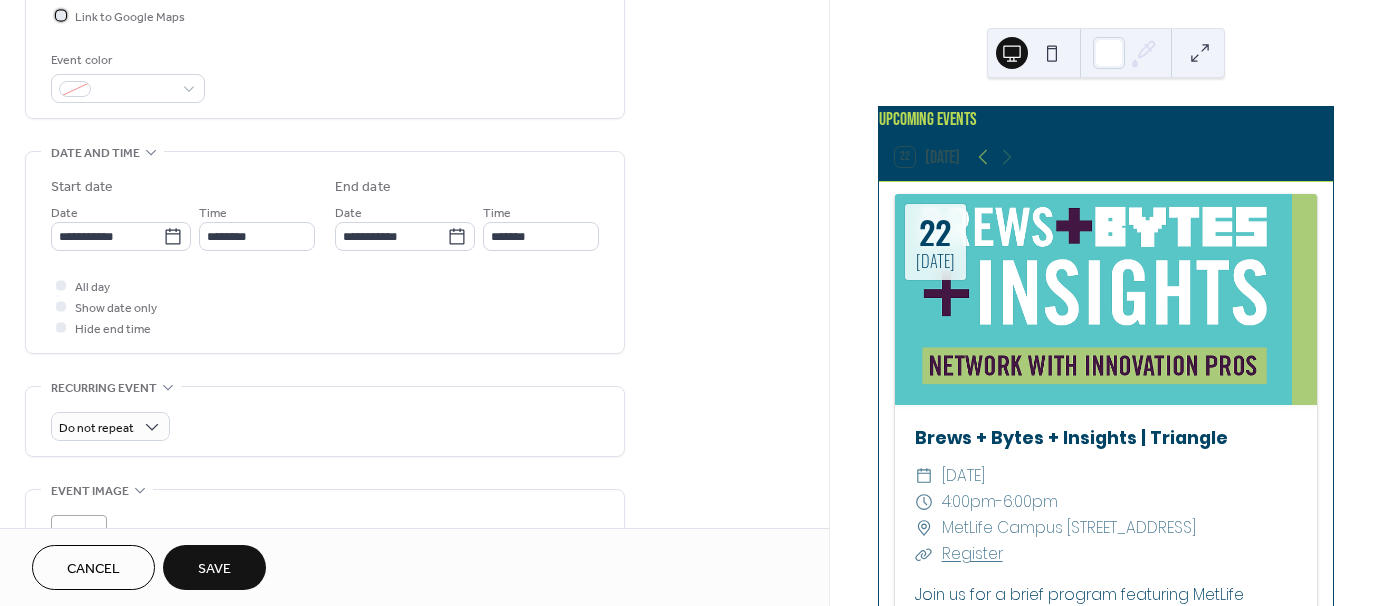 scroll, scrollTop: 570, scrollLeft: 0, axis: vertical 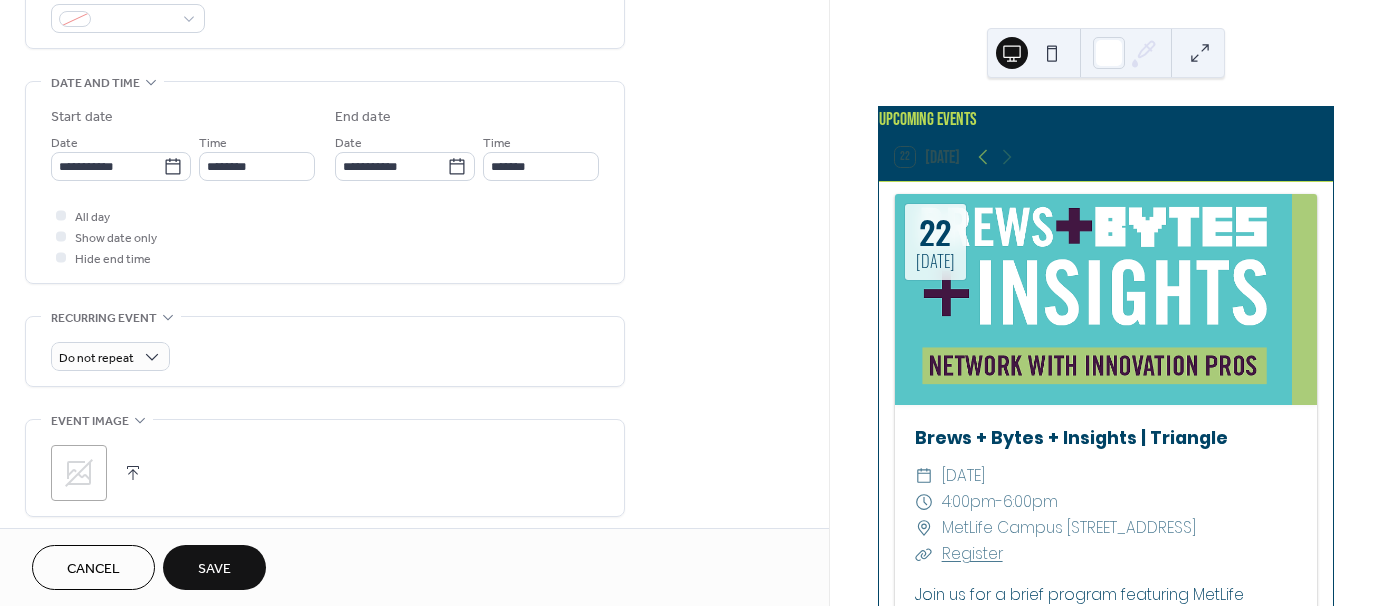 click on "**********" at bounding box center [325, 187] 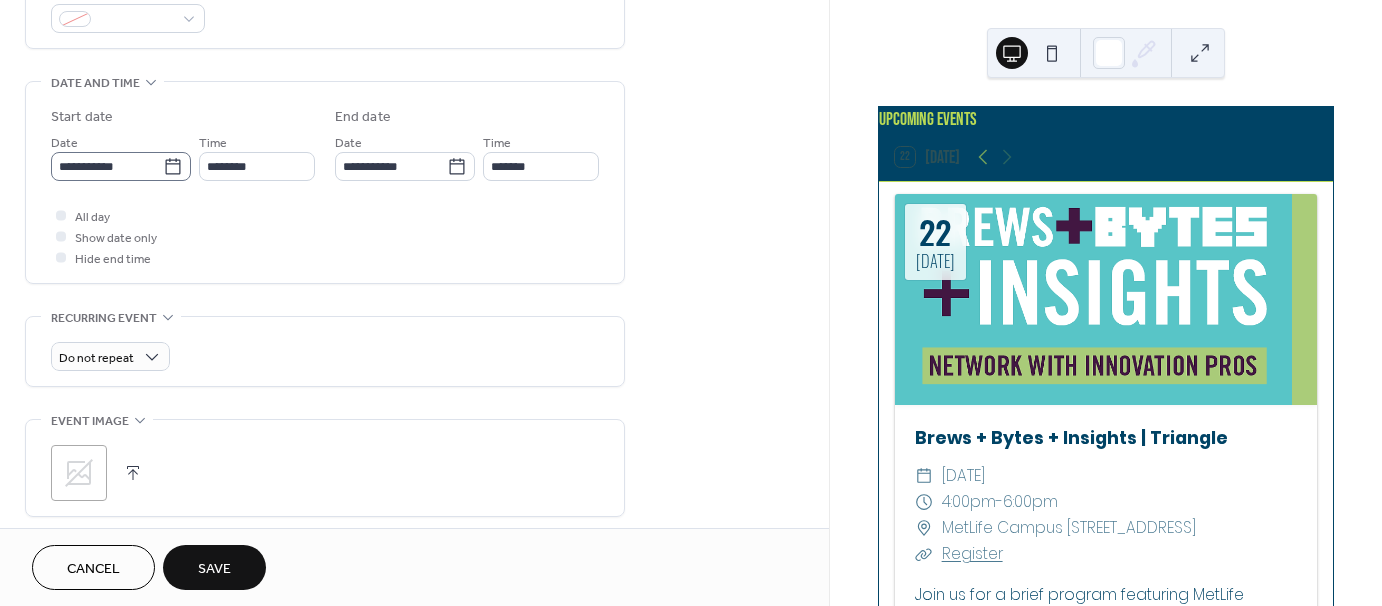 click 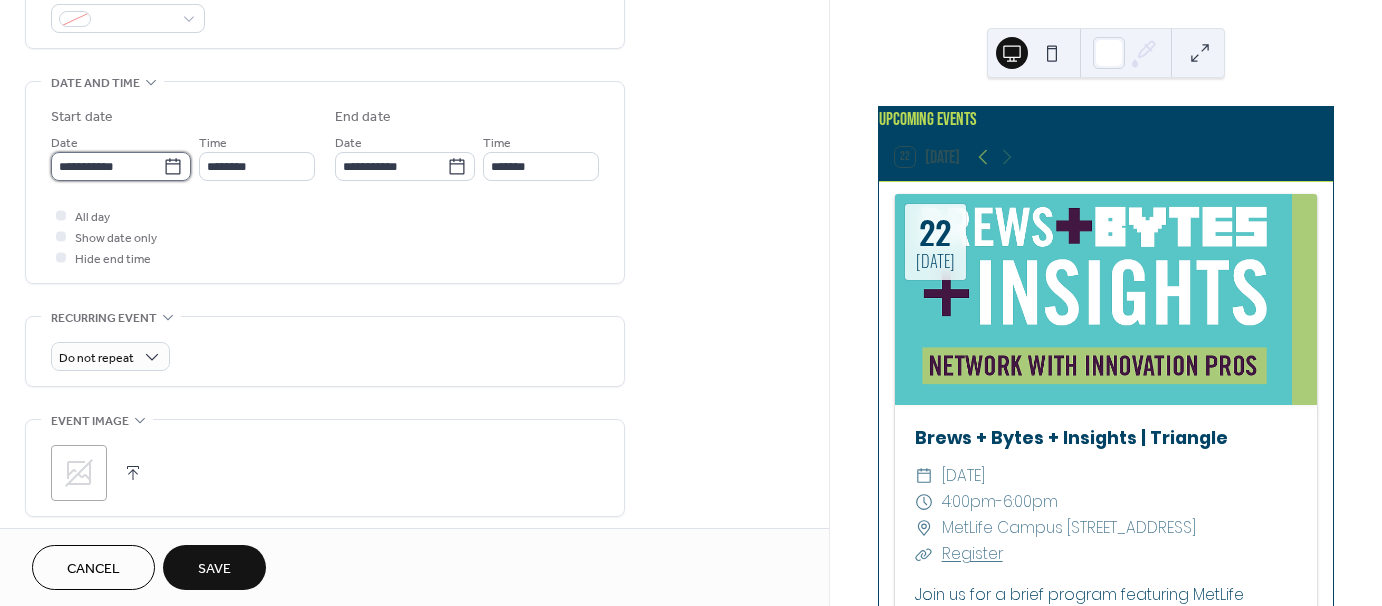 click on "**********" at bounding box center (107, 166) 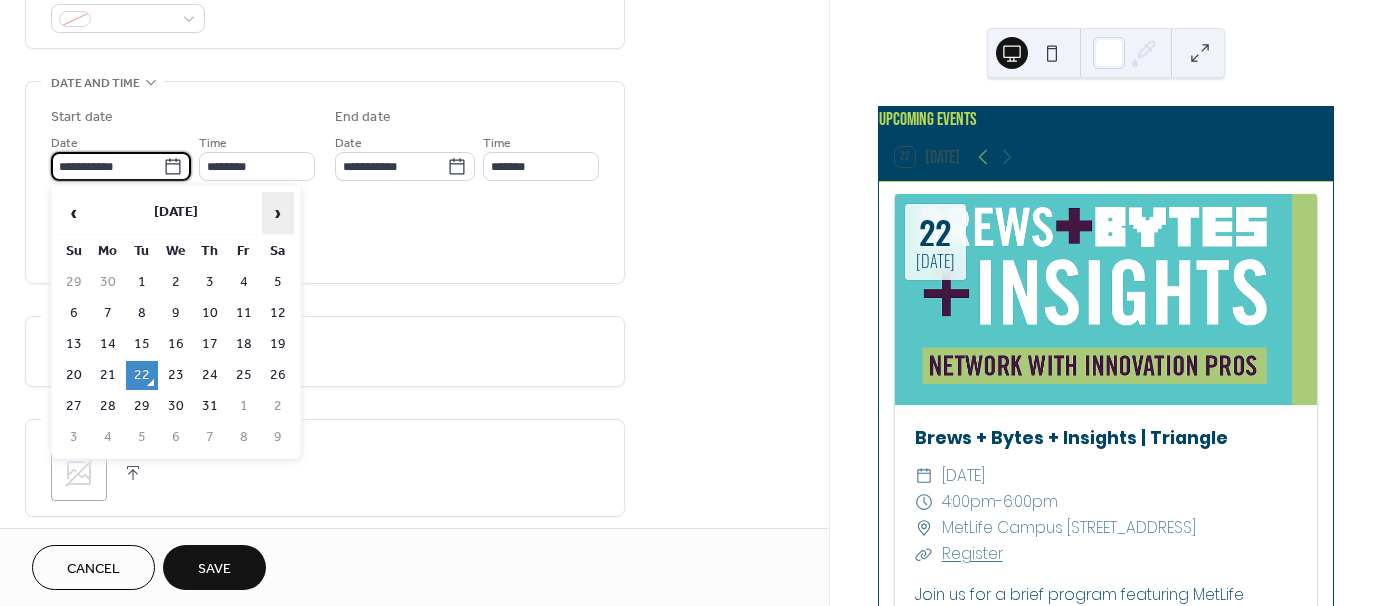 click on "›" at bounding box center (278, 213) 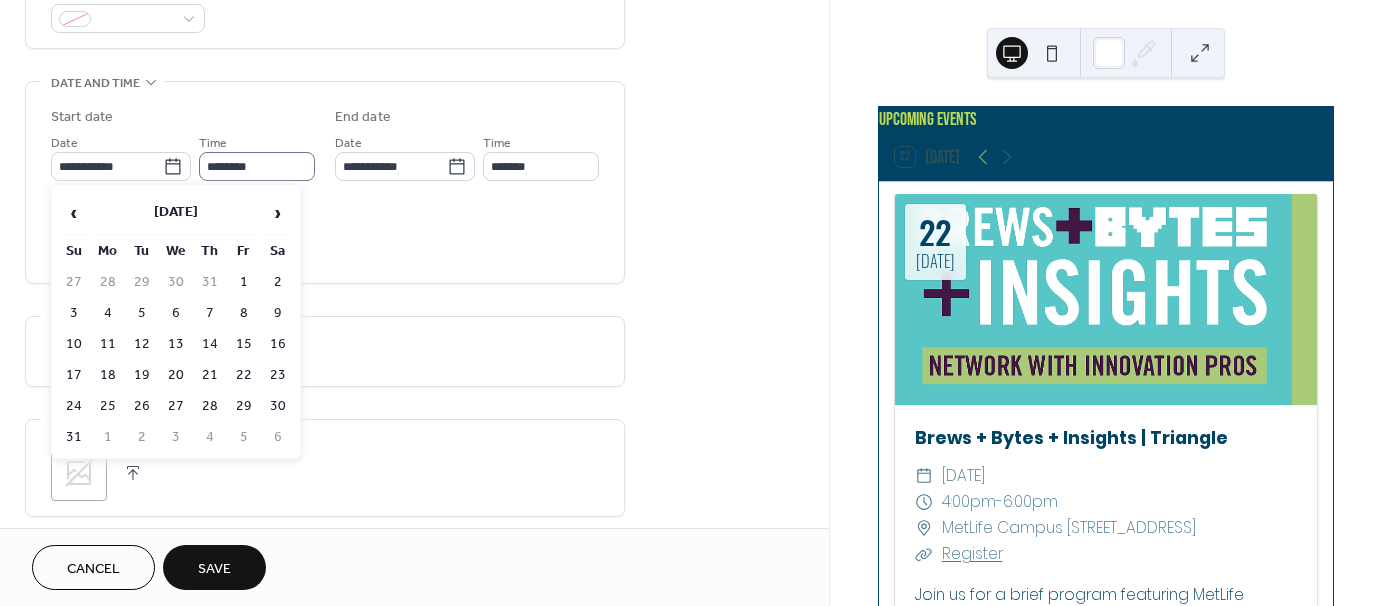 drag, startPoint x: 183, startPoint y: 340, endPoint x: 299, endPoint y: 172, distance: 204.1568 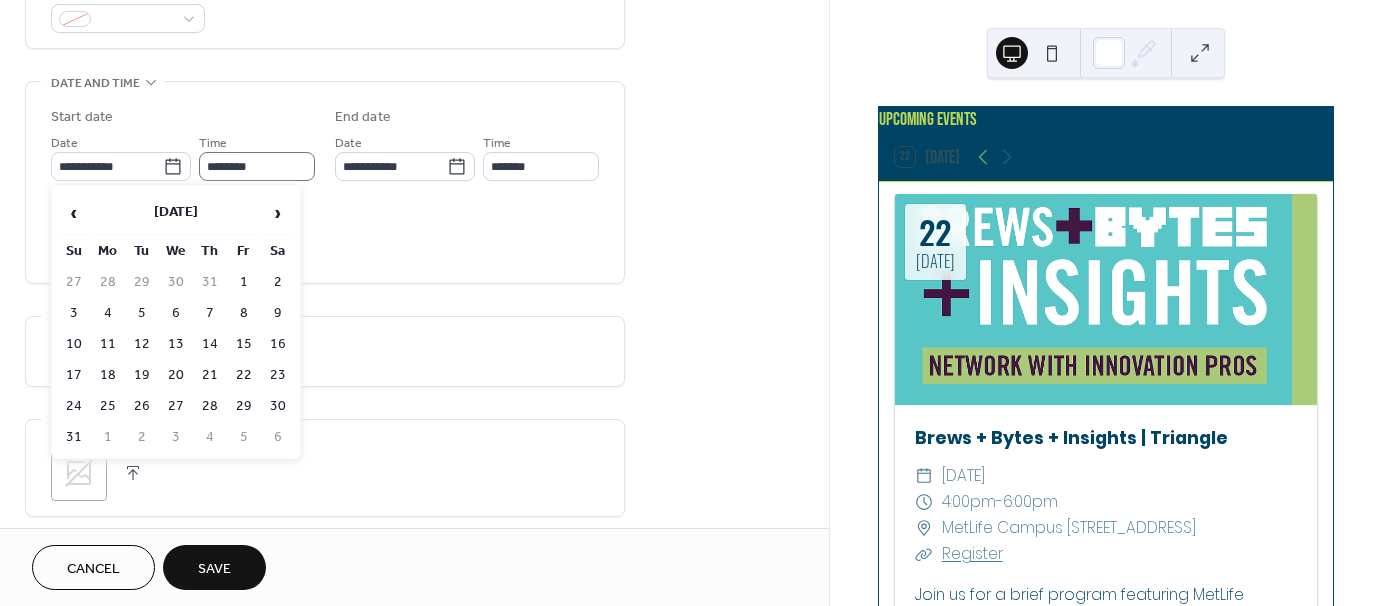 click on "13" at bounding box center (176, 344) 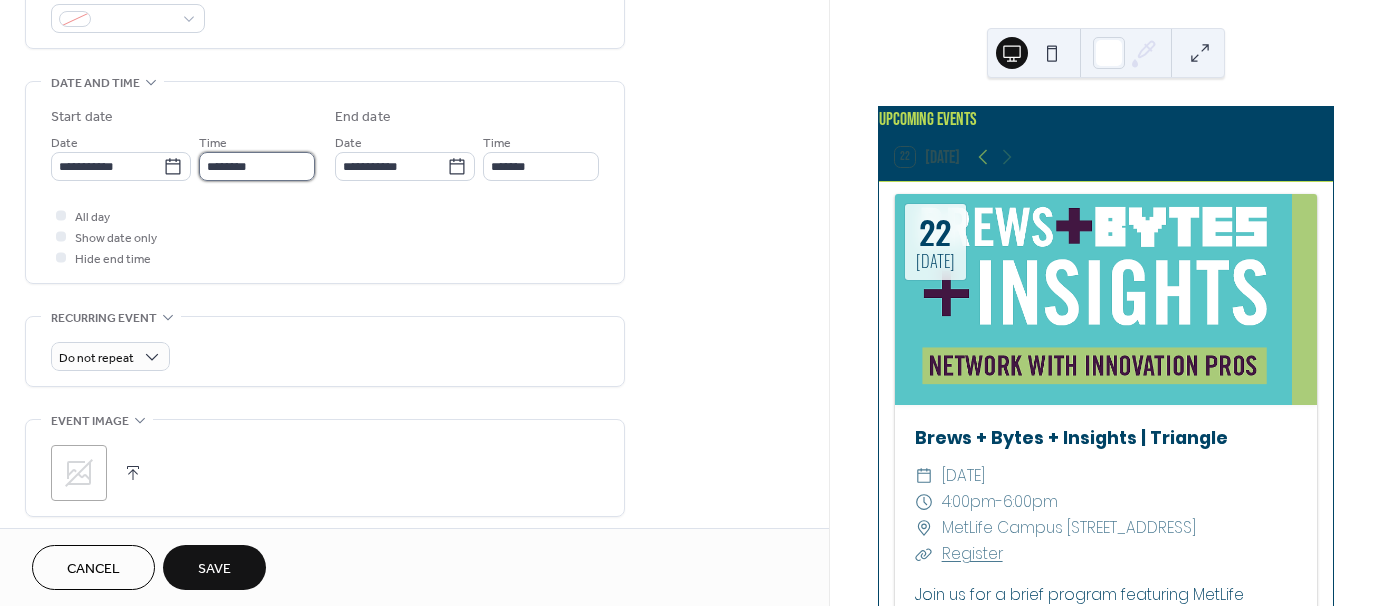 click on "********" at bounding box center [257, 166] 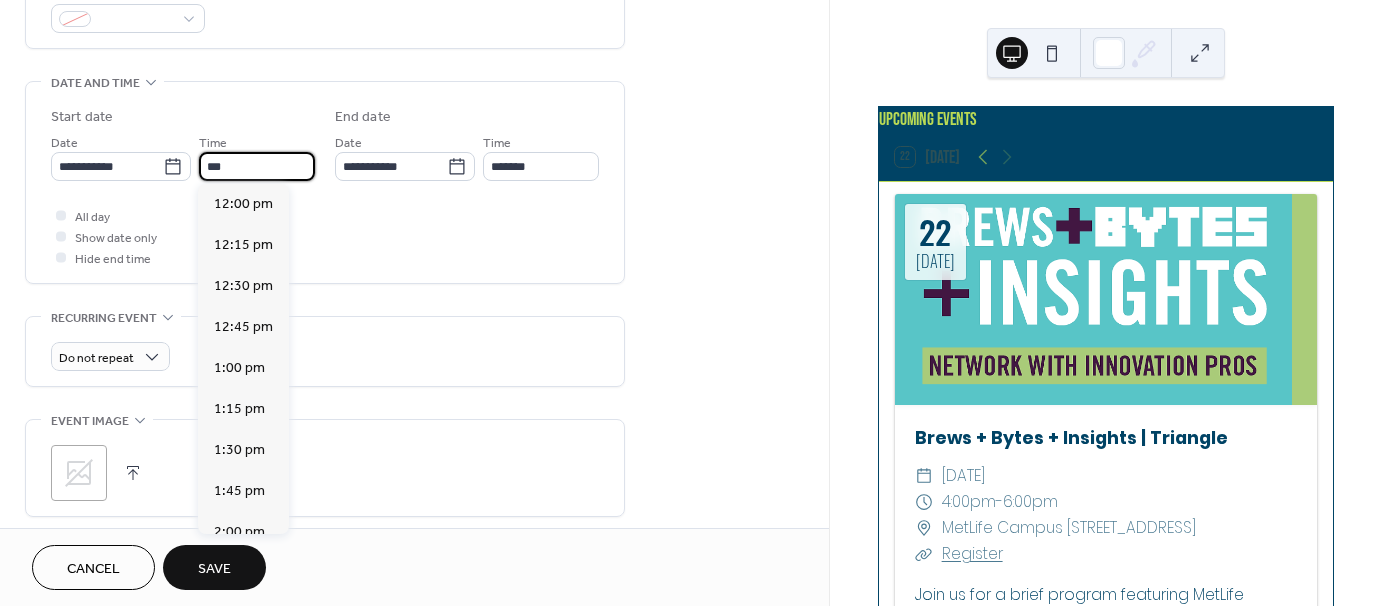 scroll, scrollTop: 0, scrollLeft: 0, axis: both 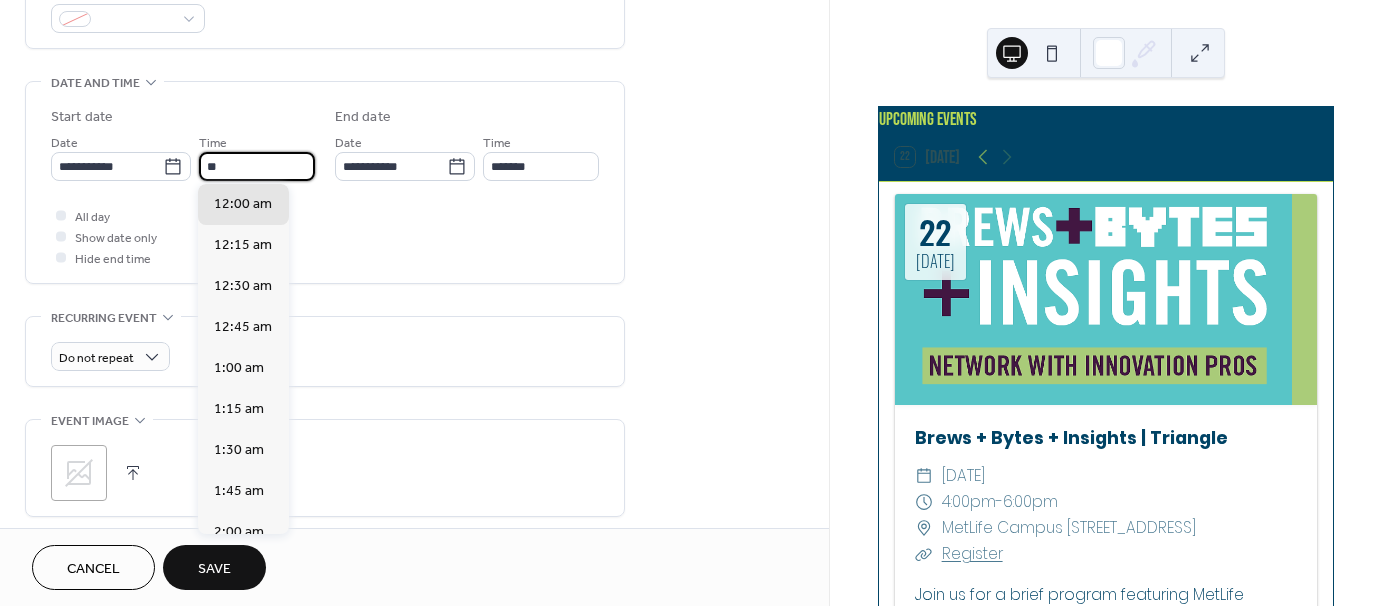 type on "*" 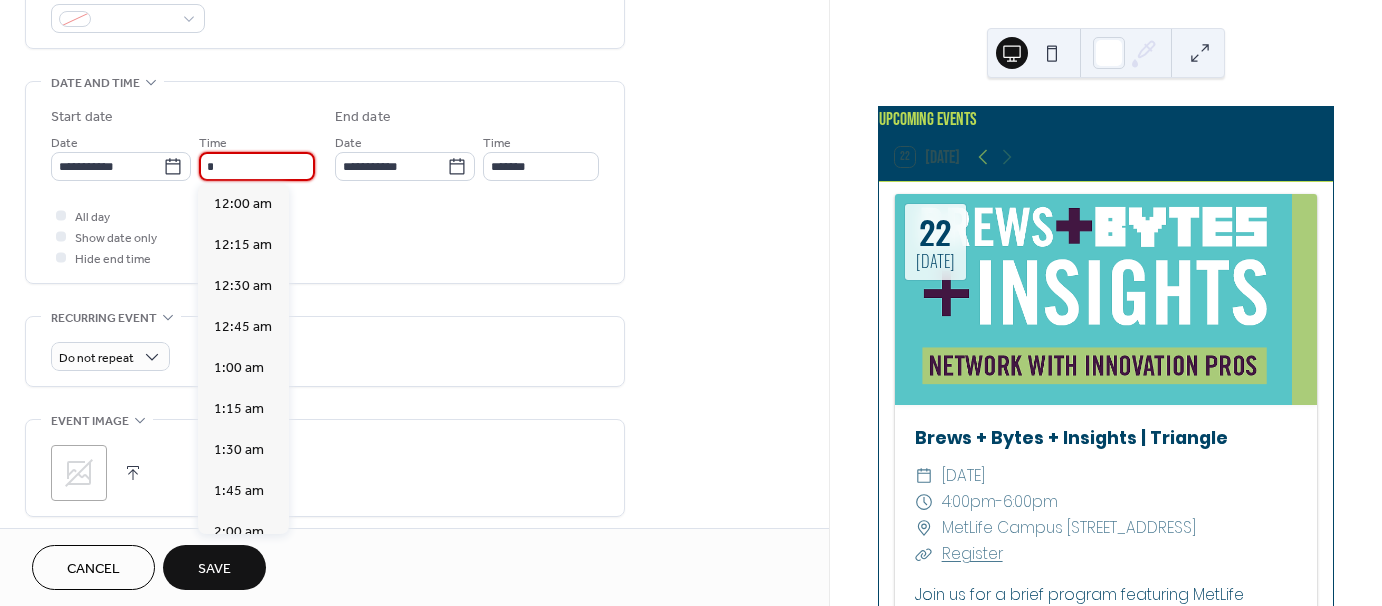 scroll, scrollTop: 1312, scrollLeft: 0, axis: vertical 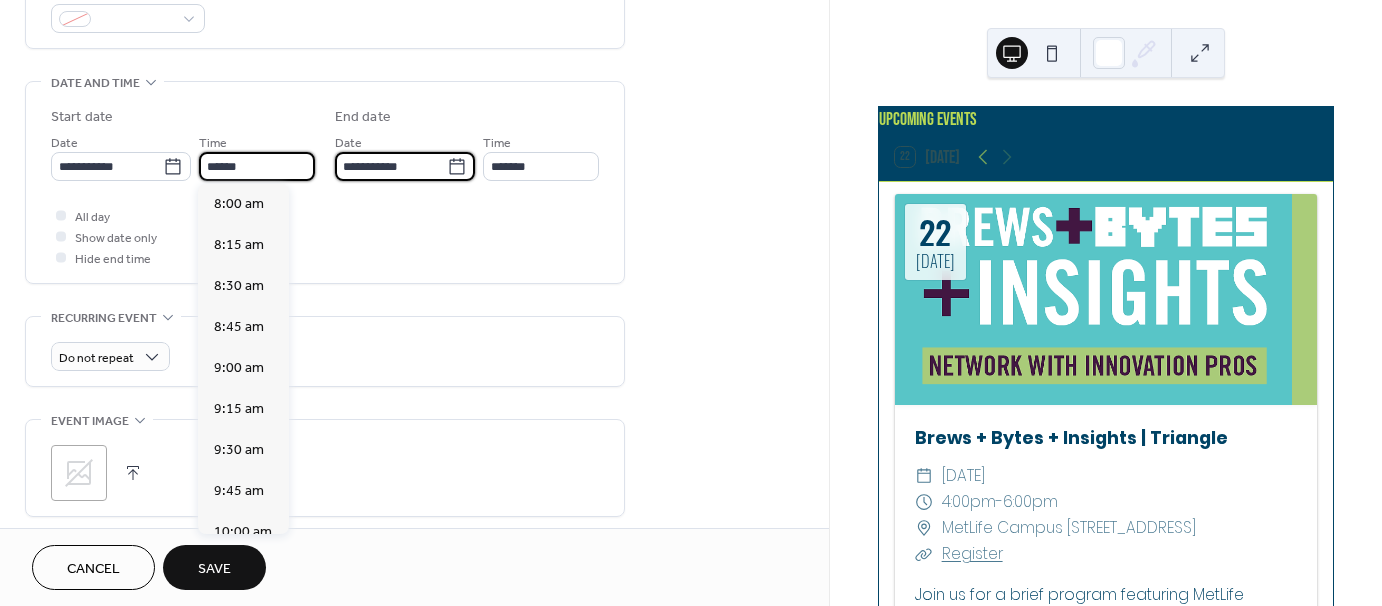 type on "*******" 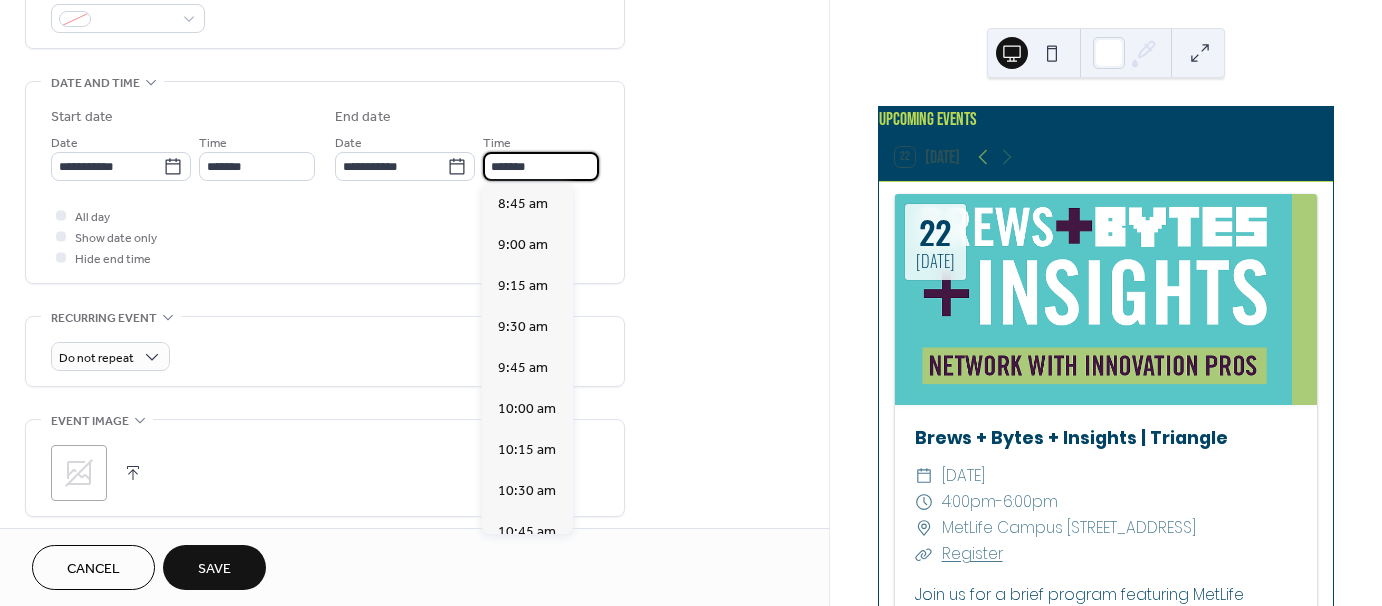 type on "********" 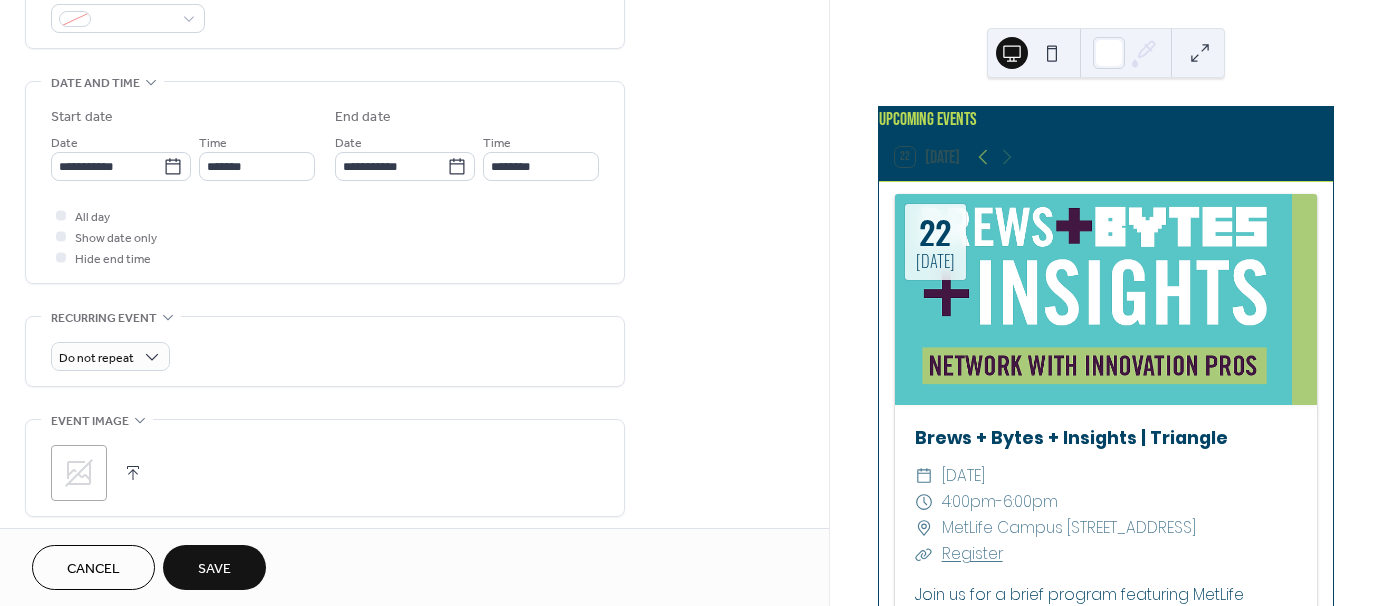 click on "All day Show date only Hide end time" at bounding box center [325, 236] 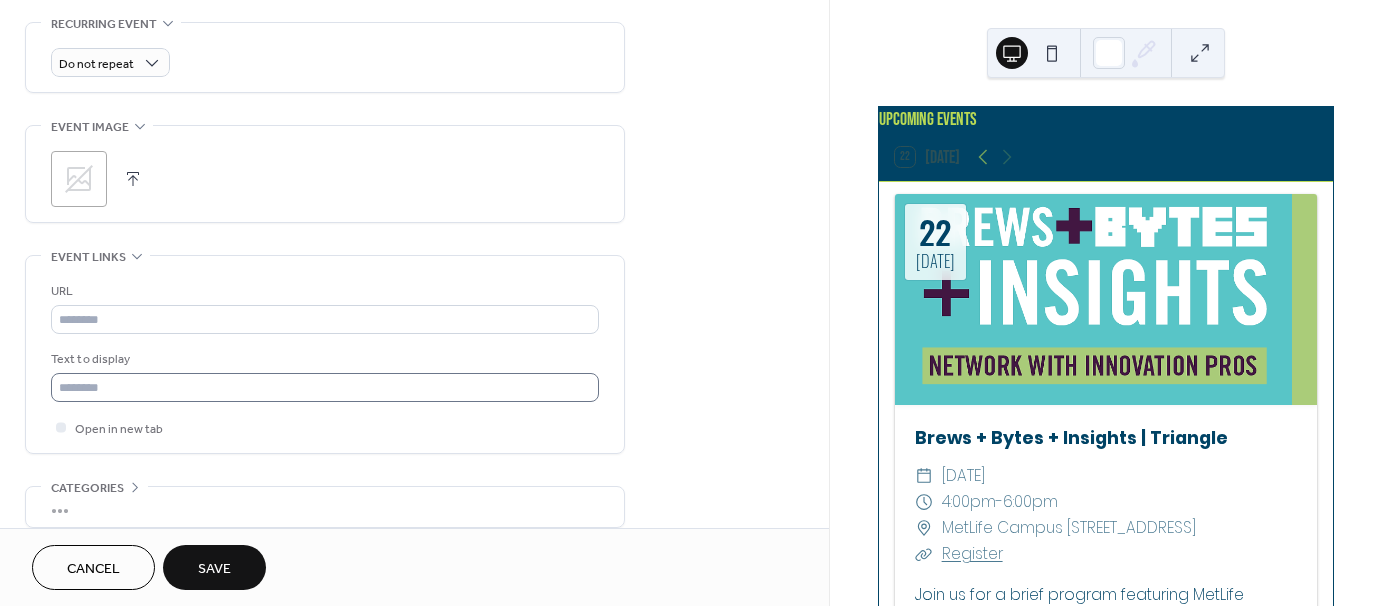 scroll, scrollTop: 870, scrollLeft: 0, axis: vertical 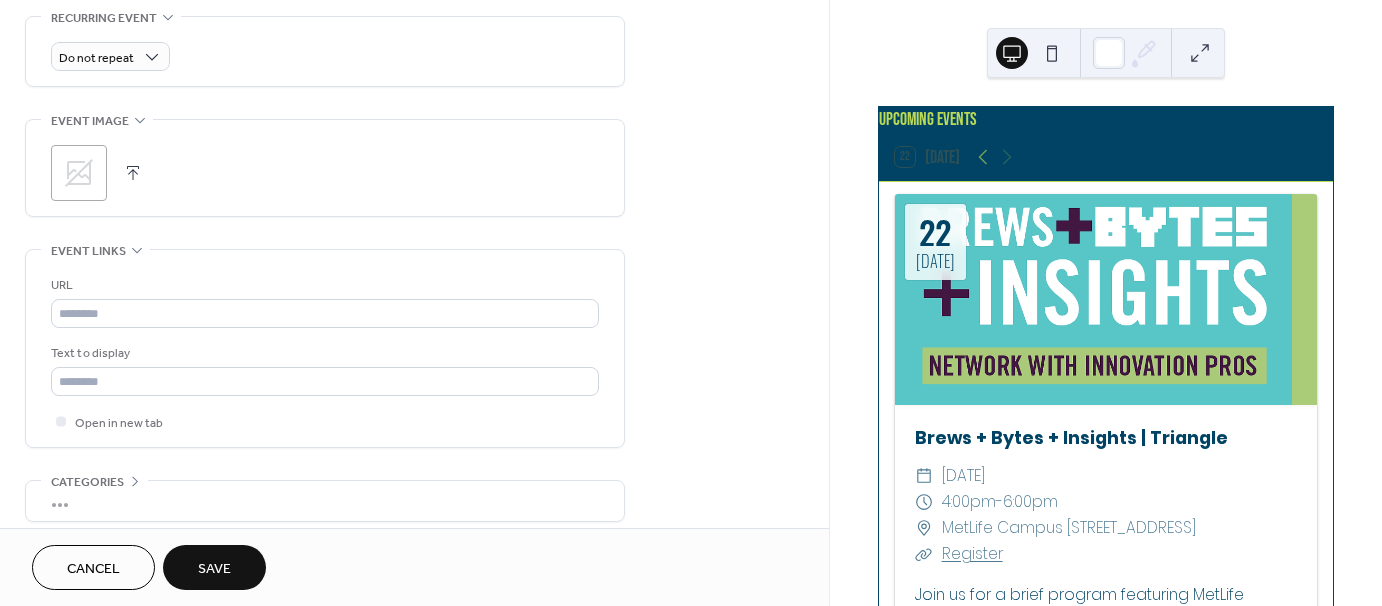 click 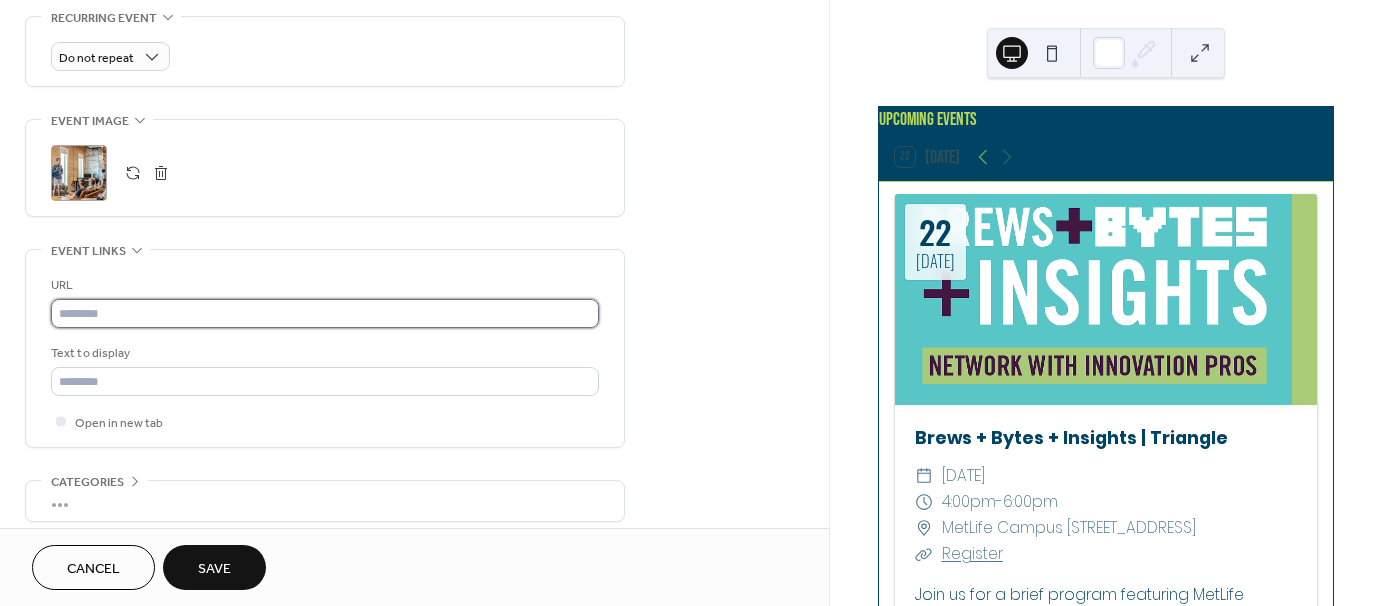 click at bounding box center (325, 313) 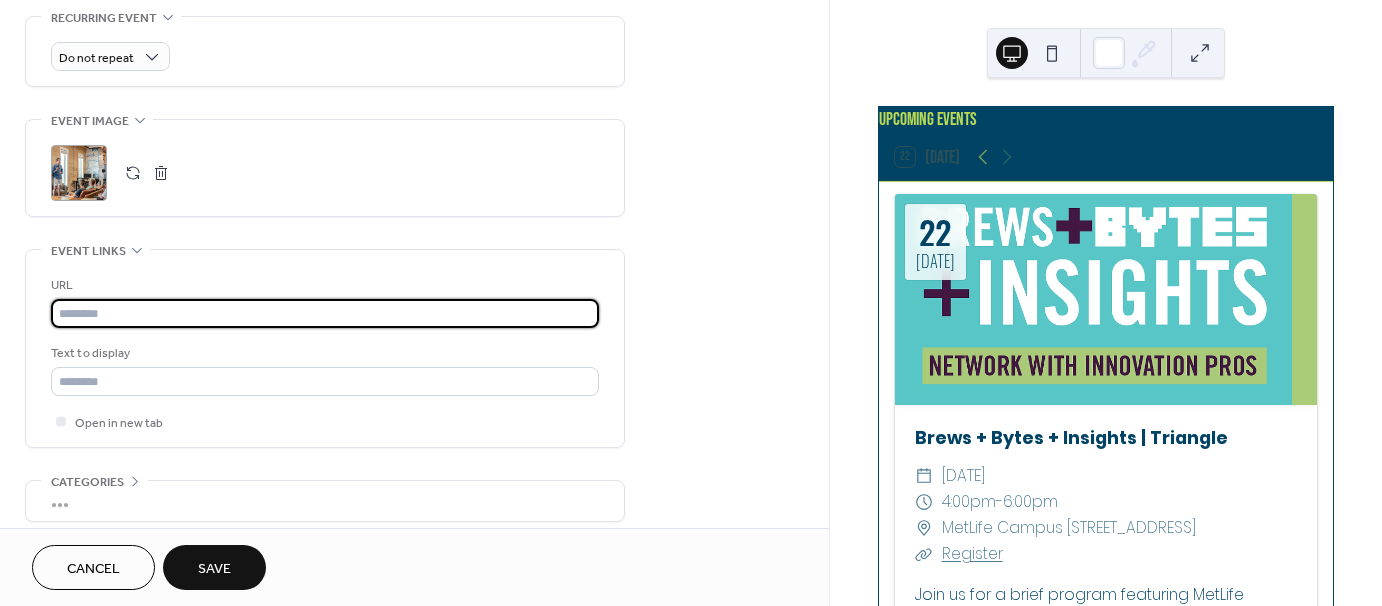 paste on "**********" 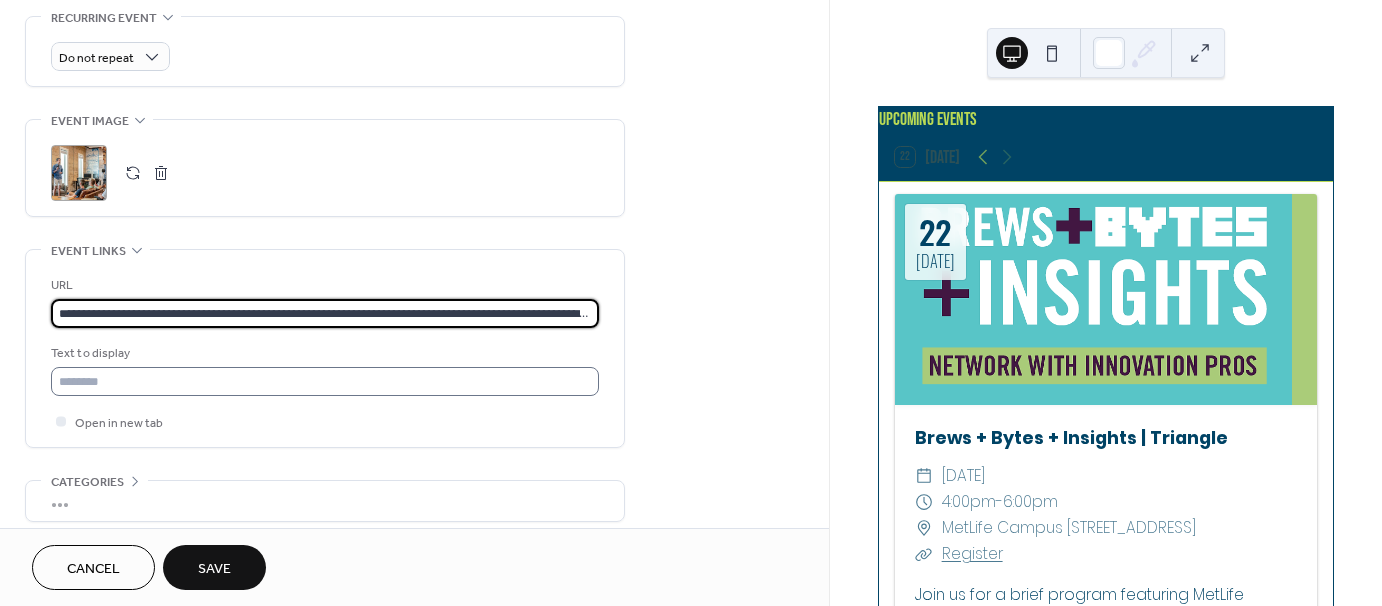 scroll, scrollTop: 0, scrollLeft: 88, axis: horizontal 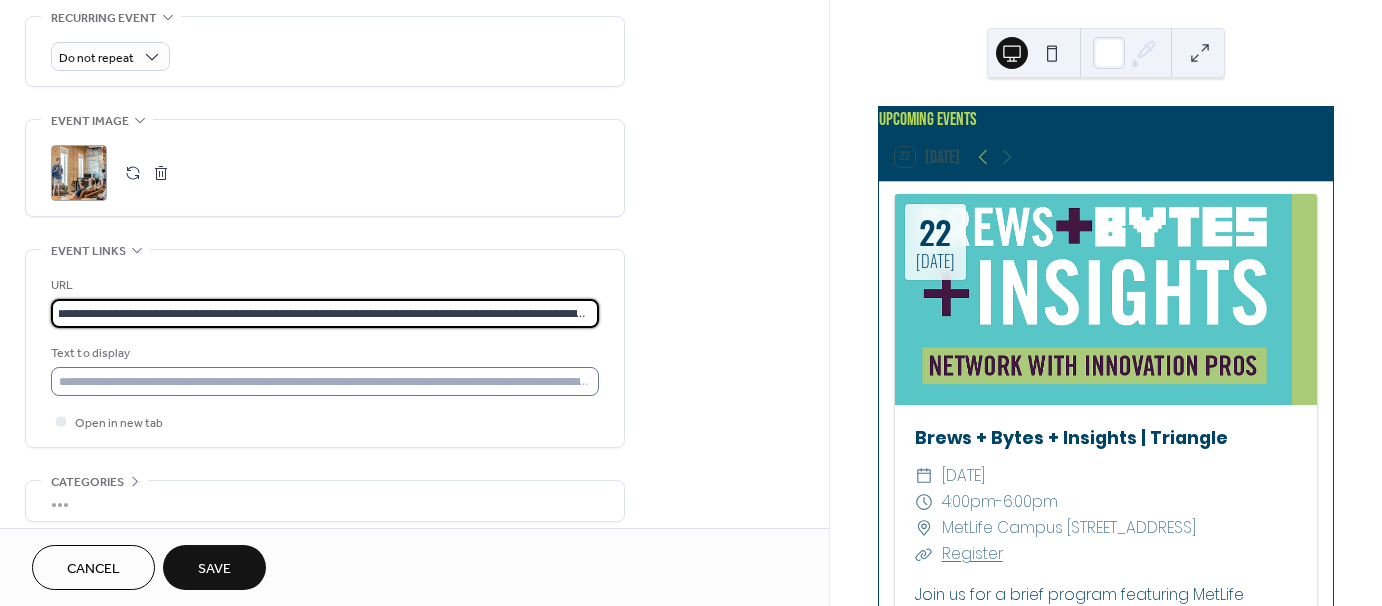 type on "**********" 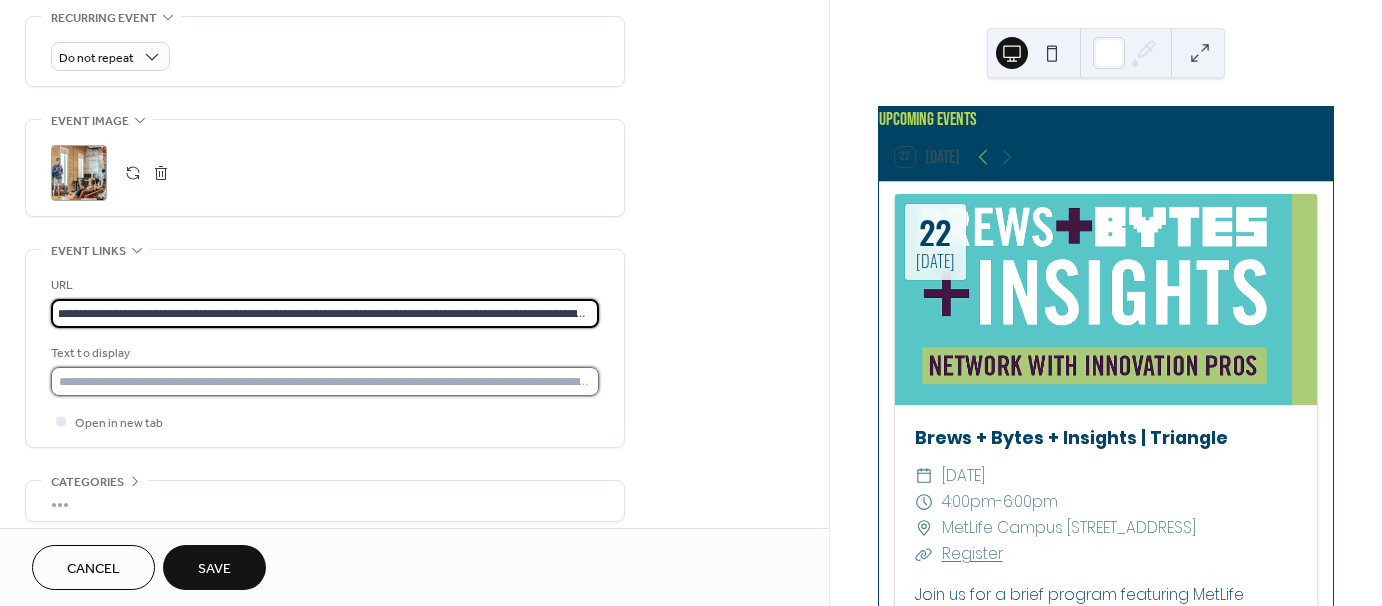 click at bounding box center [325, 381] 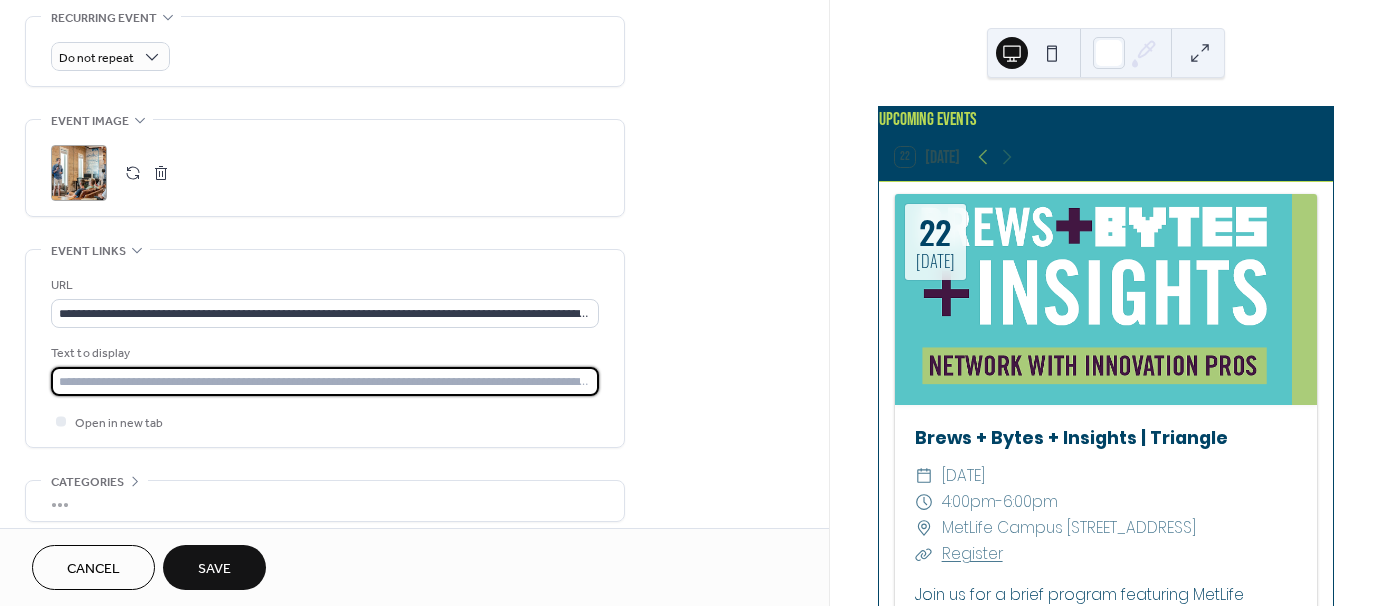 type on "**********" 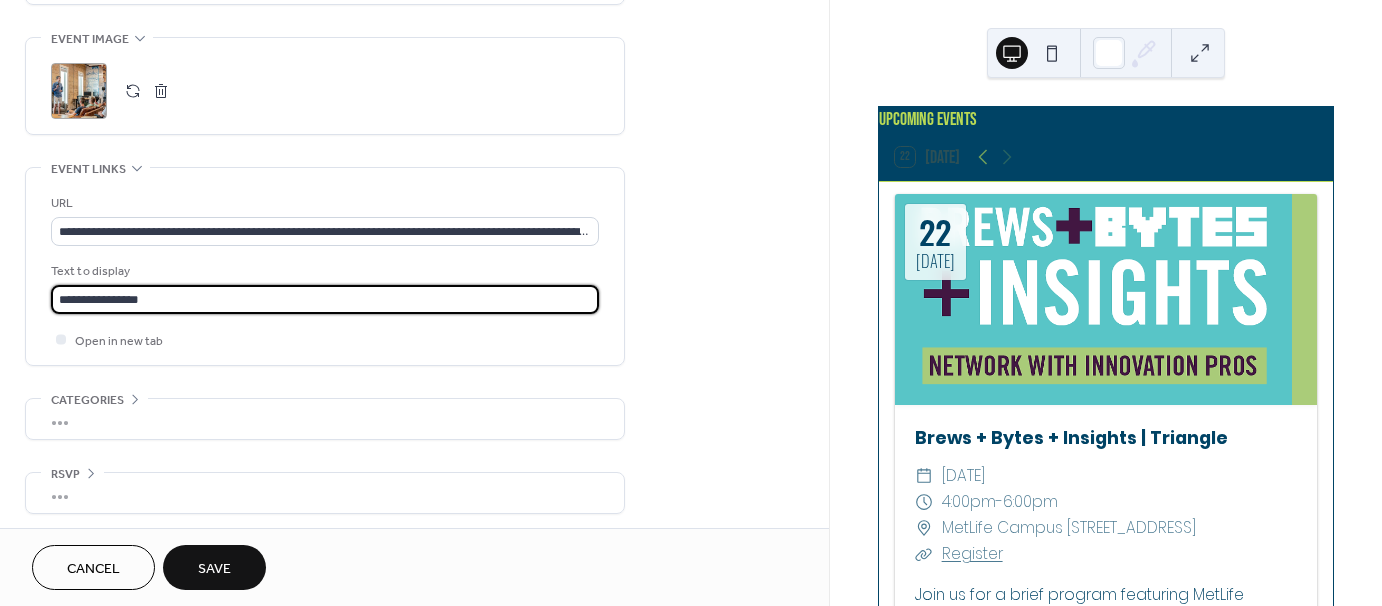 scroll, scrollTop: 955, scrollLeft: 0, axis: vertical 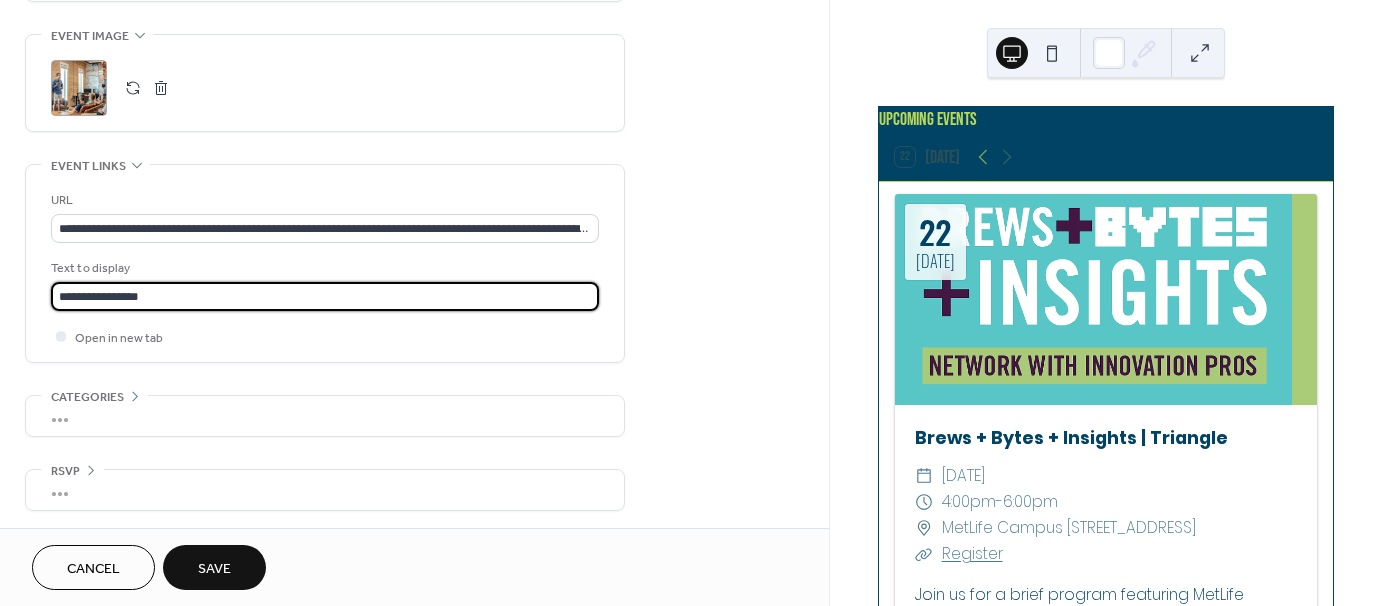 click on "Save" at bounding box center [214, 569] 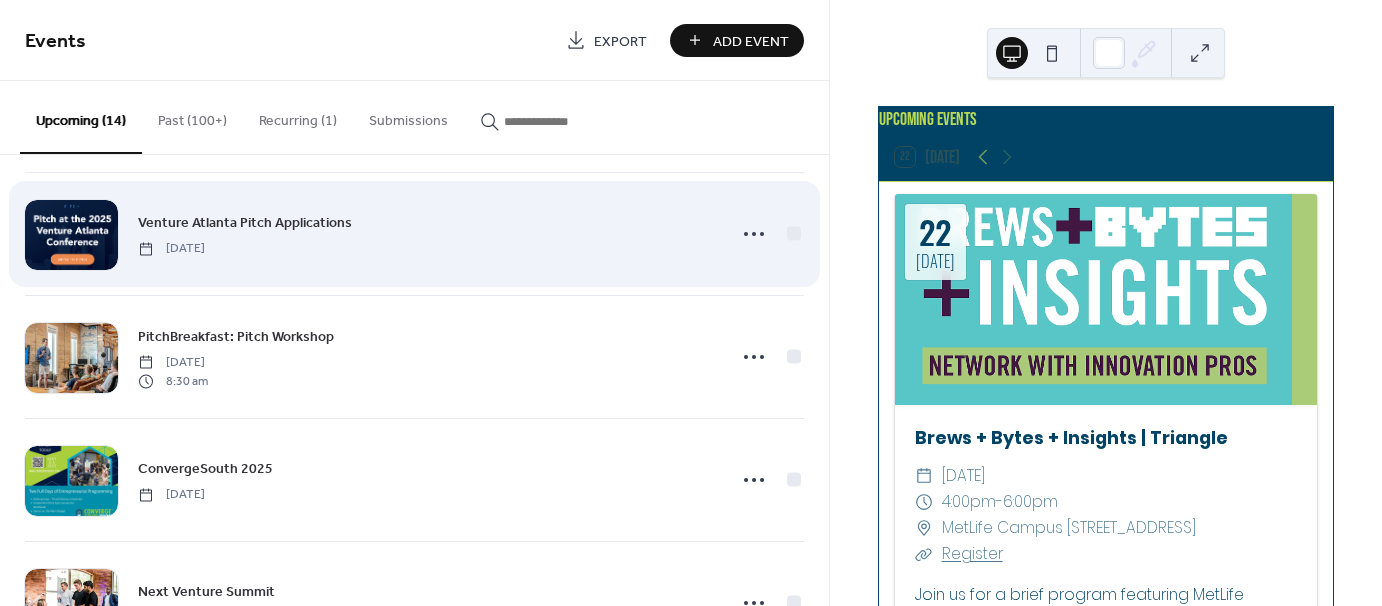 scroll, scrollTop: 1000, scrollLeft: 0, axis: vertical 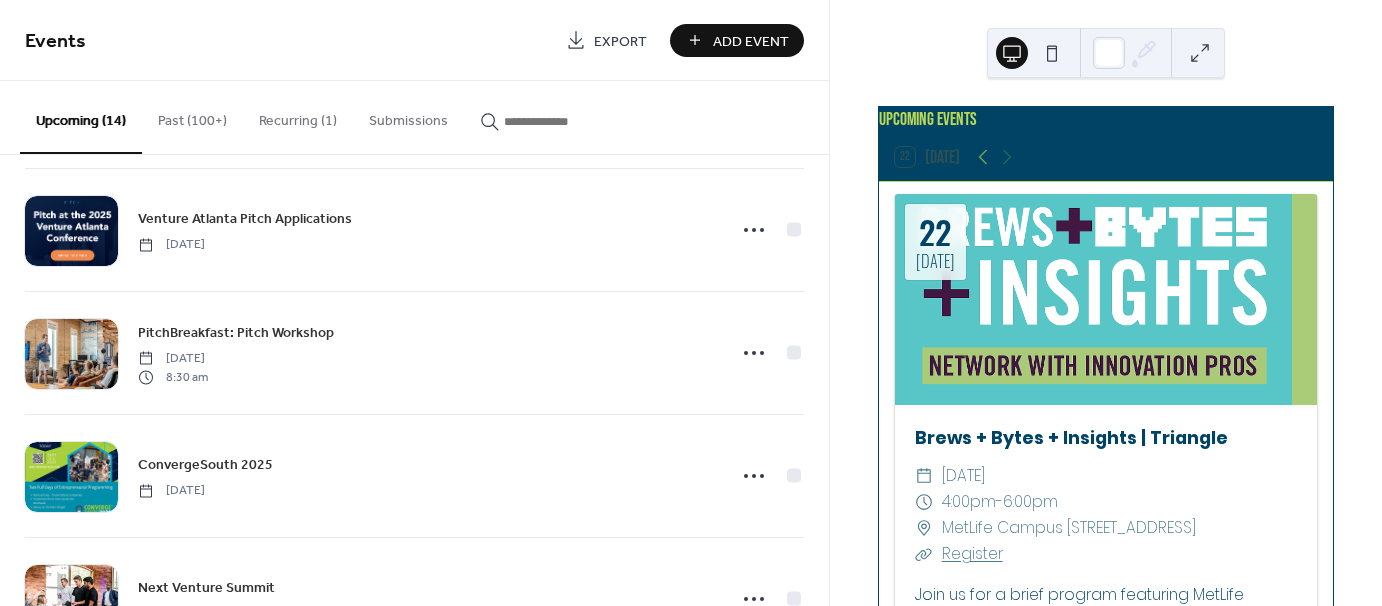 drag, startPoint x: 725, startPoint y: 39, endPoint x: 801, endPoint y: 37, distance: 76.02631 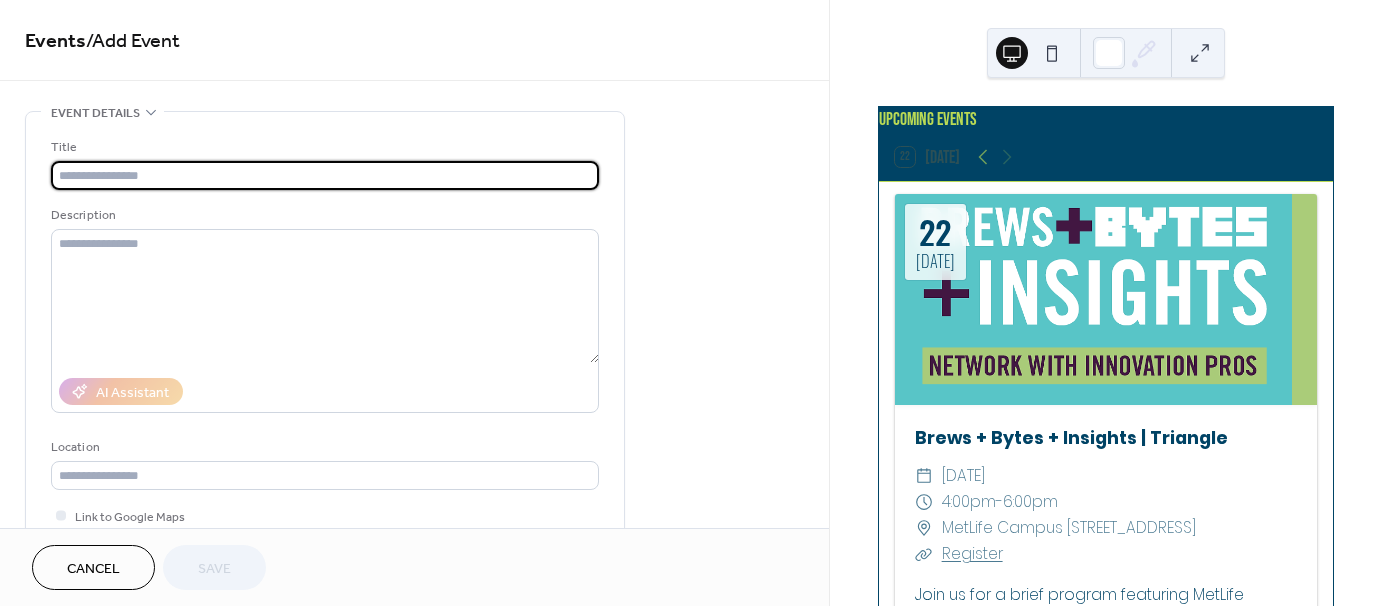 click at bounding box center (325, 175) 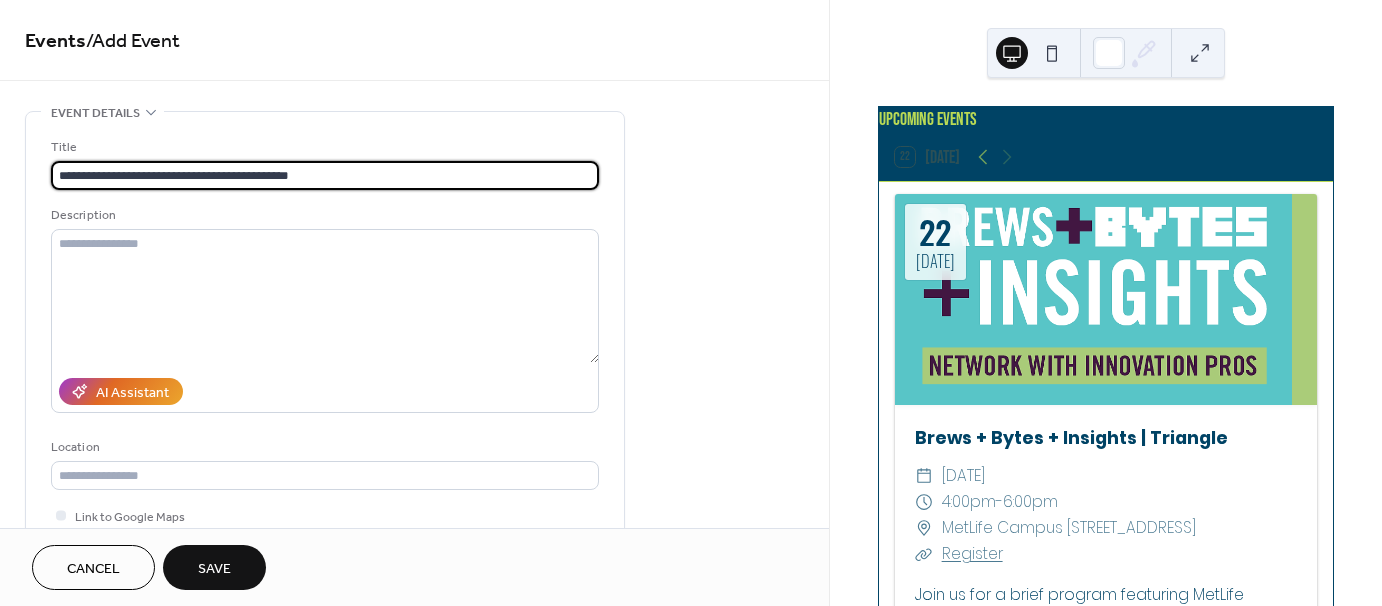 type on "**********" 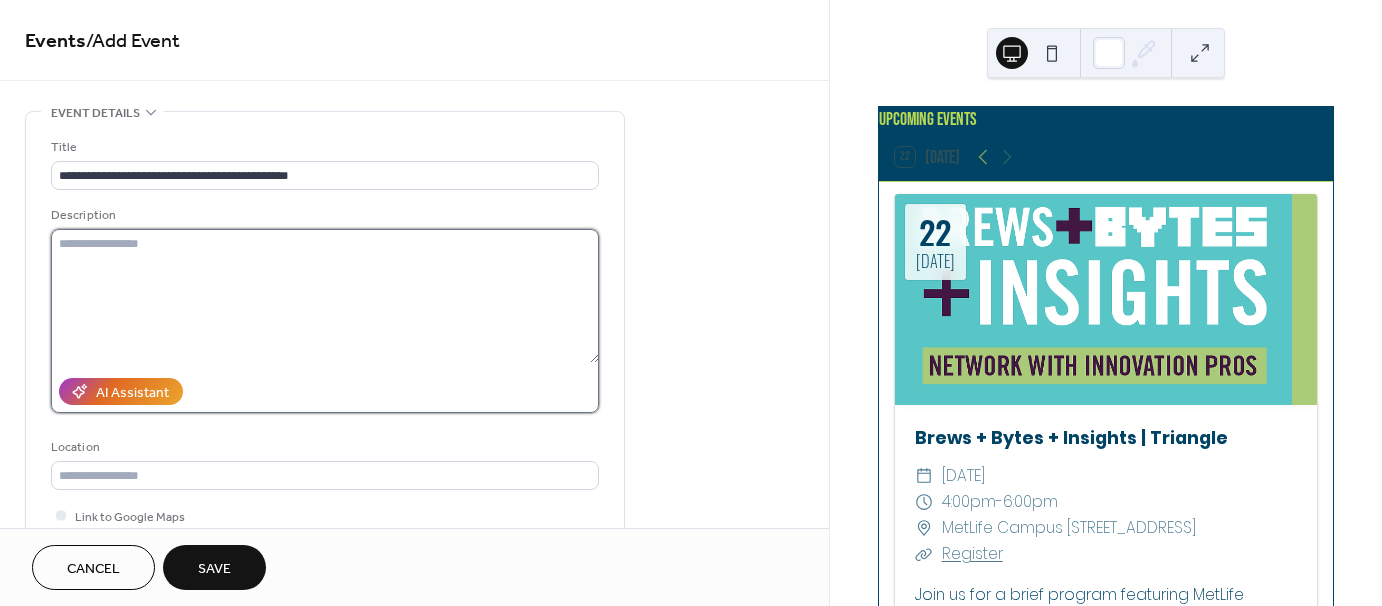 click at bounding box center [325, 296] 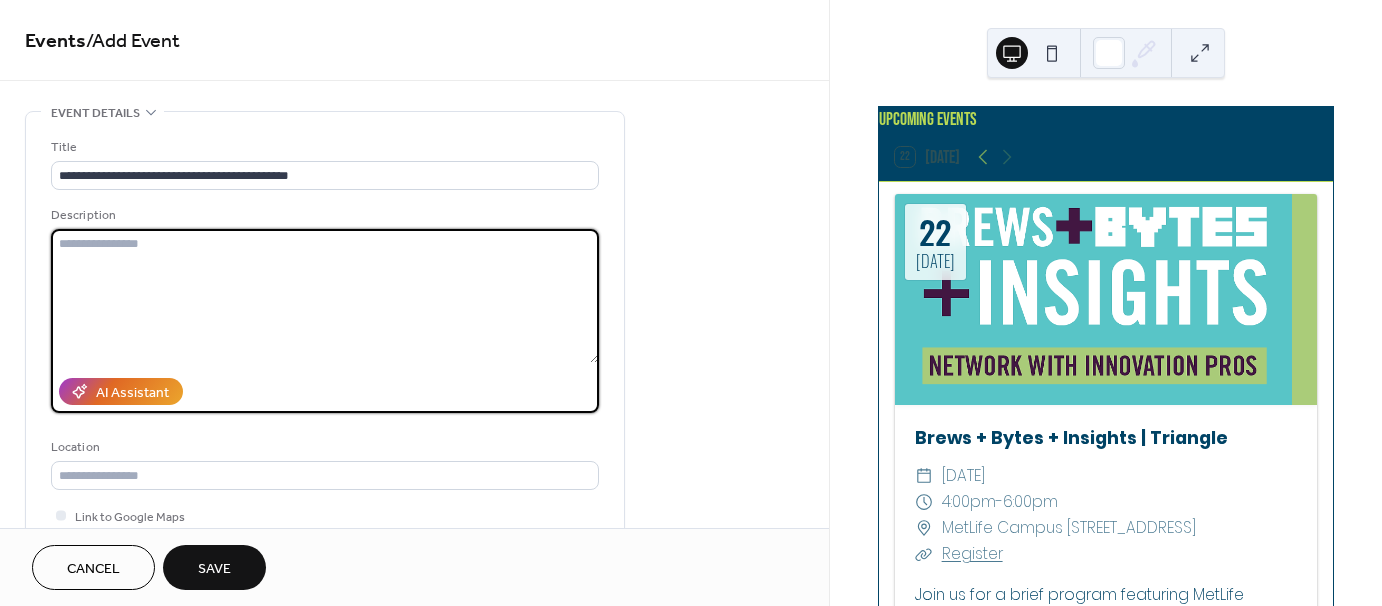 paste on "**********" 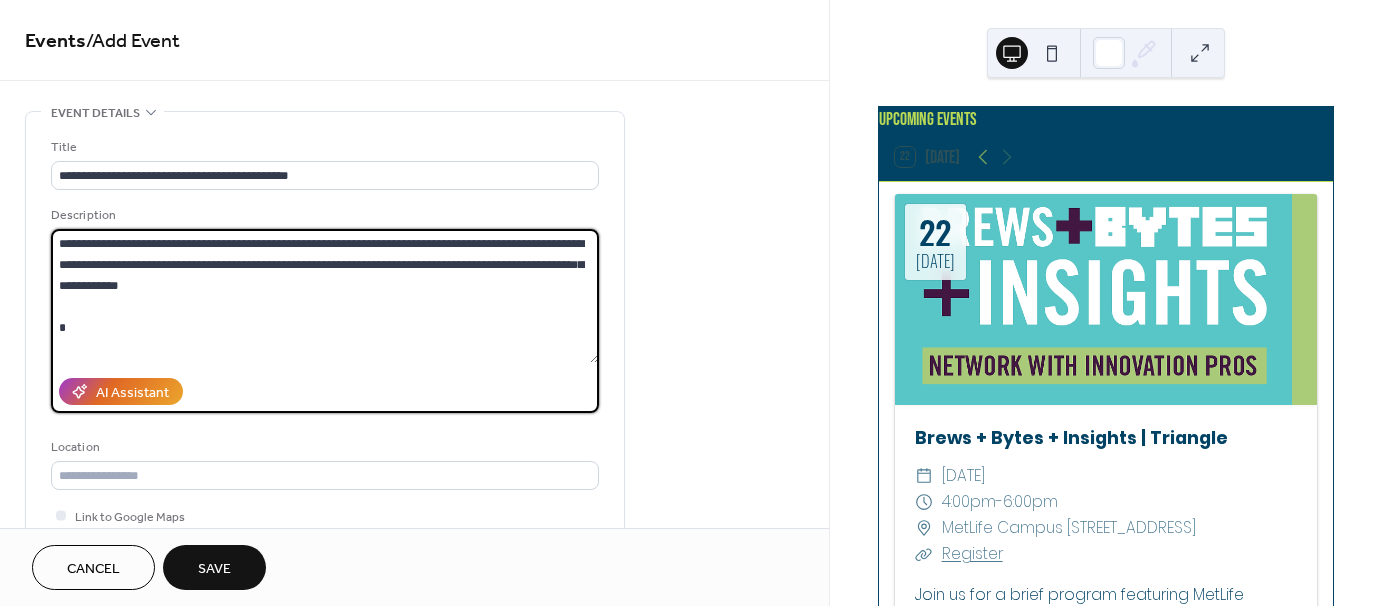scroll, scrollTop: 228, scrollLeft: 0, axis: vertical 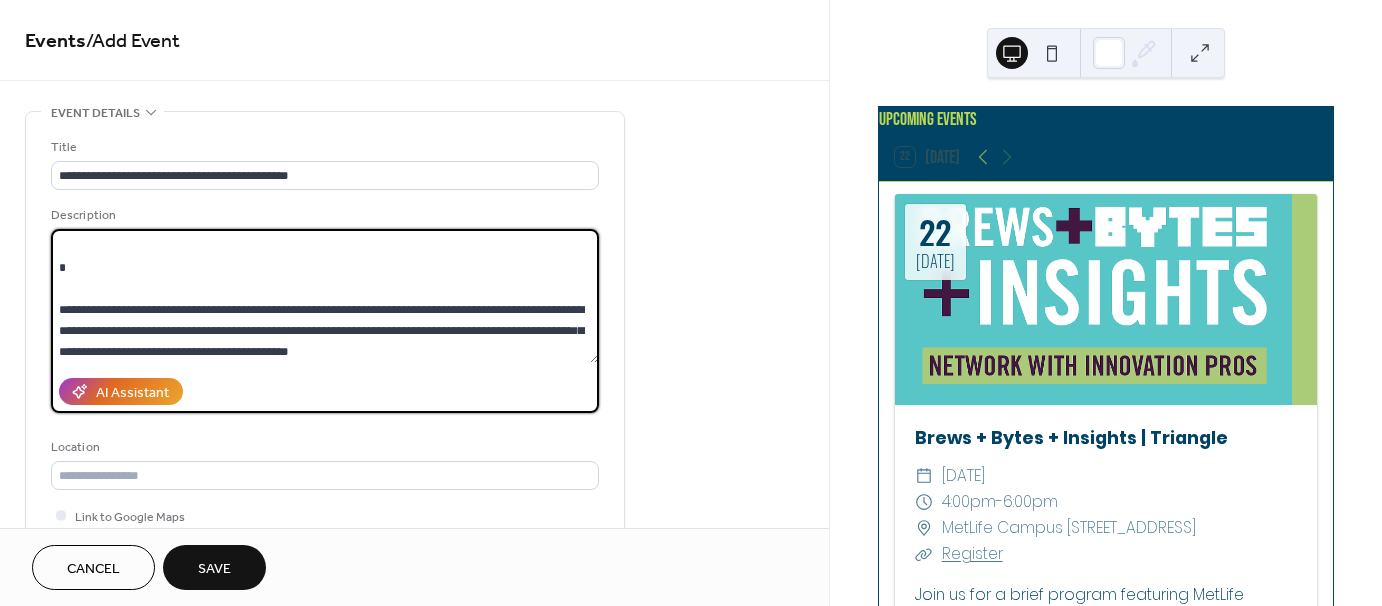 click on "**********" at bounding box center (325, 296) 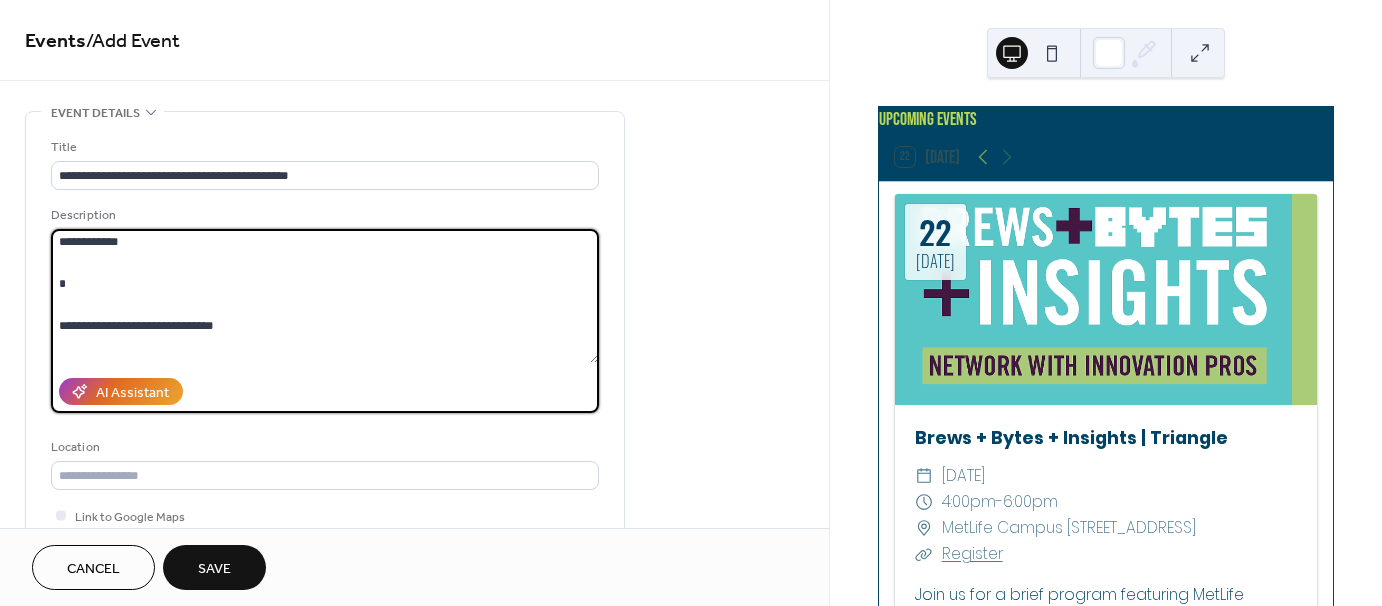 scroll, scrollTop: 0, scrollLeft: 0, axis: both 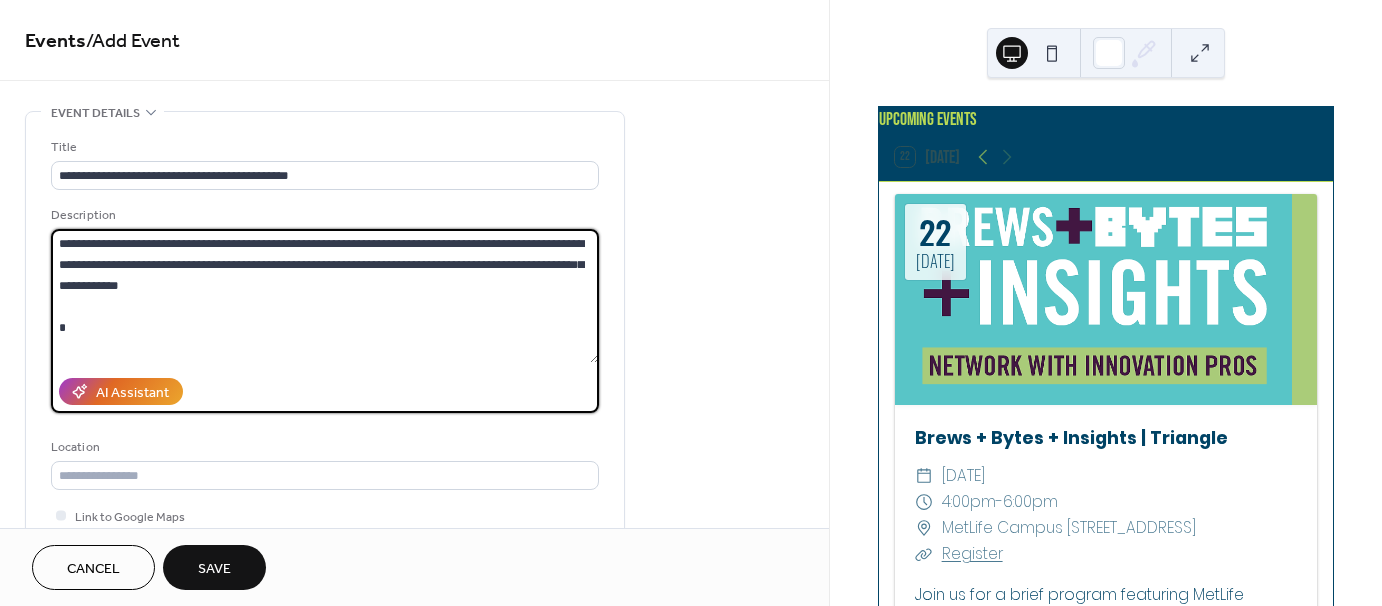 click on "**********" at bounding box center [325, 296] 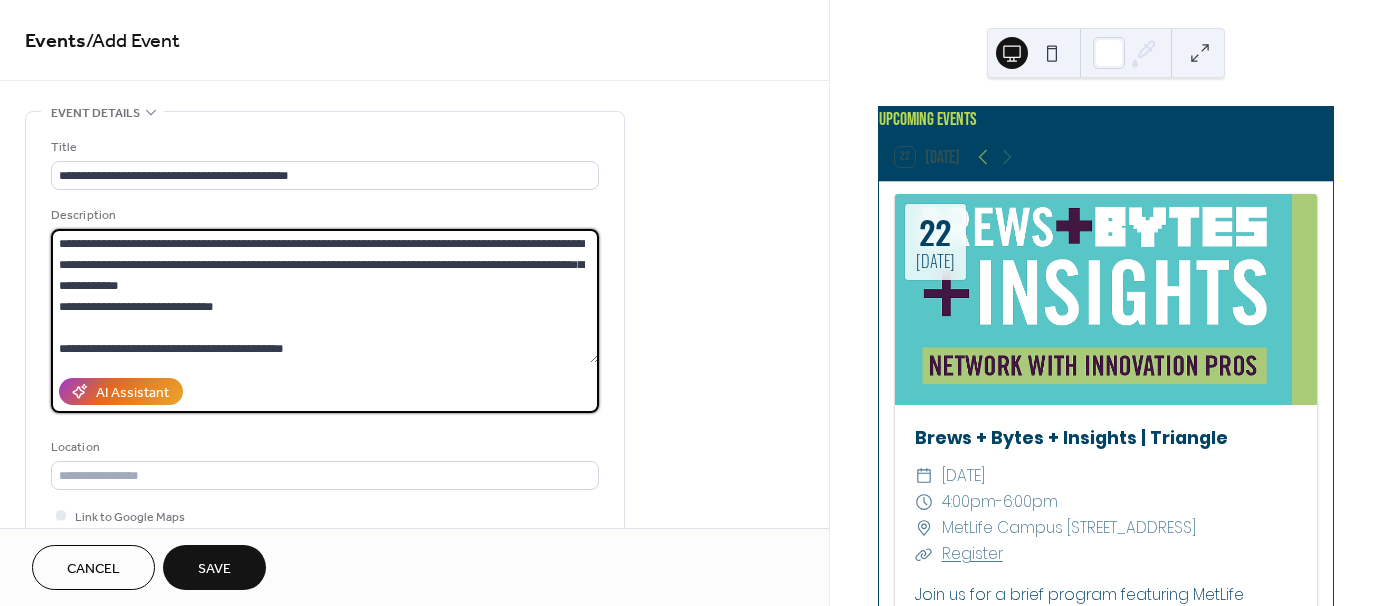 click on "**********" at bounding box center (325, 296) 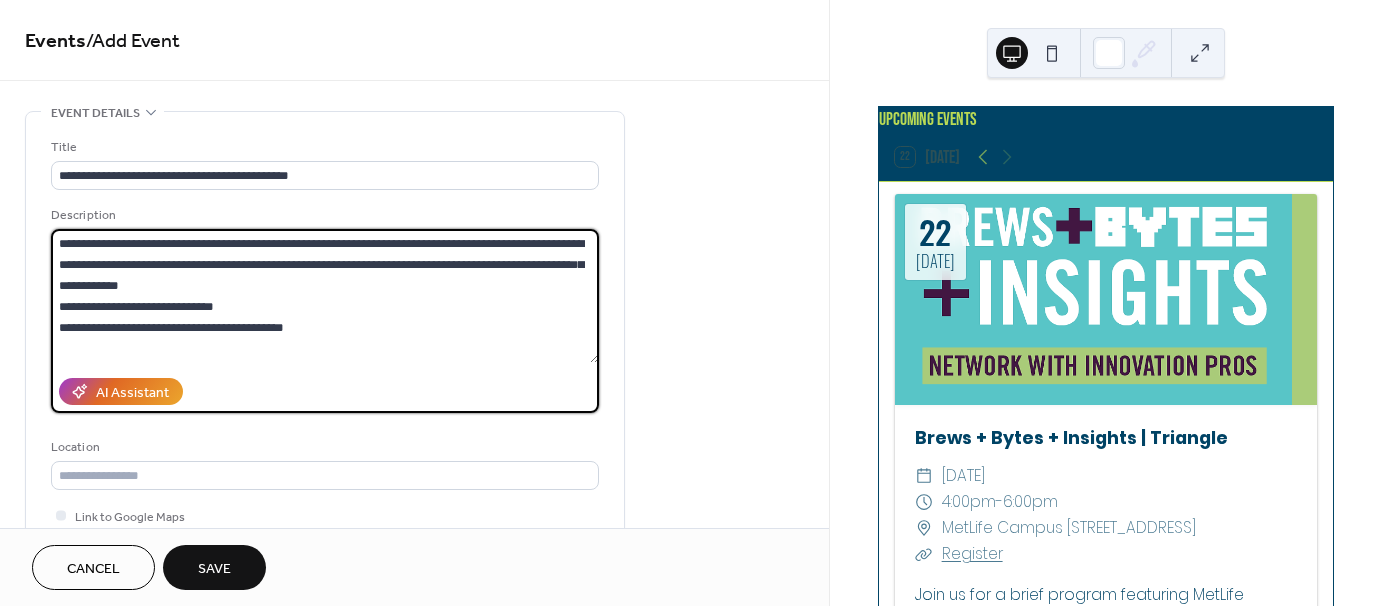 click on "**********" at bounding box center [325, 296] 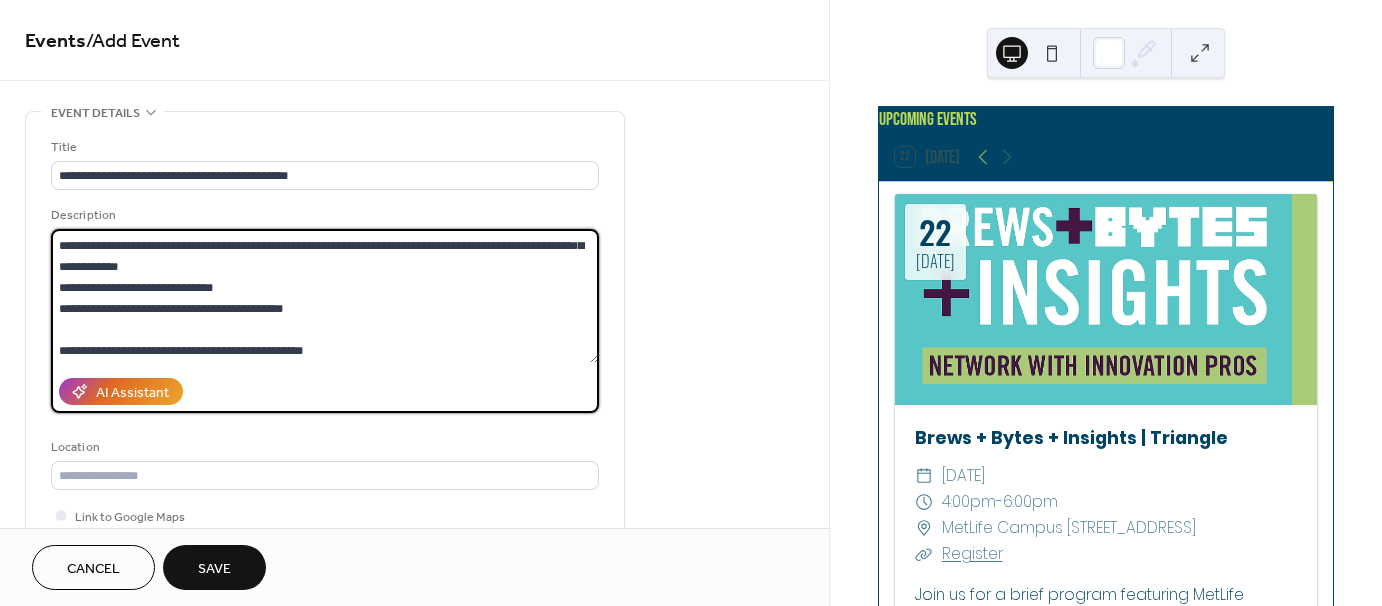 click on "**********" at bounding box center [325, 296] 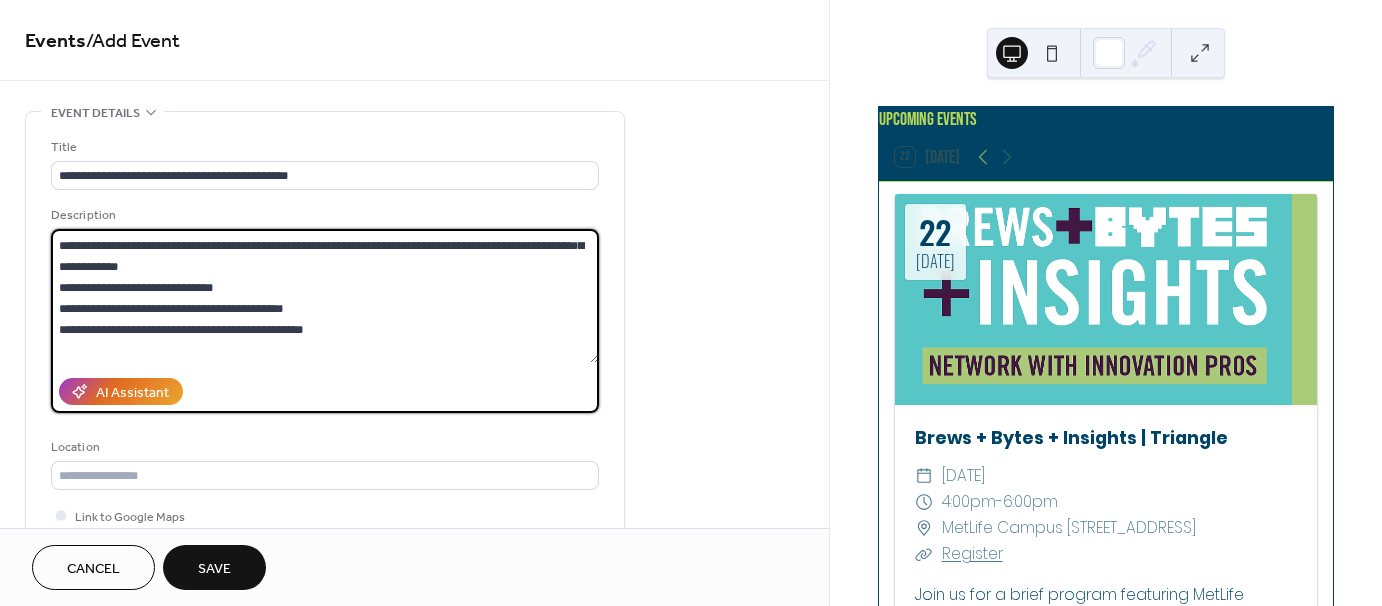 click on "**********" at bounding box center [325, 296] 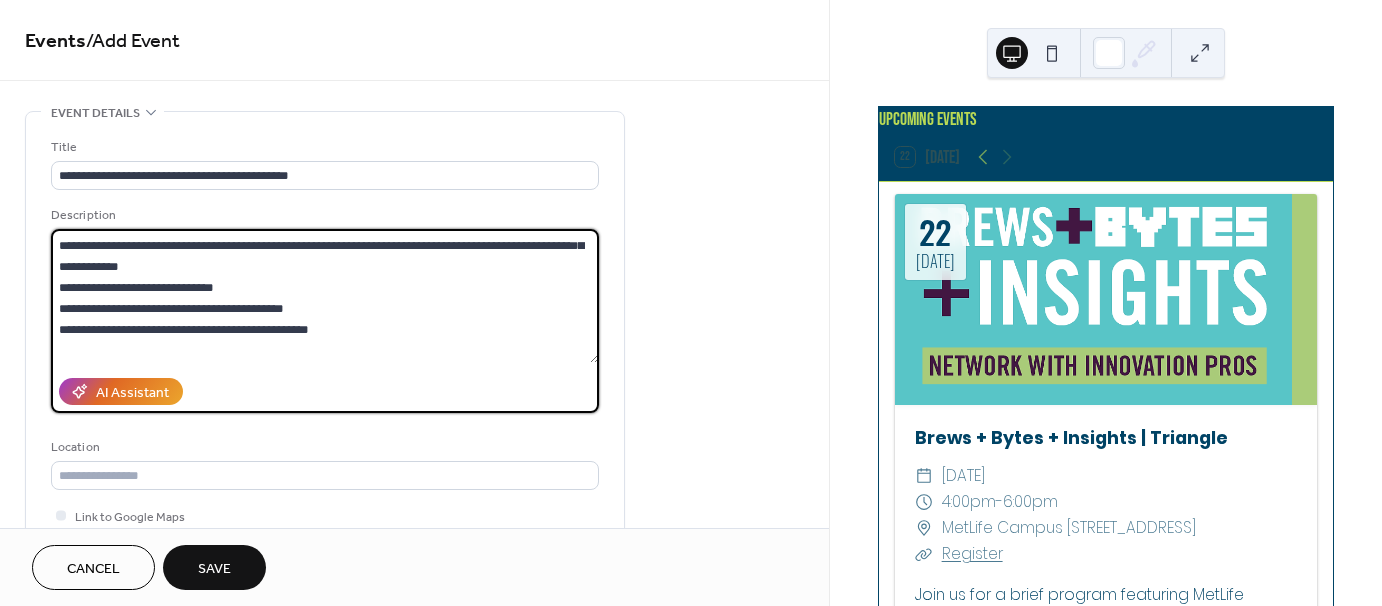 click on "**********" at bounding box center (325, 296) 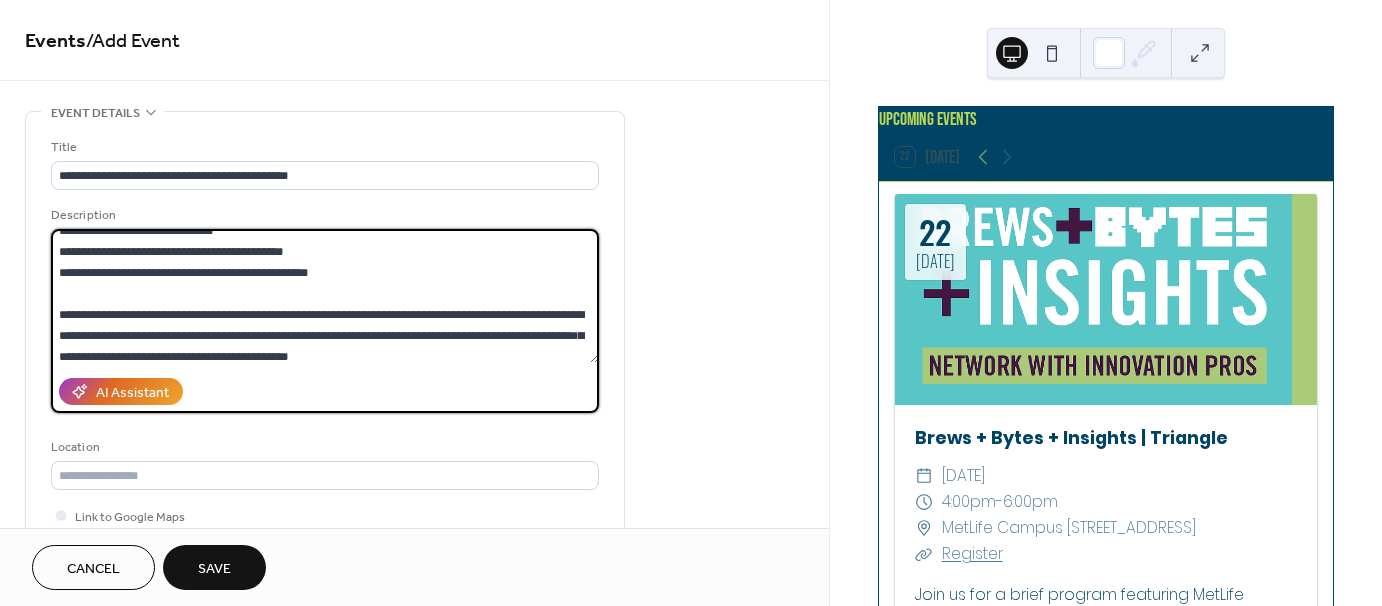 scroll, scrollTop: 104, scrollLeft: 0, axis: vertical 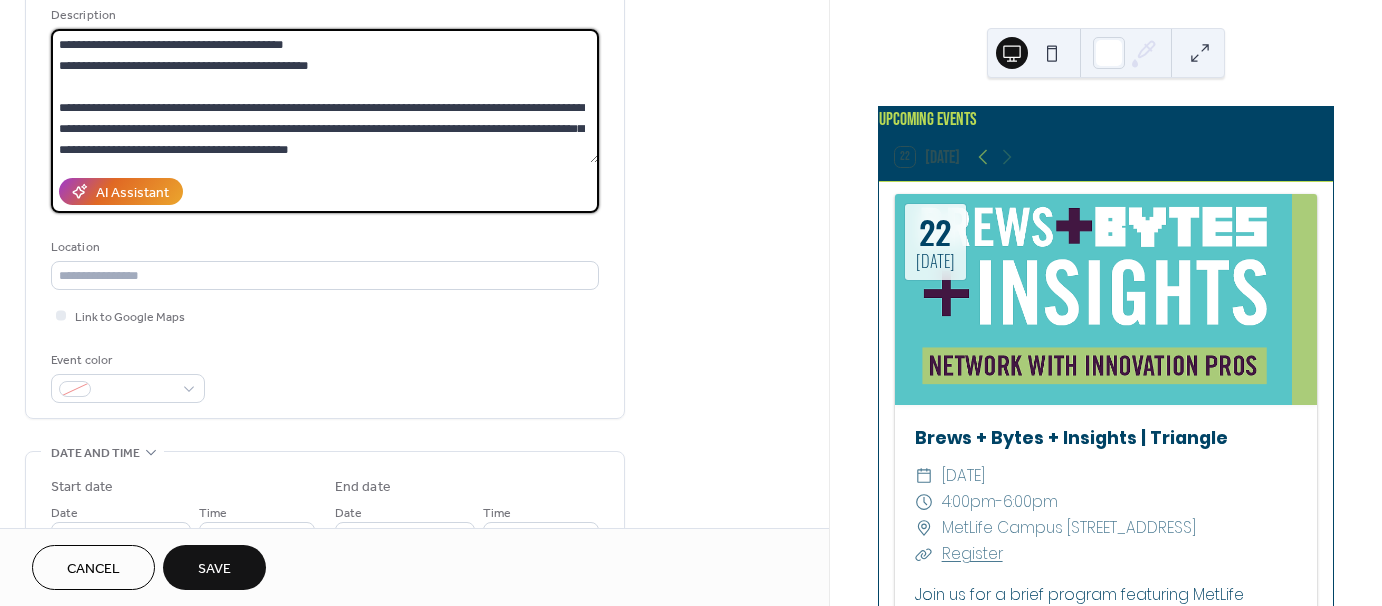 type on "**********" 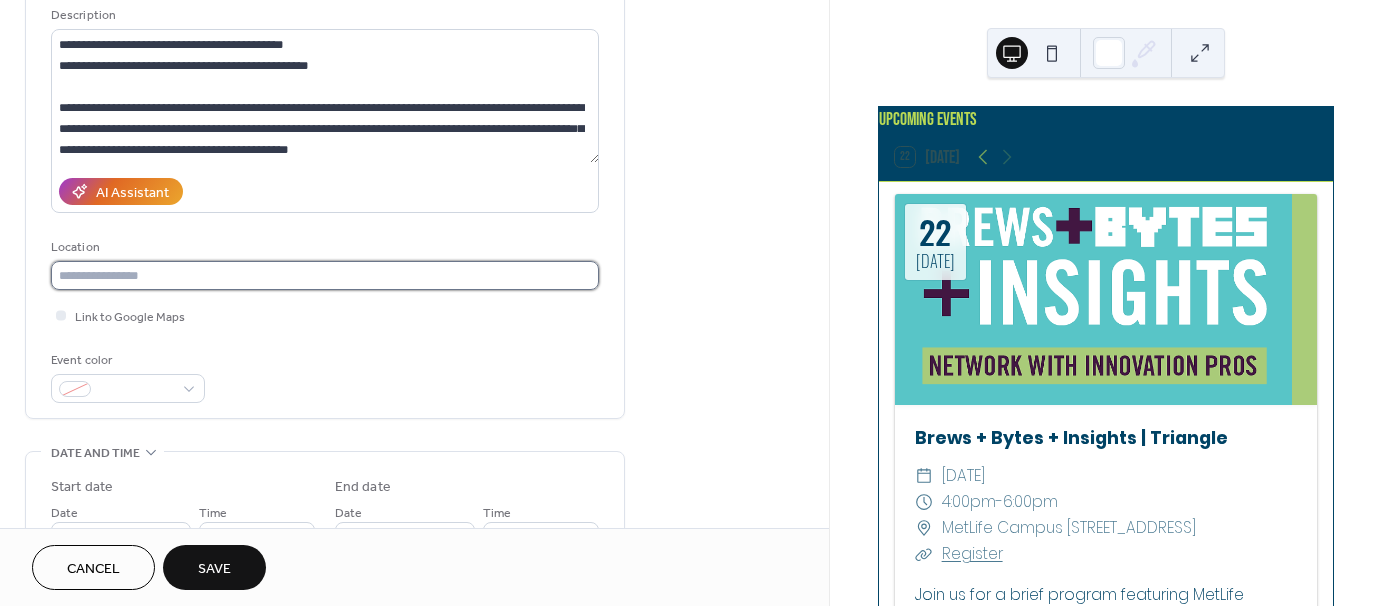 click at bounding box center (325, 275) 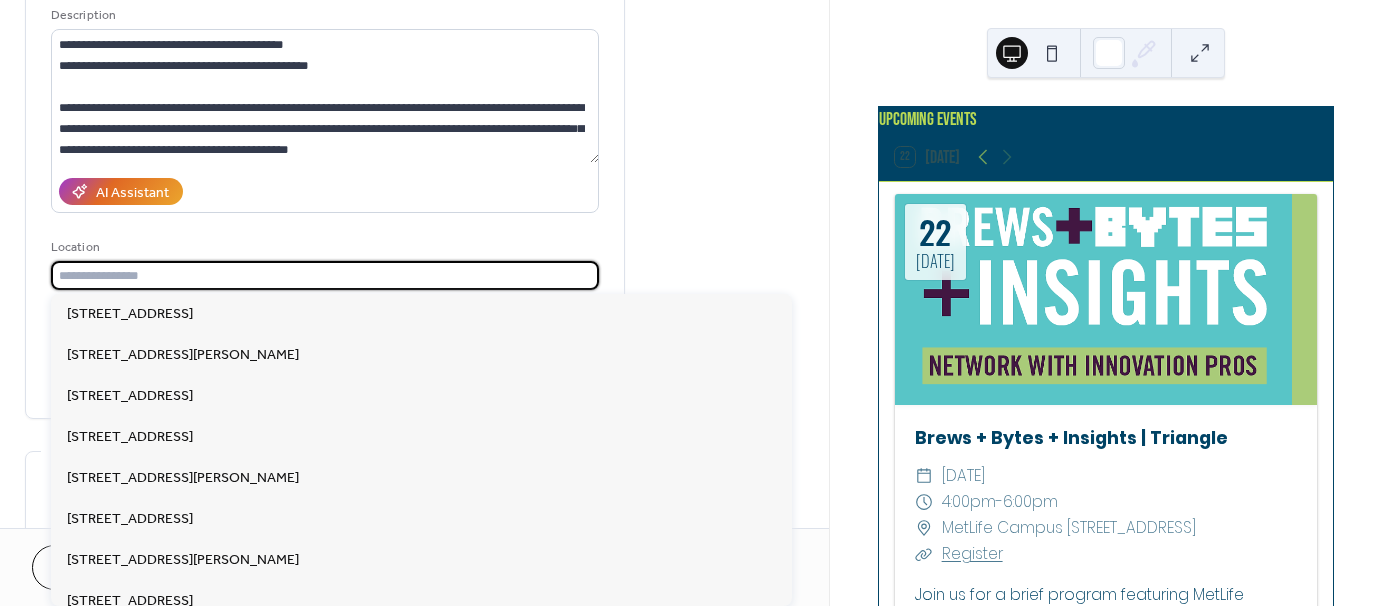 paste on "**********" 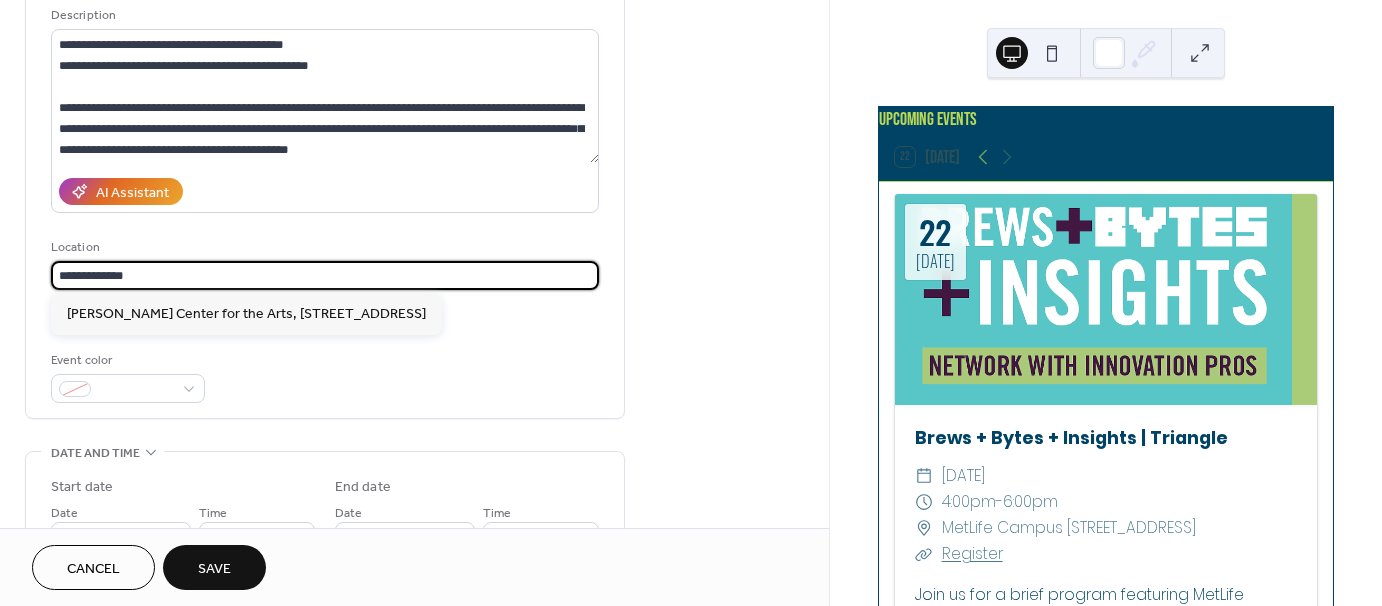 type on "**********" 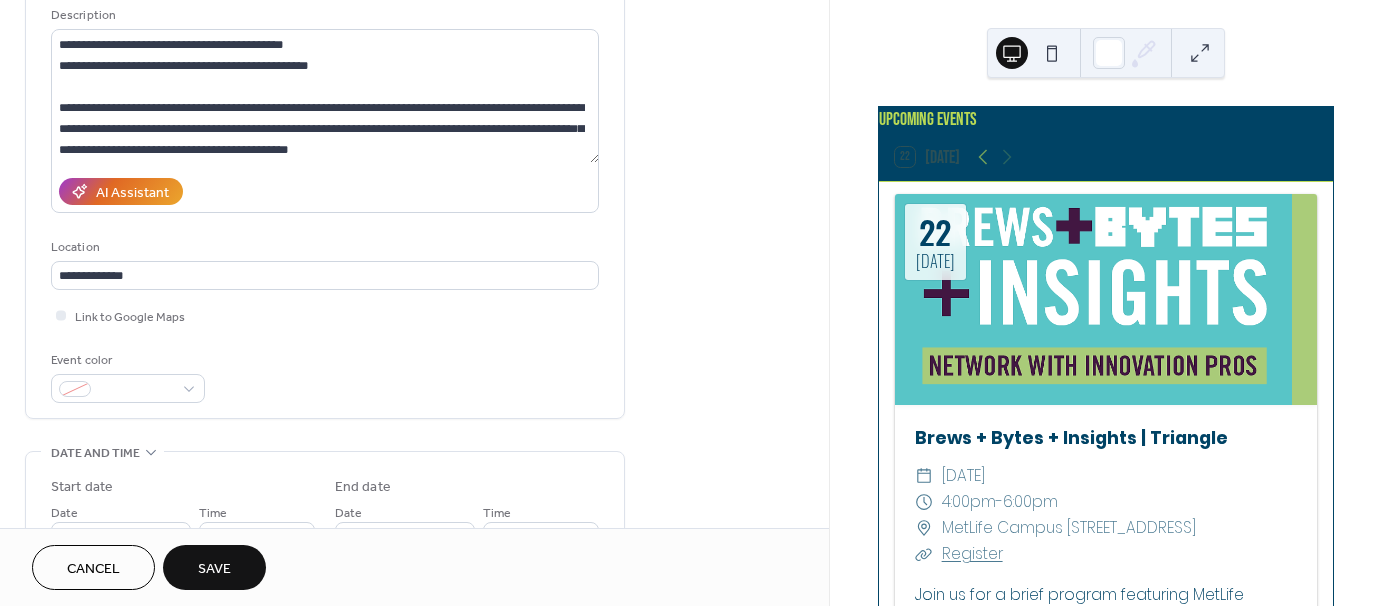 click on "Event color" at bounding box center (325, 376) 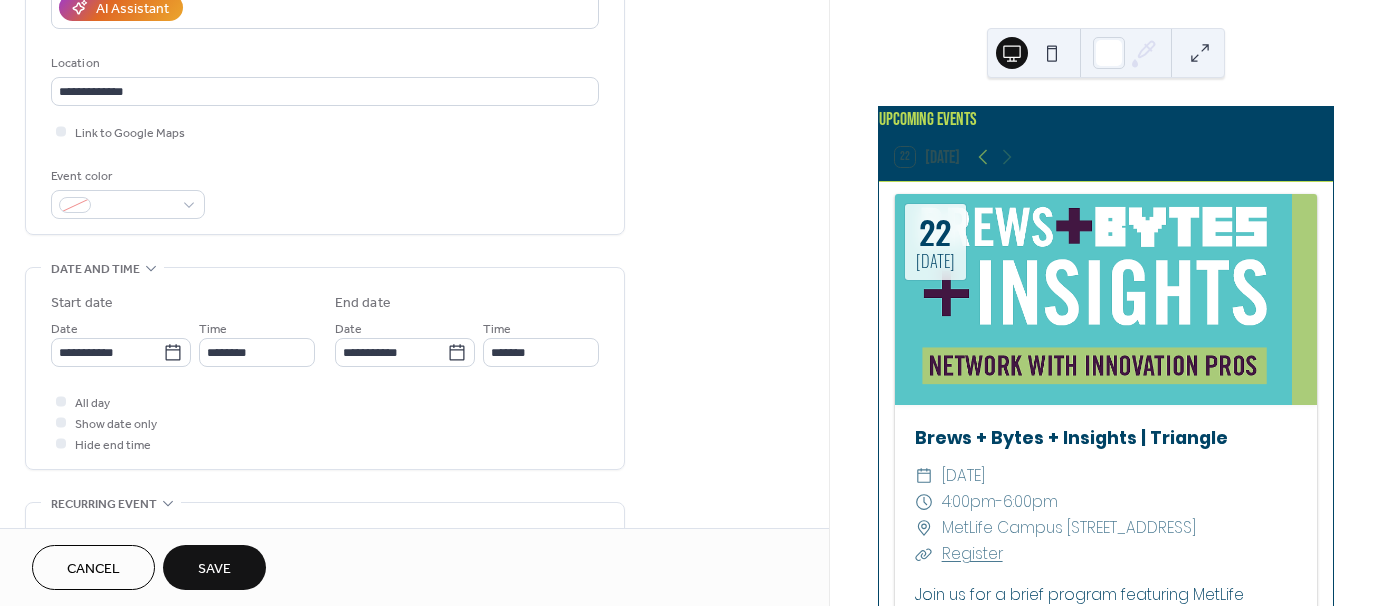 scroll, scrollTop: 500, scrollLeft: 0, axis: vertical 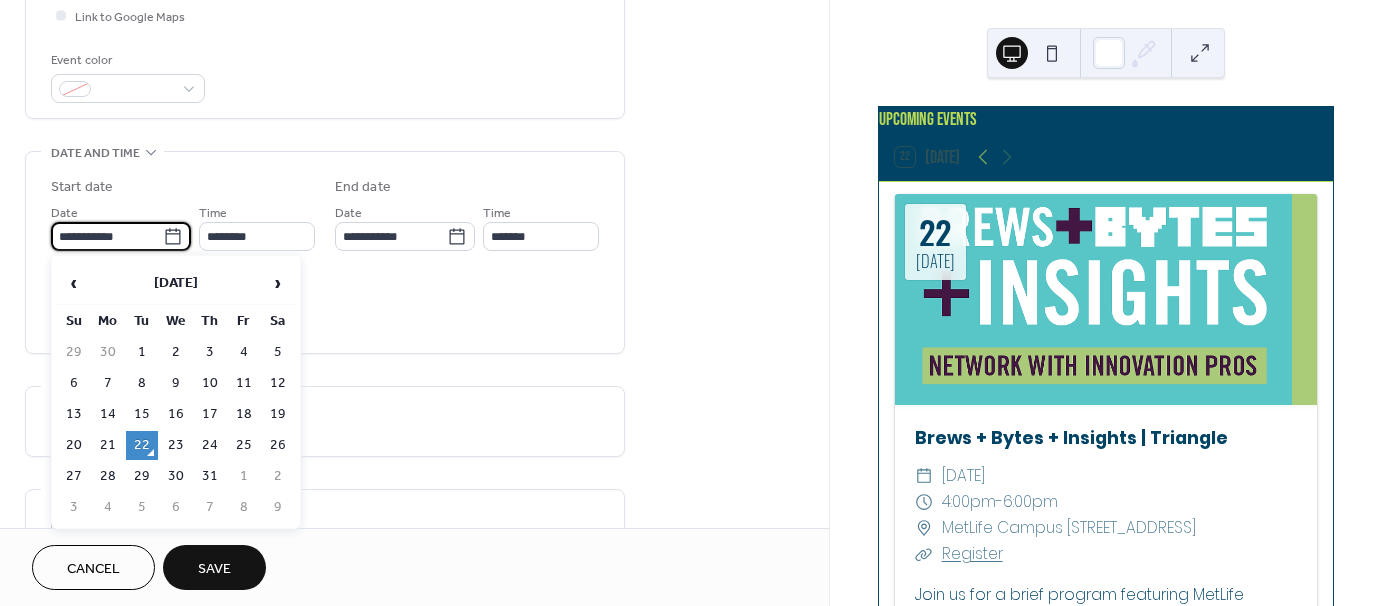 click on "**********" at bounding box center [107, 236] 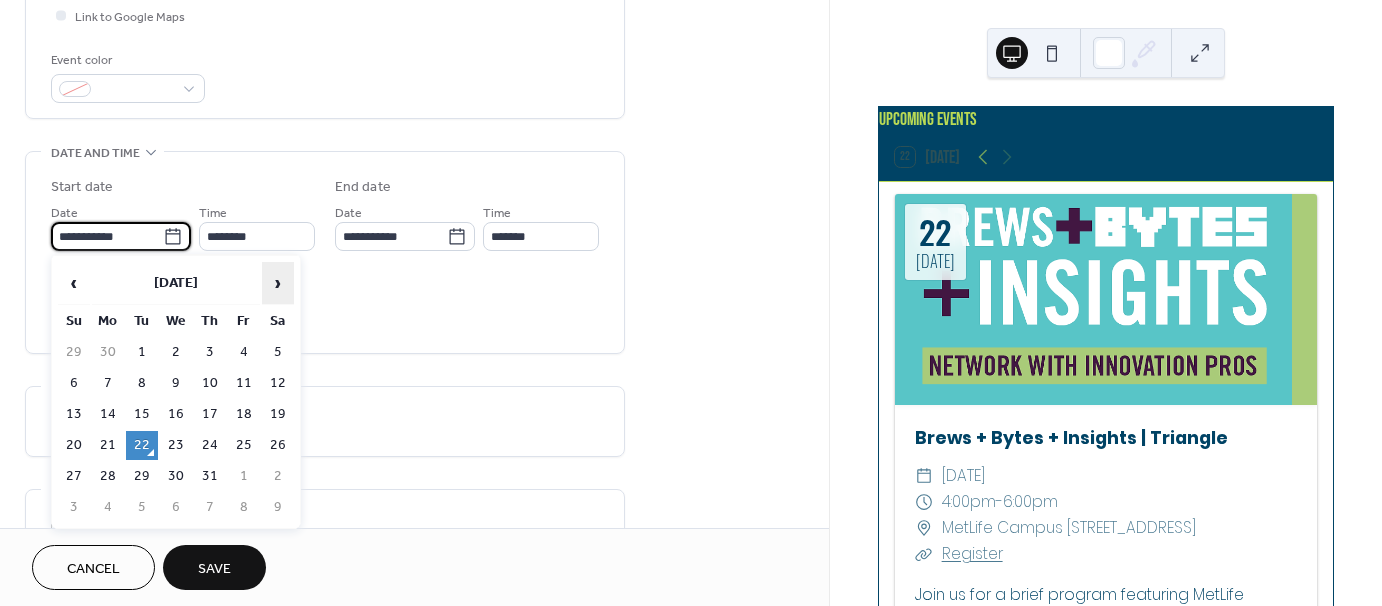 click on "›" at bounding box center (278, 283) 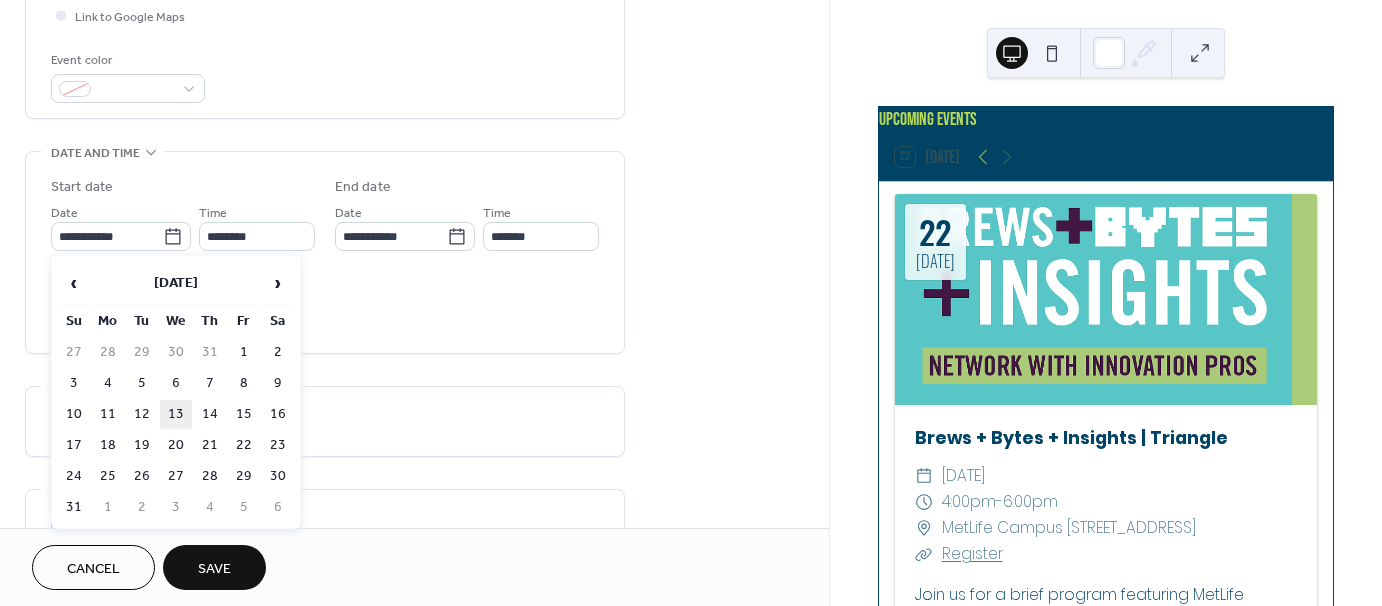click on "13" at bounding box center (176, 414) 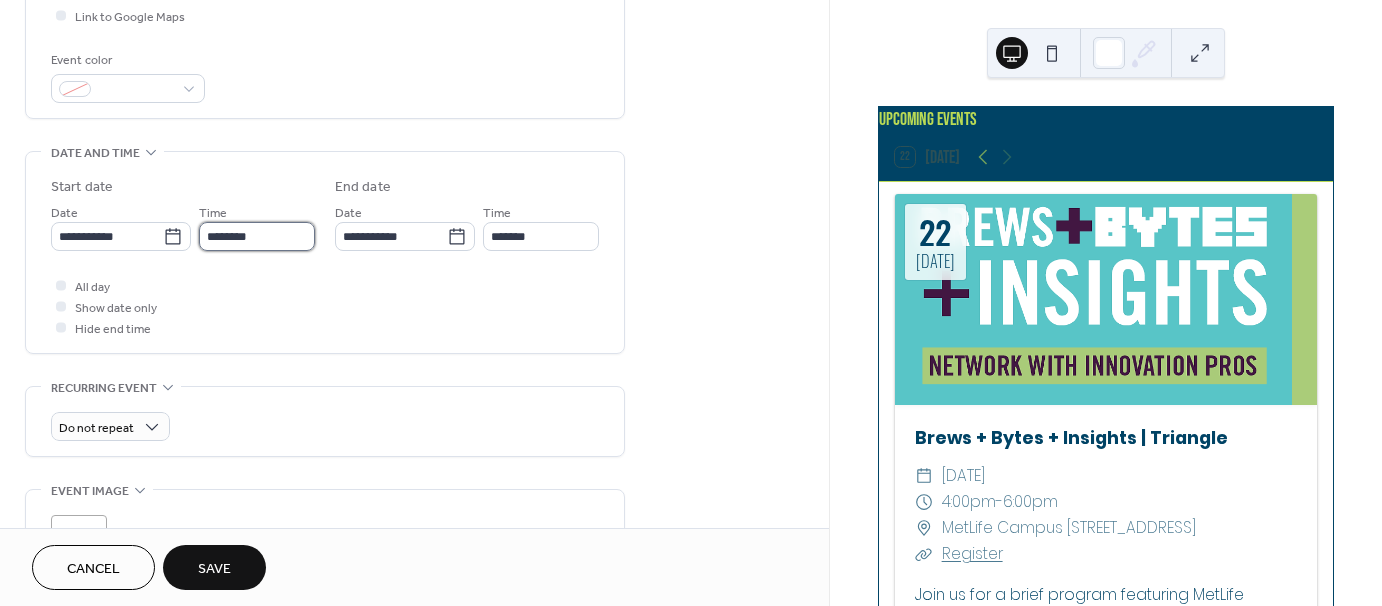 click on "********" at bounding box center [257, 236] 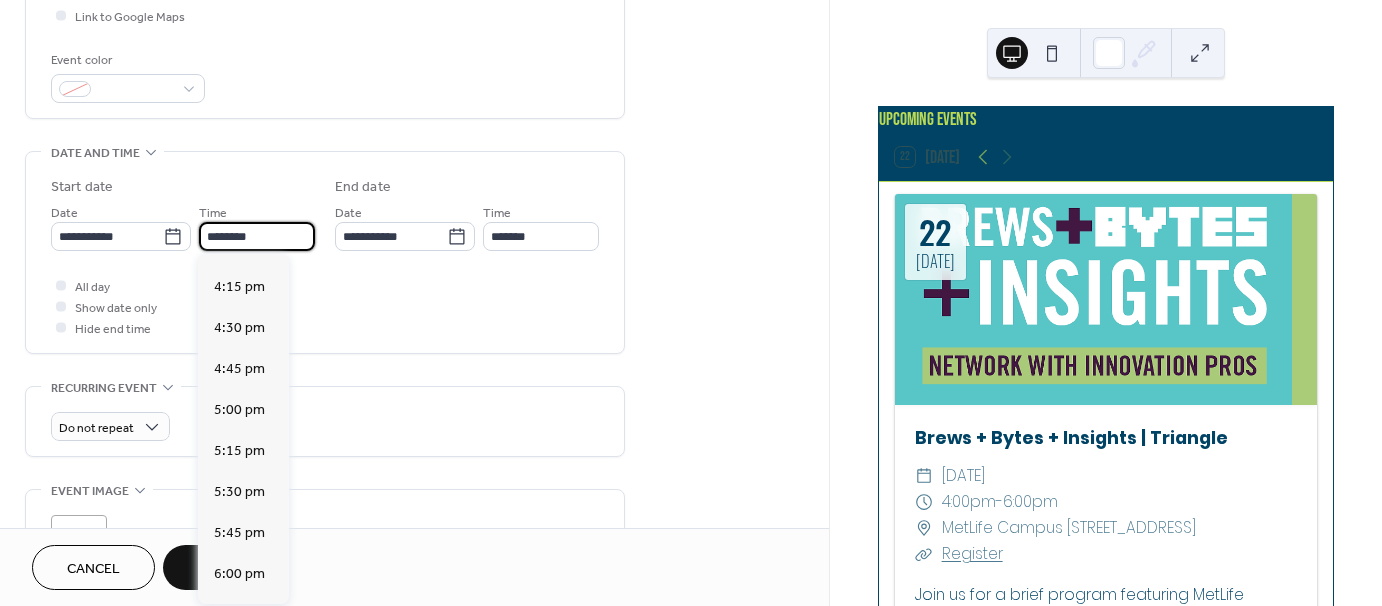 scroll, scrollTop: 2668, scrollLeft: 0, axis: vertical 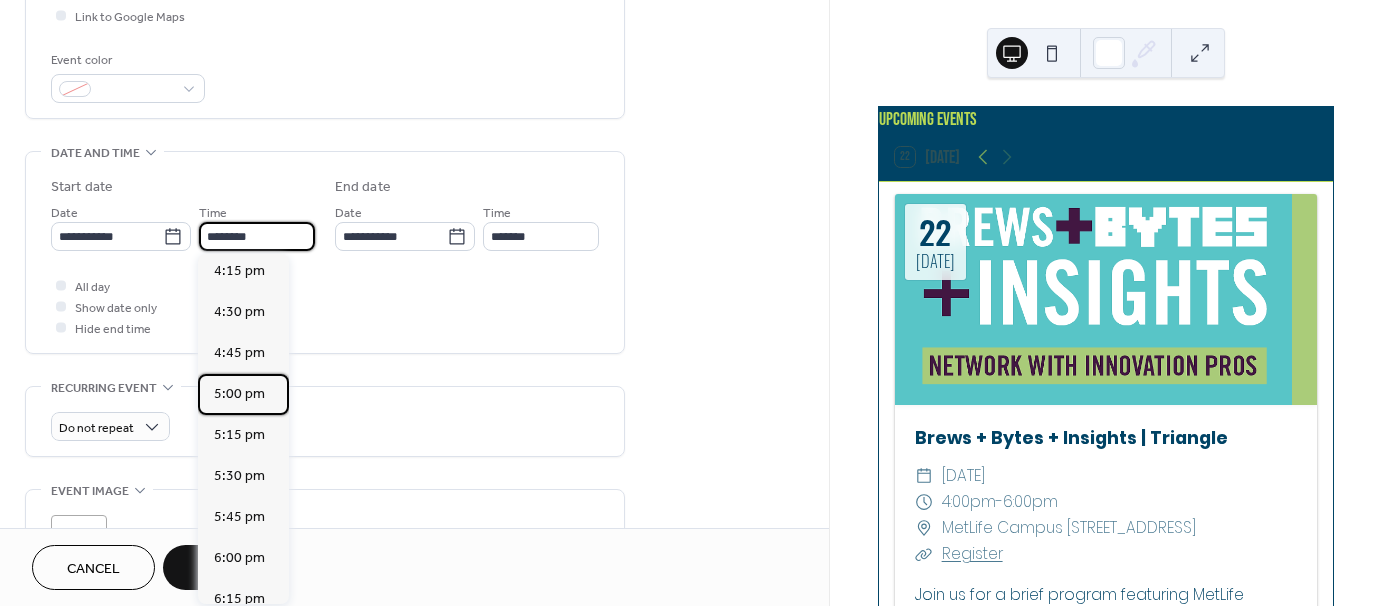 click on "5:00 pm" at bounding box center (239, 394) 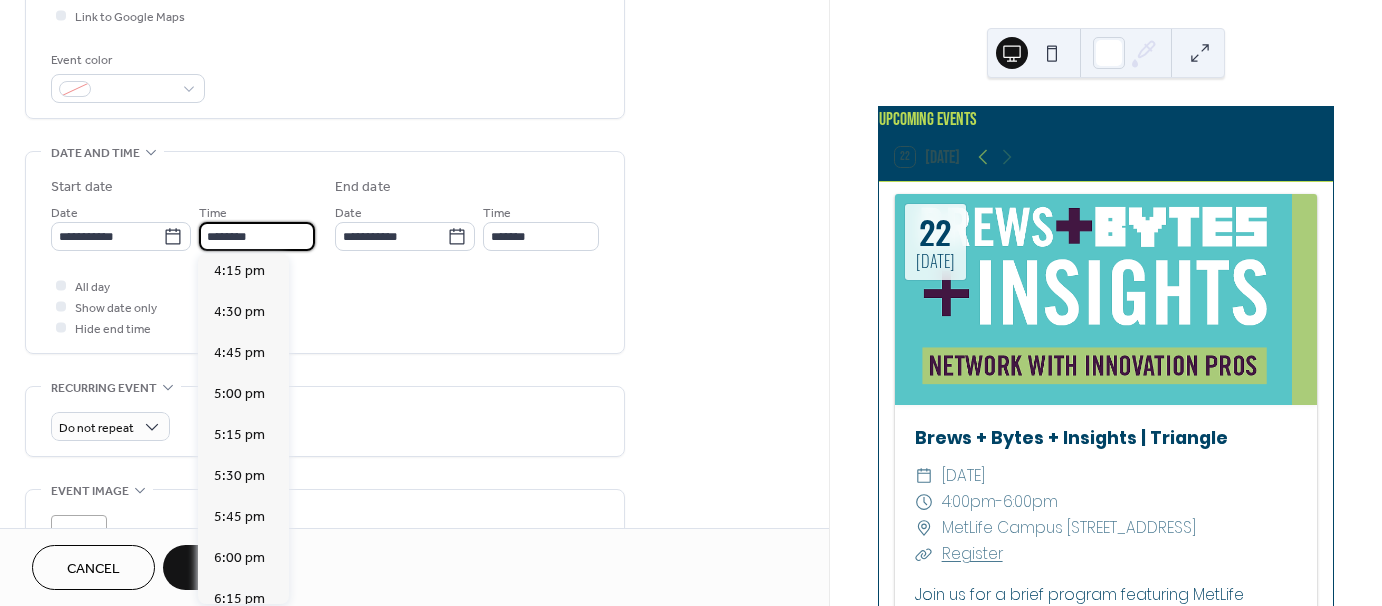 type on "*******" 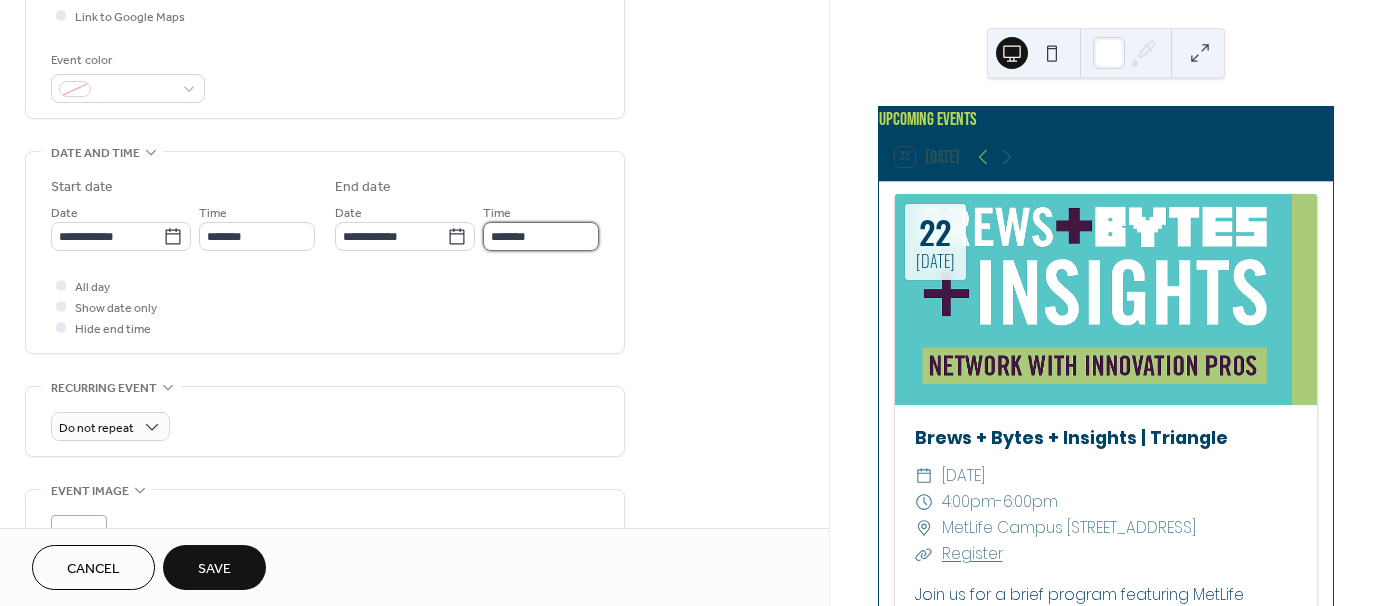click on "*******" at bounding box center [541, 236] 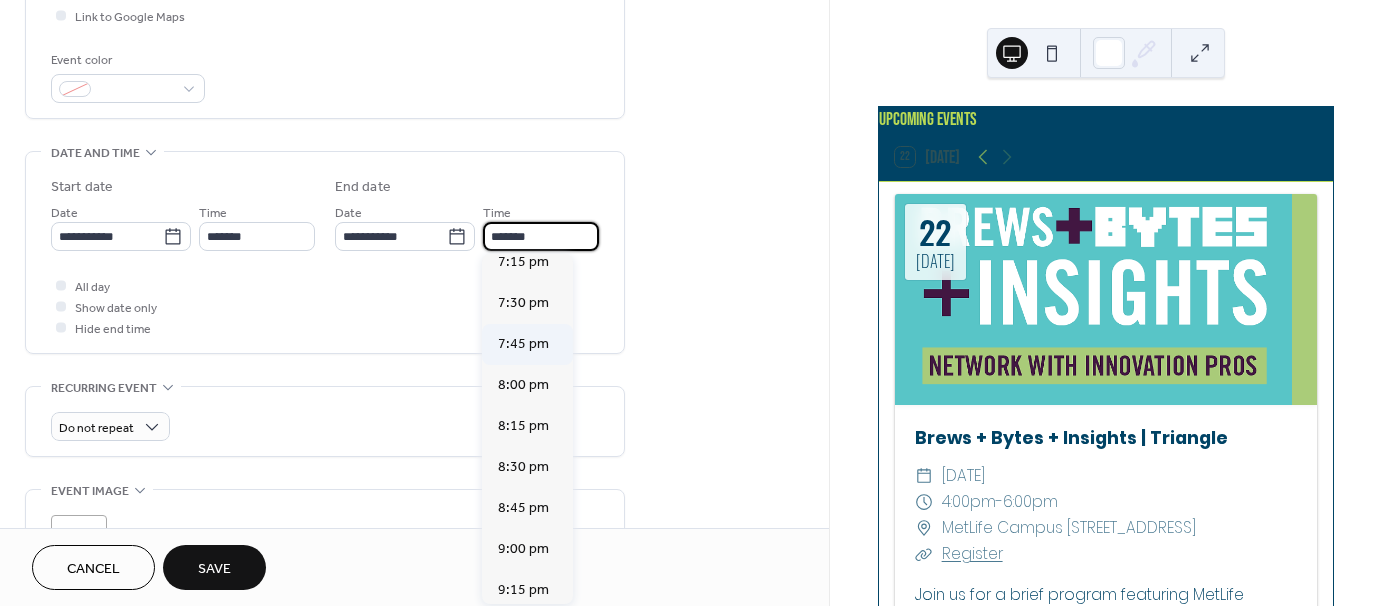 scroll, scrollTop: 400, scrollLeft: 0, axis: vertical 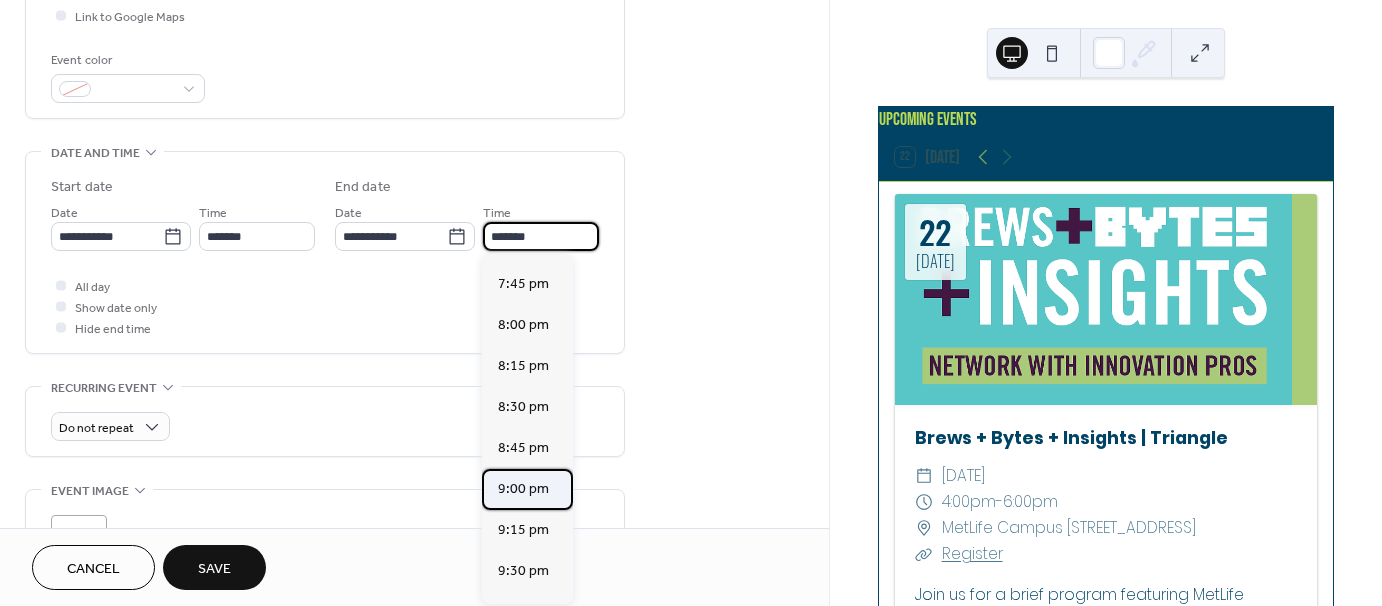 click on "9:00 pm" at bounding box center (523, 489) 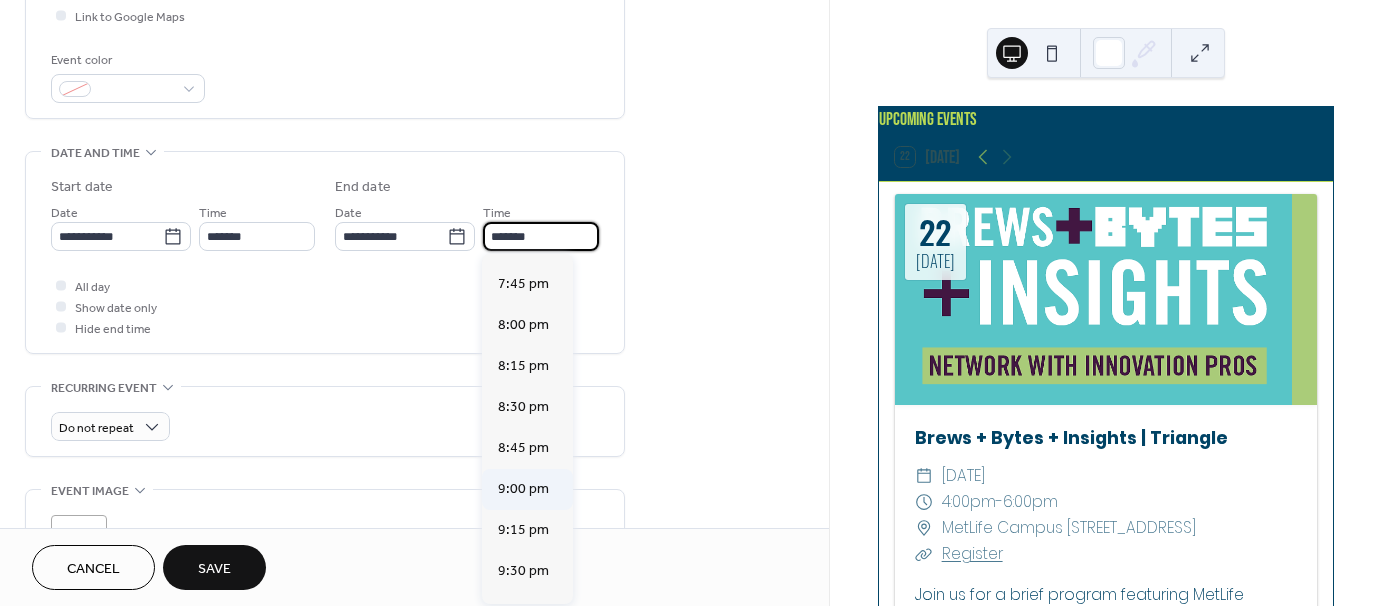 type on "*******" 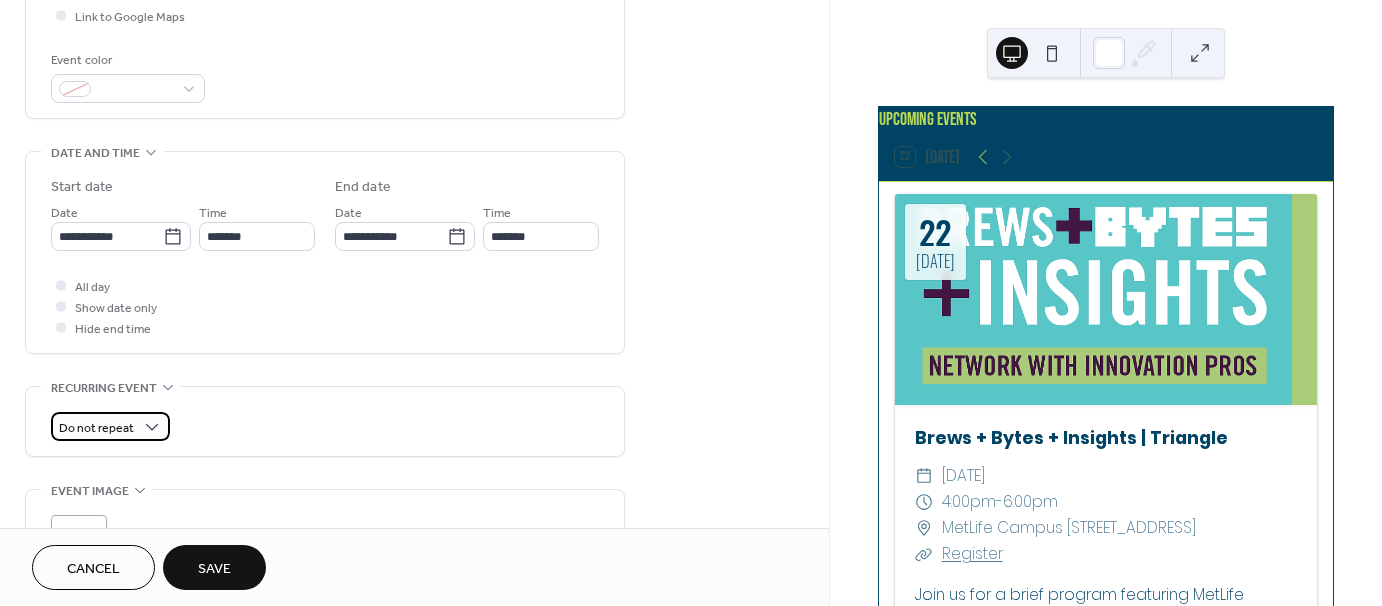 click on "Do not repeat" at bounding box center (96, 428) 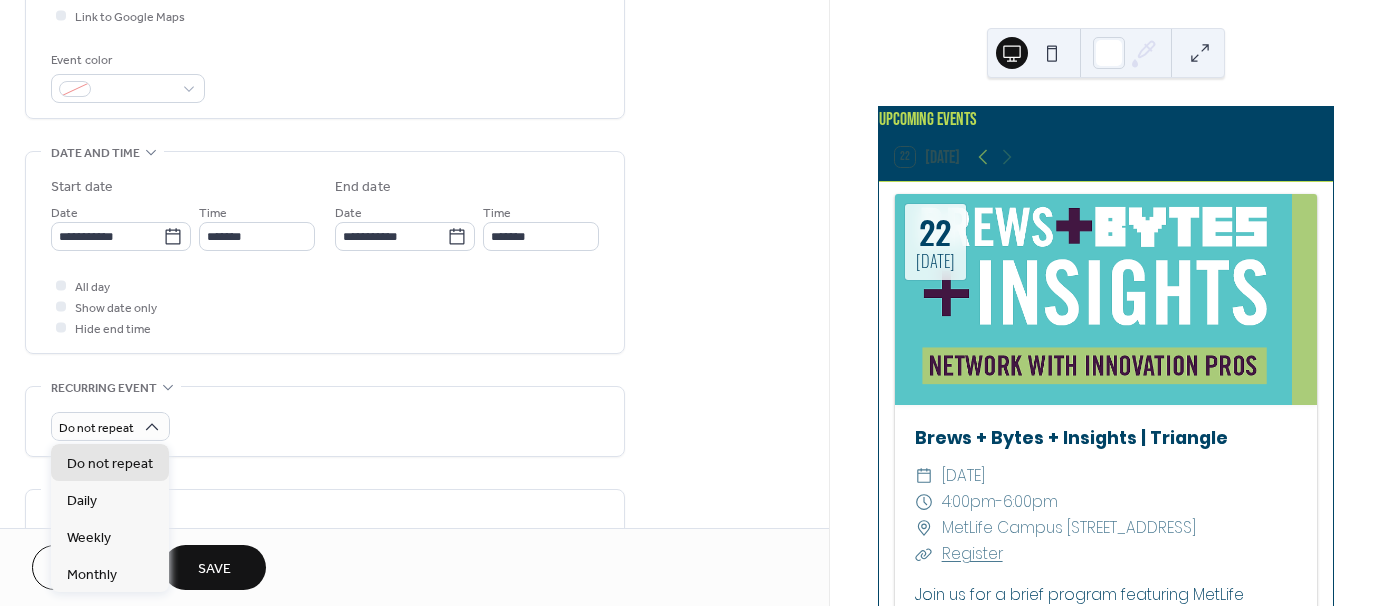 click on "Recurring event Do not repeat •••" at bounding box center (325, 421) 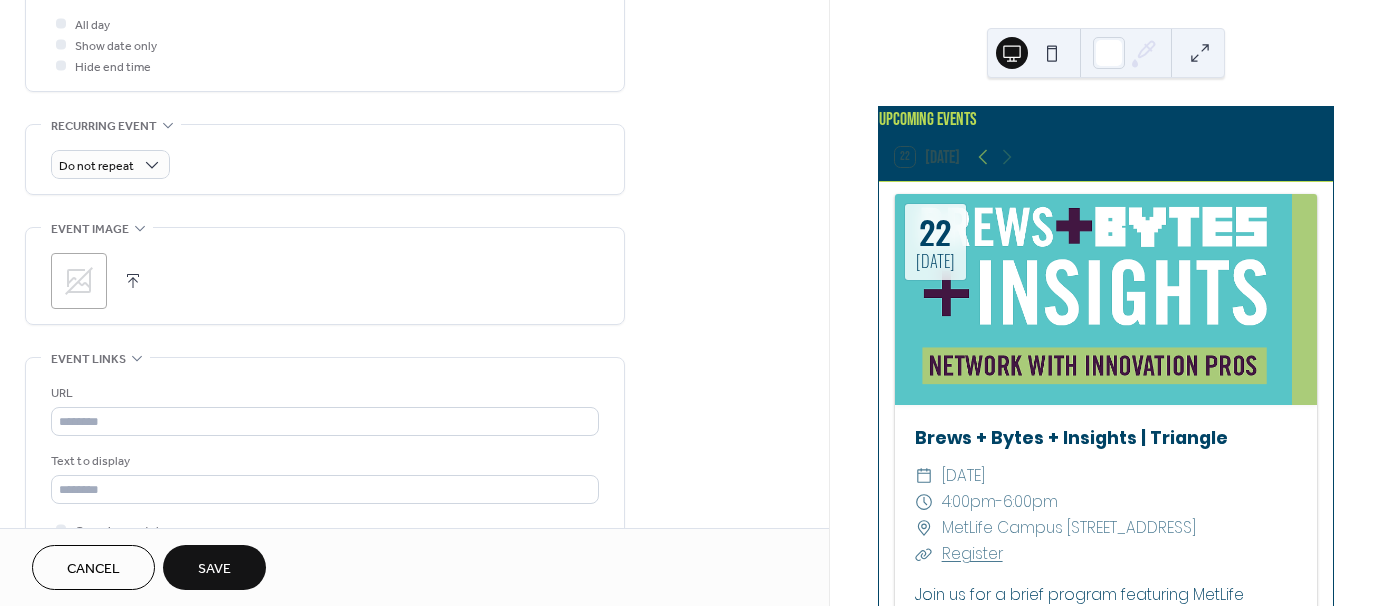 scroll, scrollTop: 800, scrollLeft: 0, axis: vertical 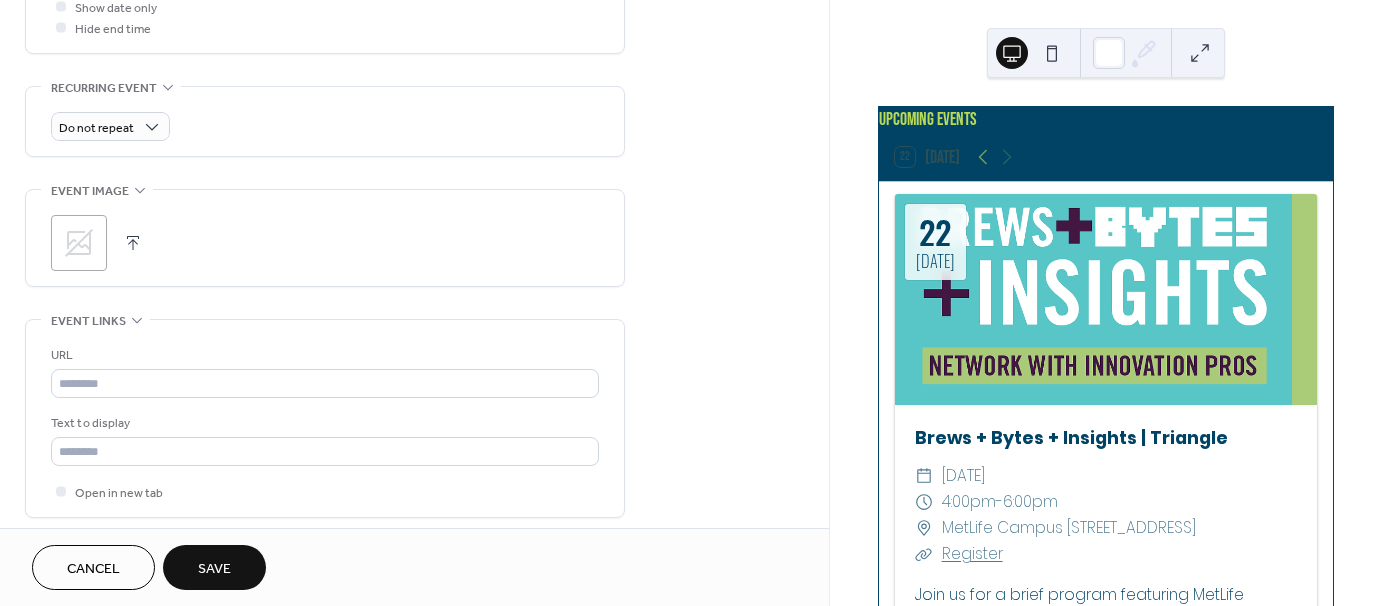 click 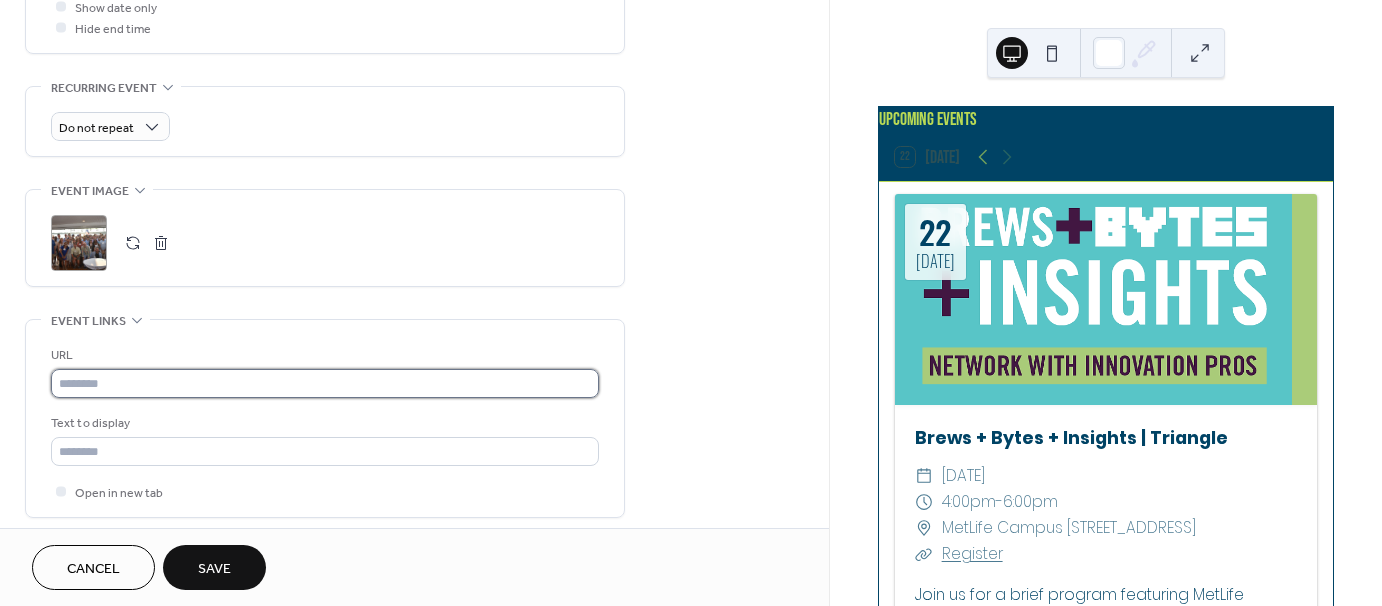 click at bounding box center [325, 383] 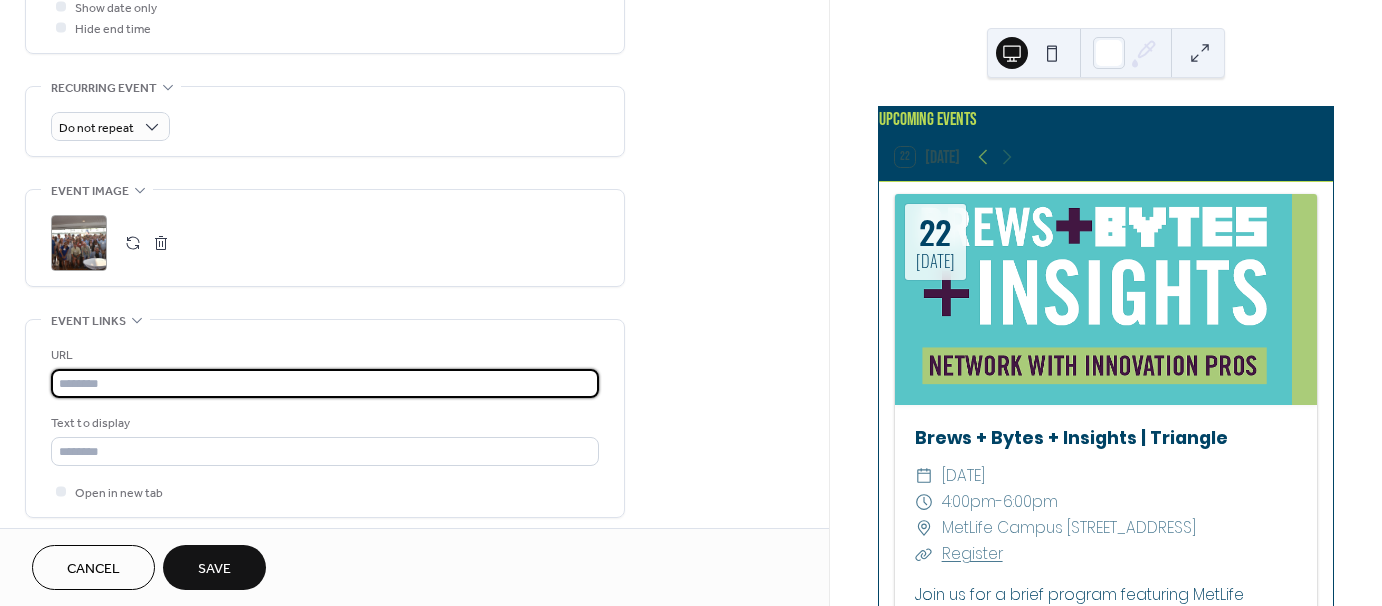 paste on "**********" 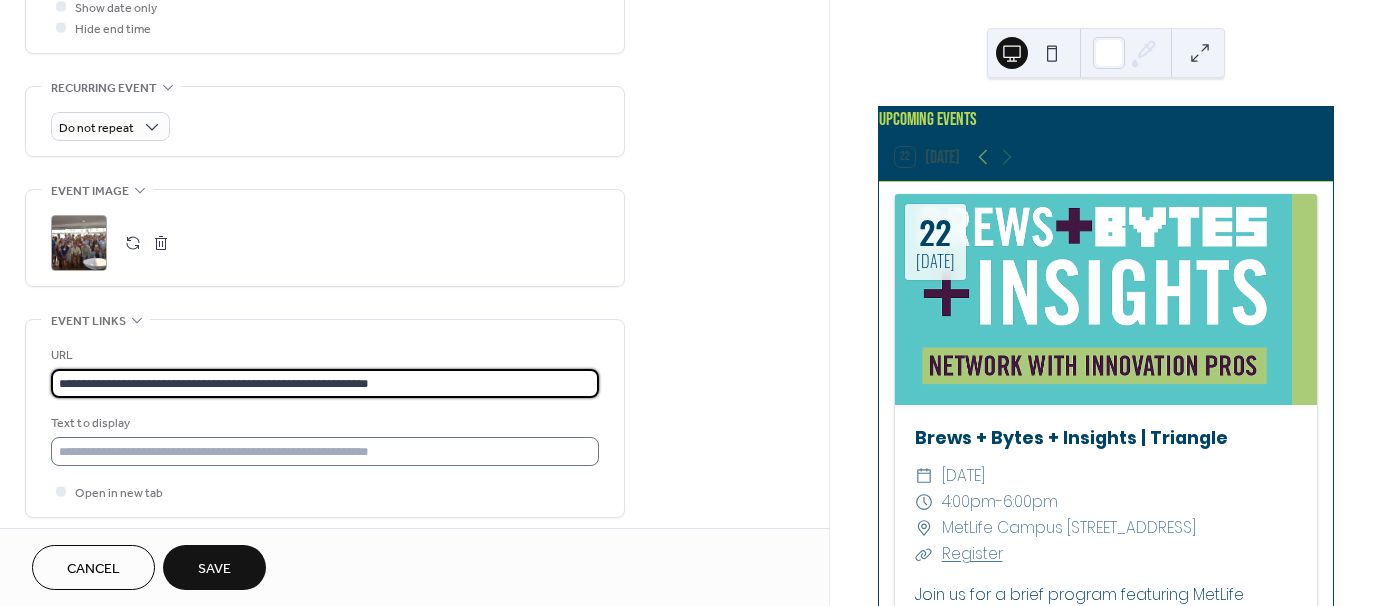 type on "**********" 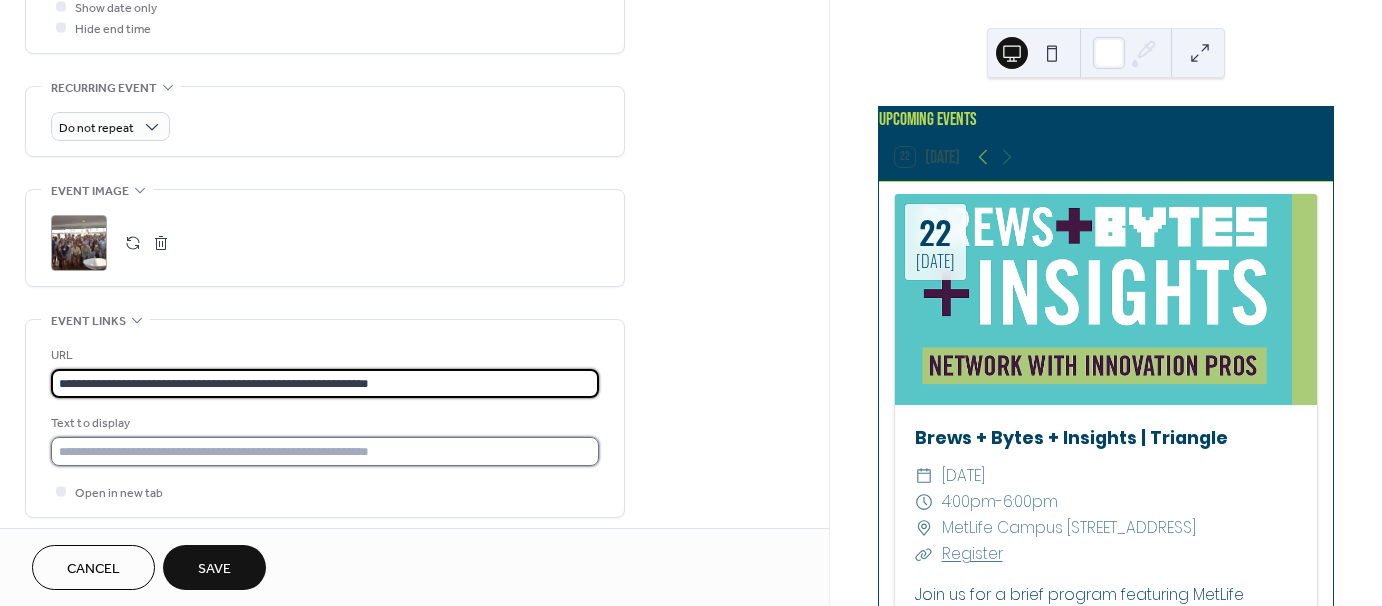 click at bounding box center (325, 451) 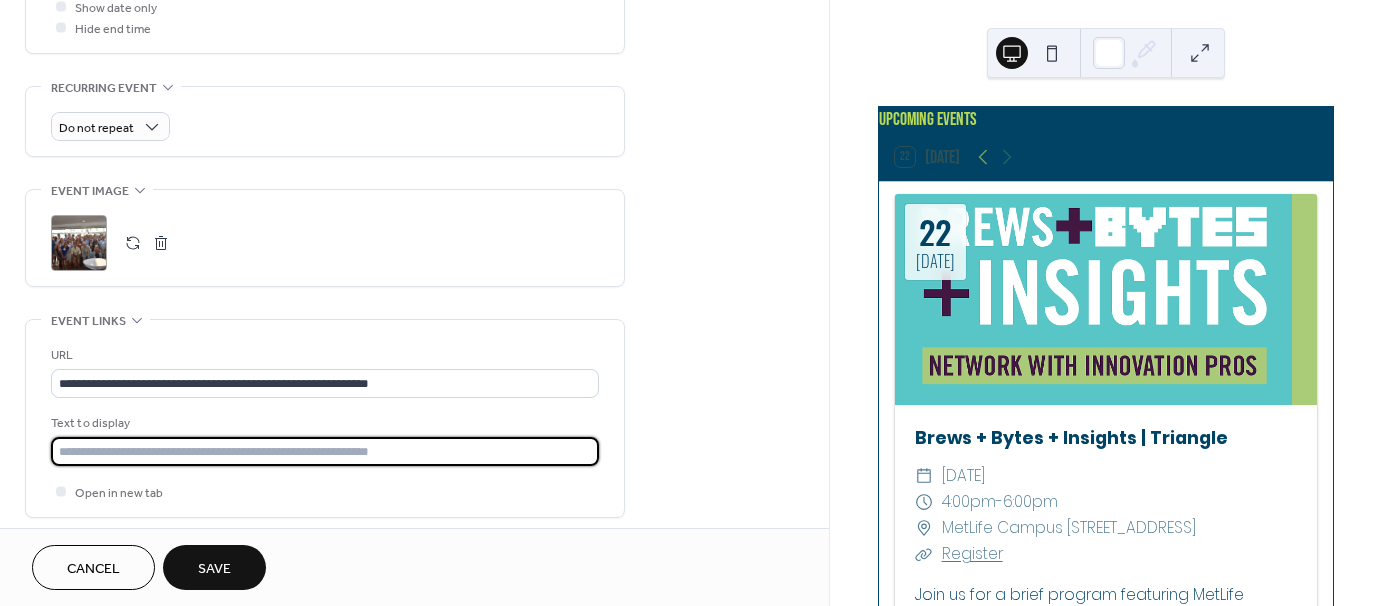 type on "**********" 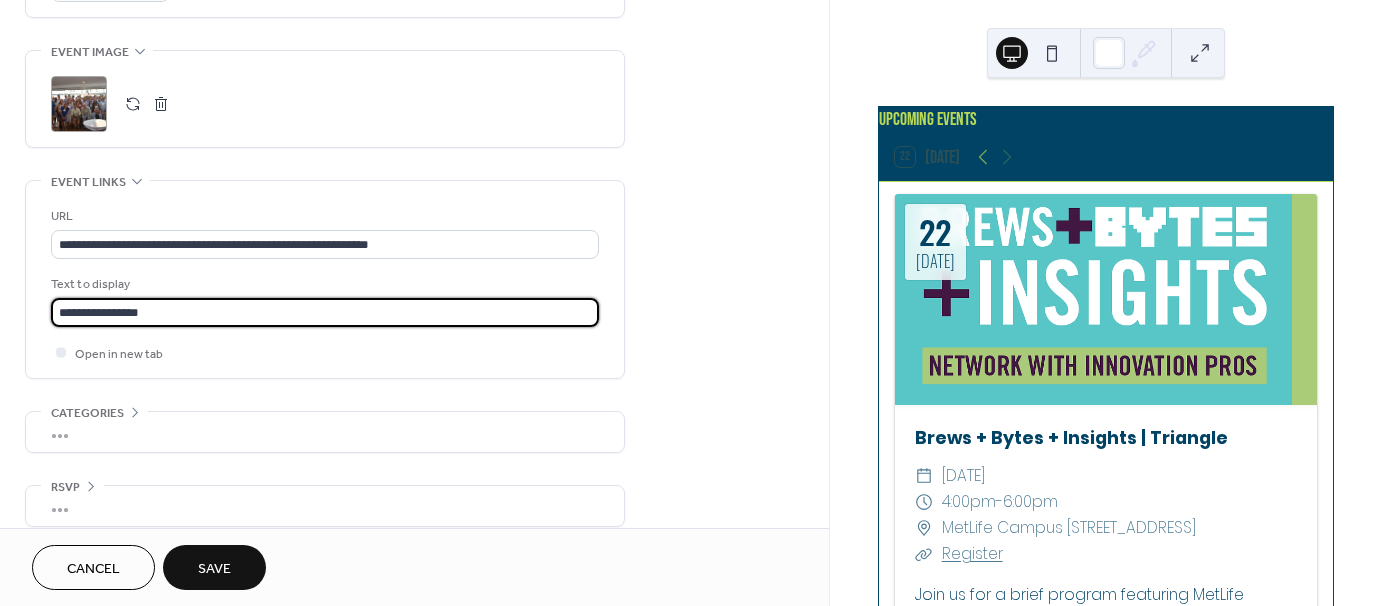 scroll, scrollTop: 955, scrollLeft: 0, axis: vertical 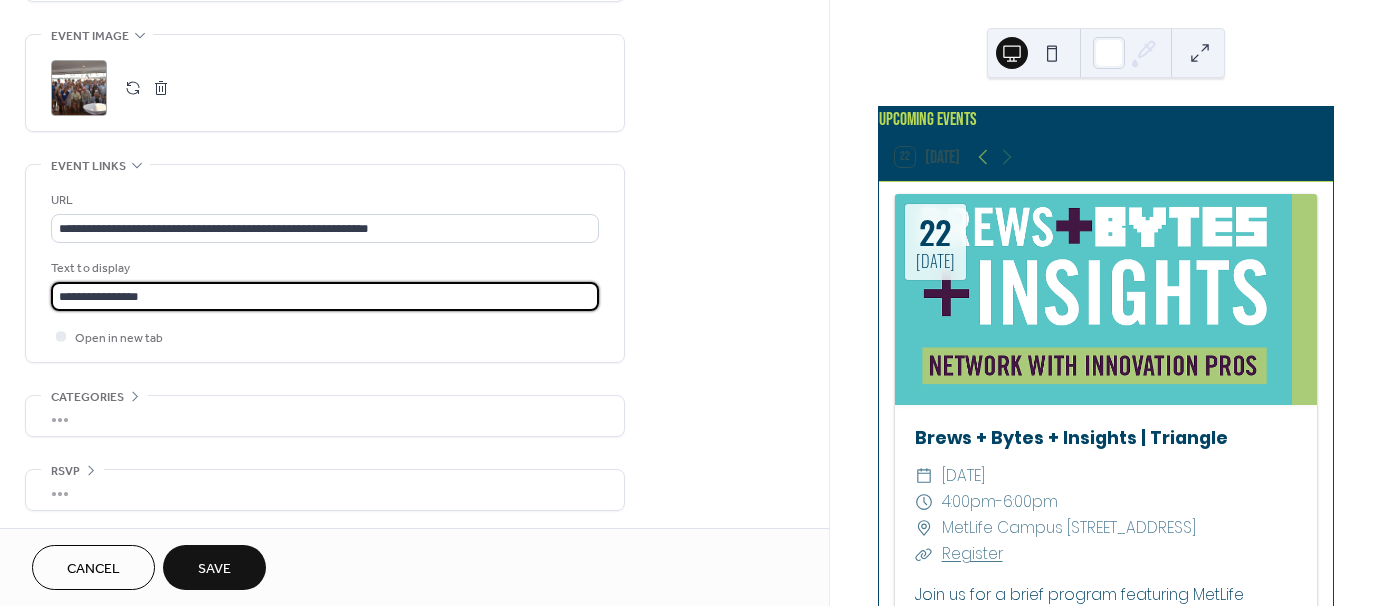 click on "Save" at bounding box center [214, 569] 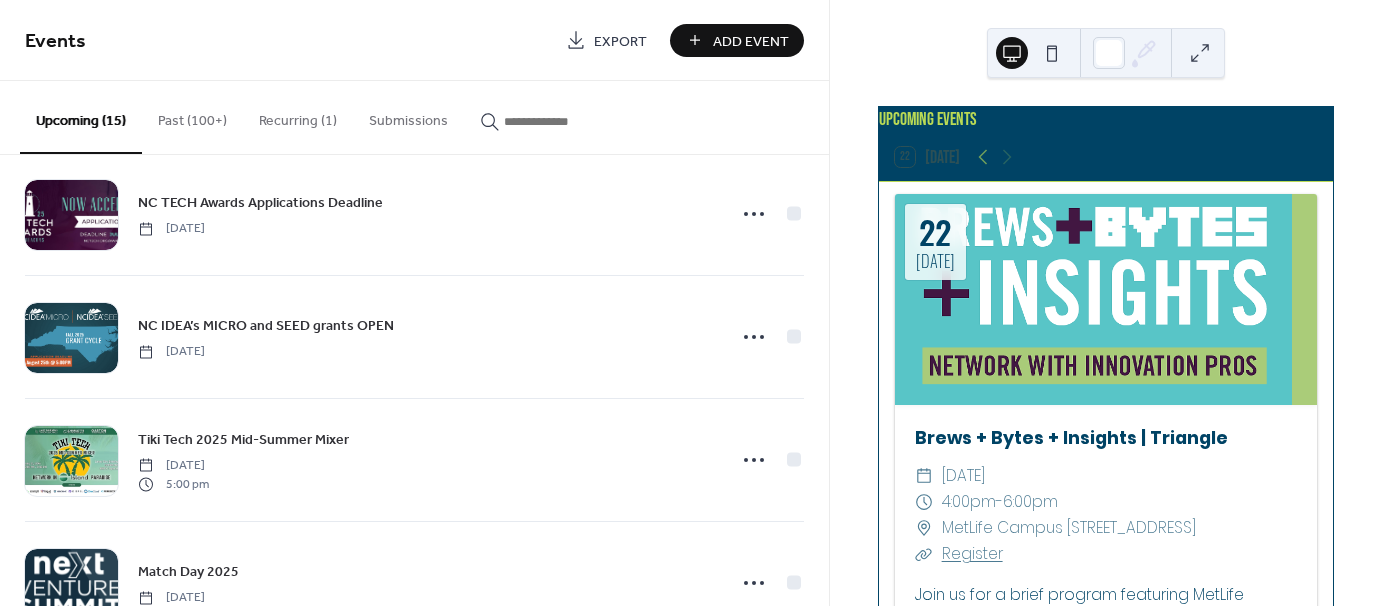 scroll, scrollTop: 300, scrollLeft: 0, axis: vertical 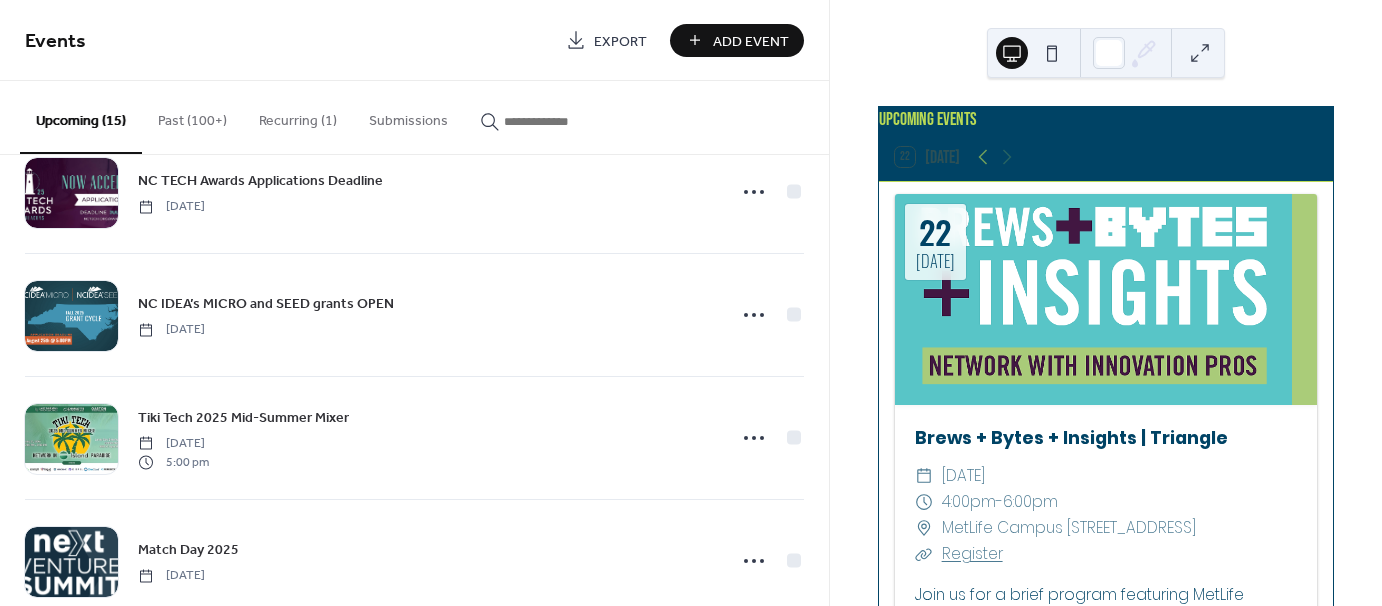 click on "Add Event" at bounding box center (751, 41) 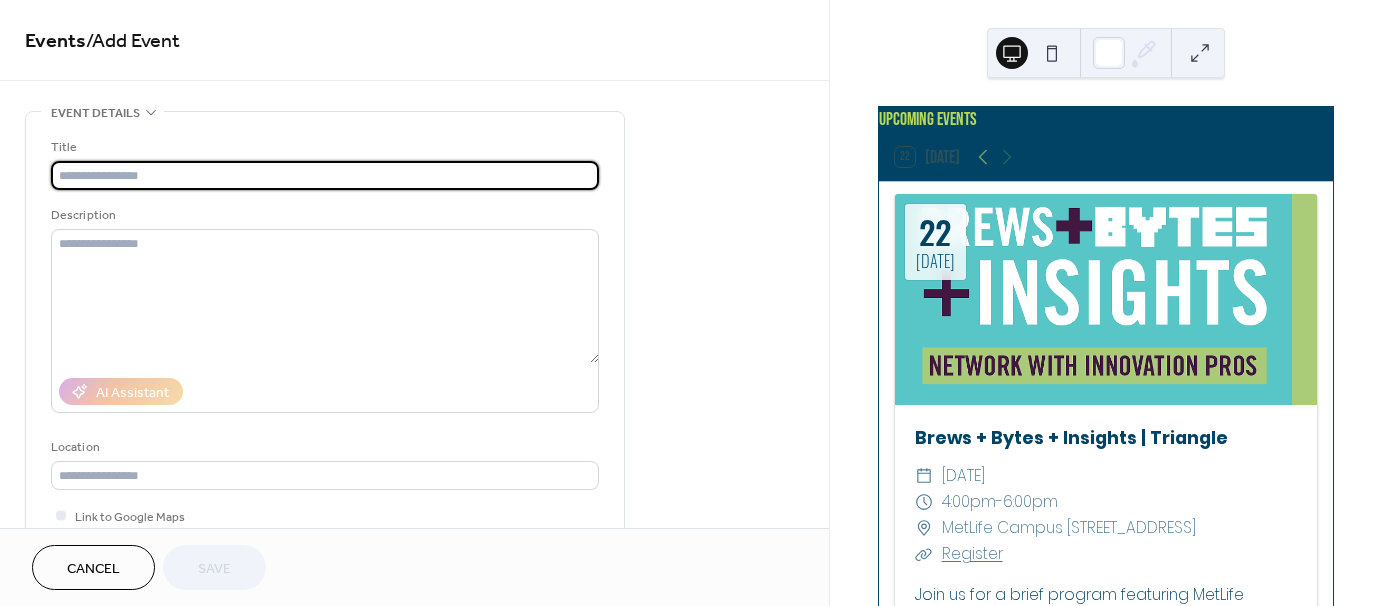 drag, startPoint x: 186, startPoint y: 165, endPoint x: 196, endPoint y: 184, distance: 21.470911 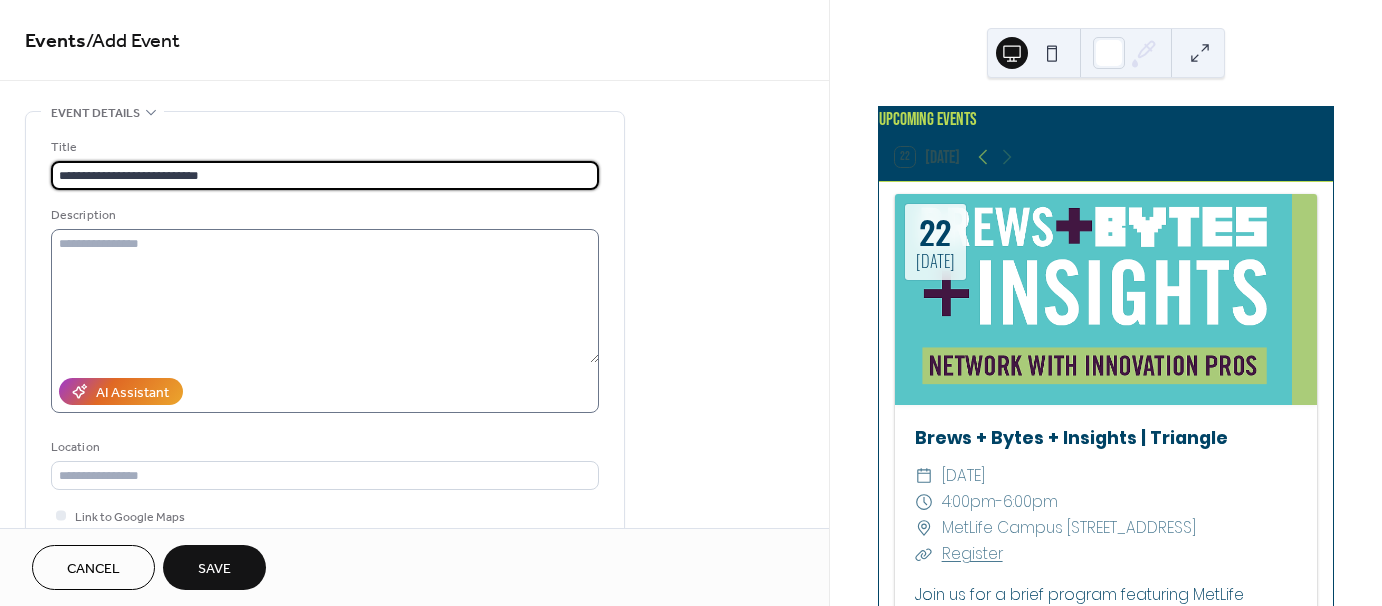 type on "**********" 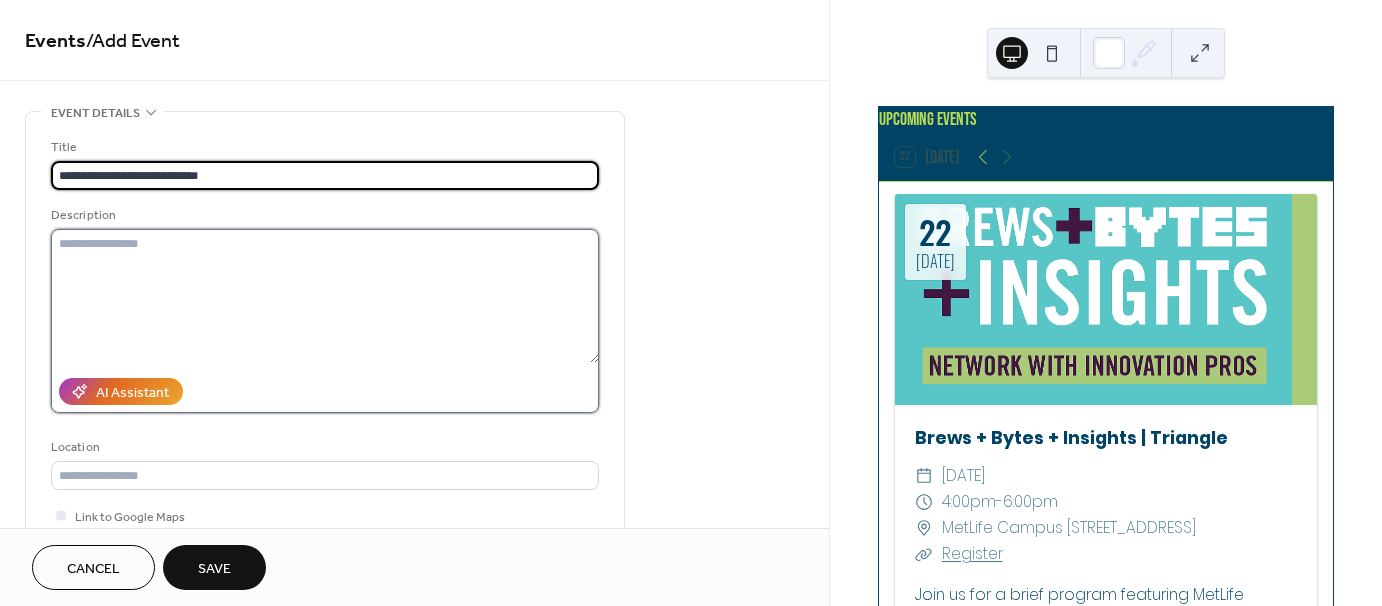 click at bounding box center (325, 296) 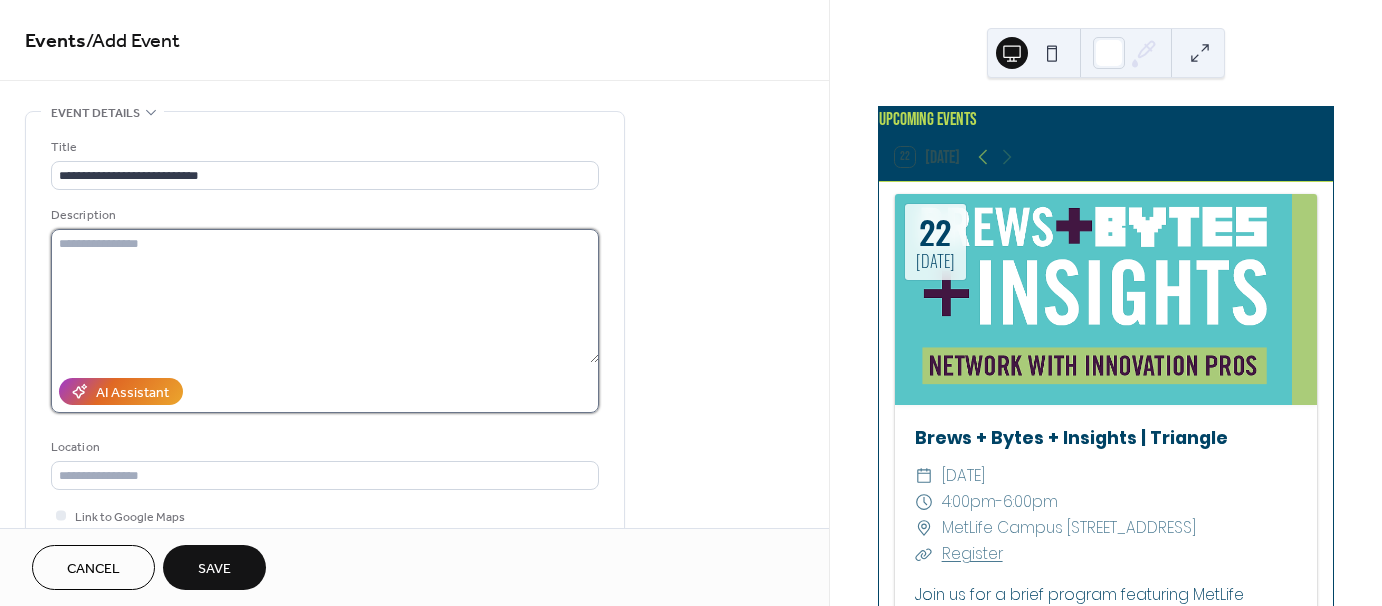 click at bounding box center [325, 296] 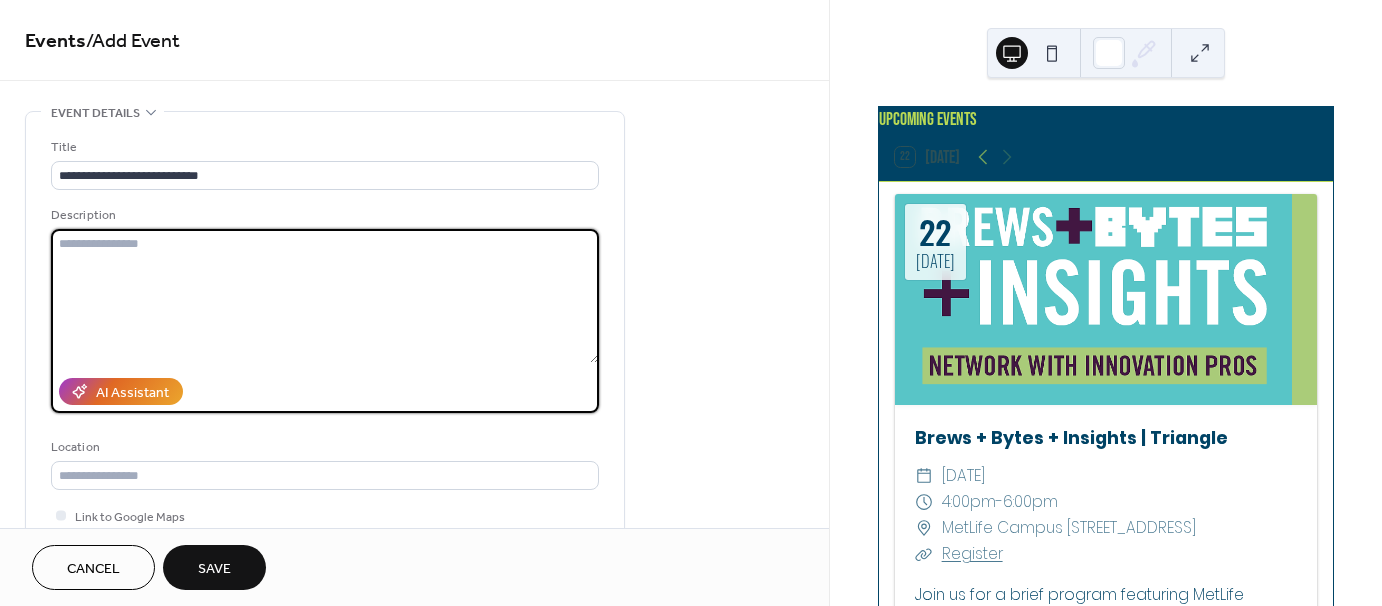 paste on "**********" 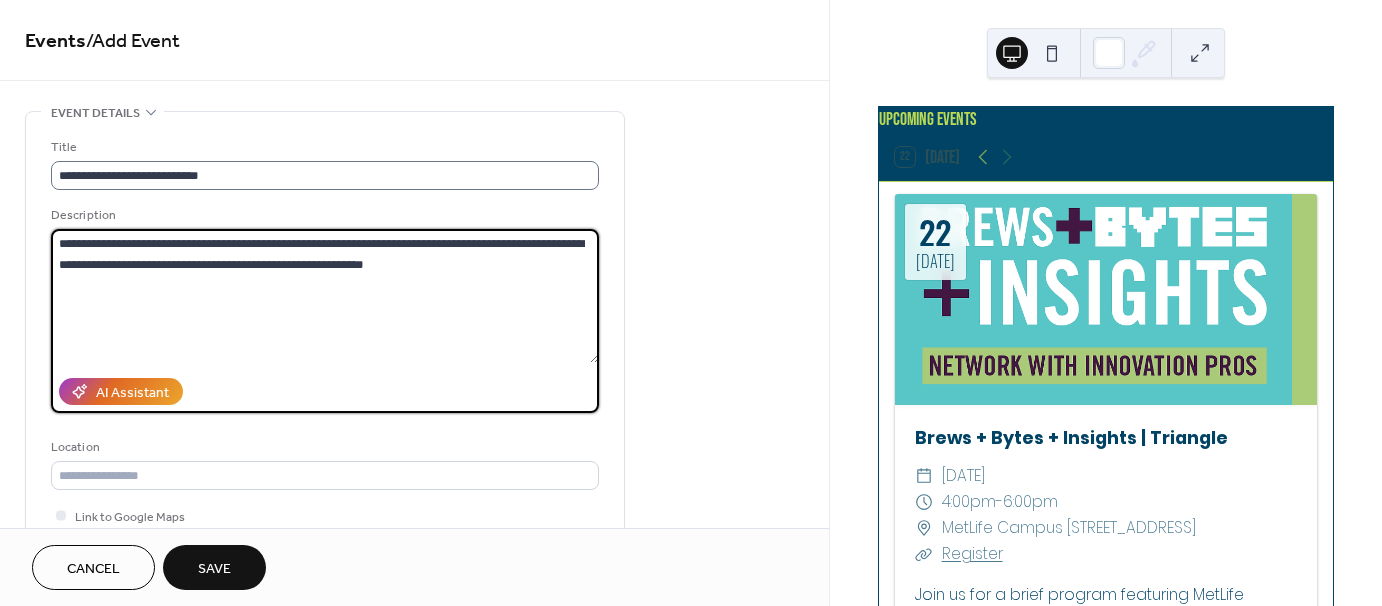 type on "**********" 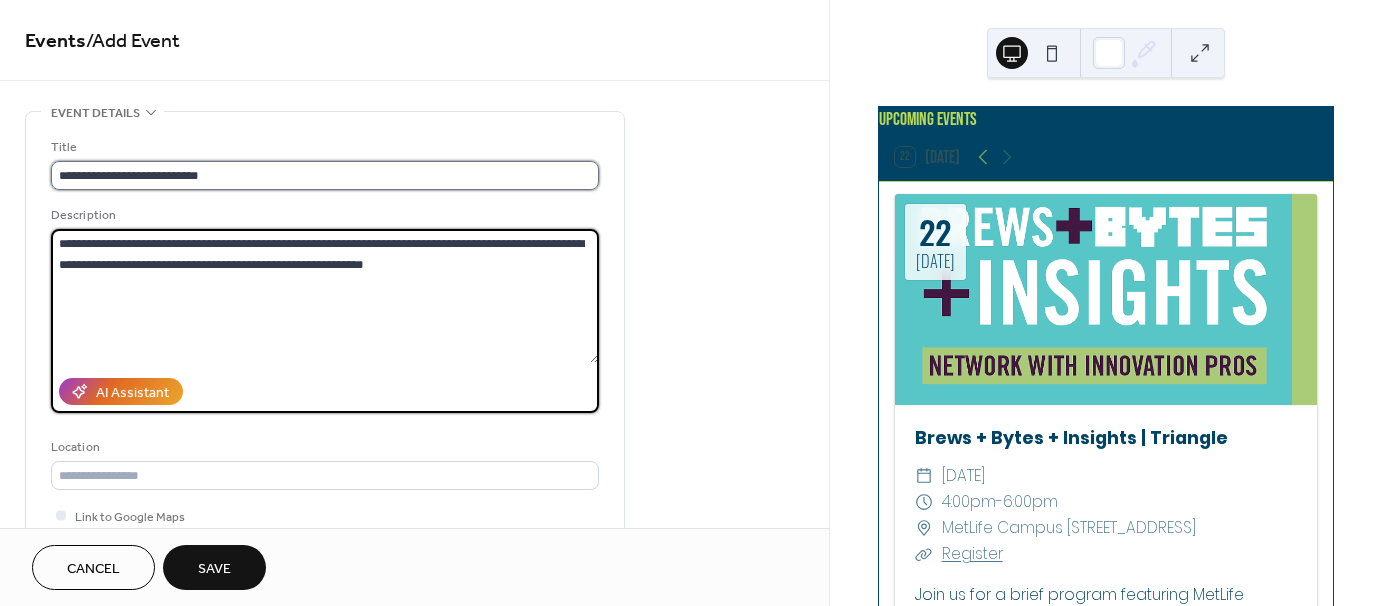 click on "**********" at bounding box center [325, 175] 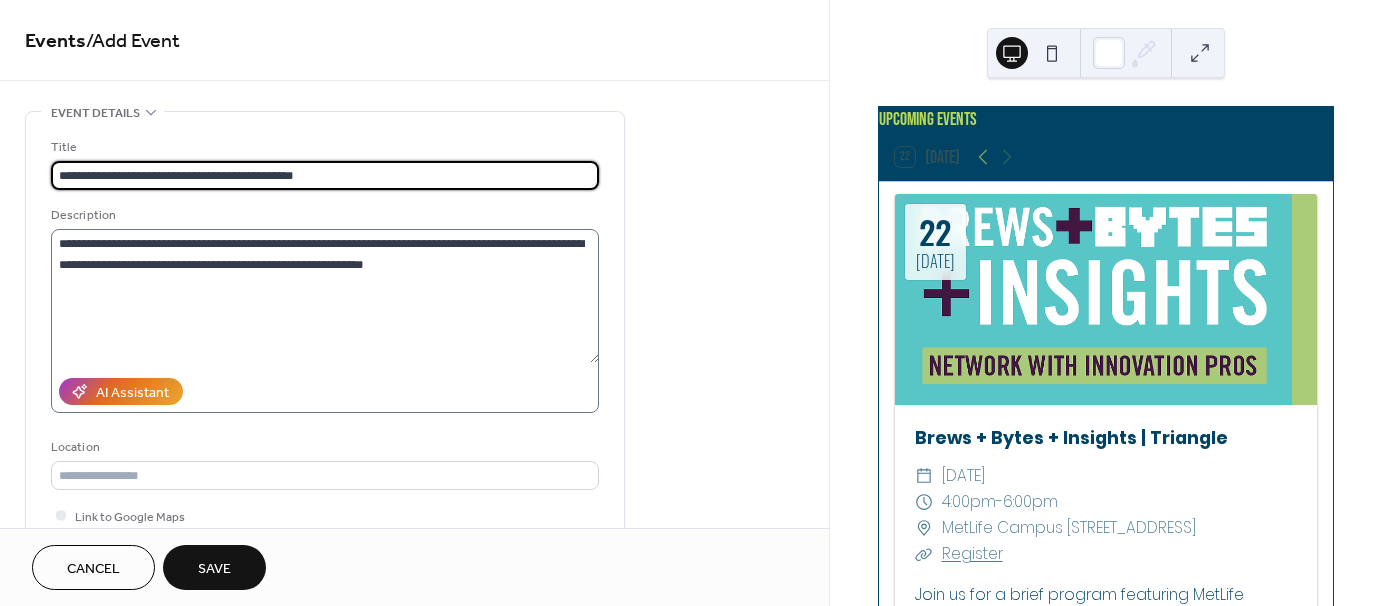 type on "**********" 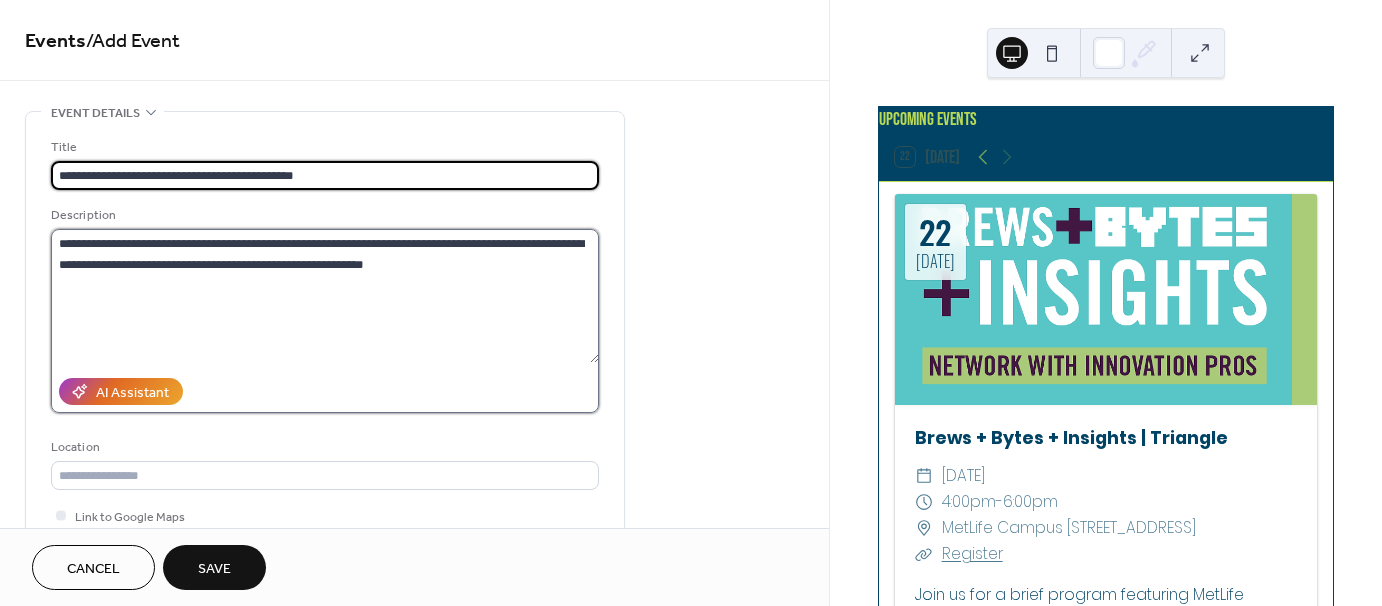 click on "**********" at bounding box center [325, 296] 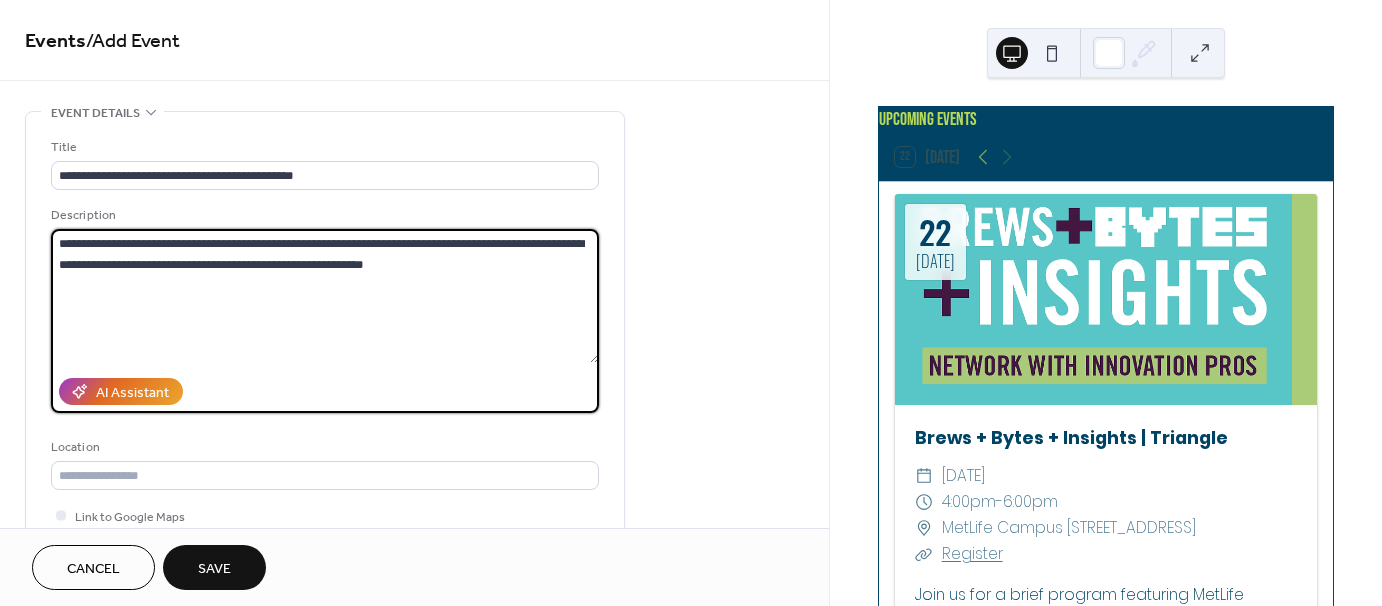 scroll, scrollTop: 400, scrollLeft: 0, axis: vertical 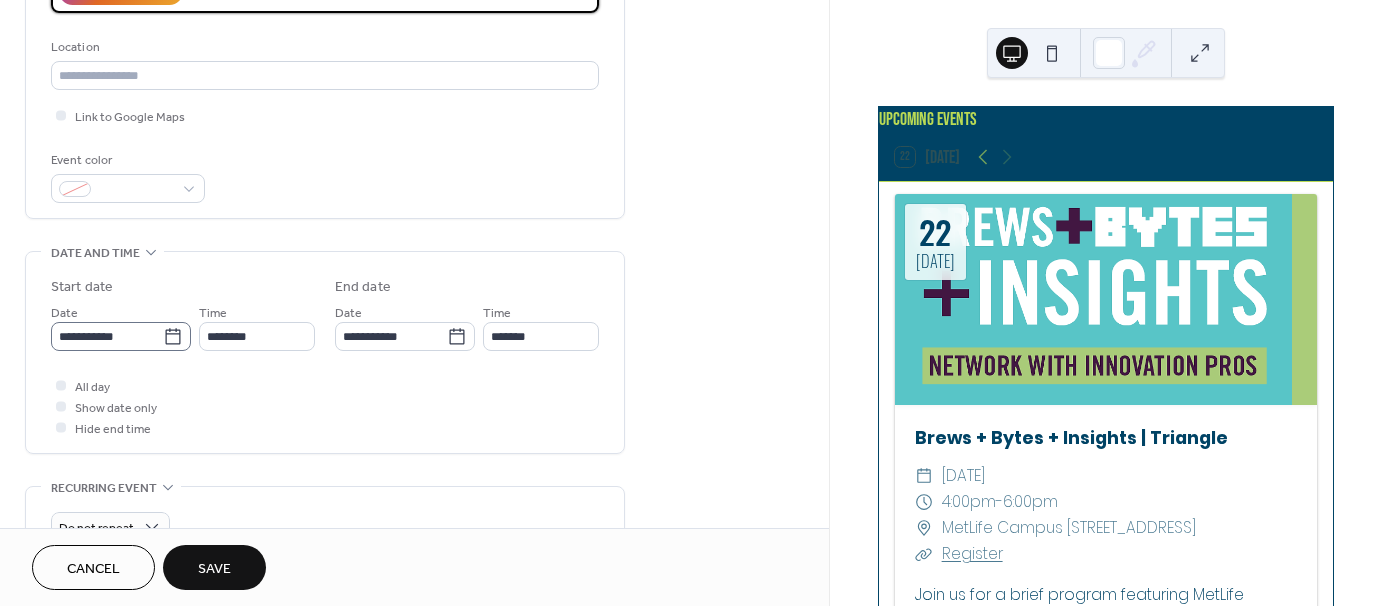 type on "**********" 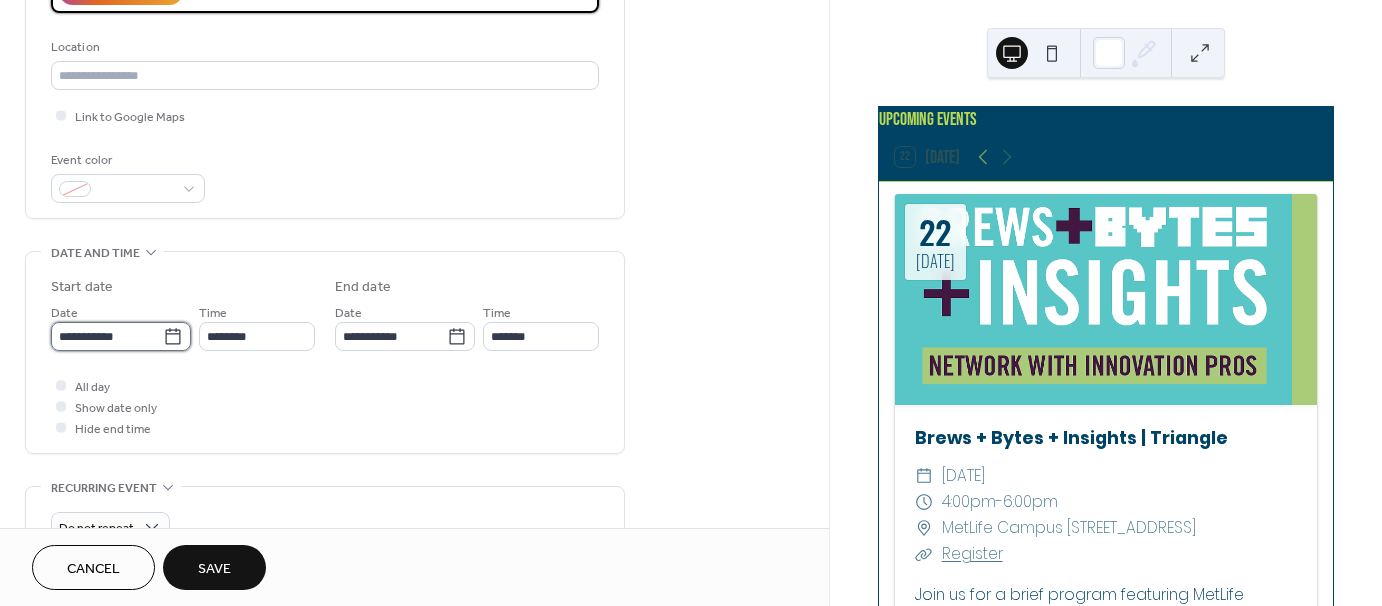 click on "**********" at bounding box center (107, 336) 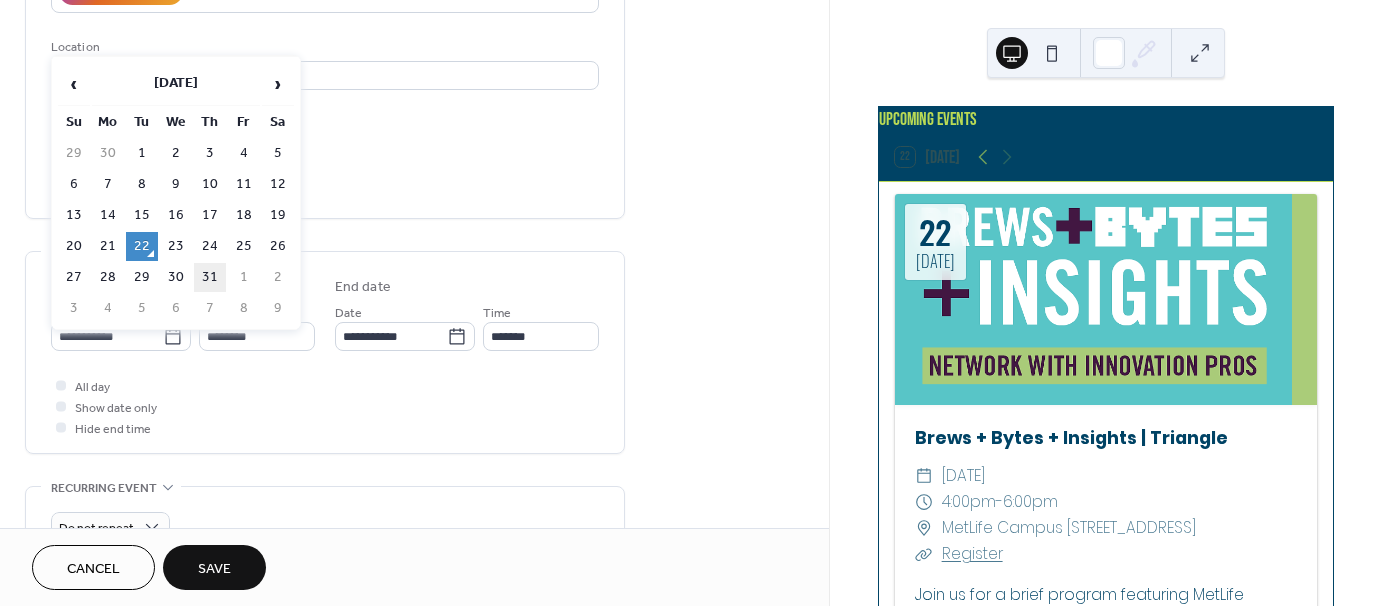 click on "31" at bounding box center (210, 277) 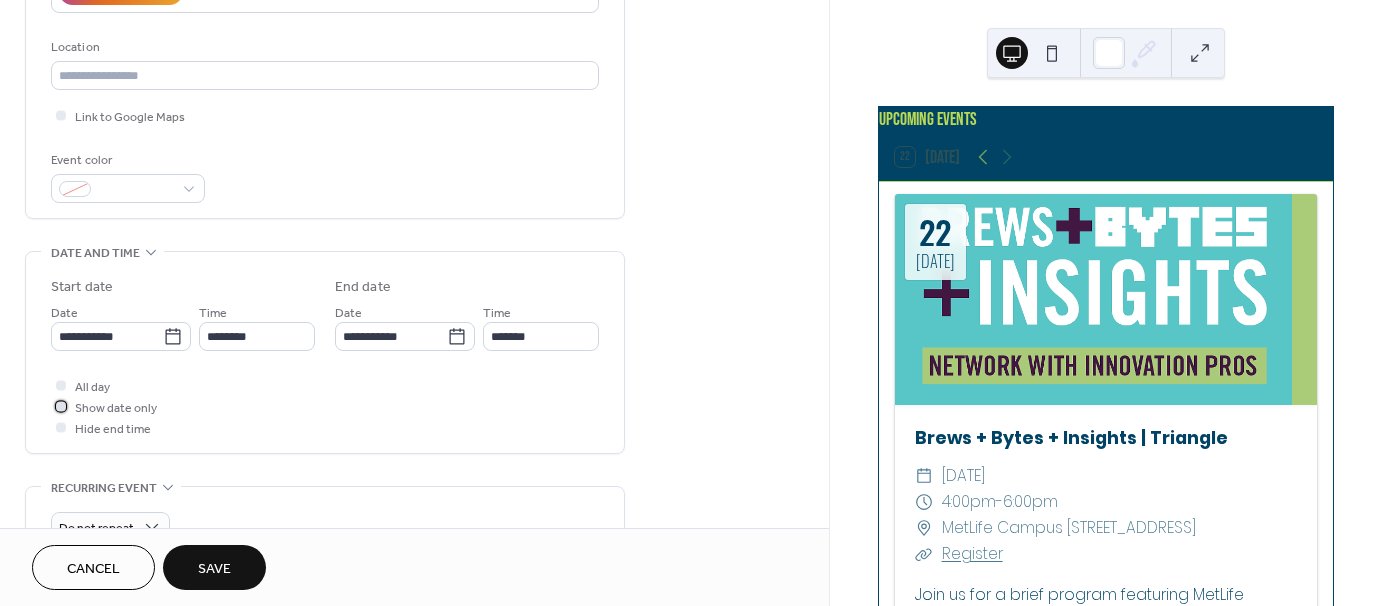 click on "Show date only" at bounding box center [116, 408] 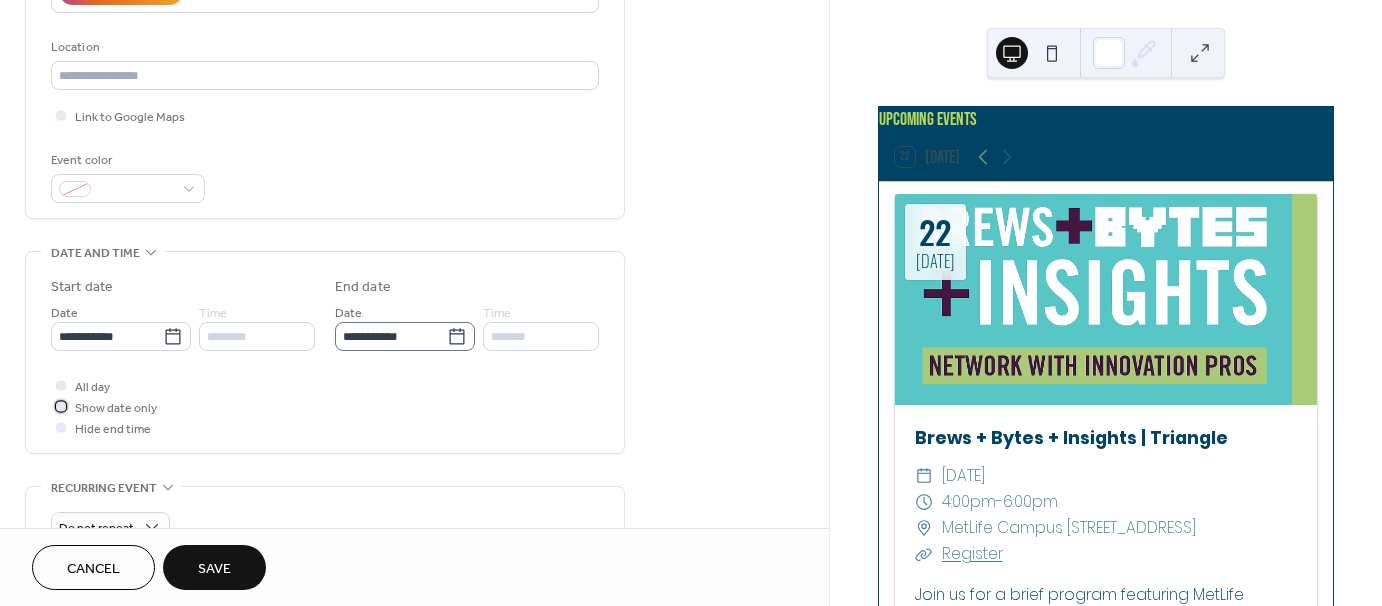 scroll, scrollTop: 1, scrollLeft: 0, axis: vertical 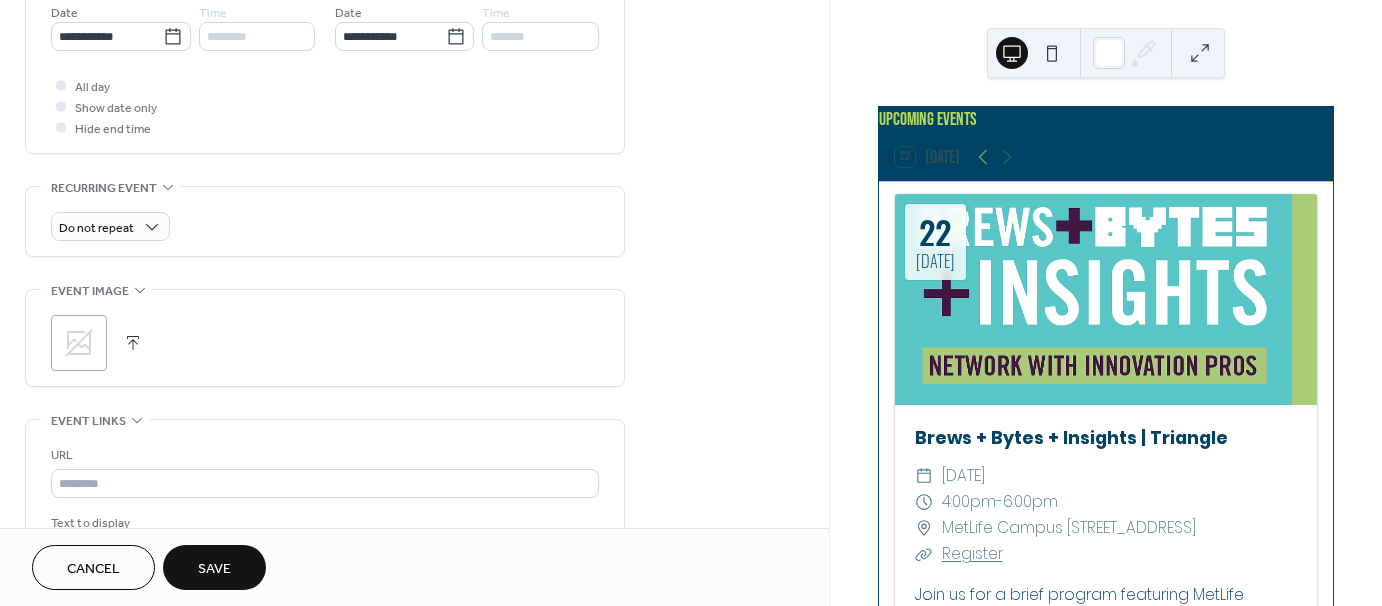 click 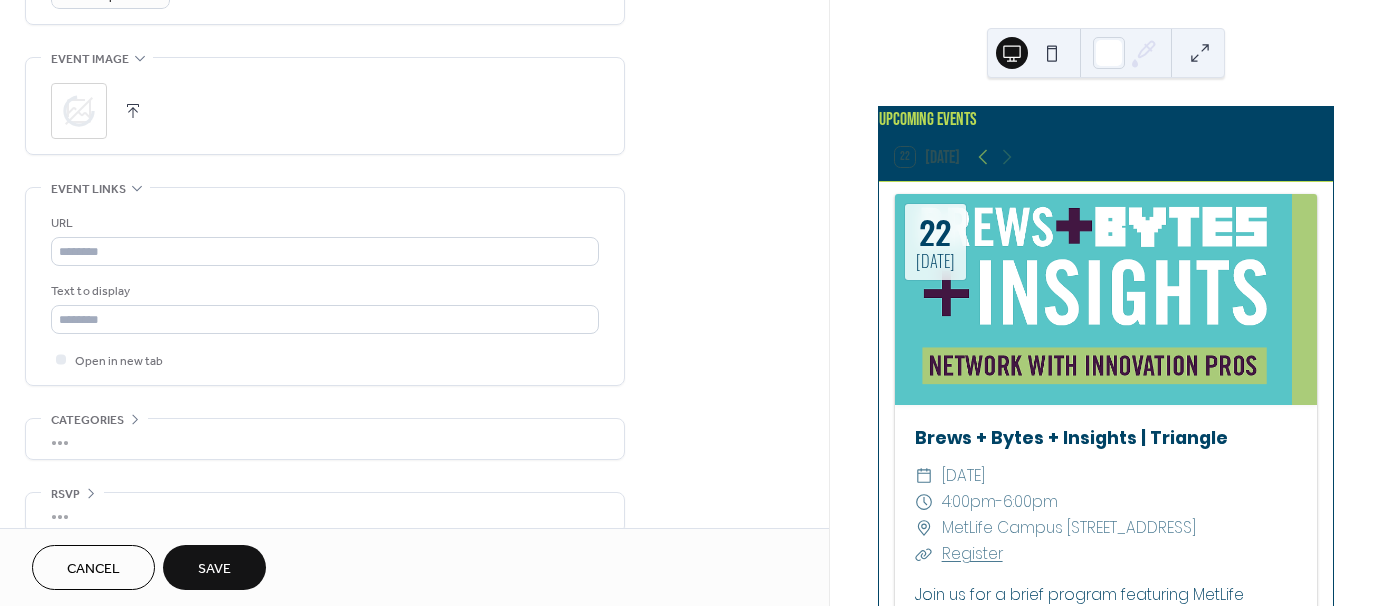scroll, scrollTop: 955, scrollLeft: 0, axis: vertical 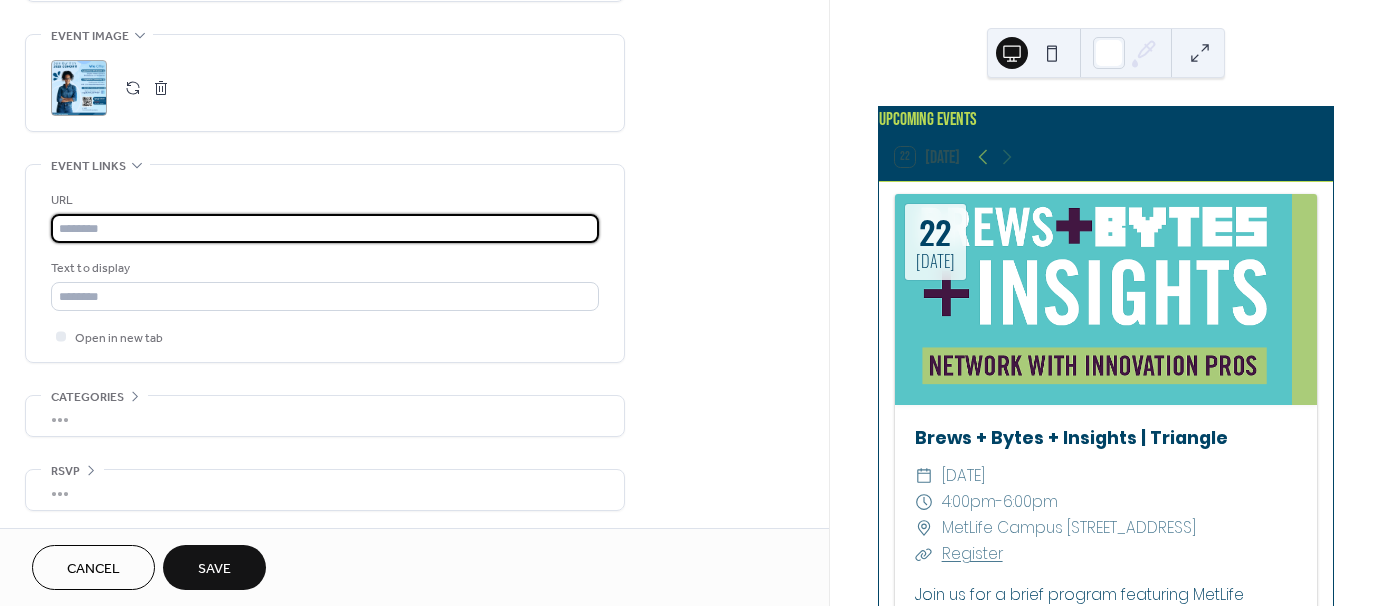 click at bounding box center [325, 228] 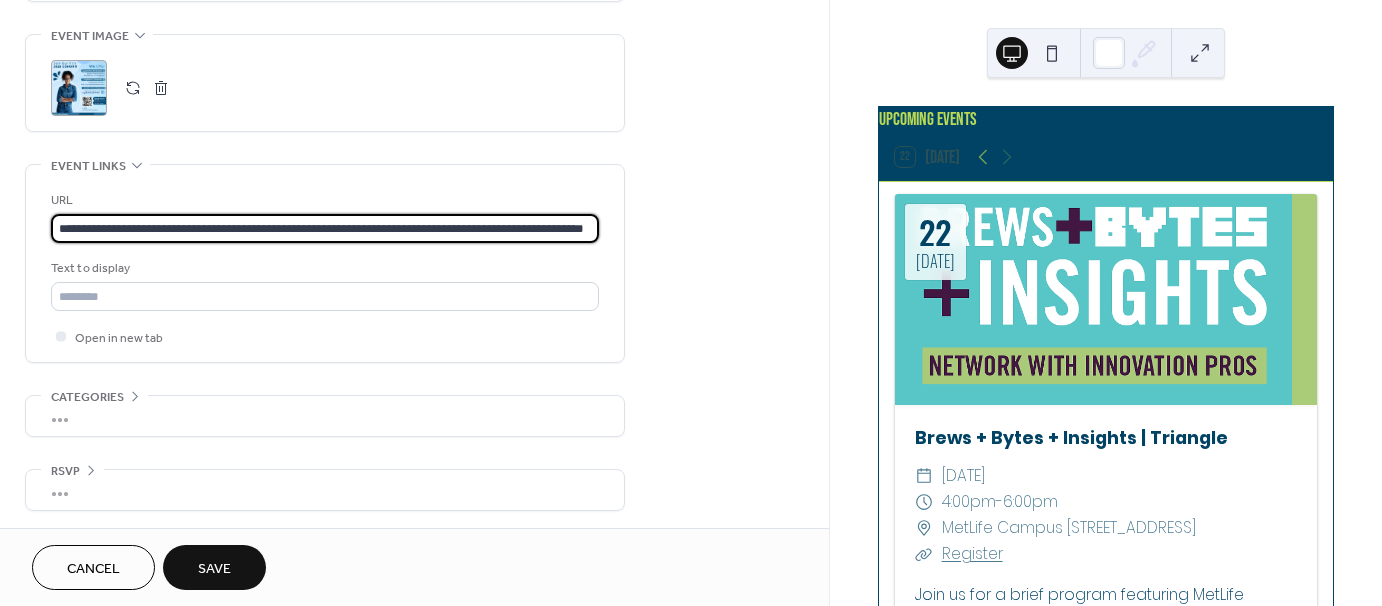 scroll, scrollTop: 0, scrollLeft: 88, axis: horizontal 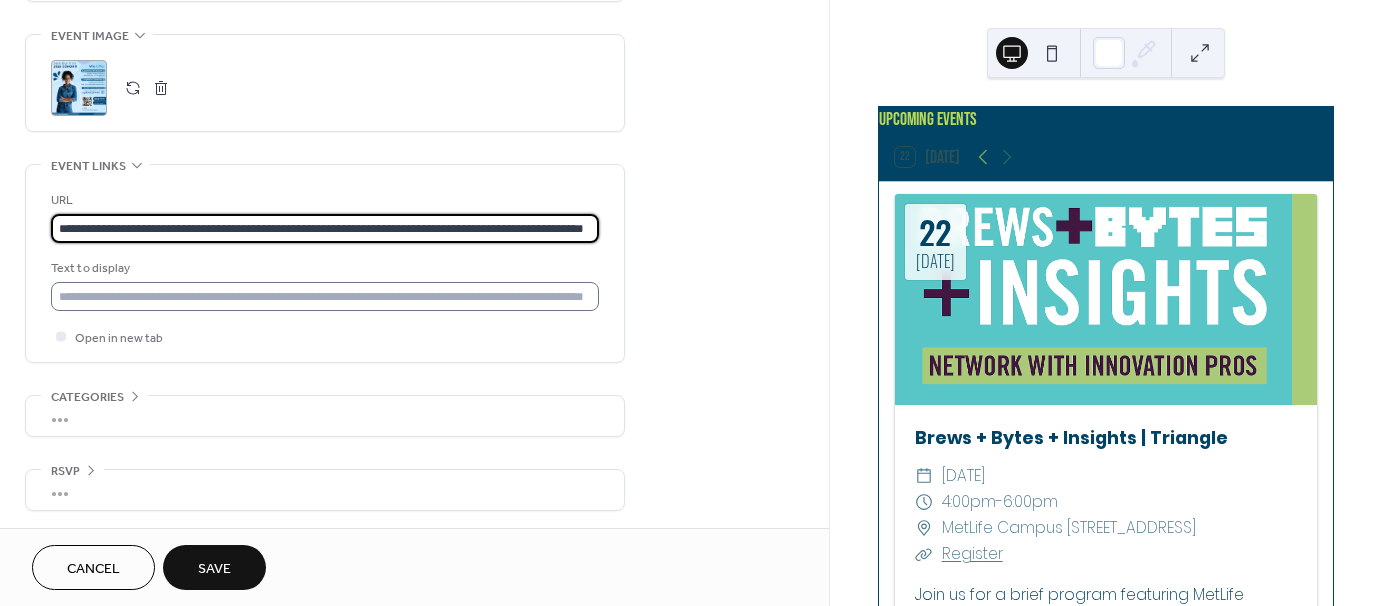 type on "**********" 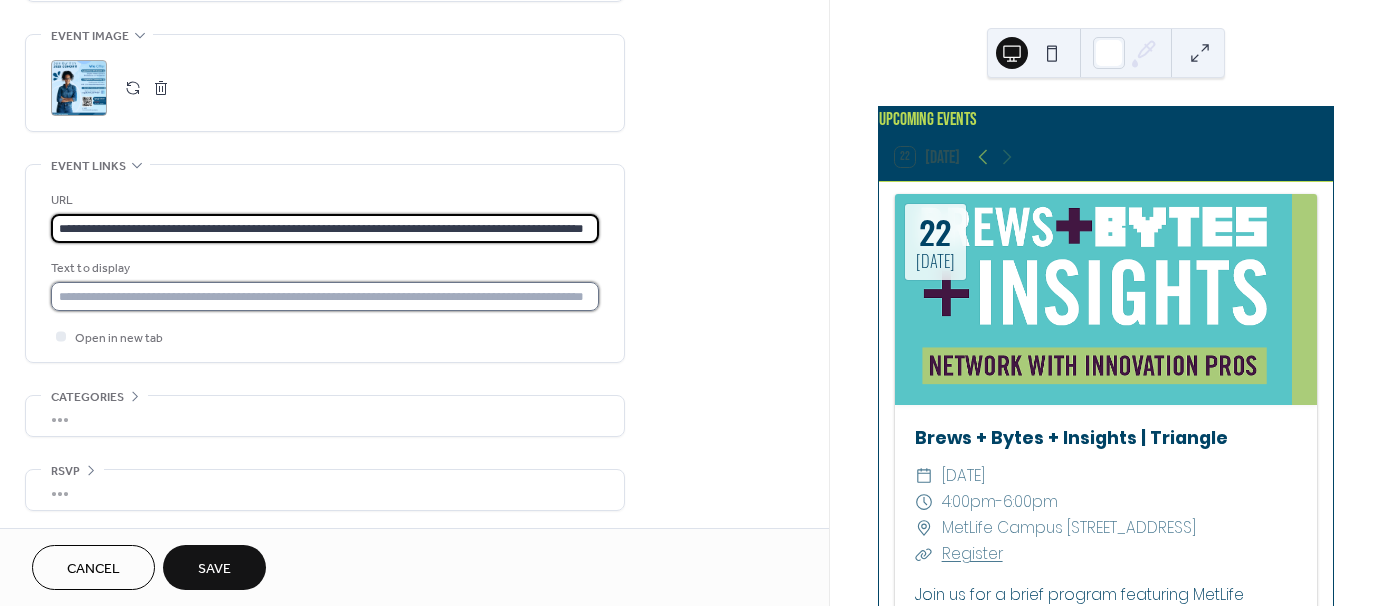 click at bounding box center (325, 296) 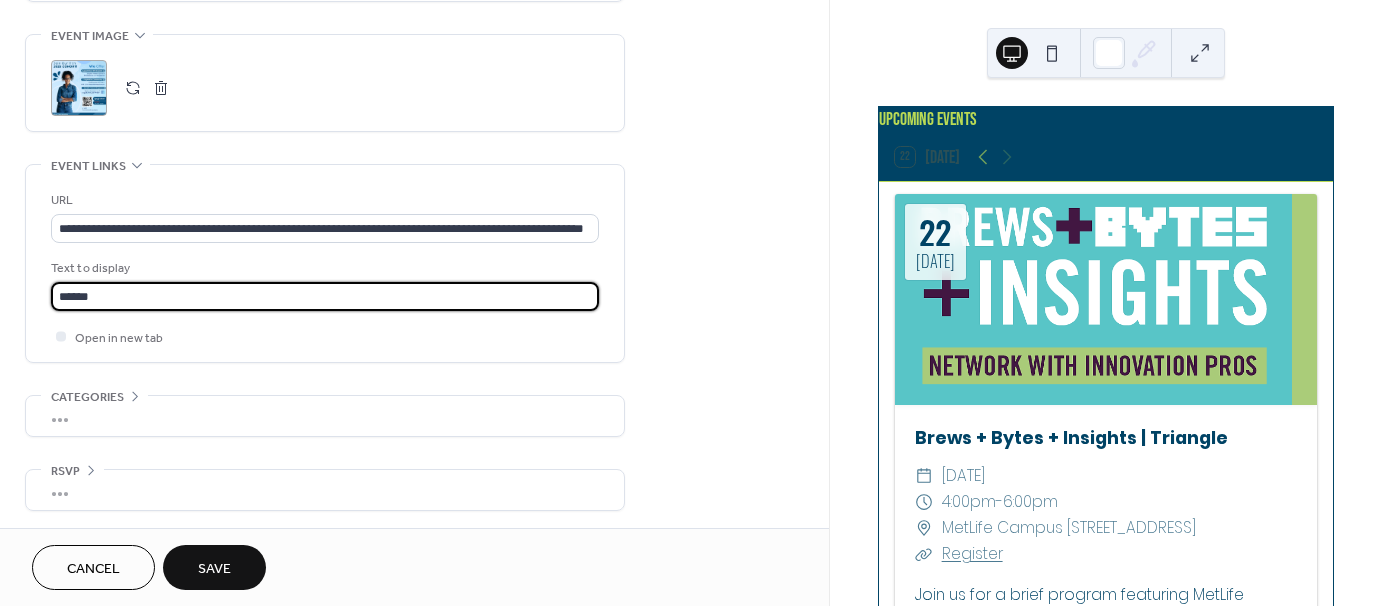 type on "******" 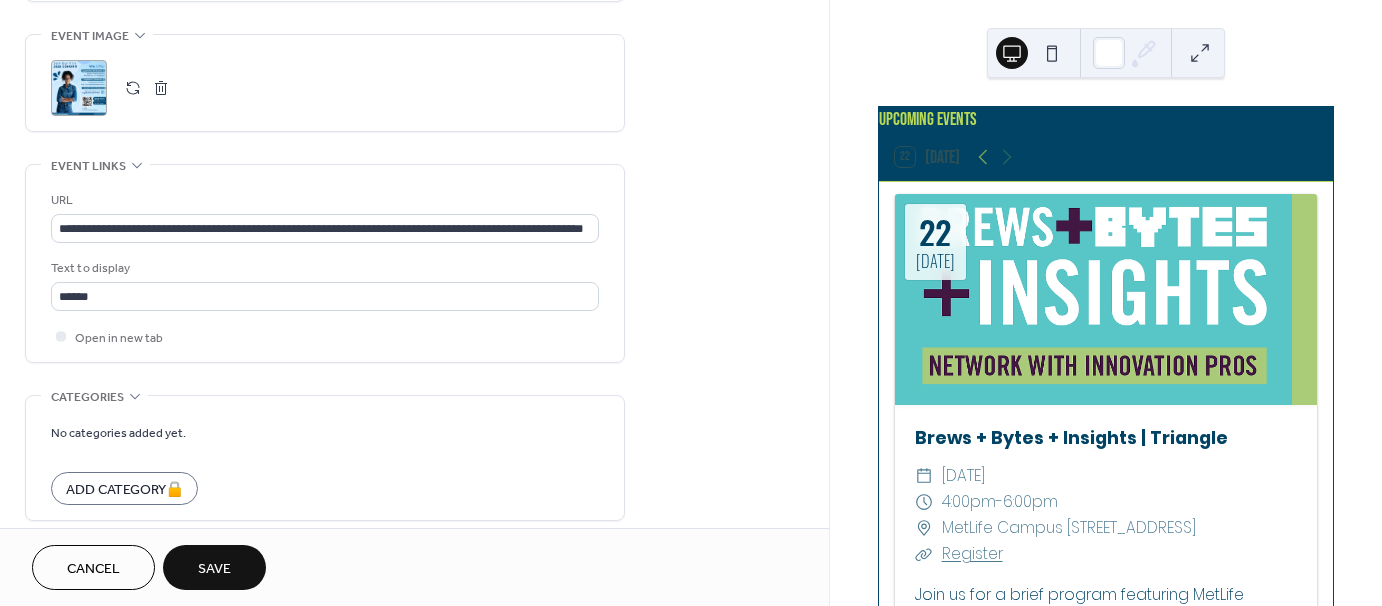 click on "Save" at bounding box center (214, 569) 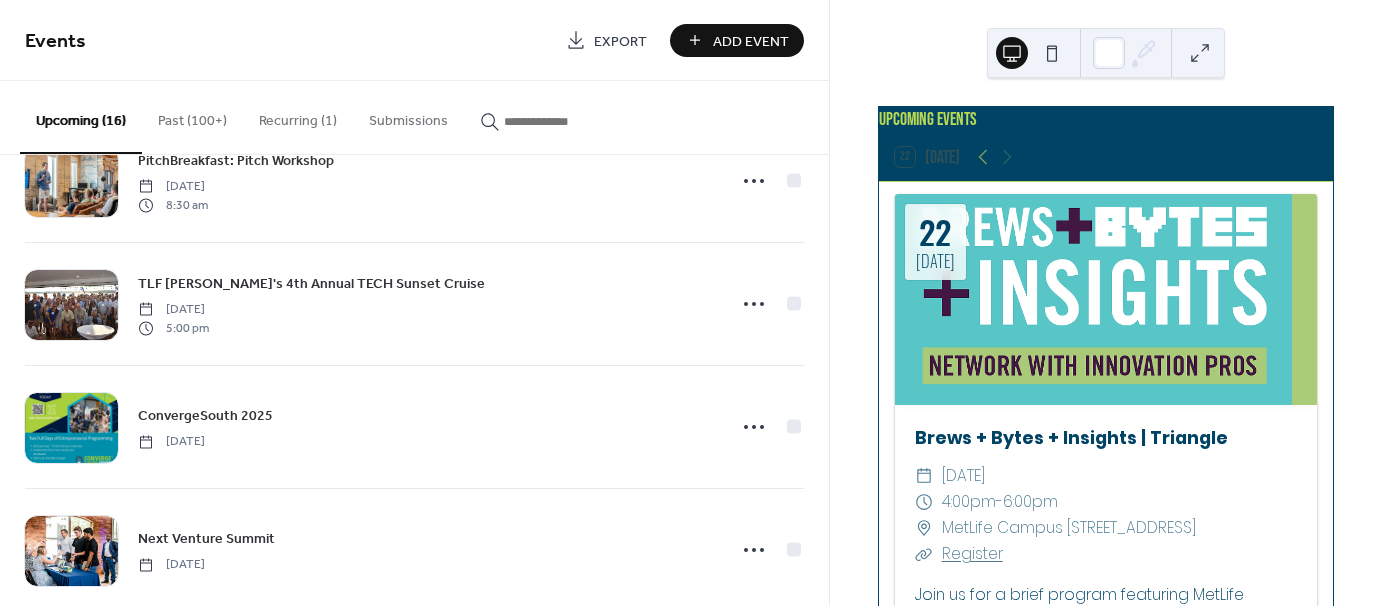 scroll, scrollTop: 1300, scrollLeft: 0, axis: vertical 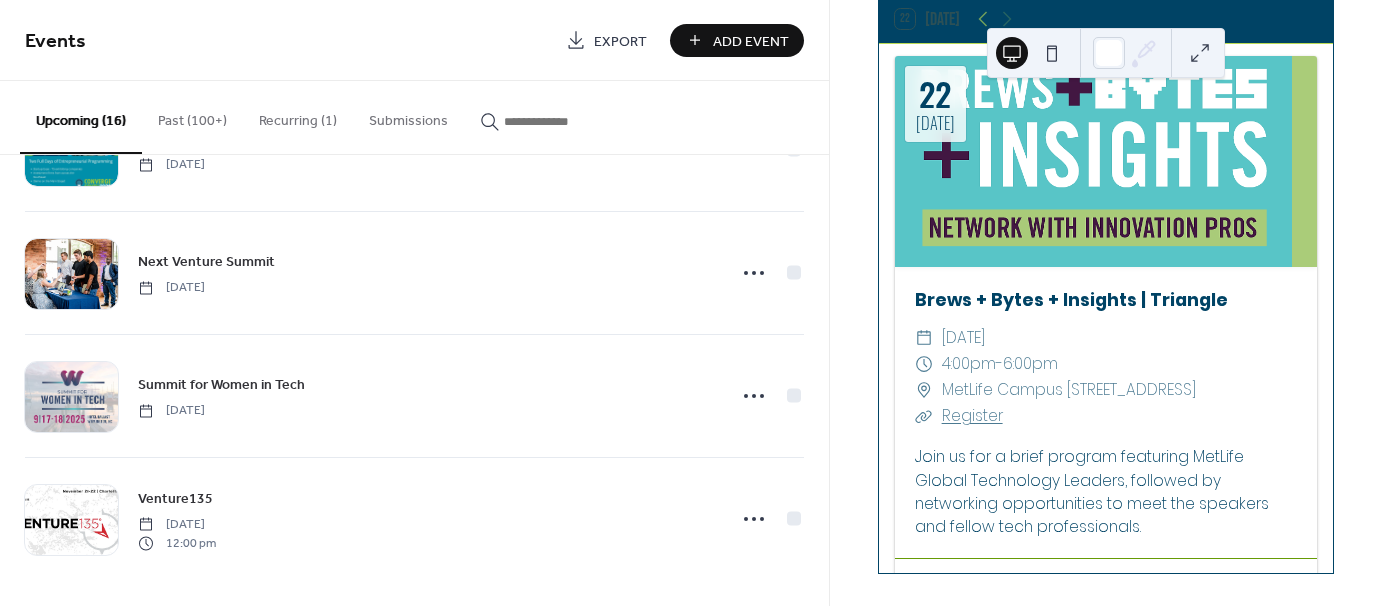 click on "Add Event" at bounding box center (751, 41) 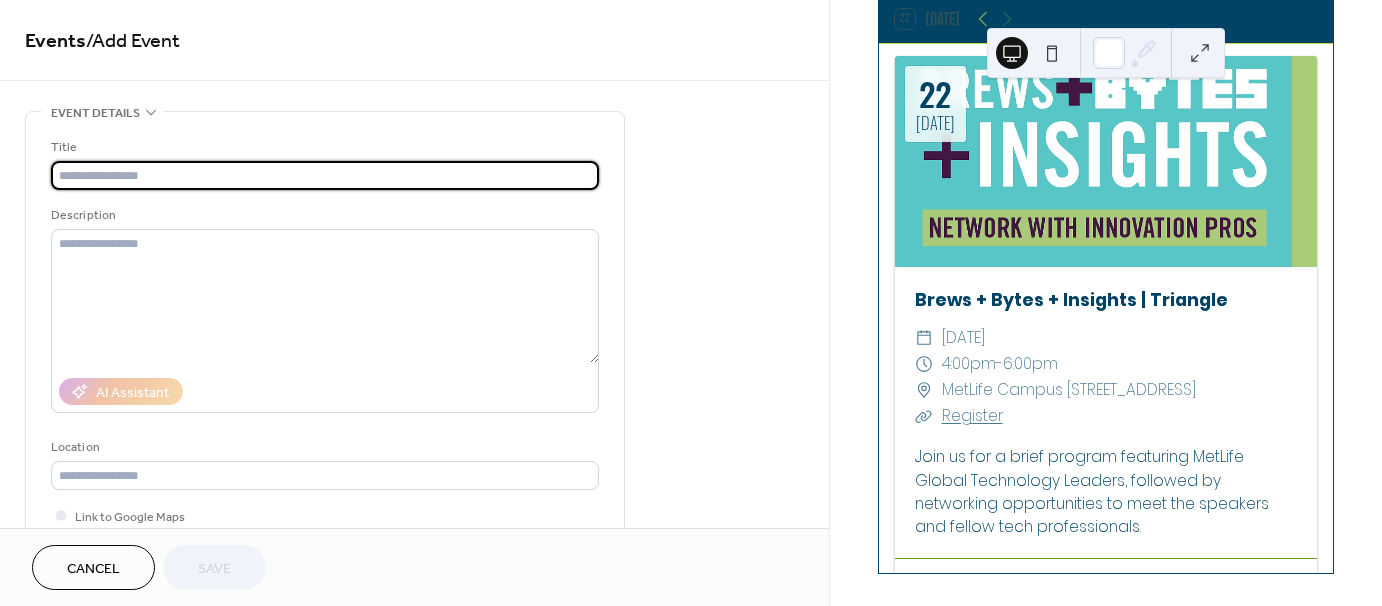 click at bounding box center [325, 175] 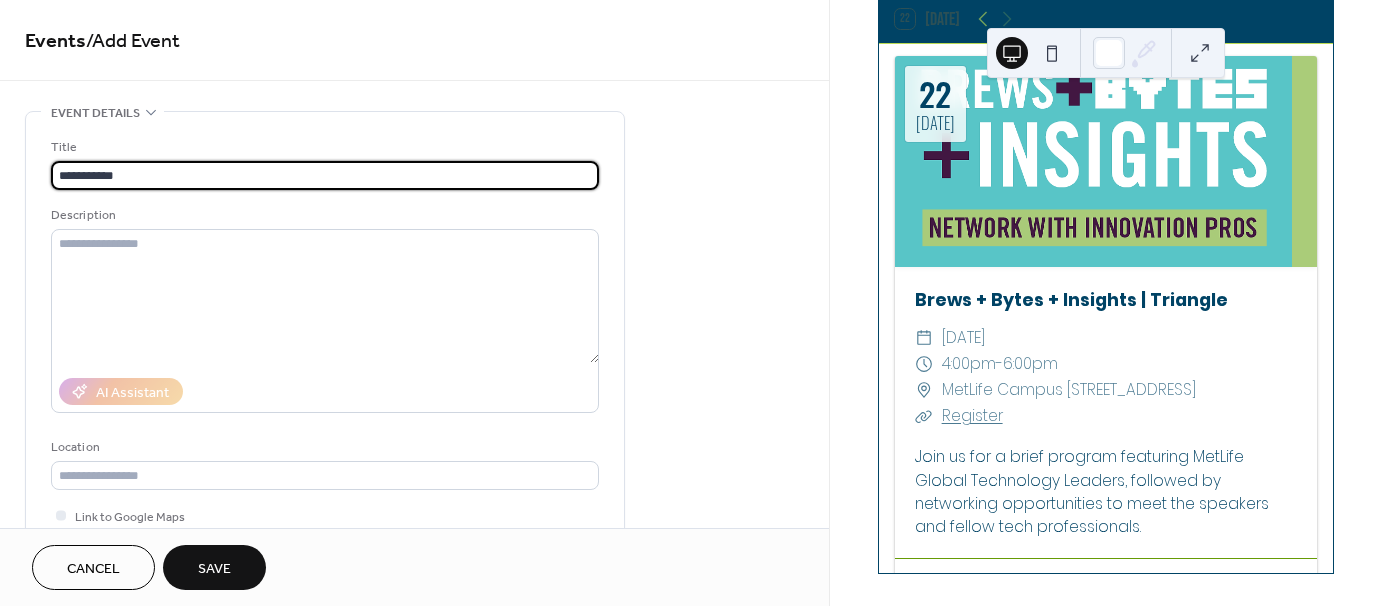 paste on "**********" 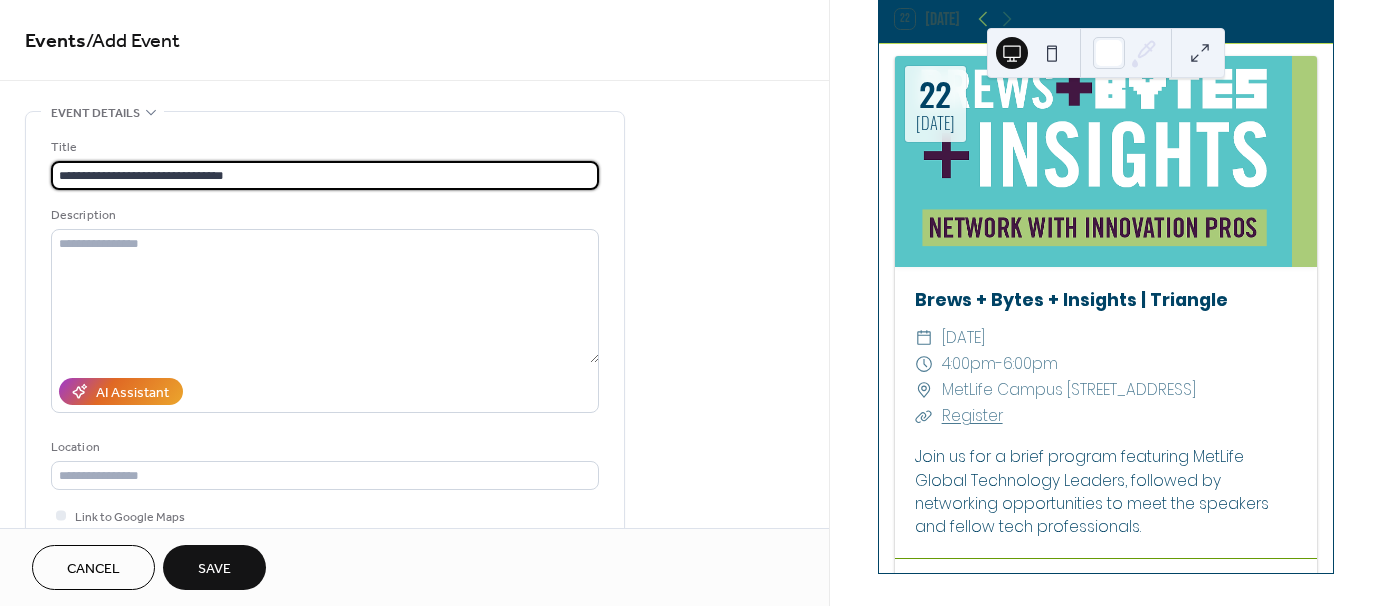 type on "**********" 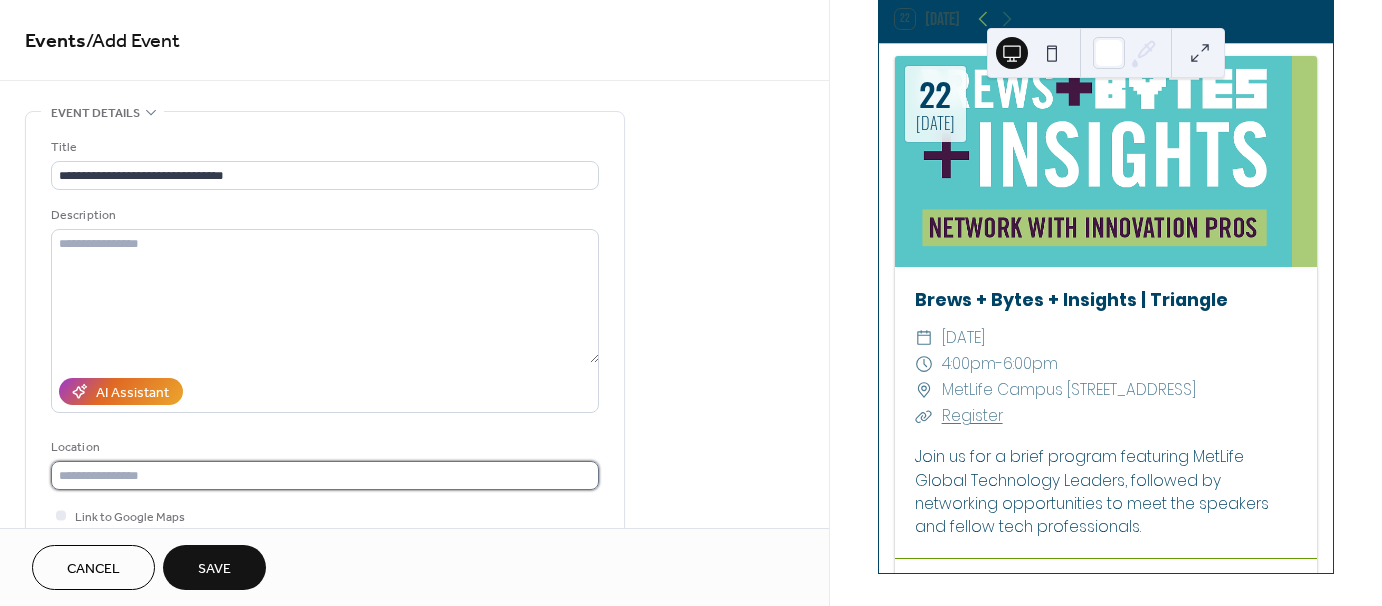 click at bounding box center (325, 475) 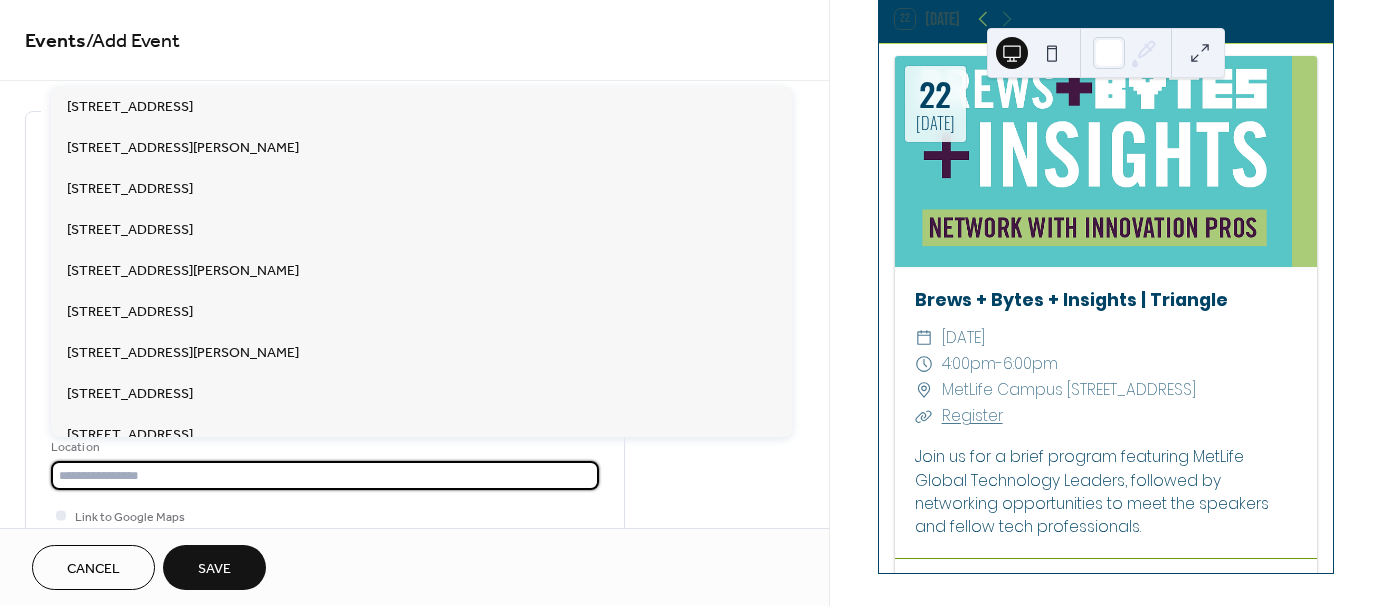 paste on "**********" 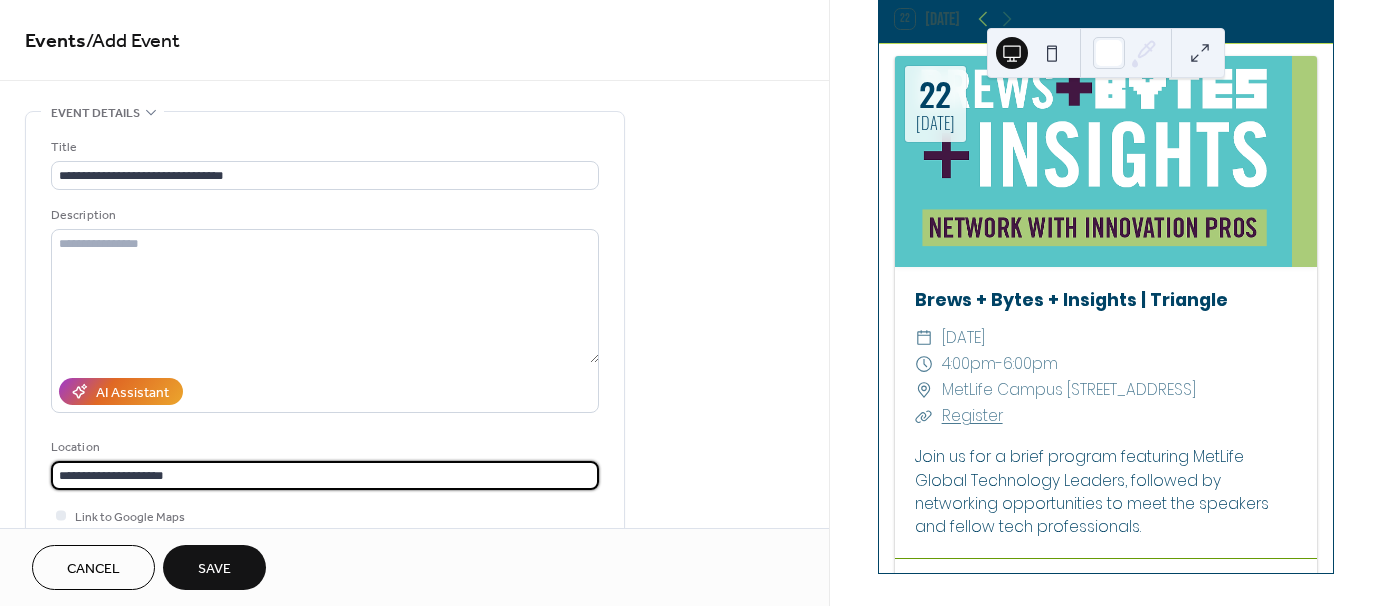 type on "**********" 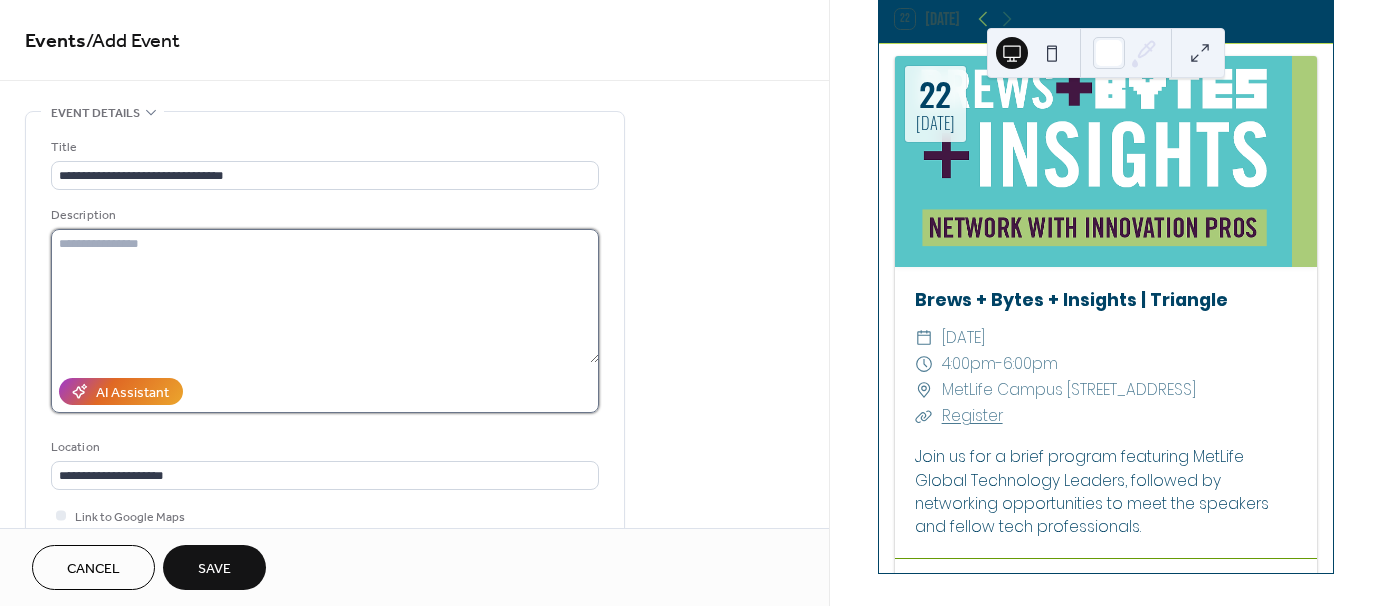 type 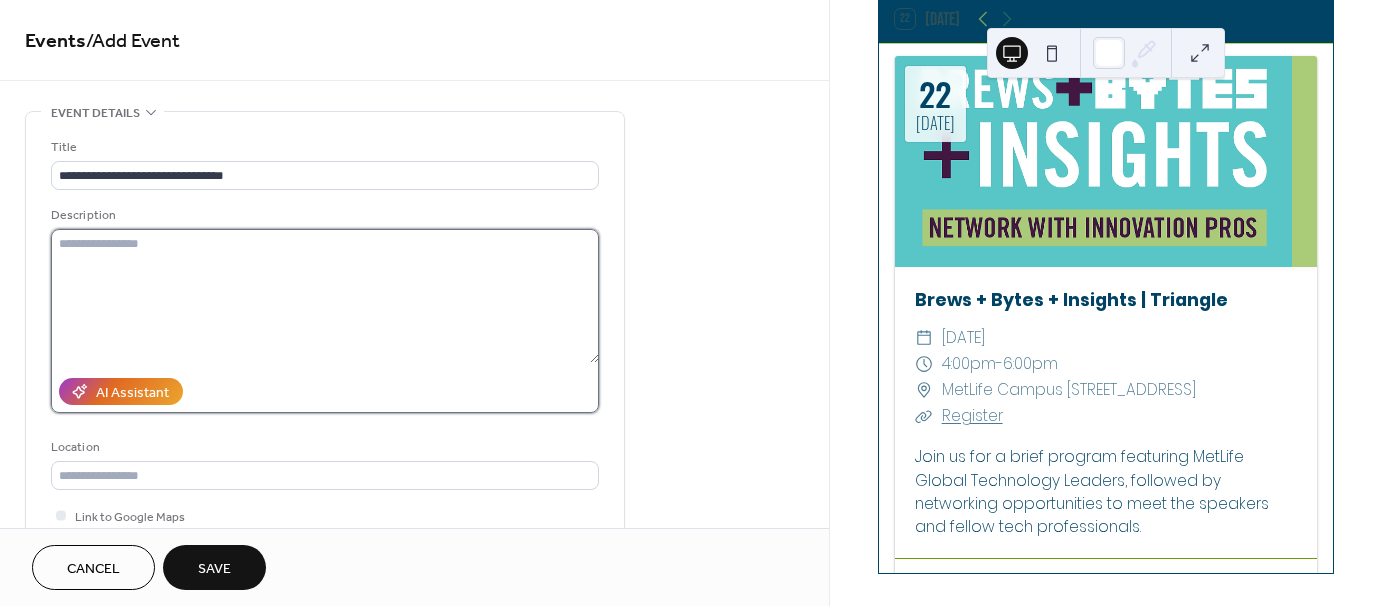 click at bounding box center [325, 296] 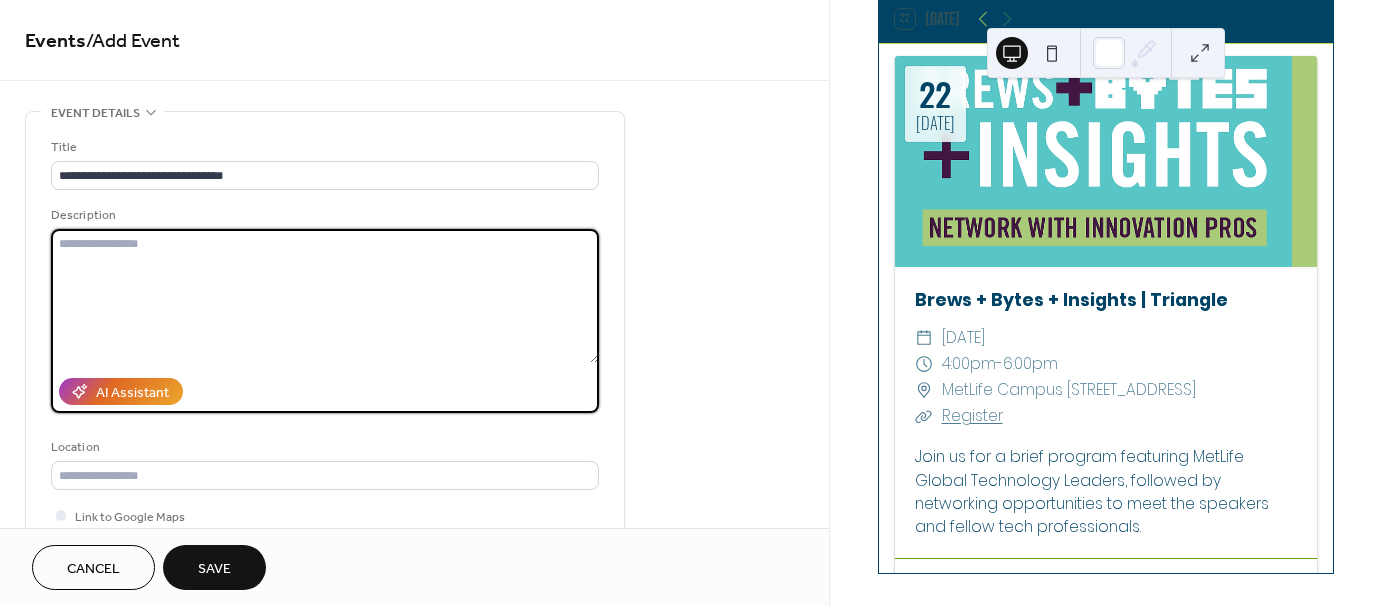 paste on "**********" 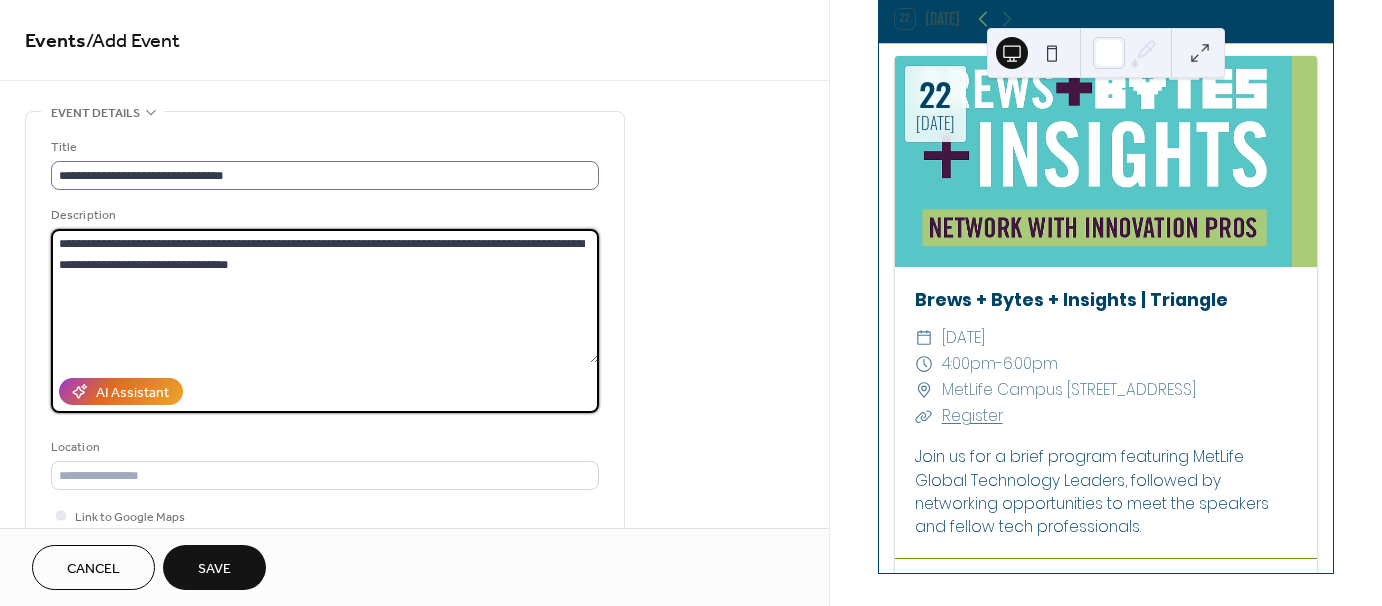 type on "**********" 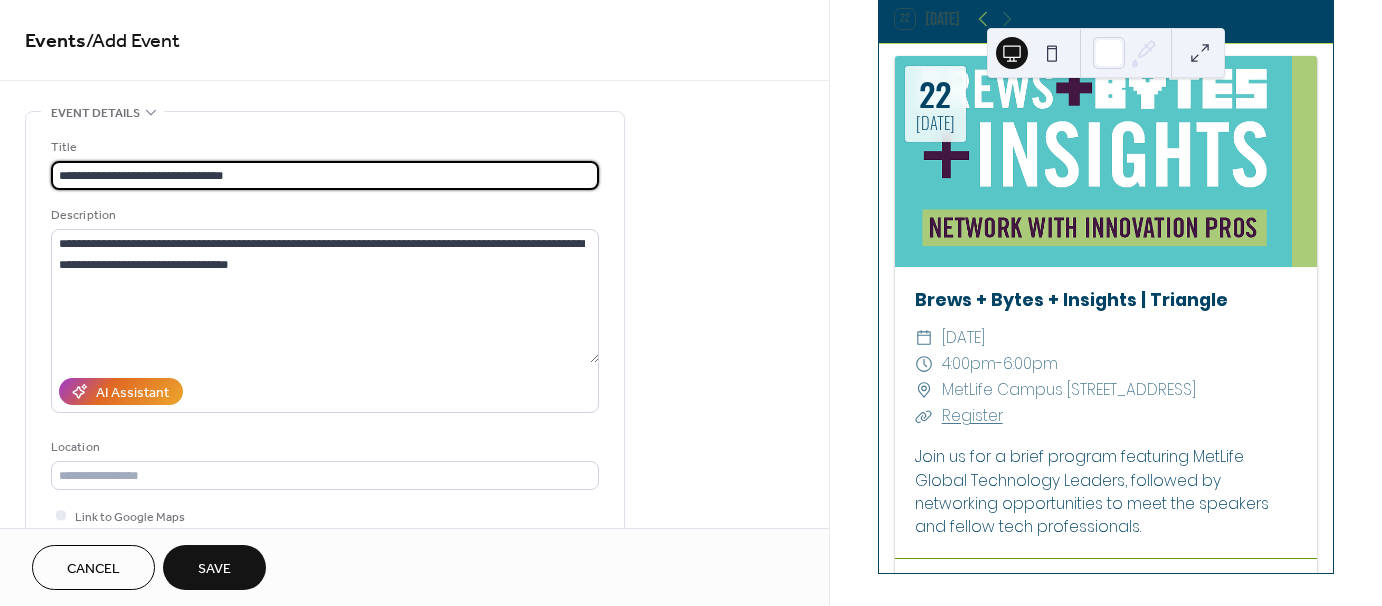 drag, startPoint x: 117, startPoint y: 180, endPoint x: 2, endPoint y: 179, distance: 115.00435 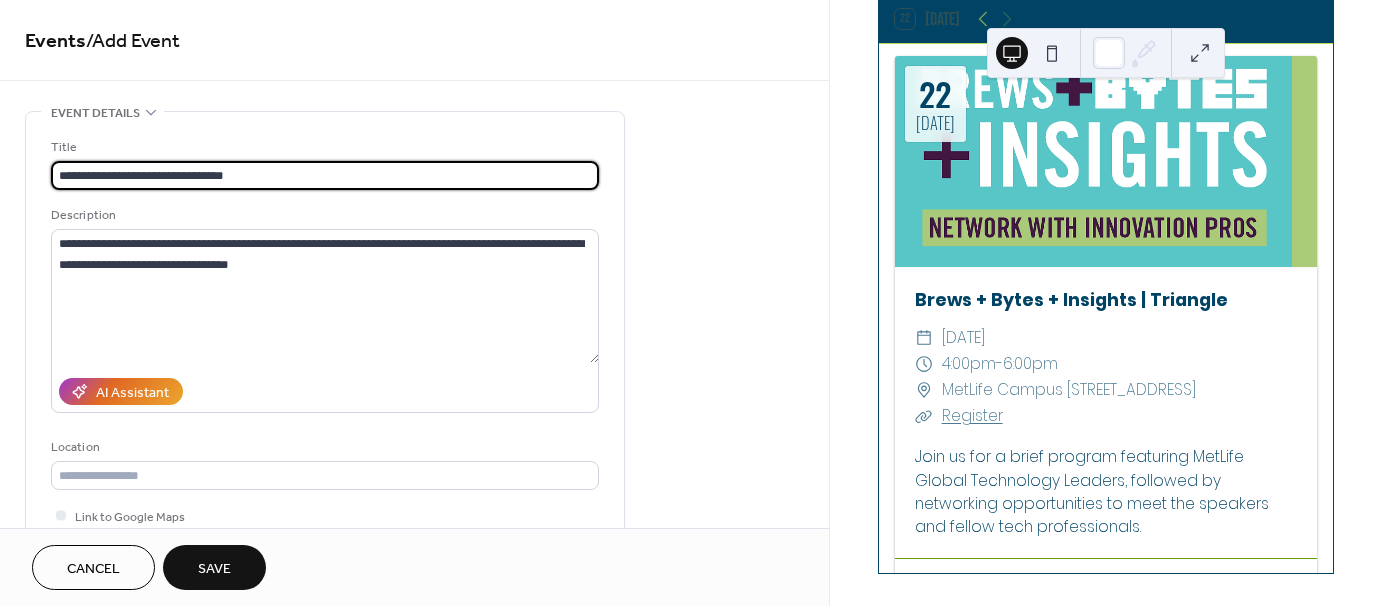 click on "**********" at bounding box center [414, 840] 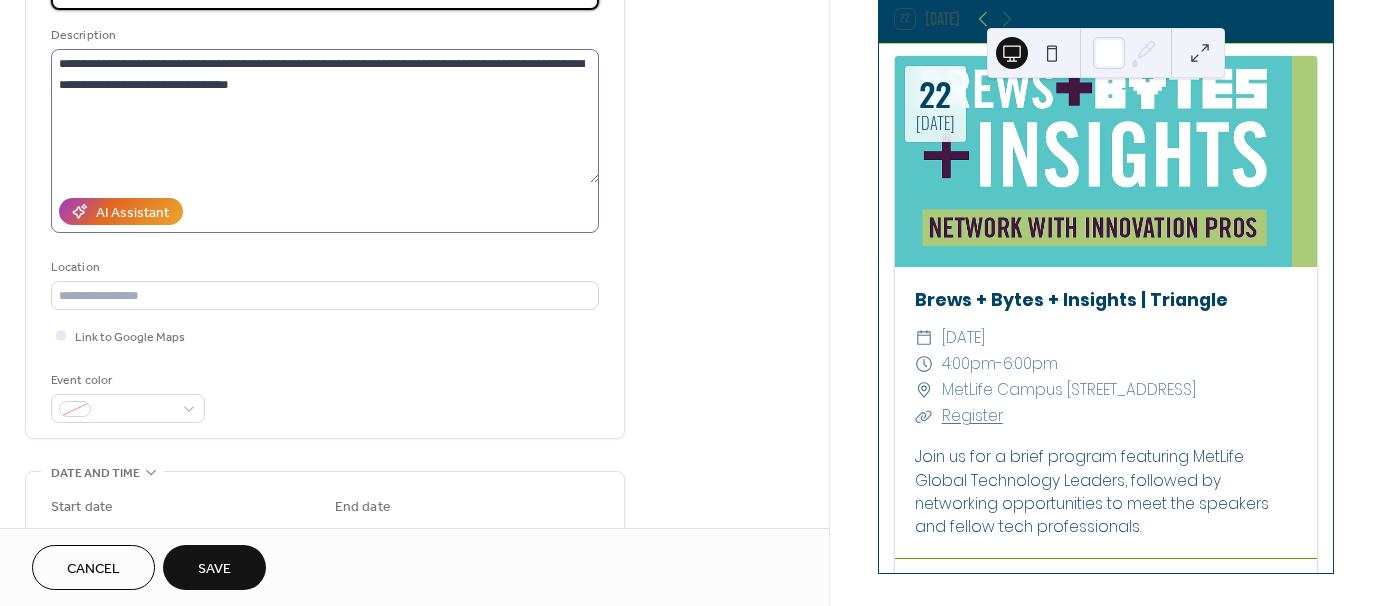 scroll, scrollTop: 300, scrollLeft: 0, axis: vertical 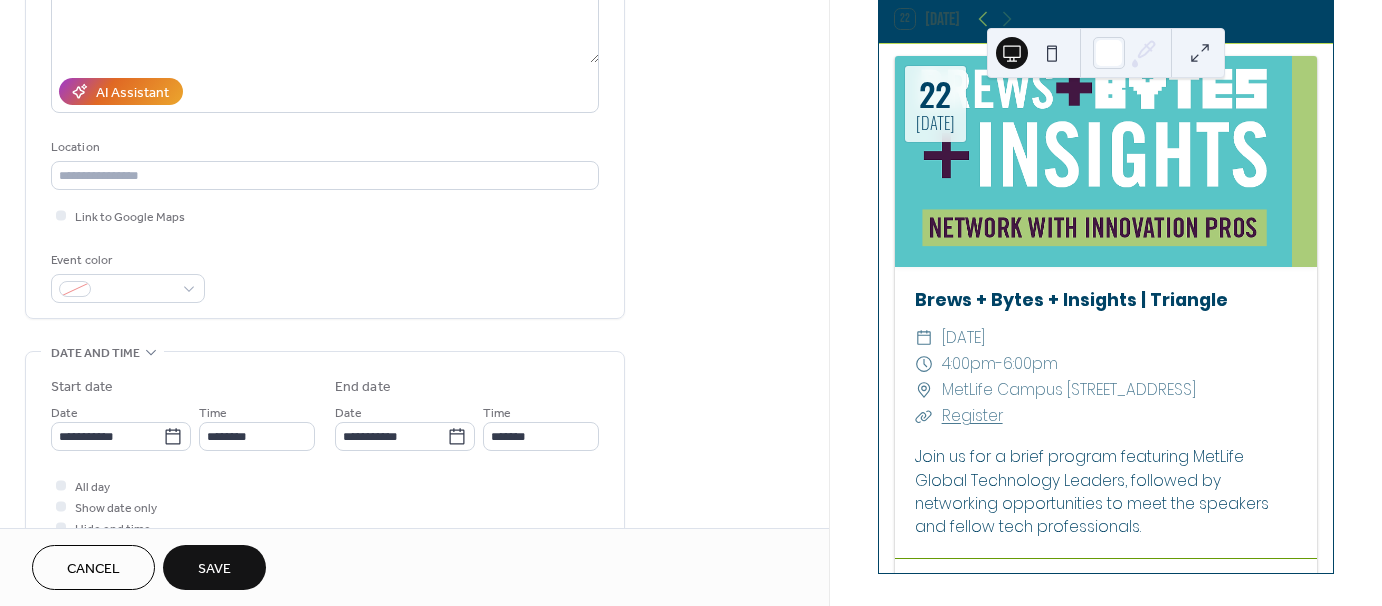 type on "**********" 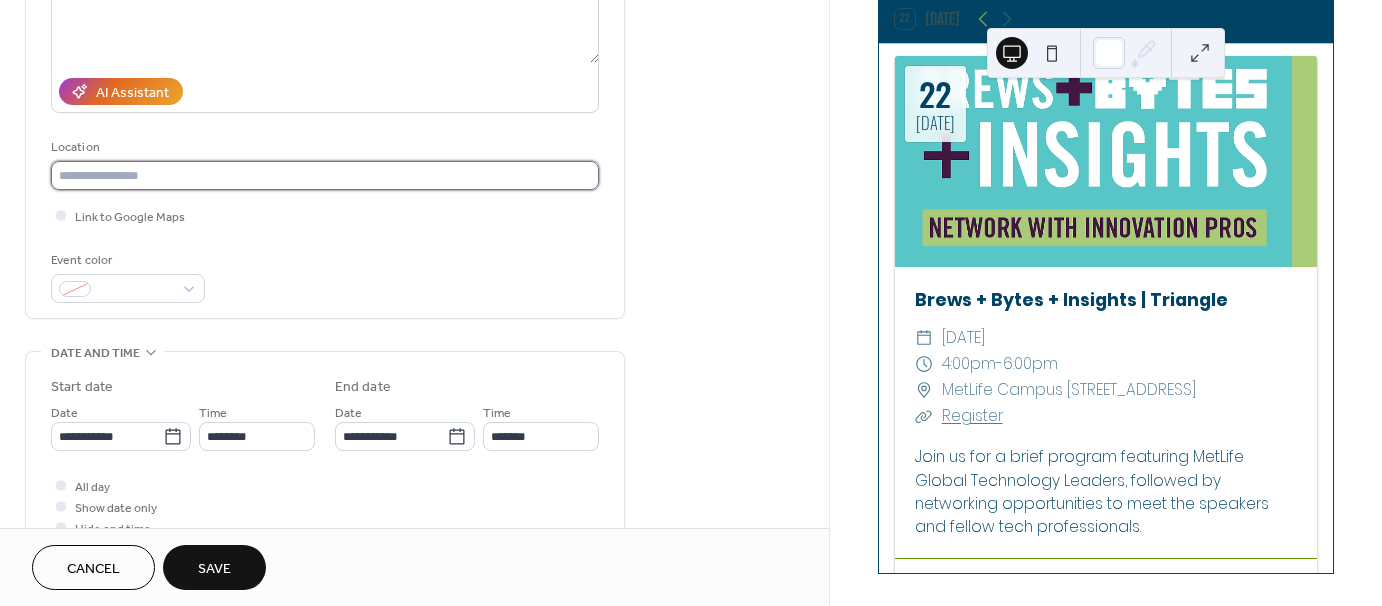 click at bounding box center [325, 175] 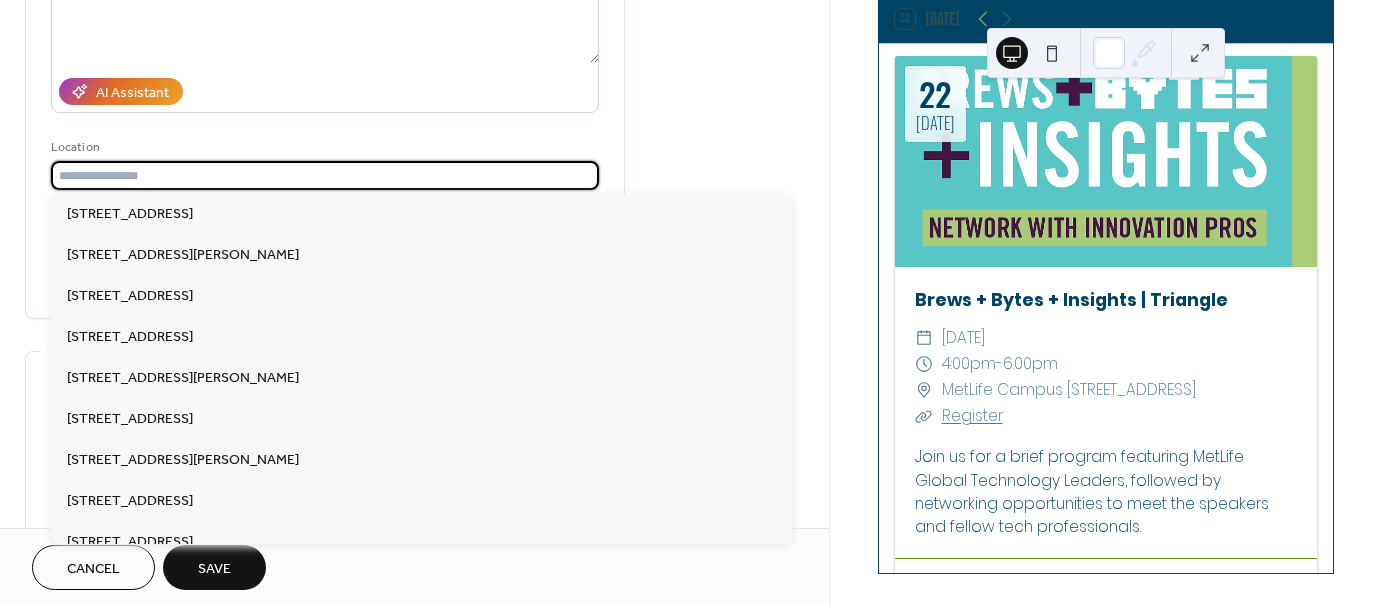 paste on "**********" 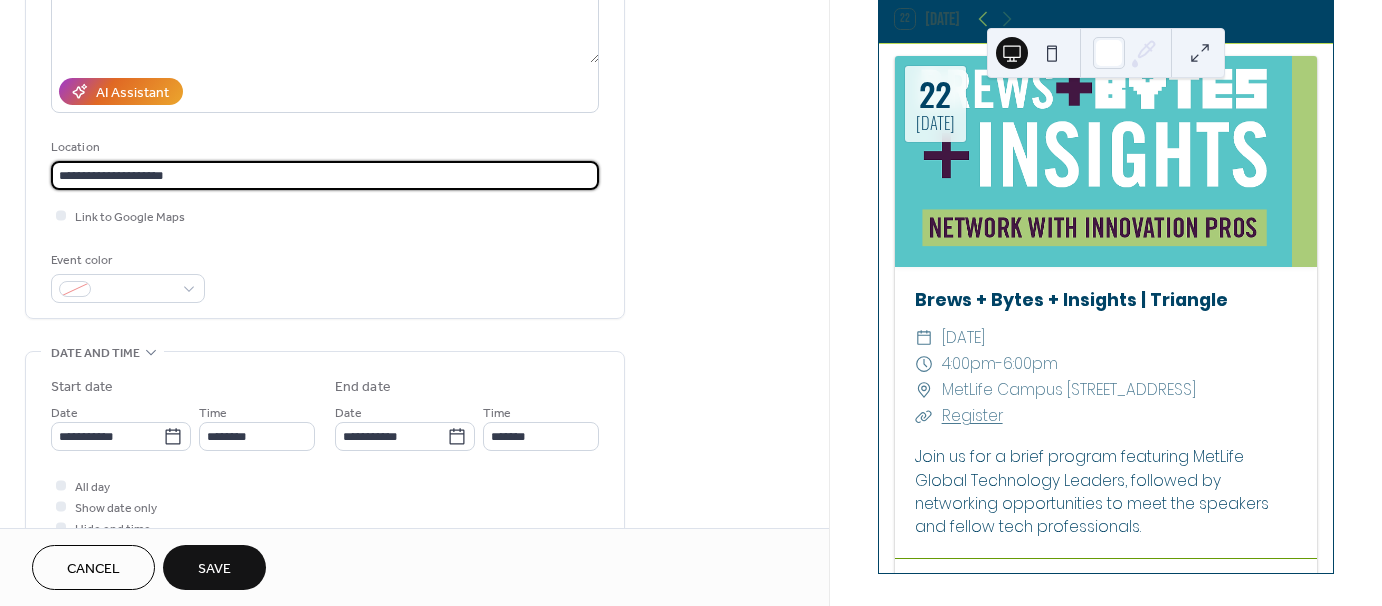 type on "**********" 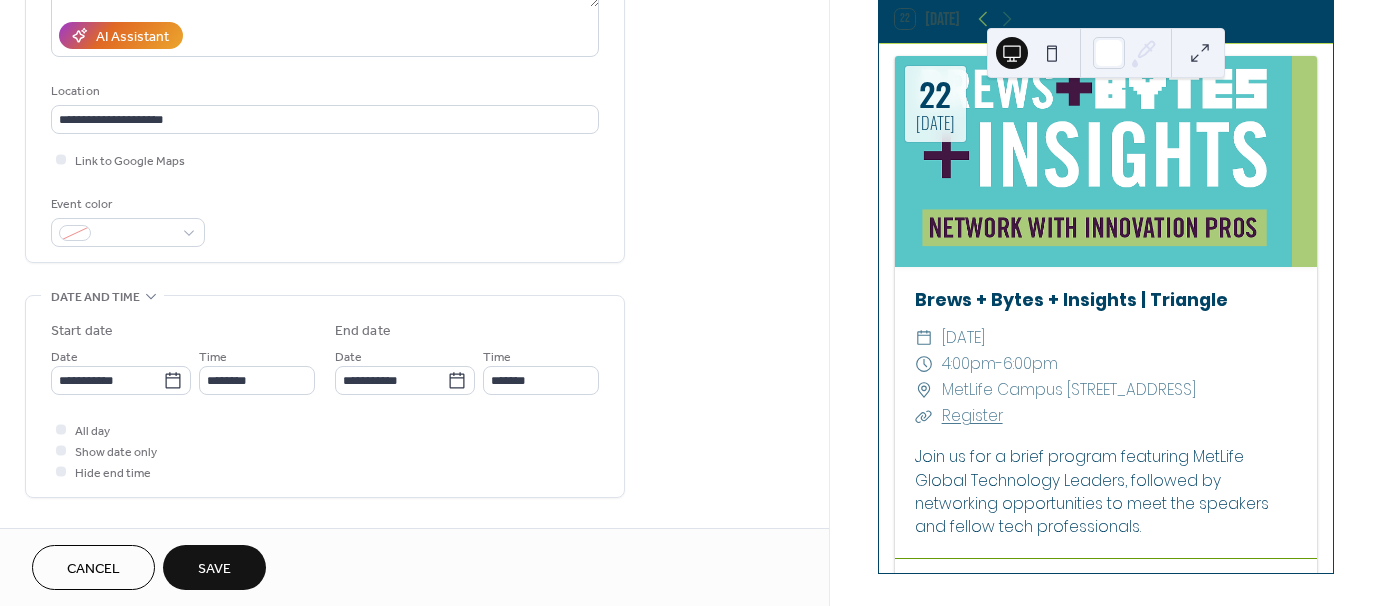 scroll, scrollTop: 600, scrollLeft: 0, axis: vertical 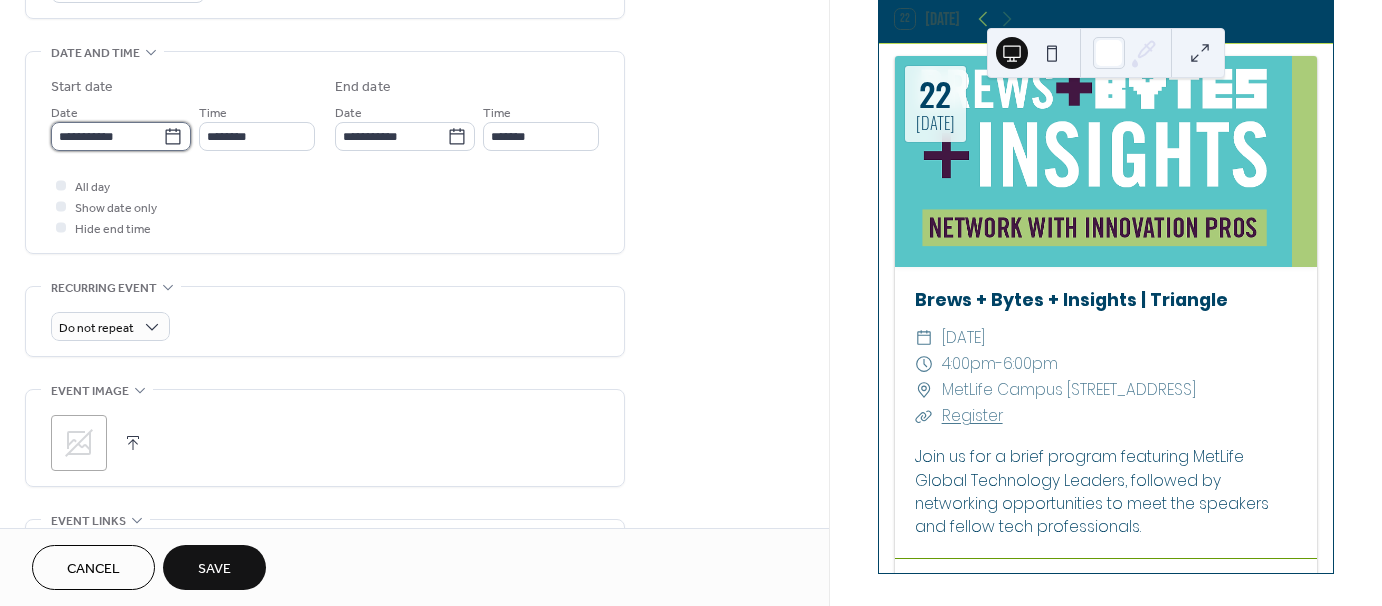 click on "**********" at bounding box center (107, 136) 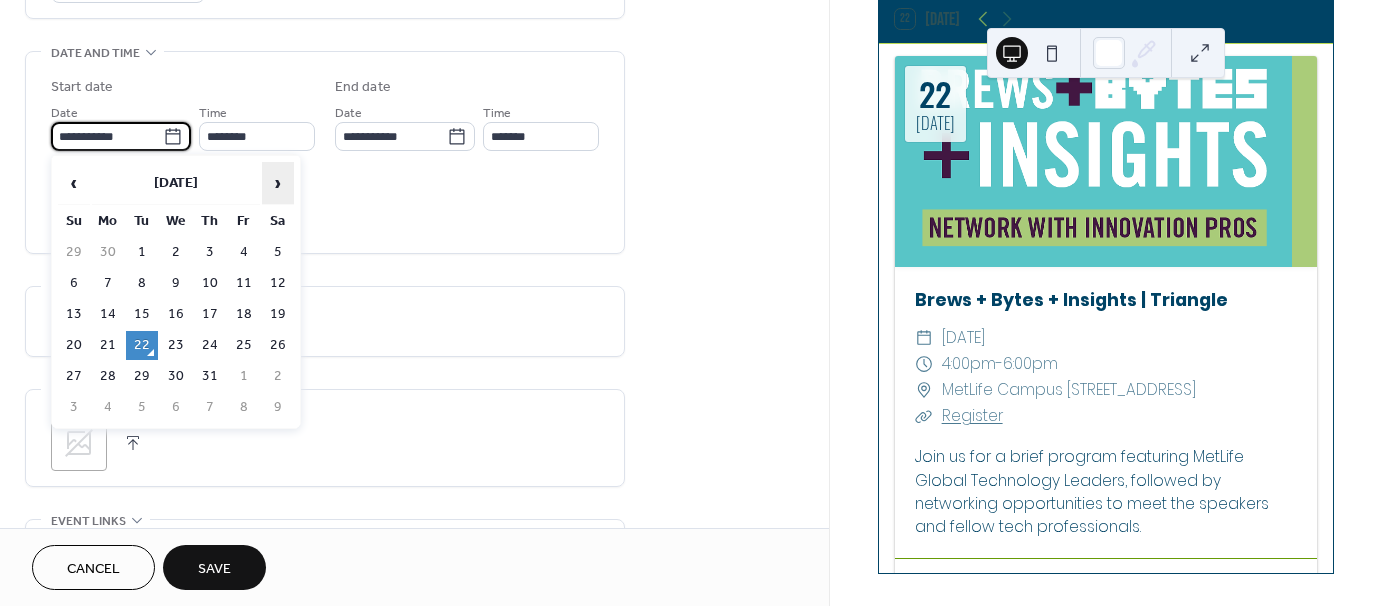 click on "›" at bounding box center [278, 183] 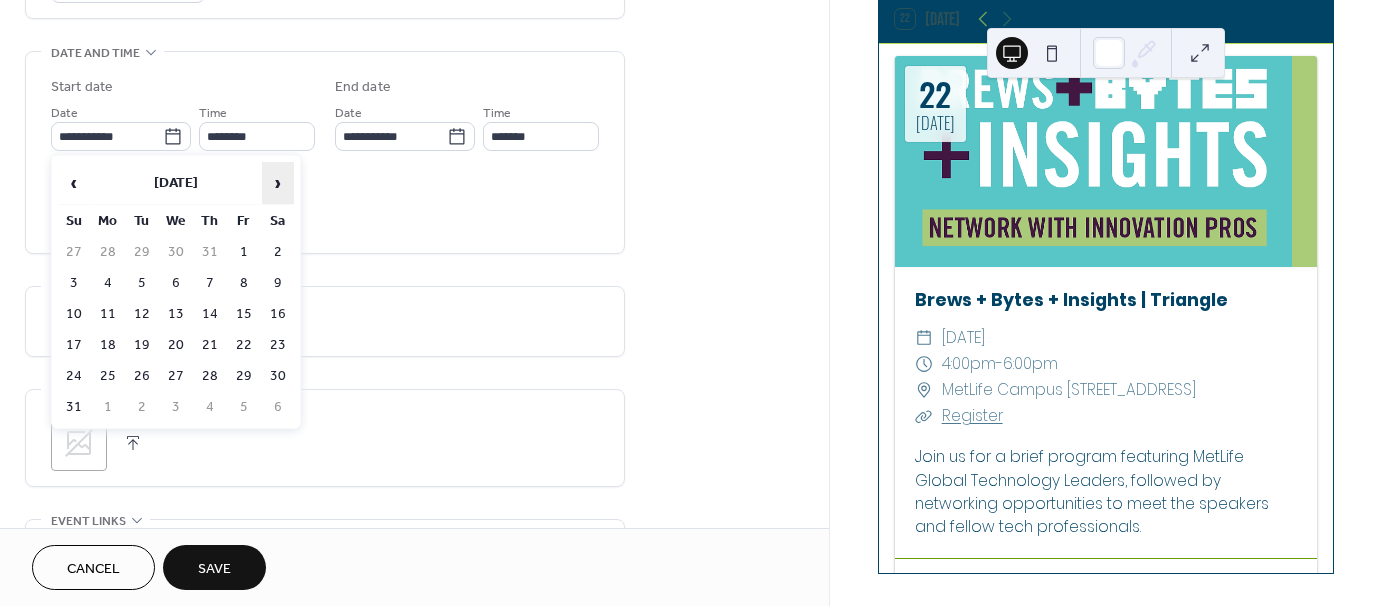click on "›" at bounding box center [278, 183] 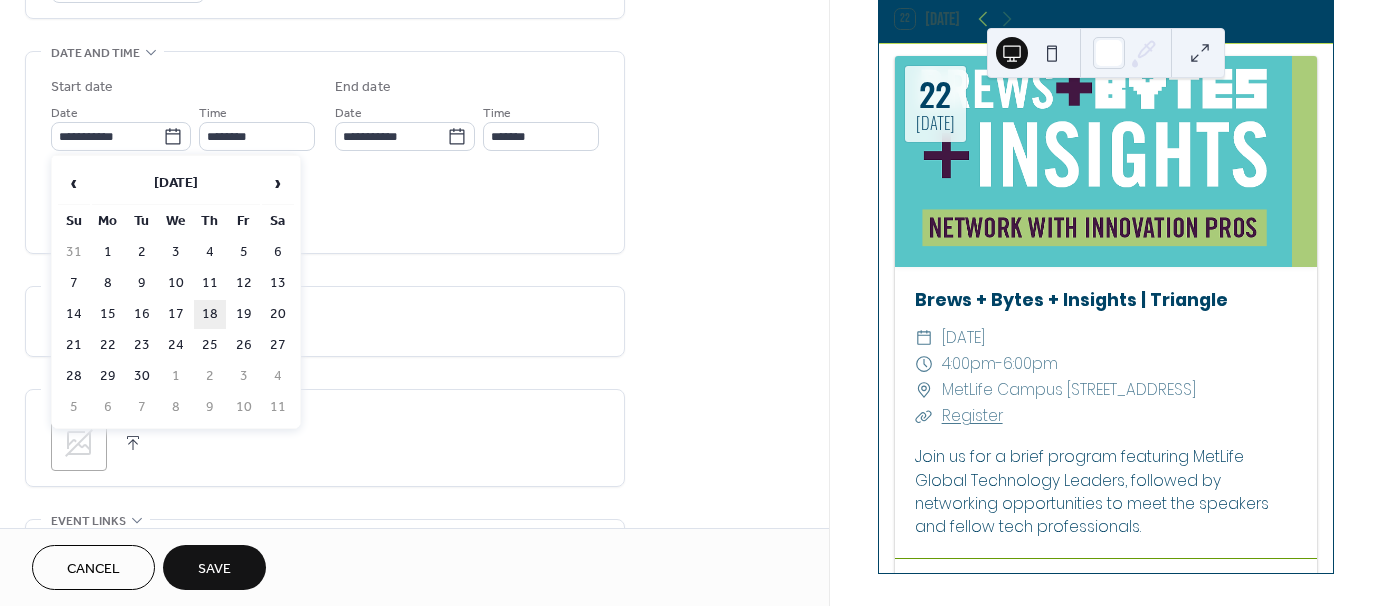 click on "18" at bounding box center (210, 314) 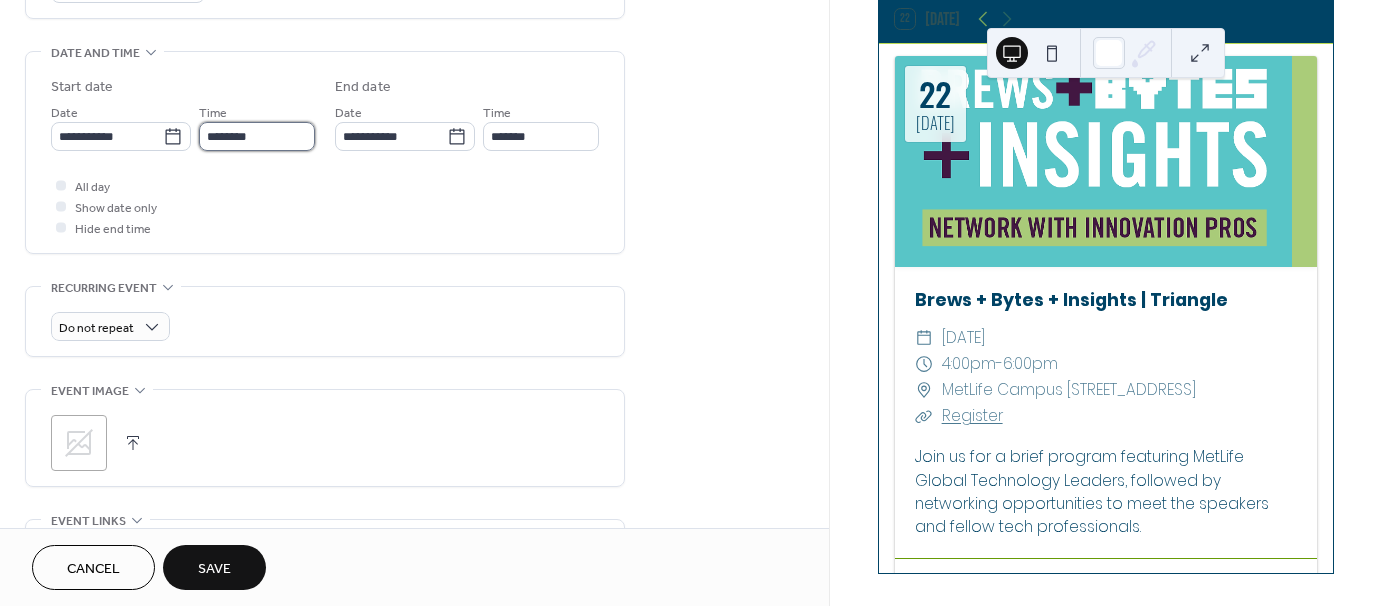click on "********" at bounding box center (257, 136) 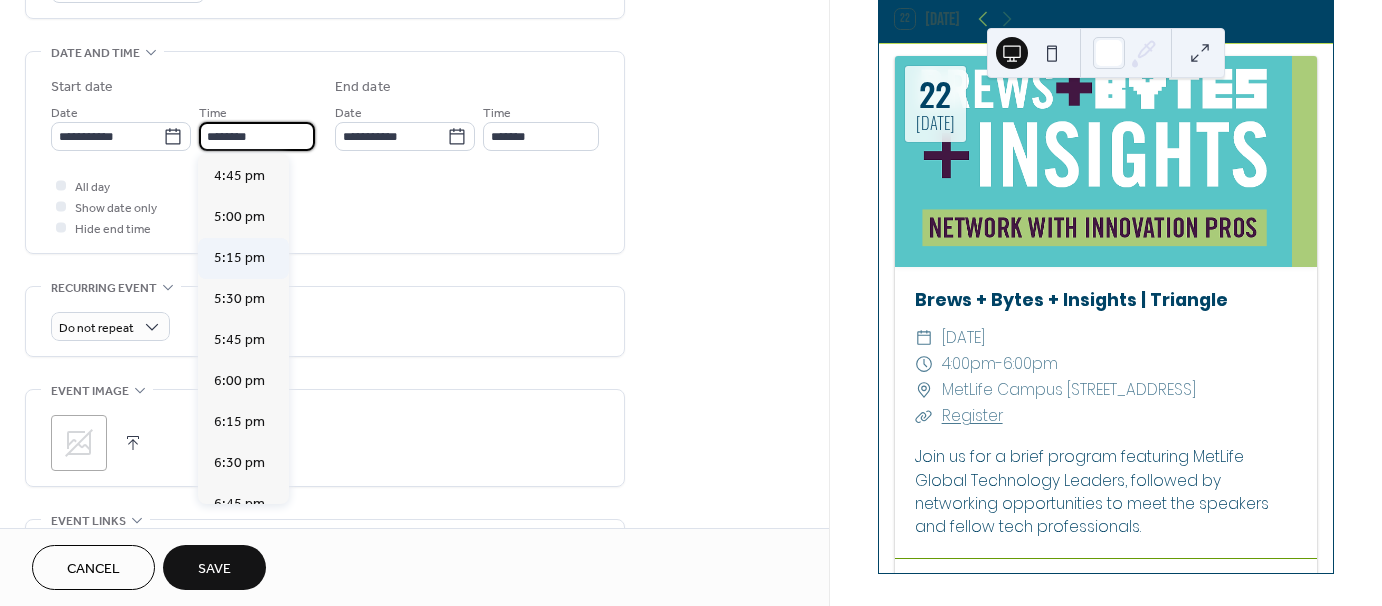 scroll, scrollTop: 2768, scrollLeft: 0, axis: vertical 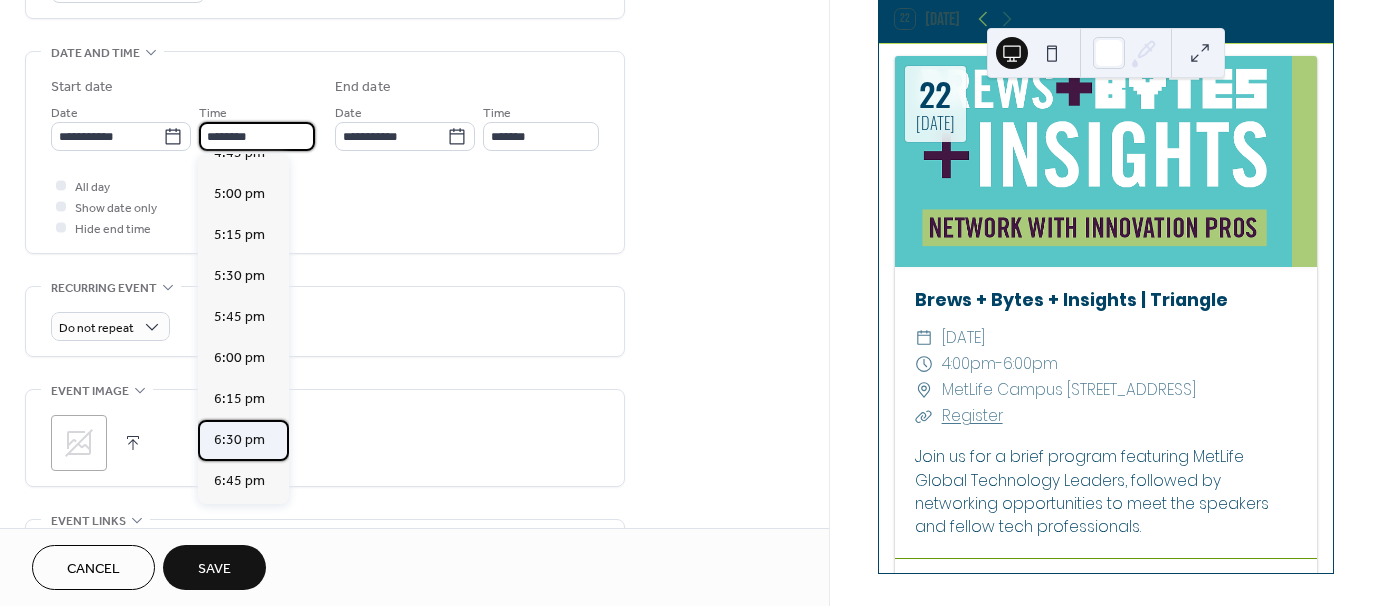 click on "6:30 pm" at bounding box center (239, 440) 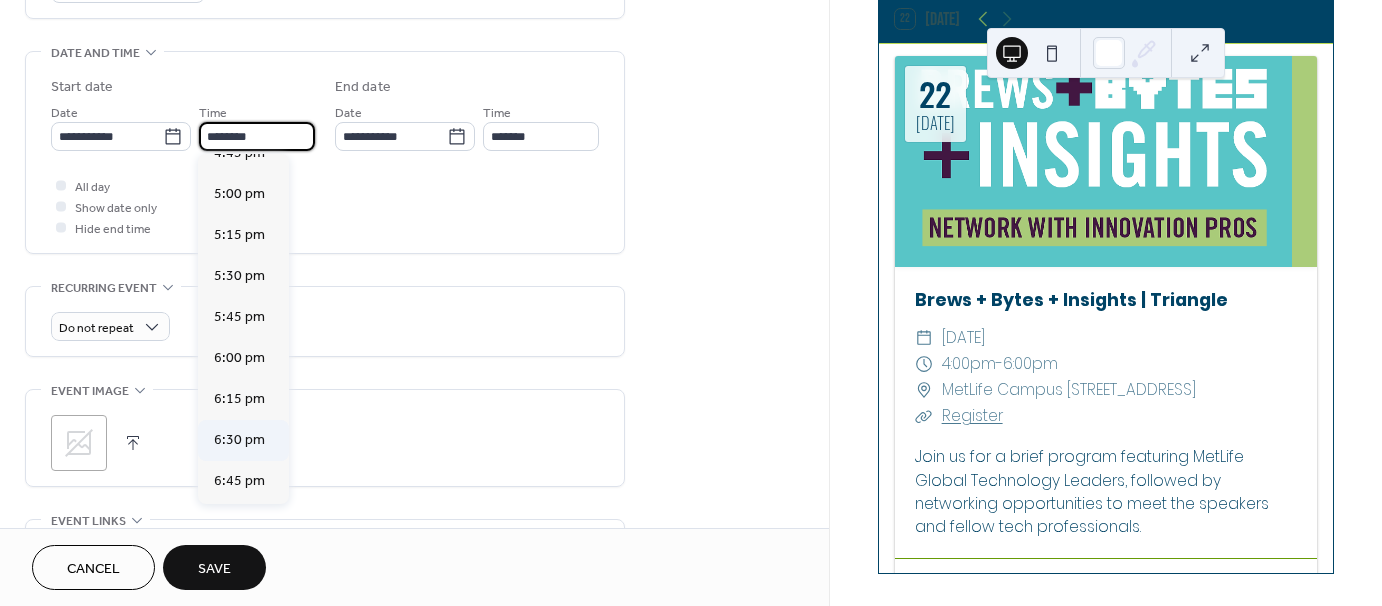 type on "*******" 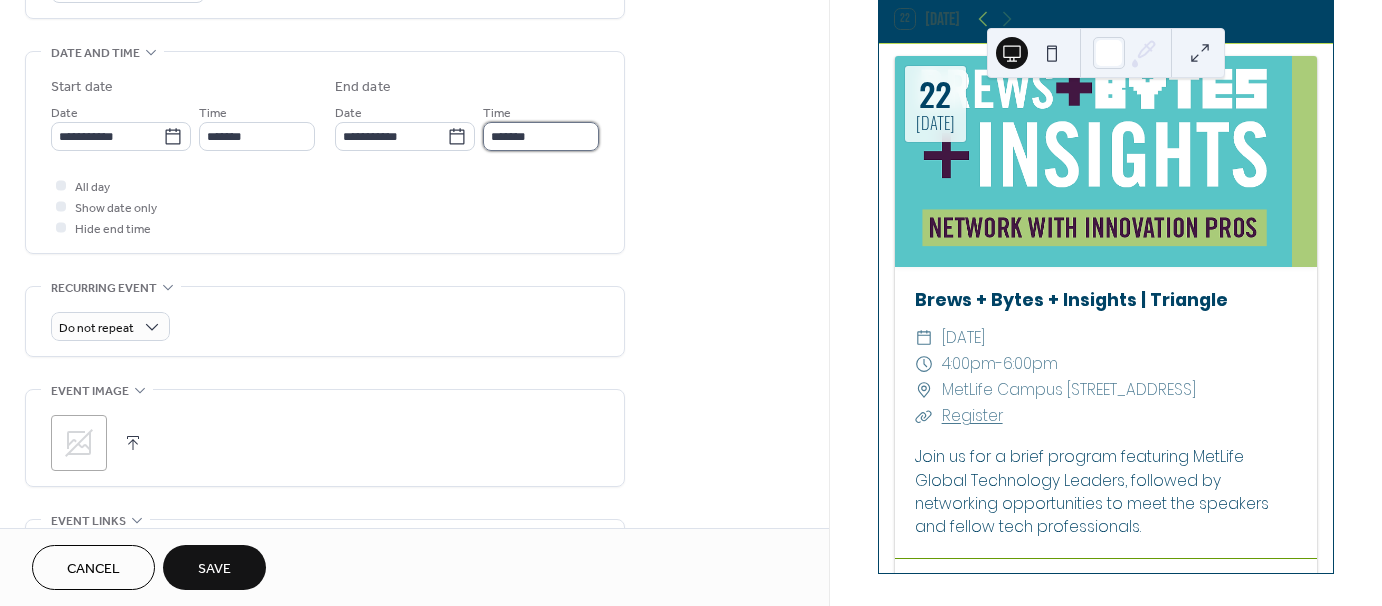 click on "*******" at bounding box center [541, 136] 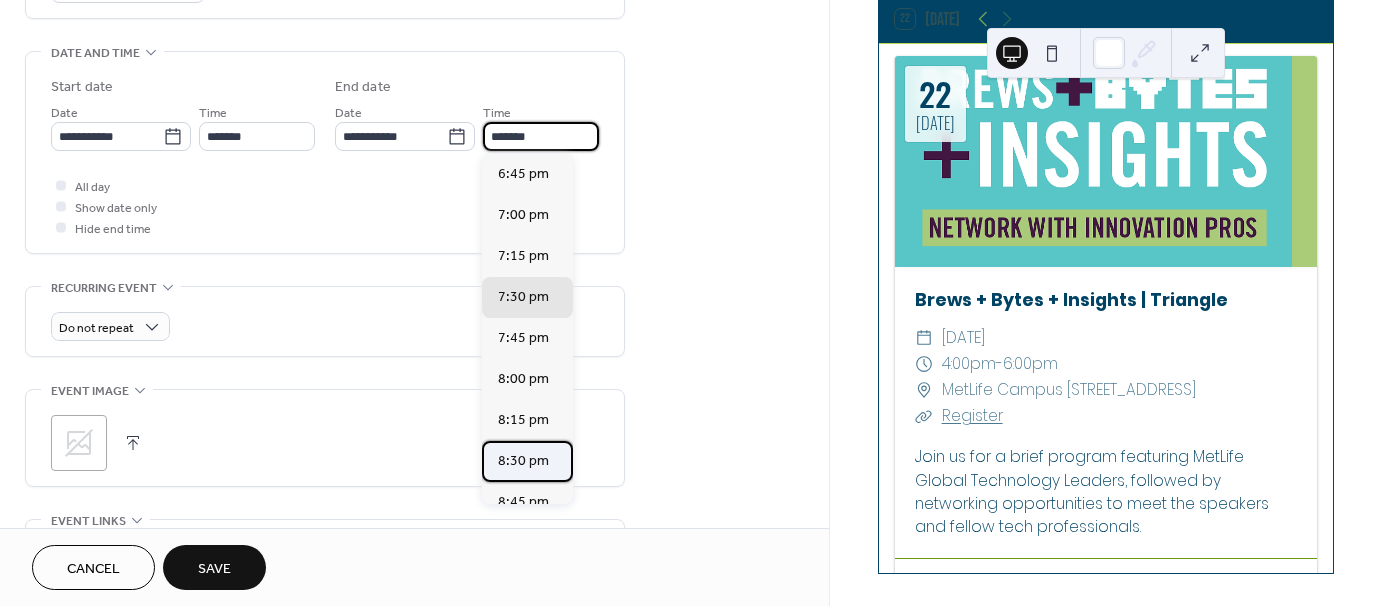 click on "8:30 pm" at bounding box center (523, 461) 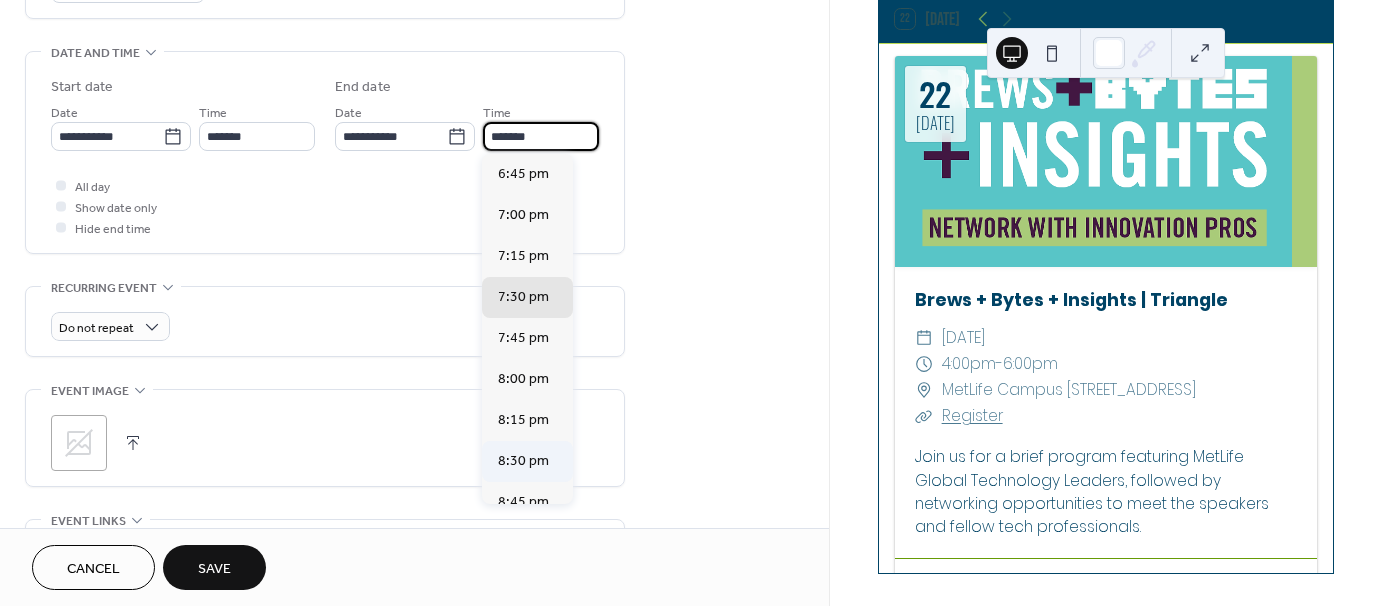 type on "*******" 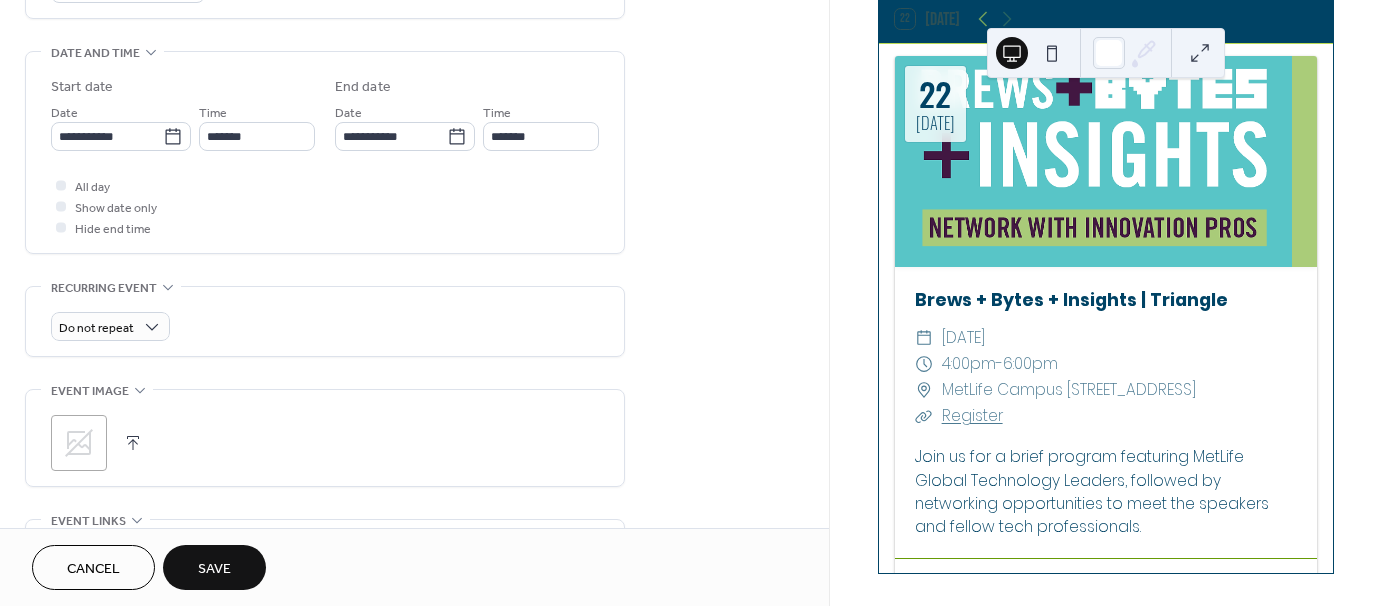 click 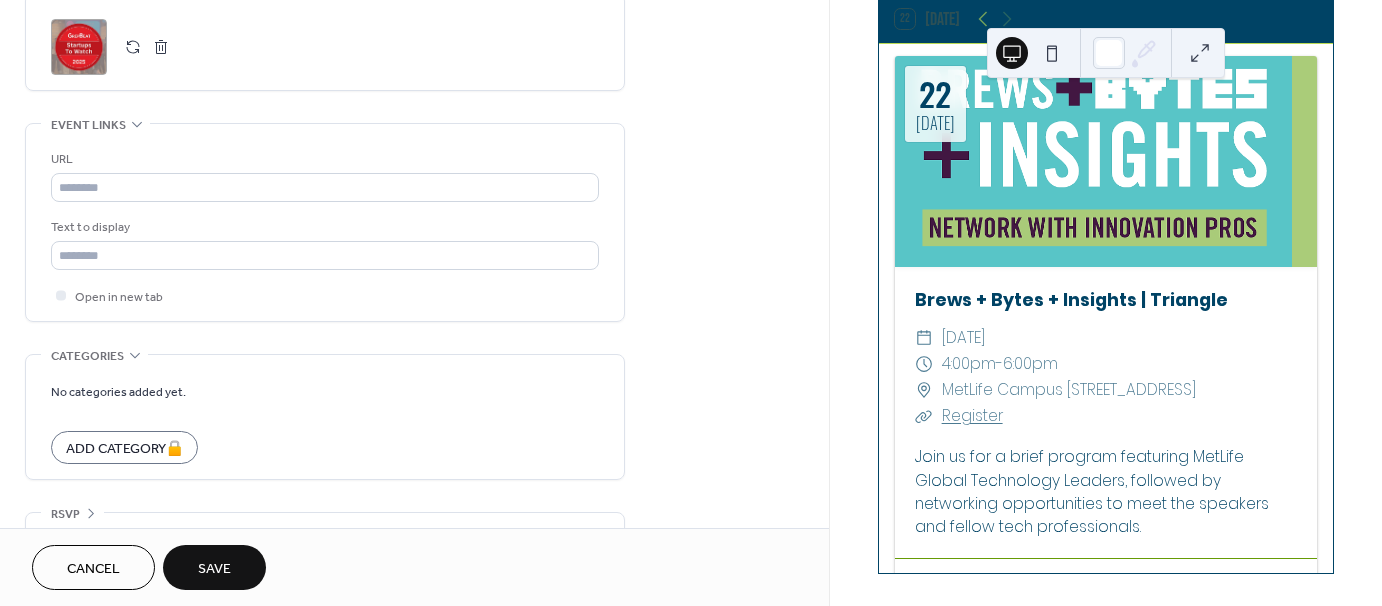scroll, scrollTop: 1000, scrollLeft: 0, axis: vertical 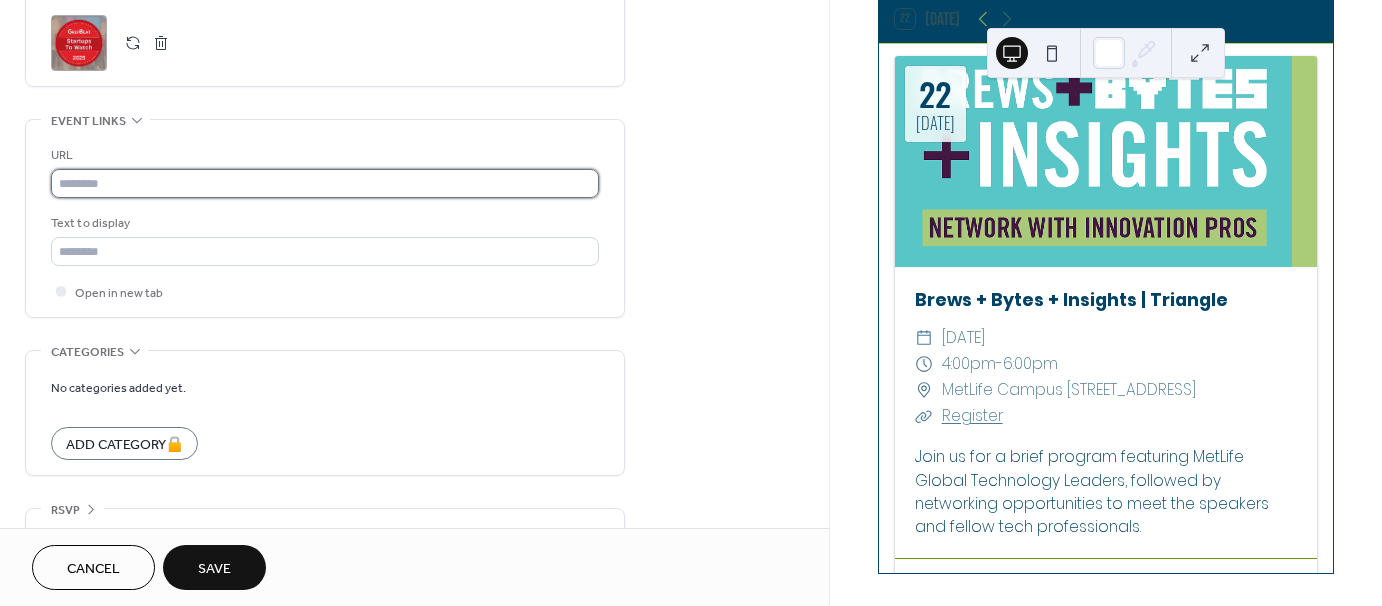 click at bounding box center [325, 183] 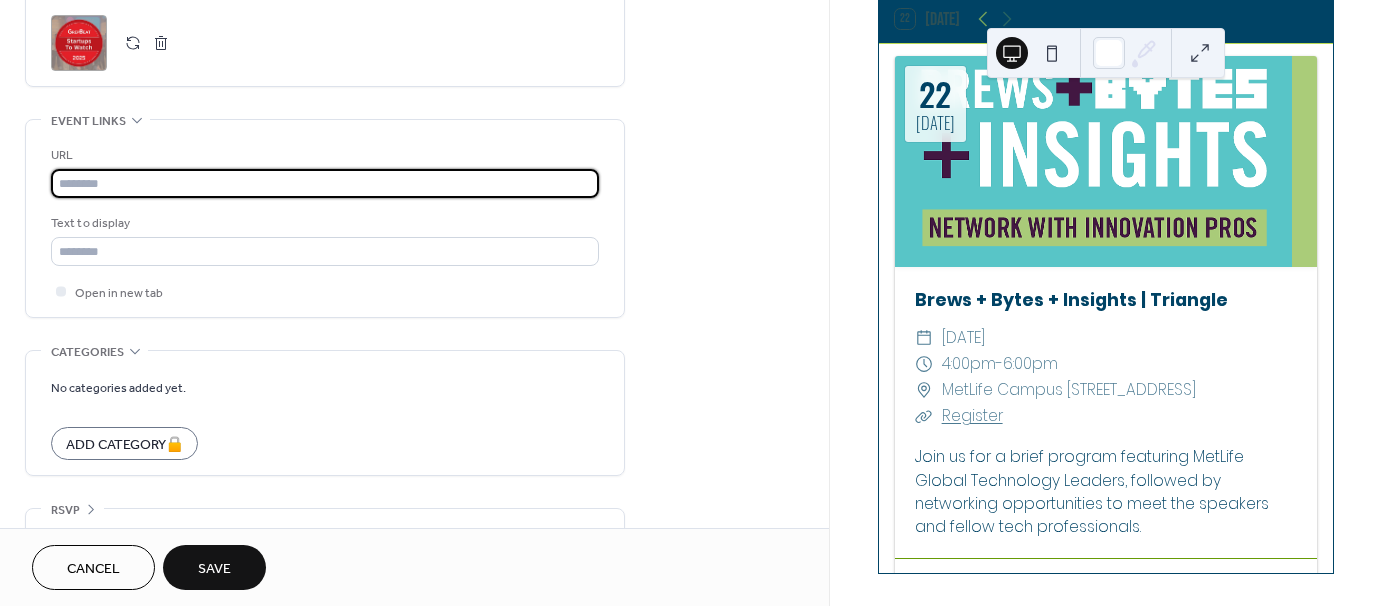 paste on "**********" 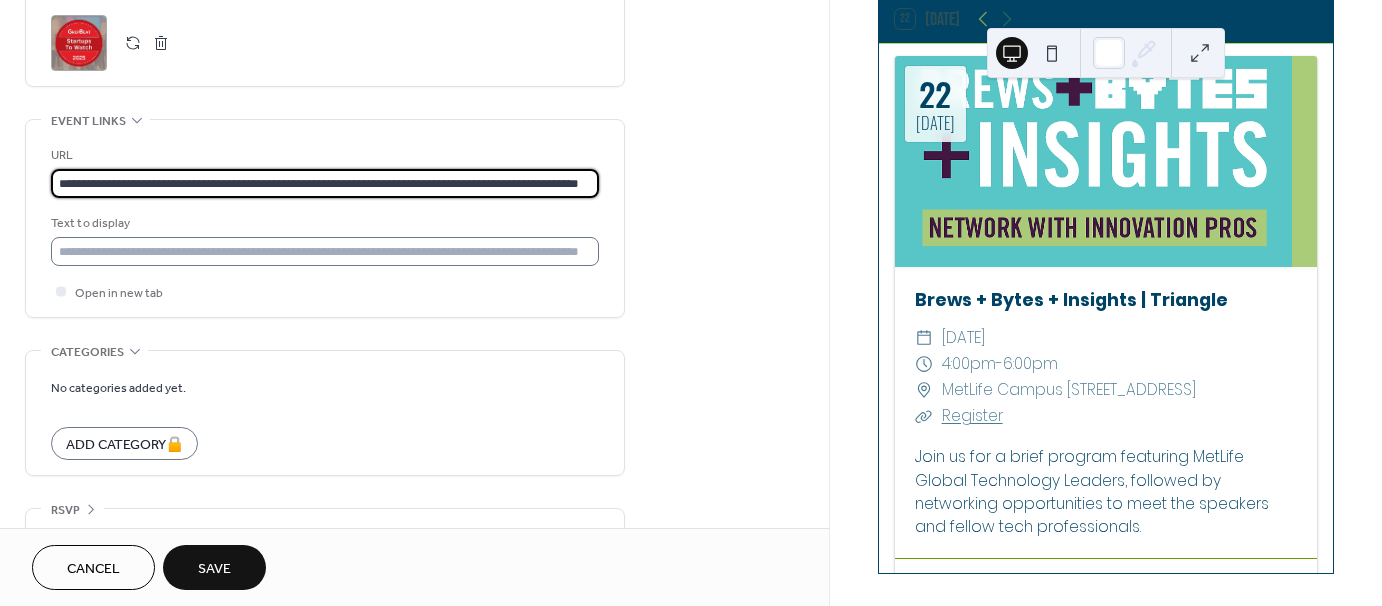 scroll, scrollTop: 0, scrollLeft: 68, axis: horizontal 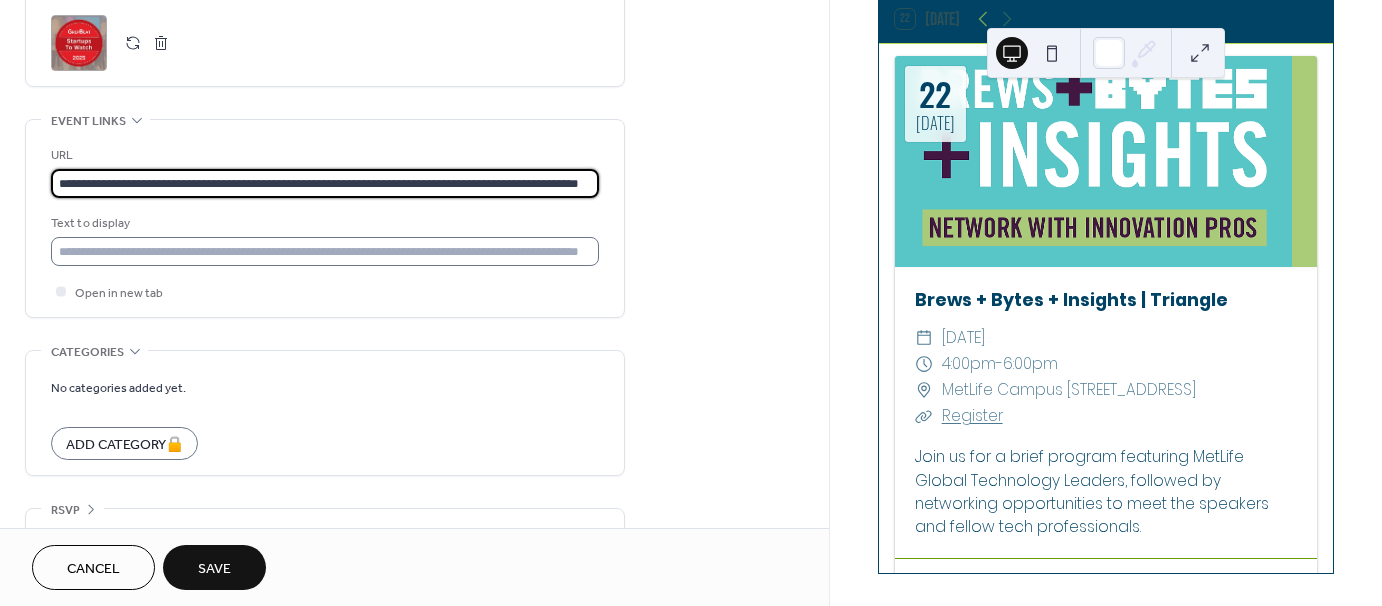 type on "**********" 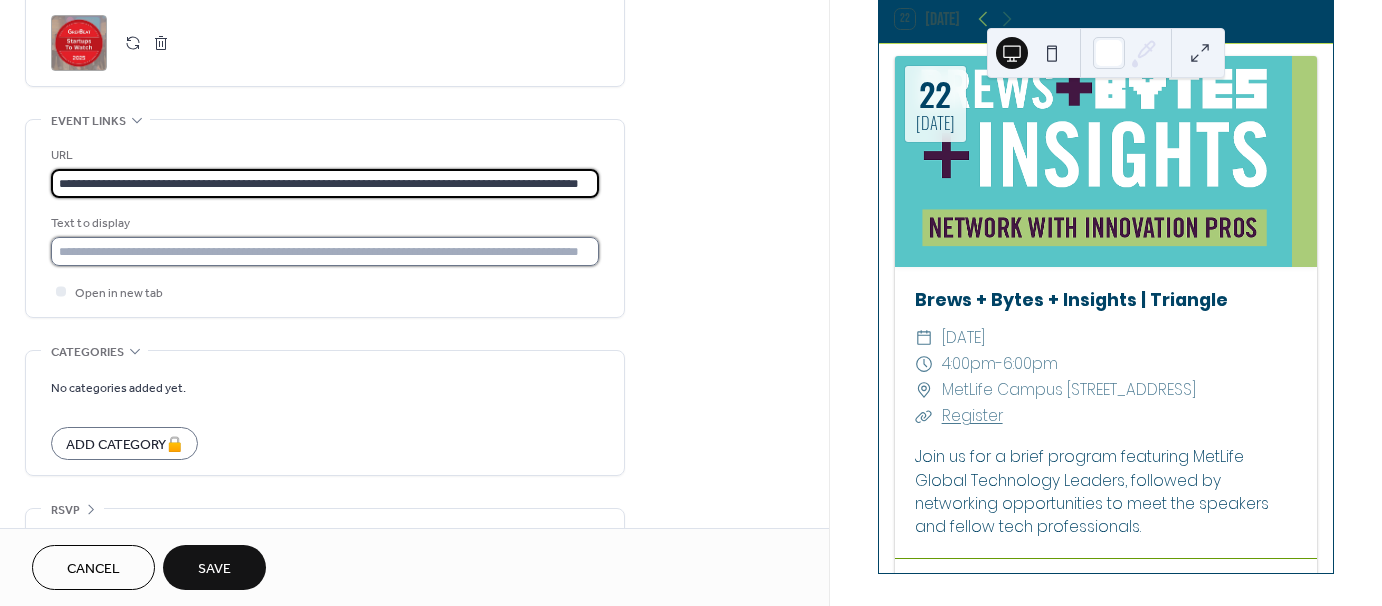 scroll, scrollTop: 0, scrollLeft: 0, axis: both 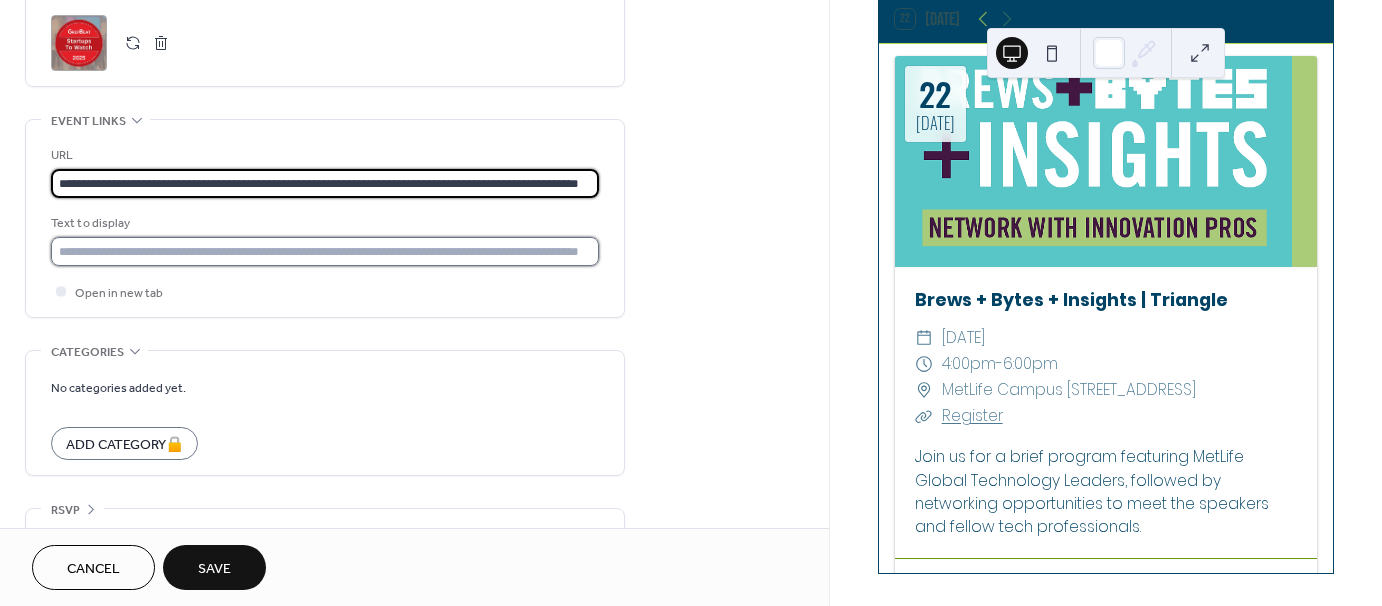 click at bounding box center [325, 251] 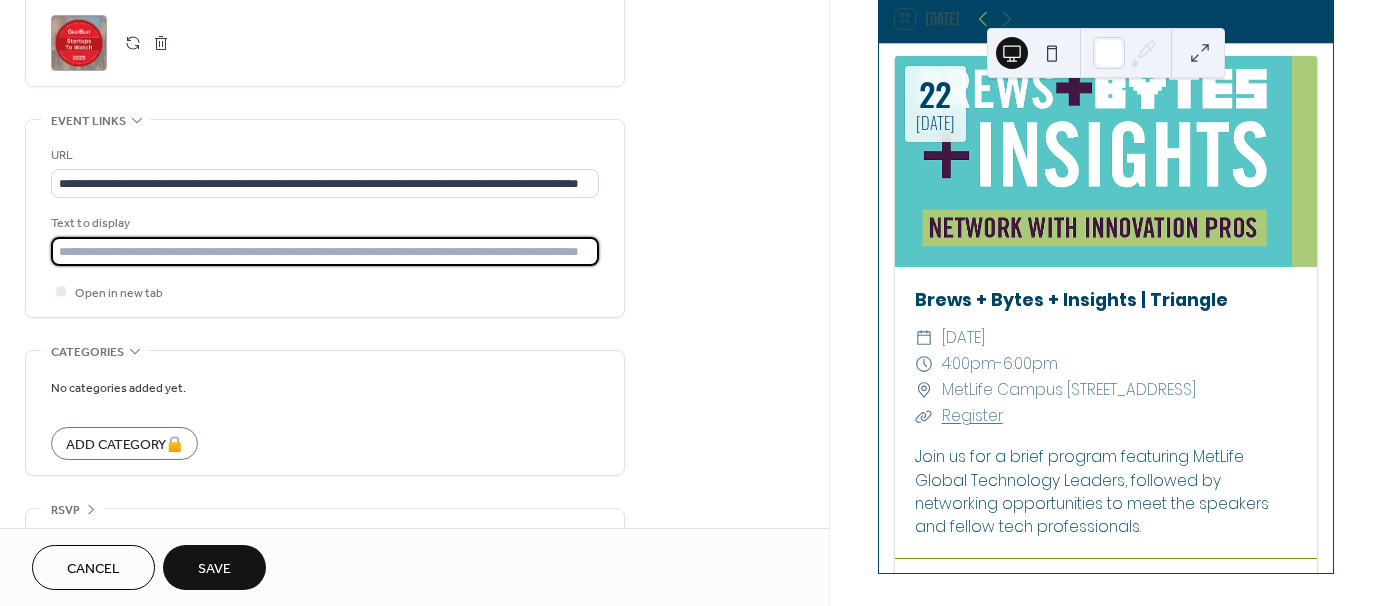 type on "**********" 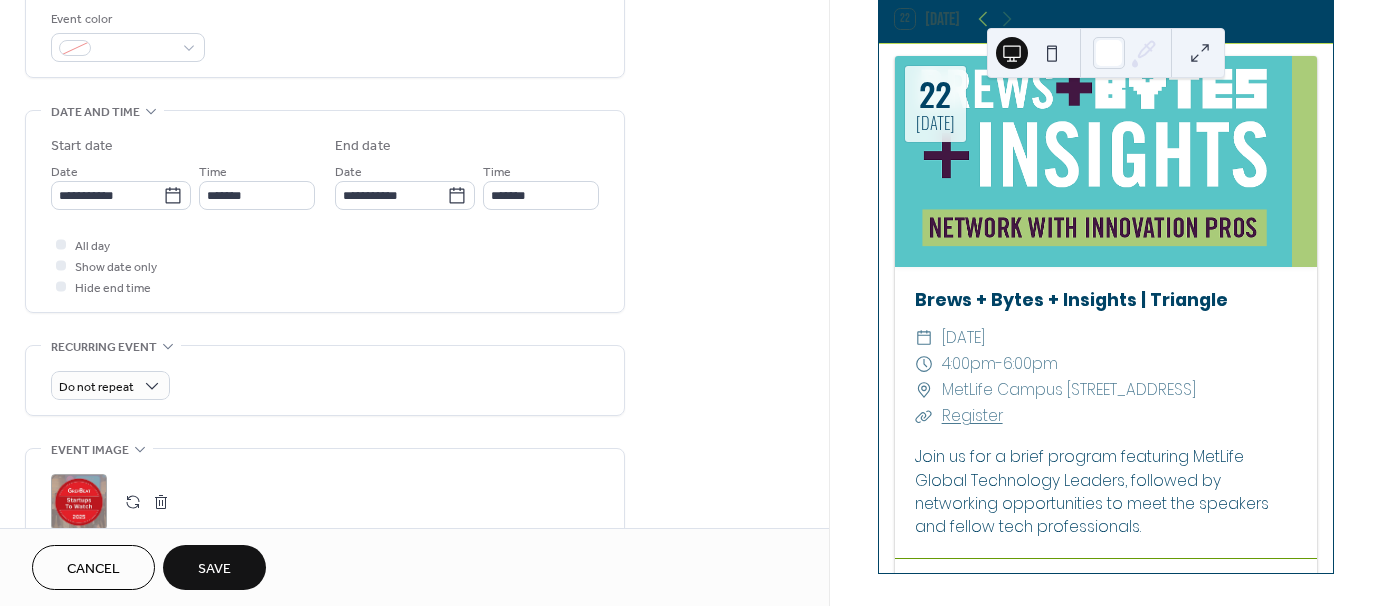 scroll, scrollTop: 500, scrollLeft: 0, axis: vertical 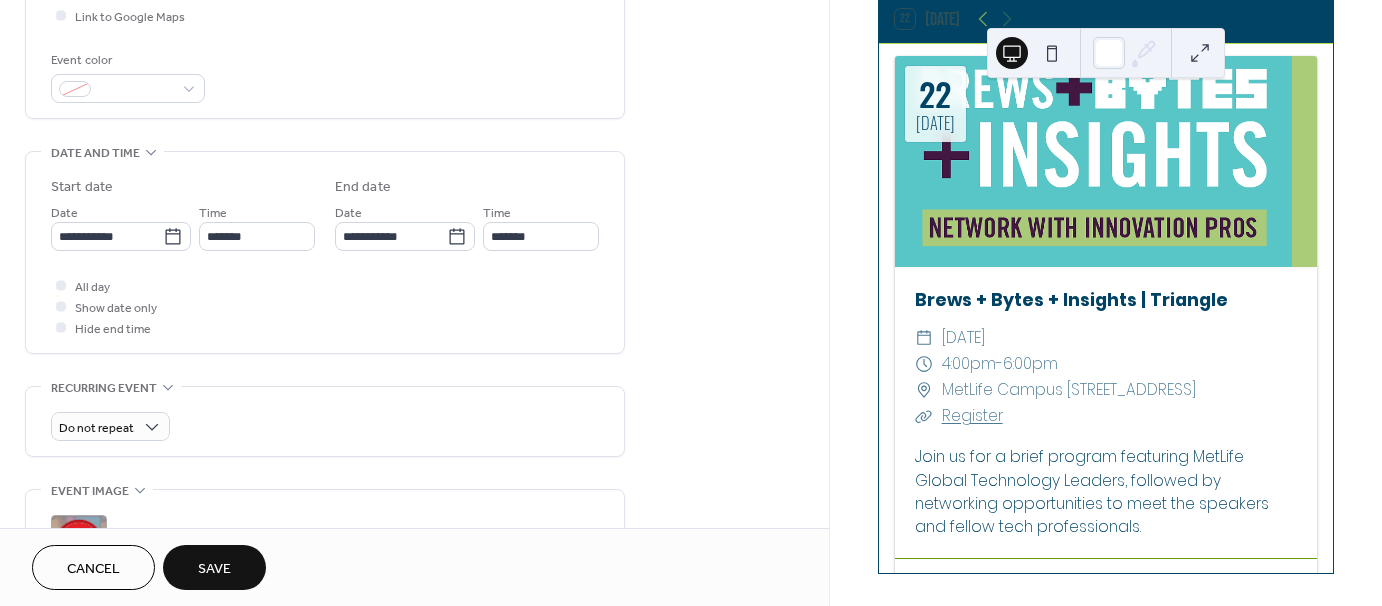 click on "Save" at bounding box center [214, 567] 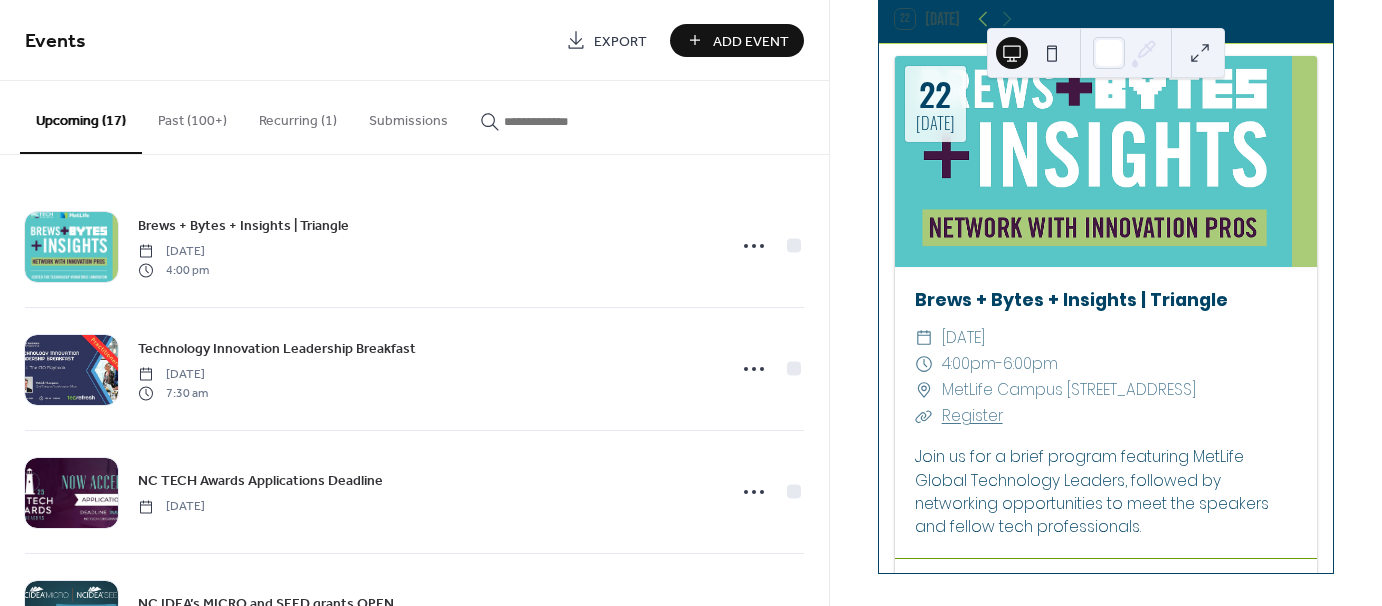 click on "Add Event" at bounding box center (737, 40) 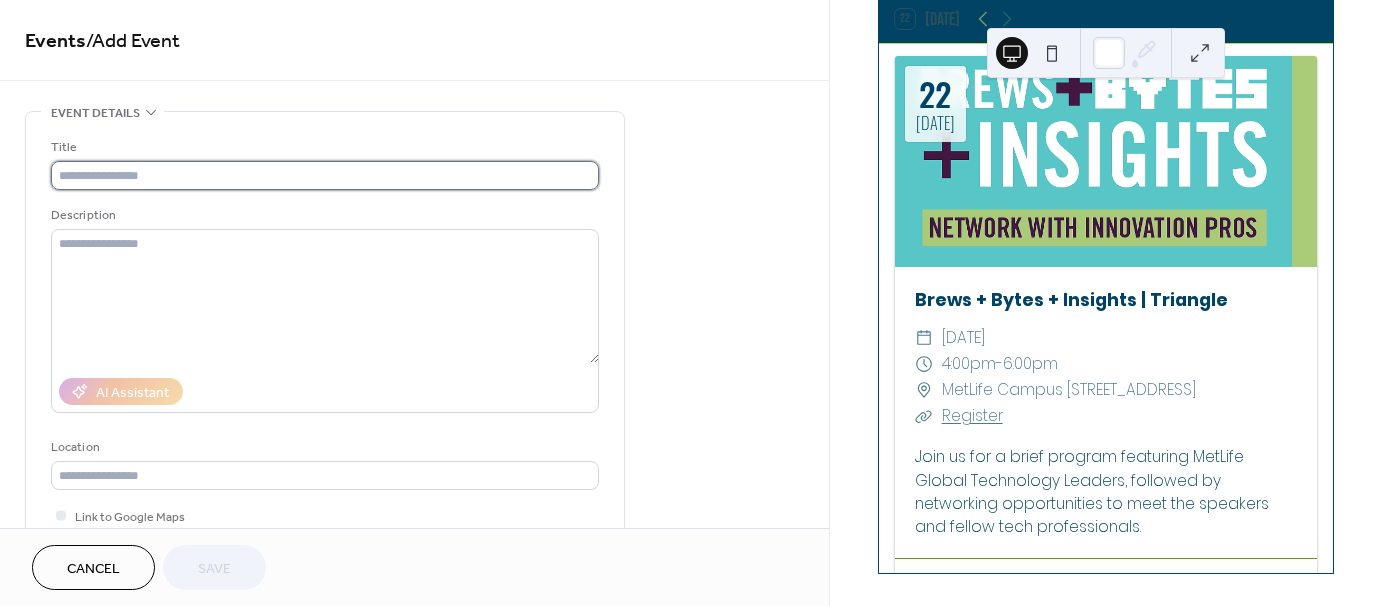 click at bounding box center [325, 175] 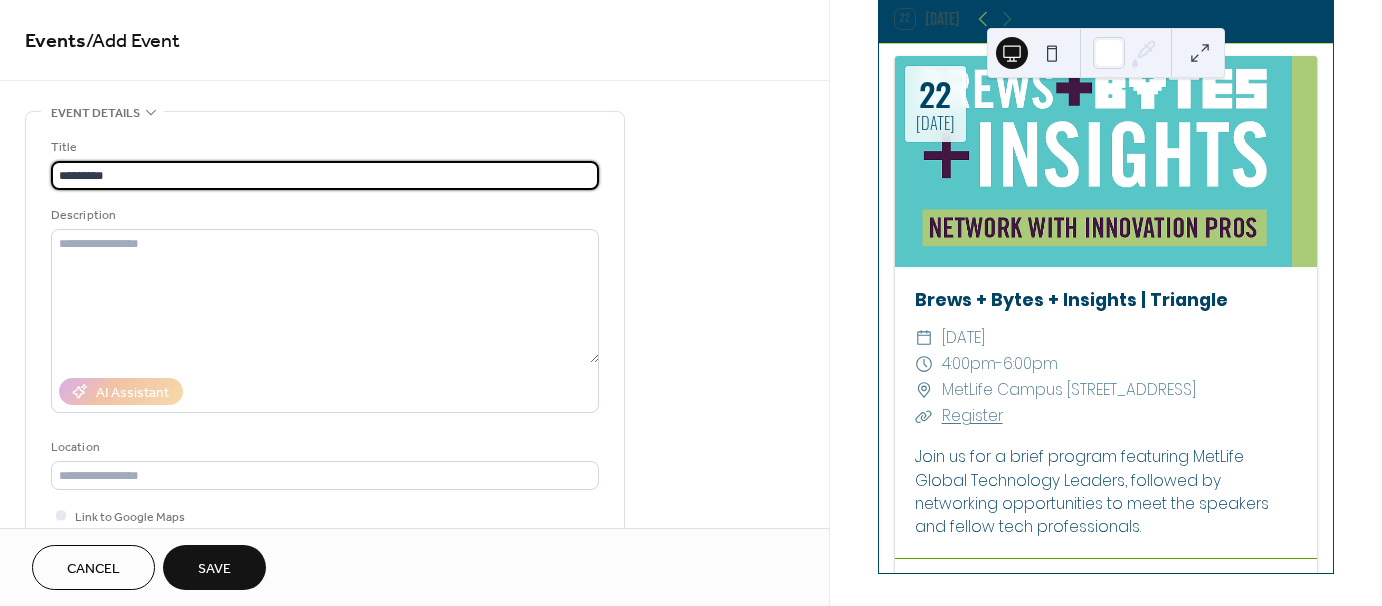 paste on "**********" 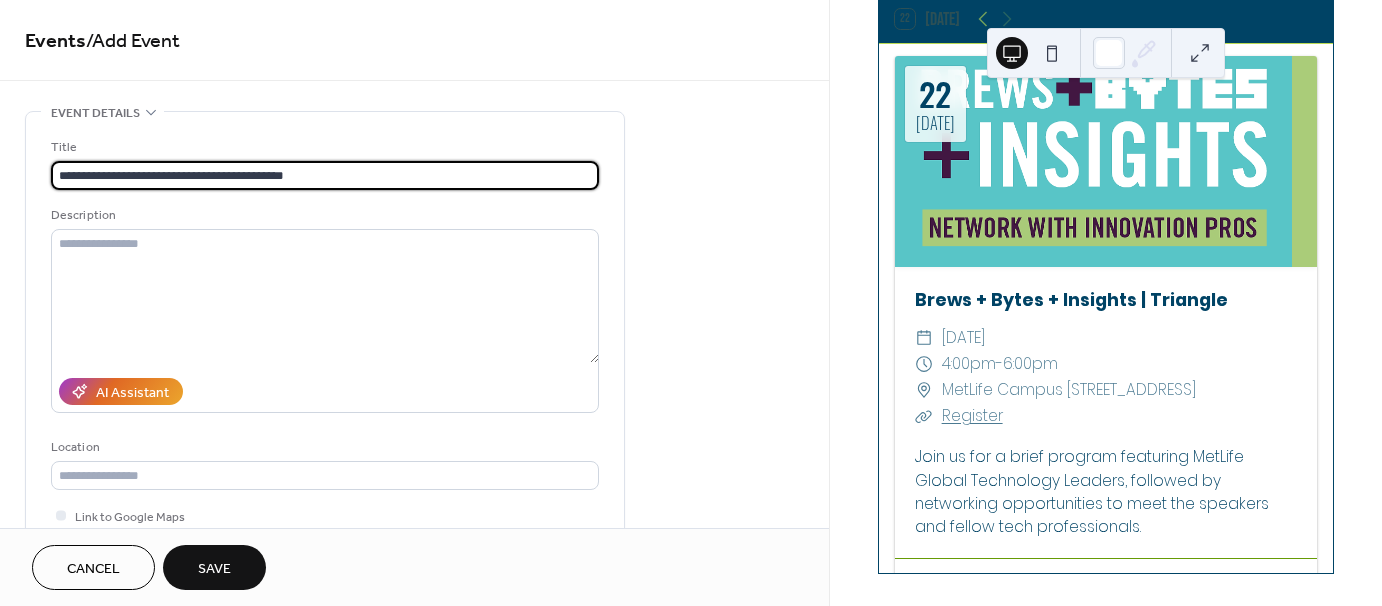 type on "**********" 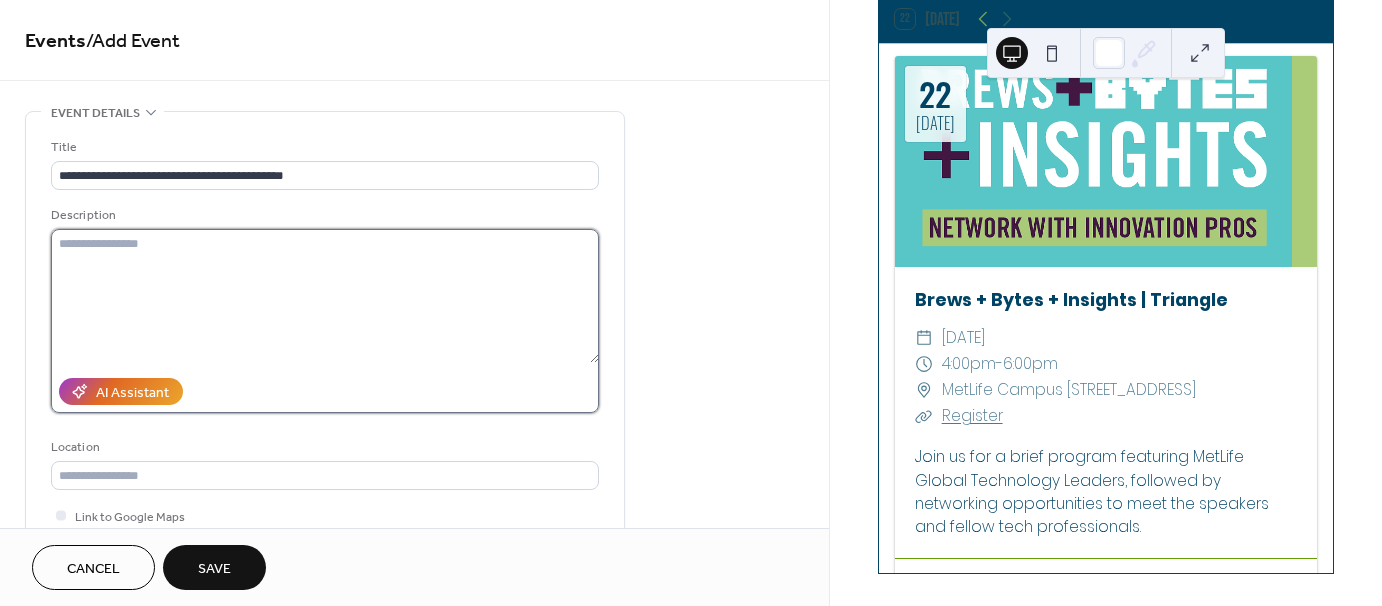 click at bounding box center (325, 296) 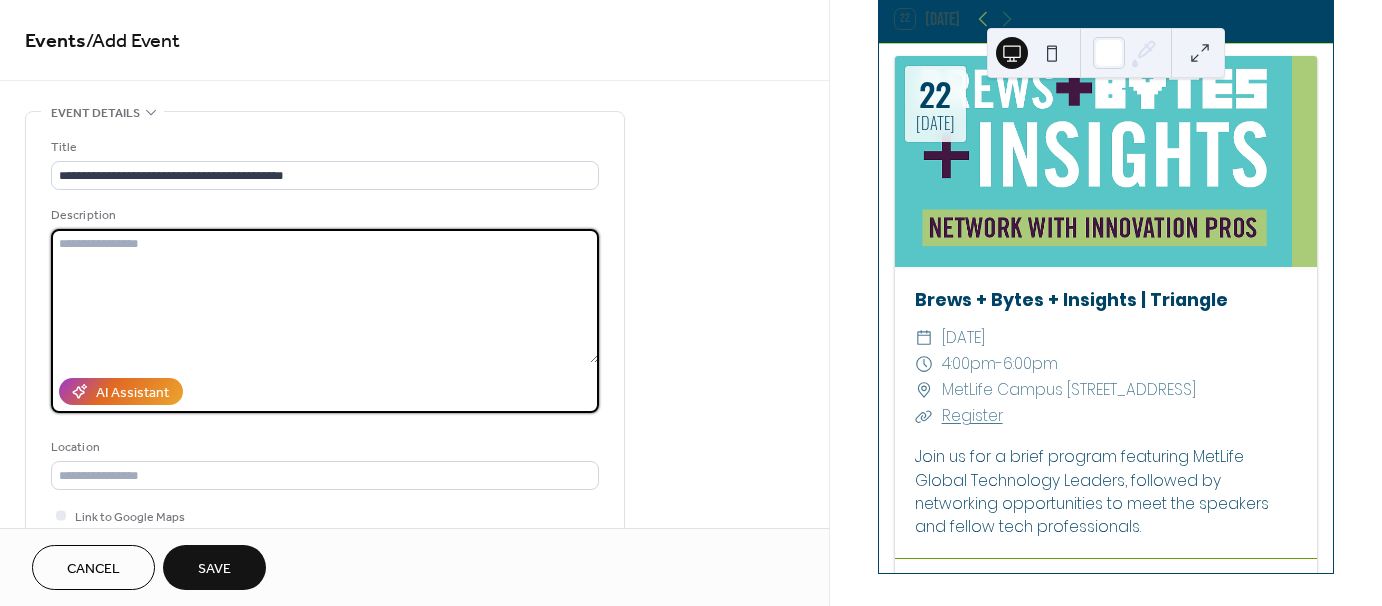 paste on "**********" 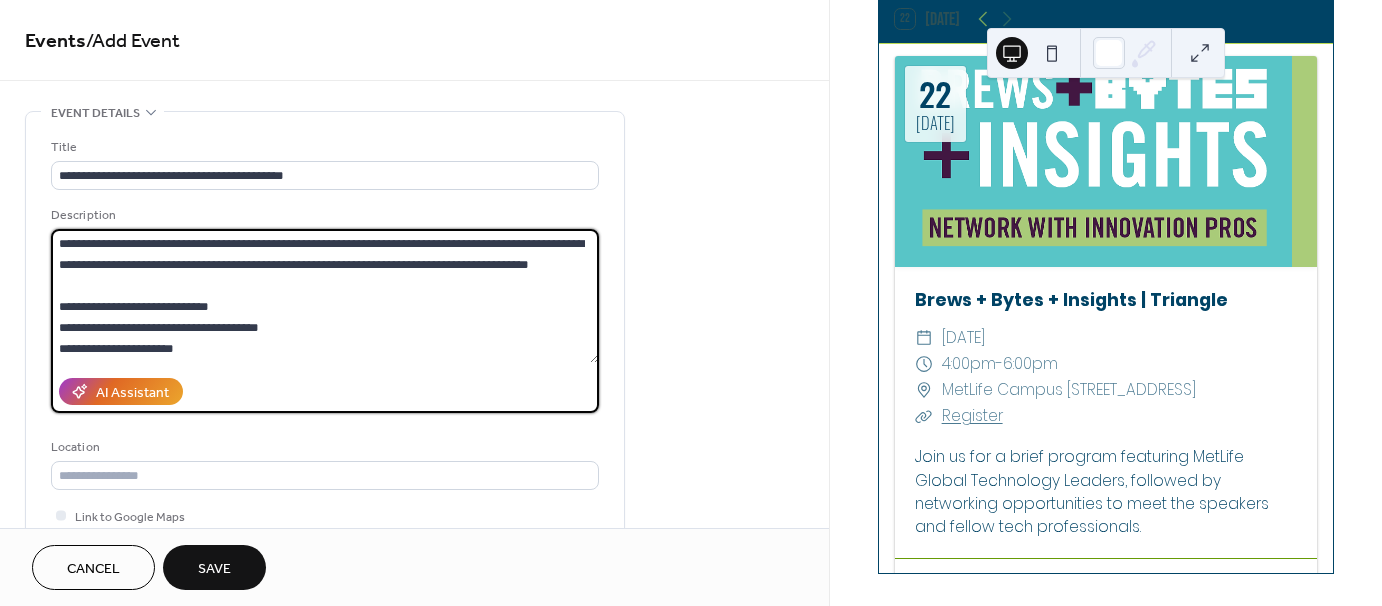 scroll, scrollTop: 165, scrollLeft: 0, axis: vertical 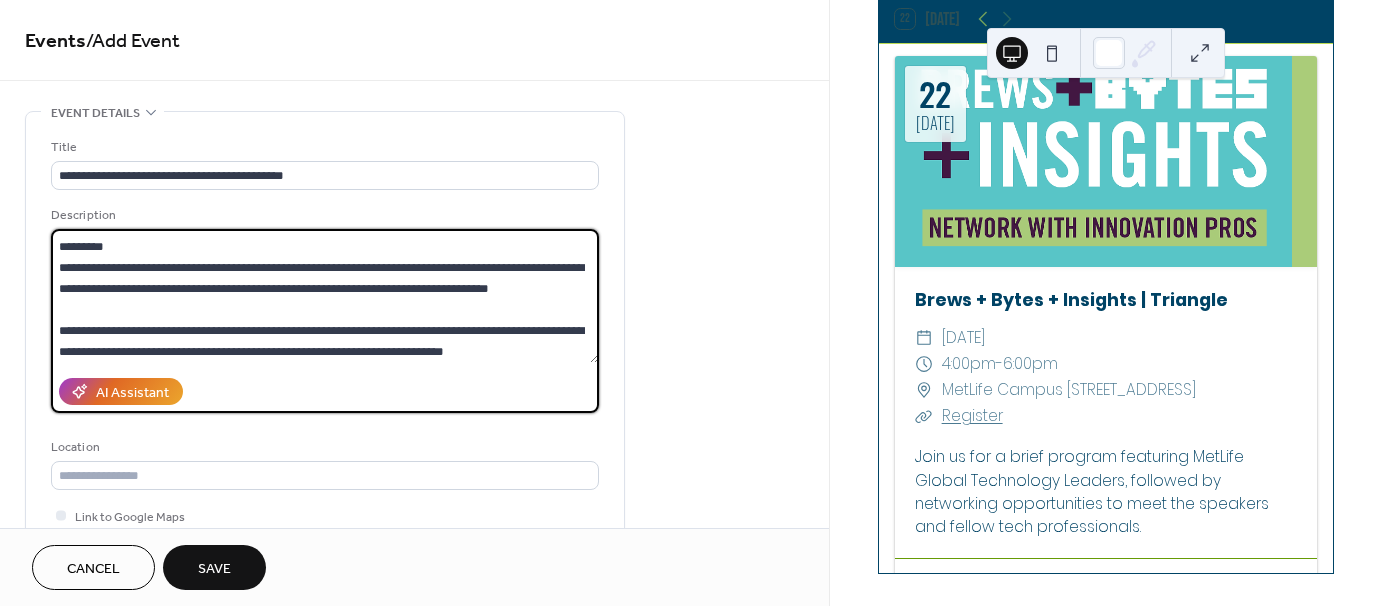 click on "**********" at bounding box center (325, 296) 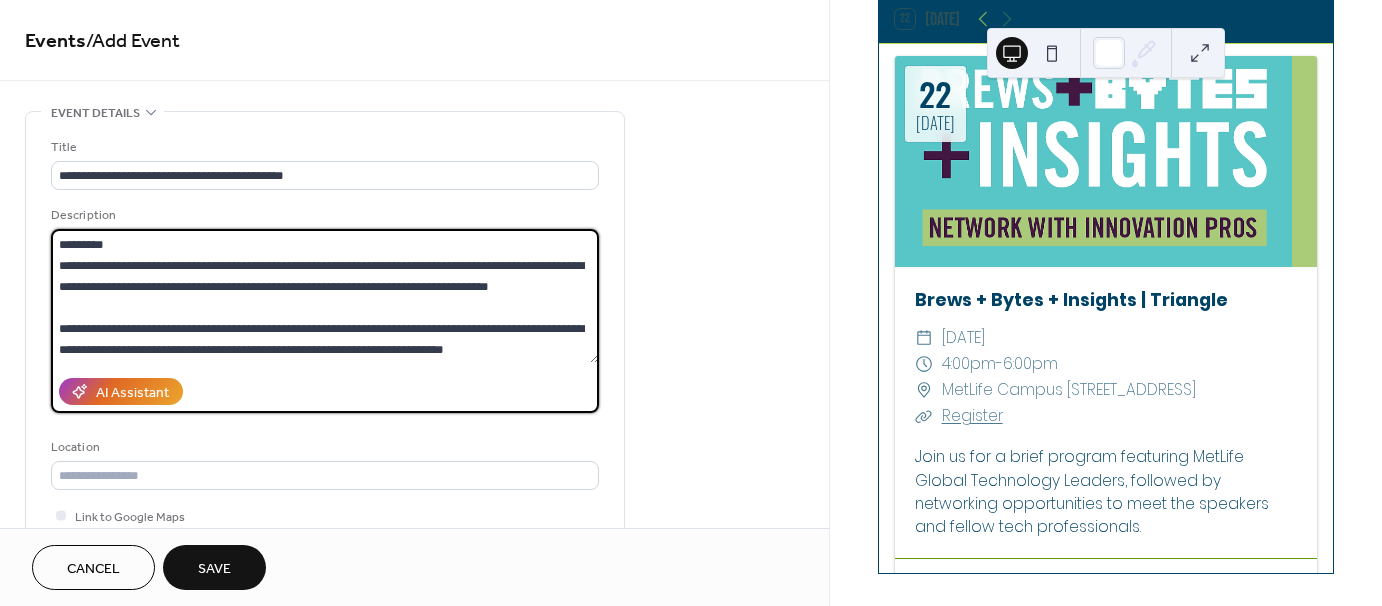scroll, scrollTop: 168, scrollLeft: 0, axis: vertical 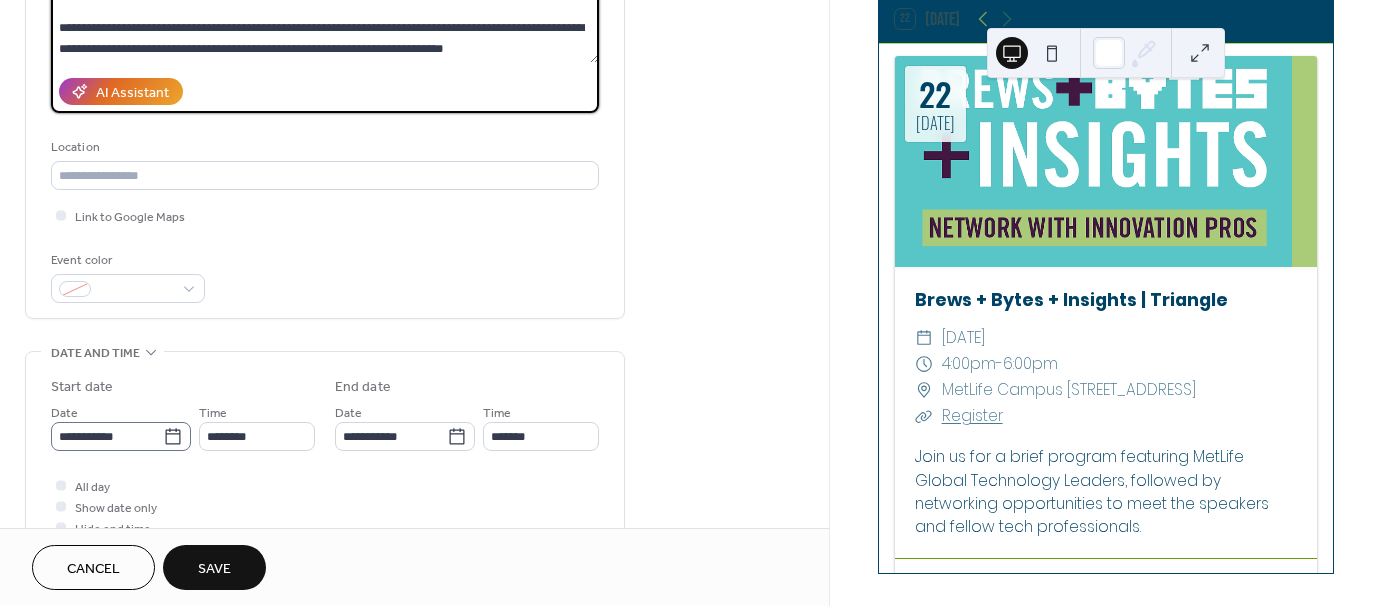 type on "**********" 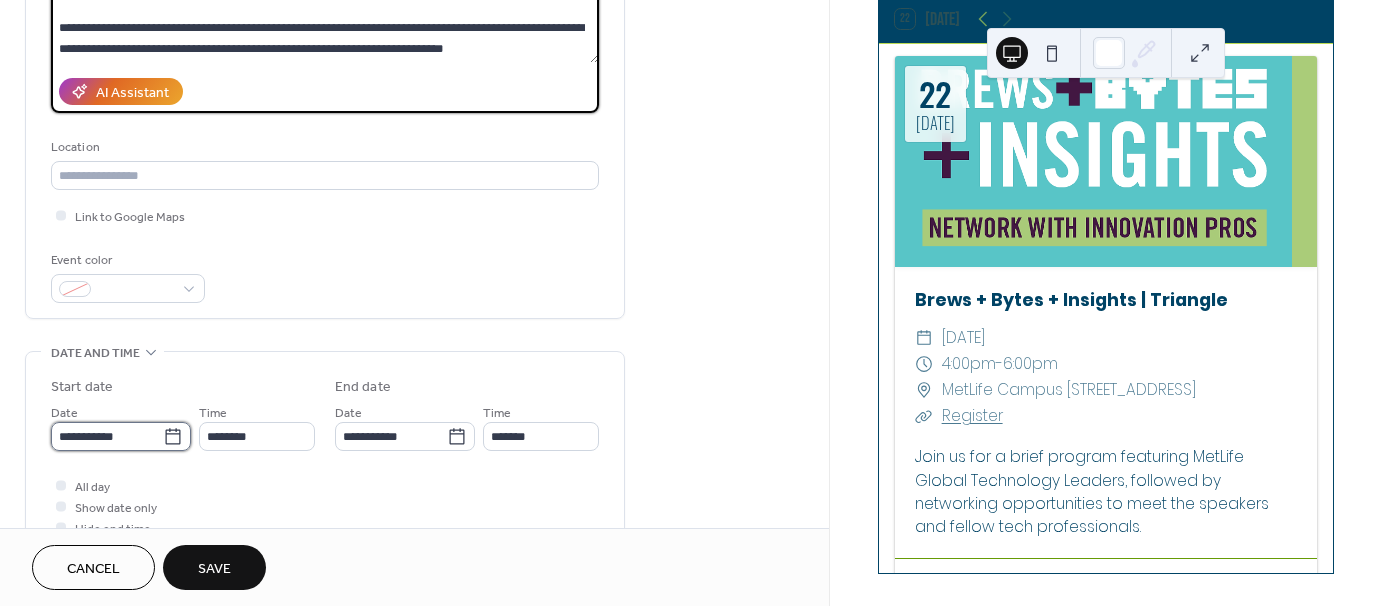 click on "**********" at bounding box center [107, 436] 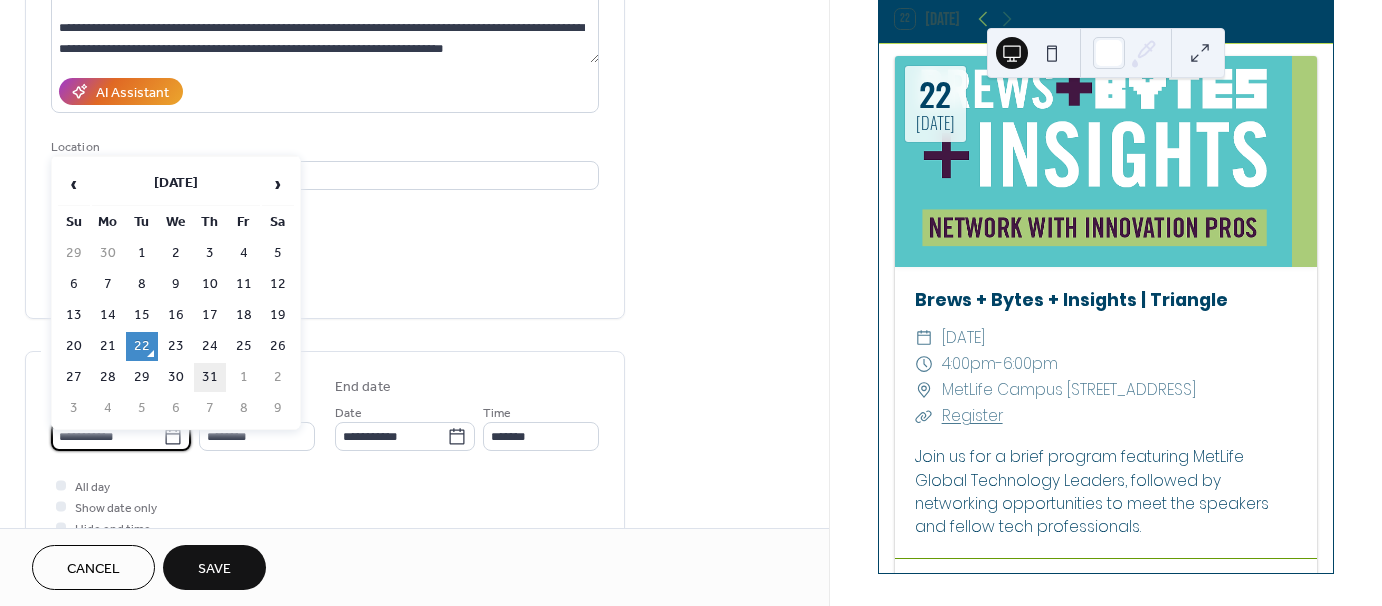 click on "31" at bounding box center [210, 377] 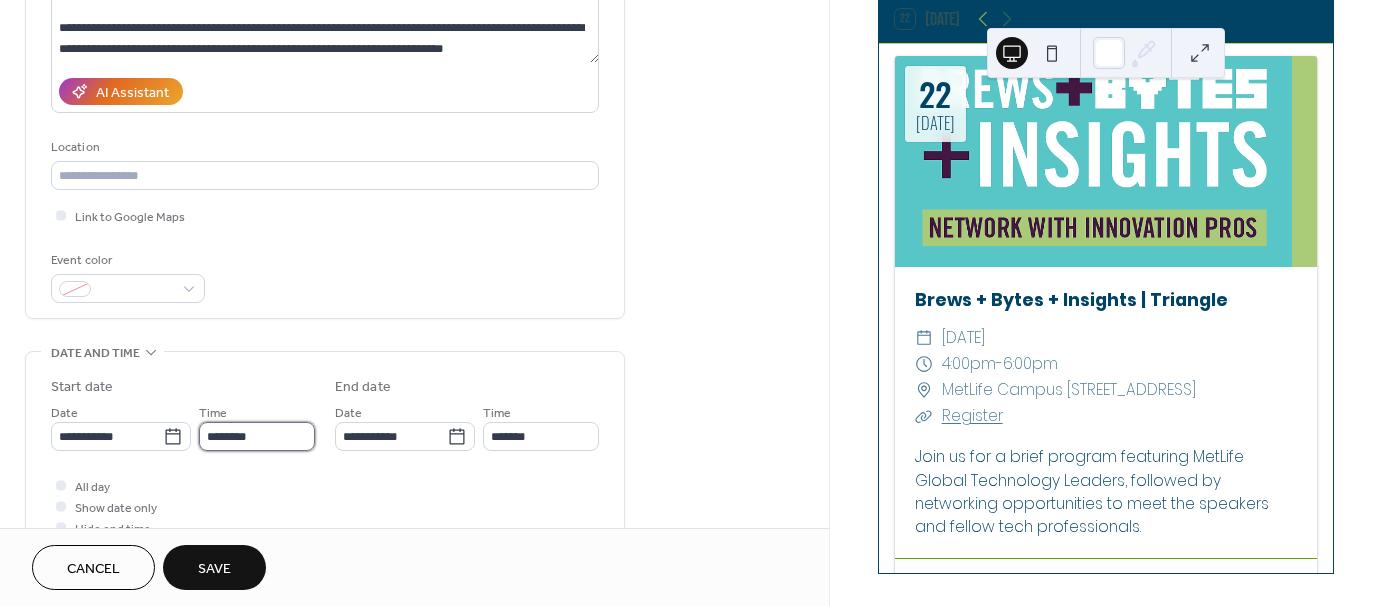 click on "********" at bounding box center (257, 436) 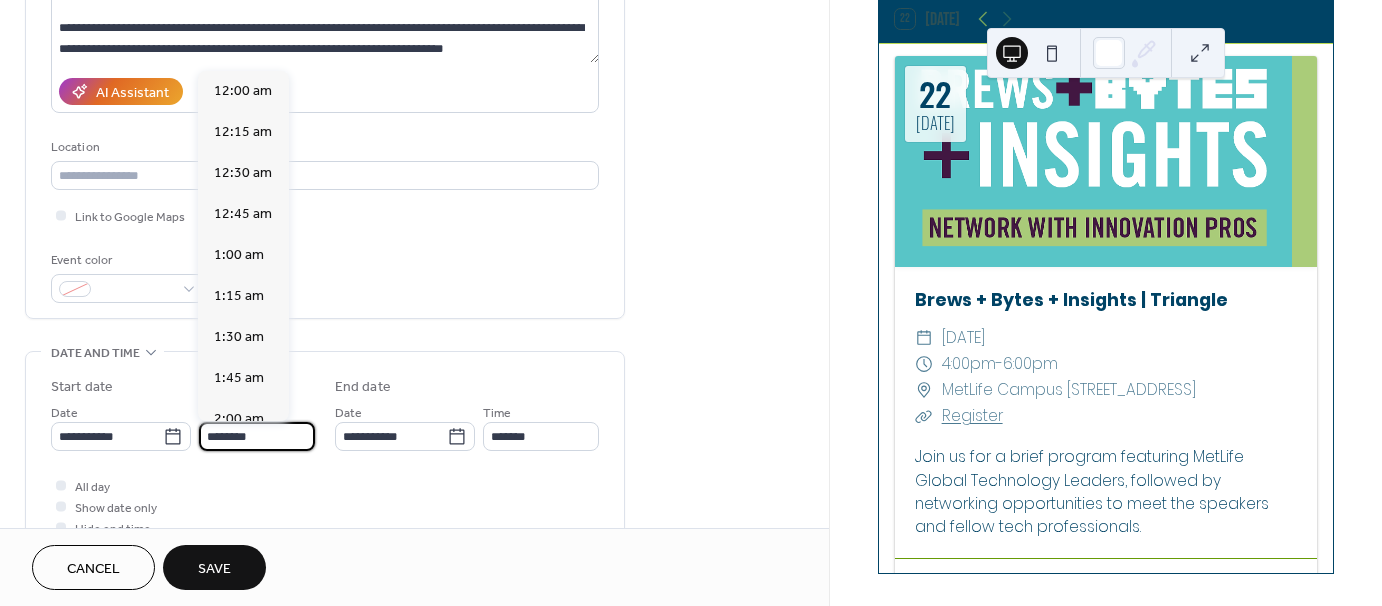 scroll, scrollTop: 1968, scrollLeft: 0, axis: vertical 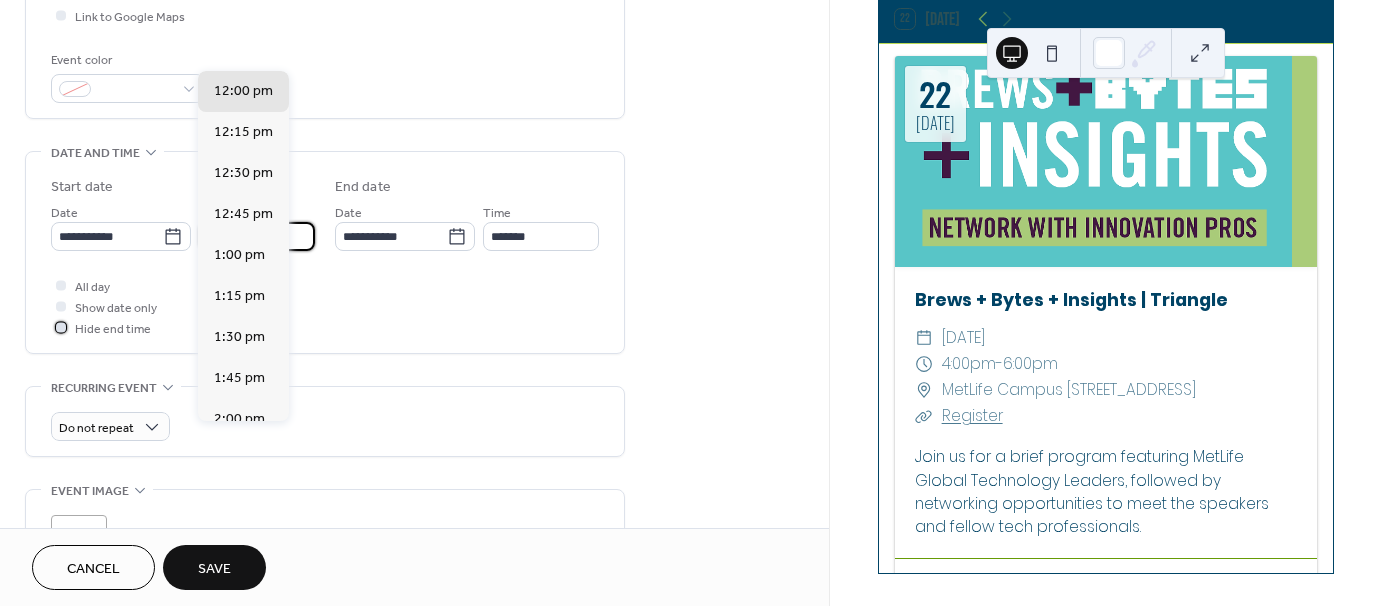 click on "Hide end time" at bounding box center [113, 329] 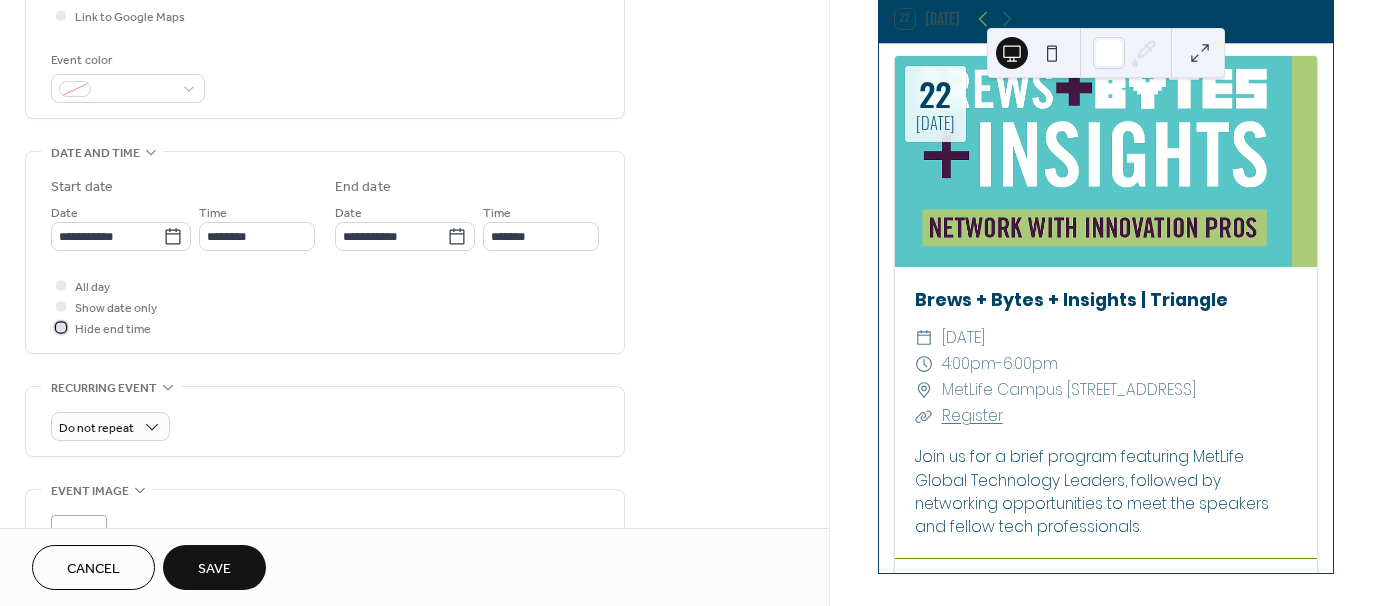 click on "Hide end time" at bounding box center [113, 329] 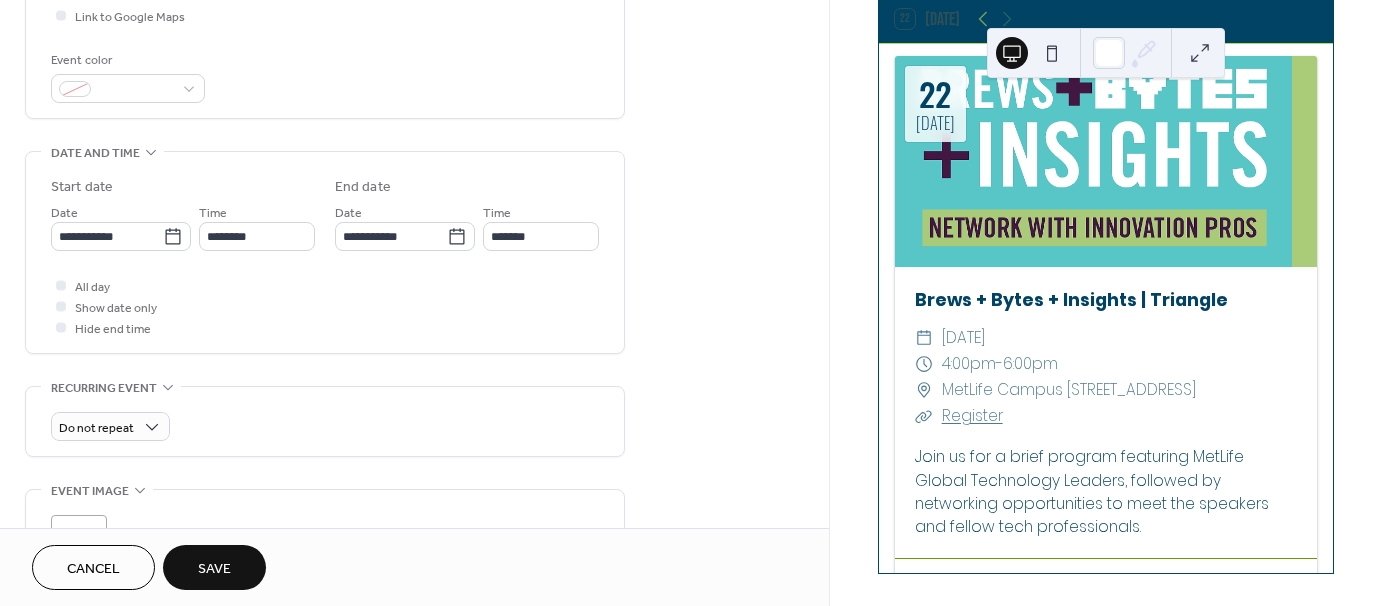 click on "Show date only" at bounding box center (116, 308) 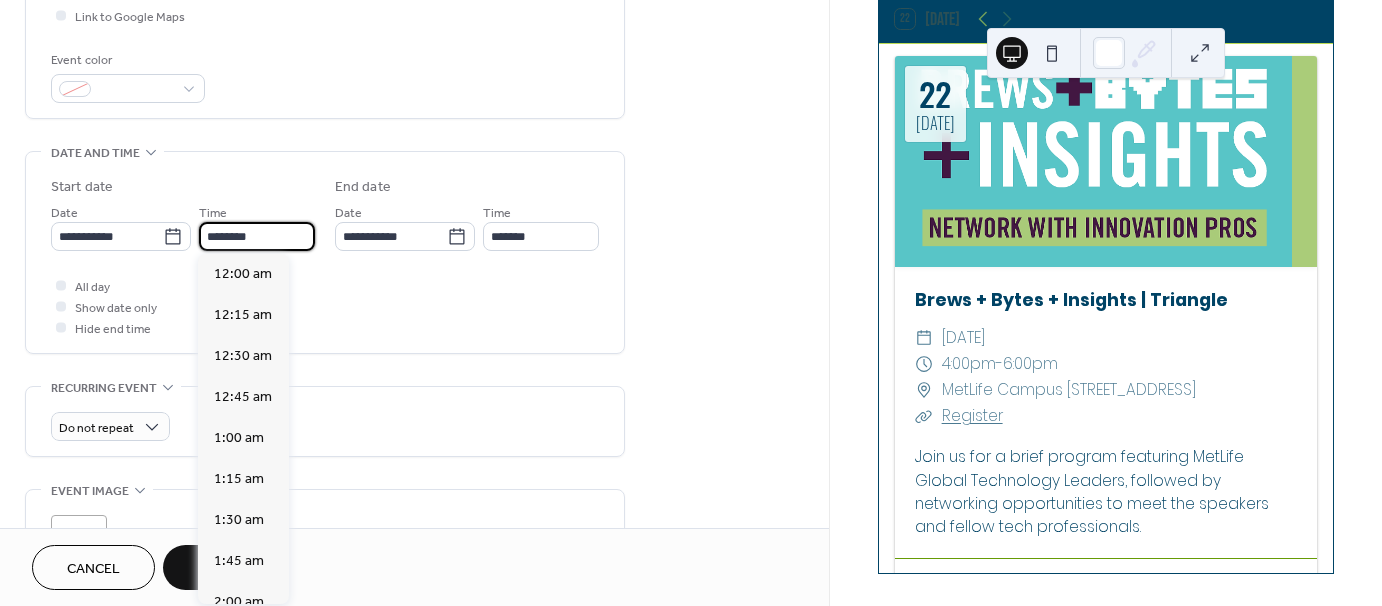 click on "********" at bounding box center [257, 236] 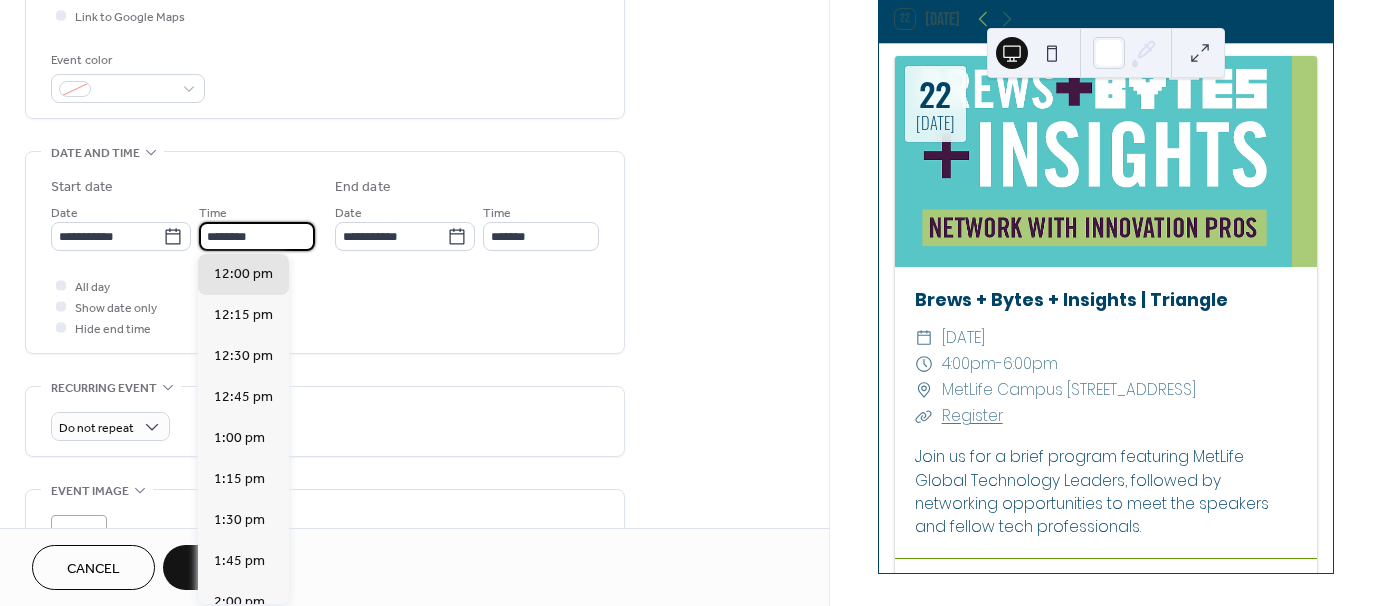 click on "All day" at bounding box center (92, 287) 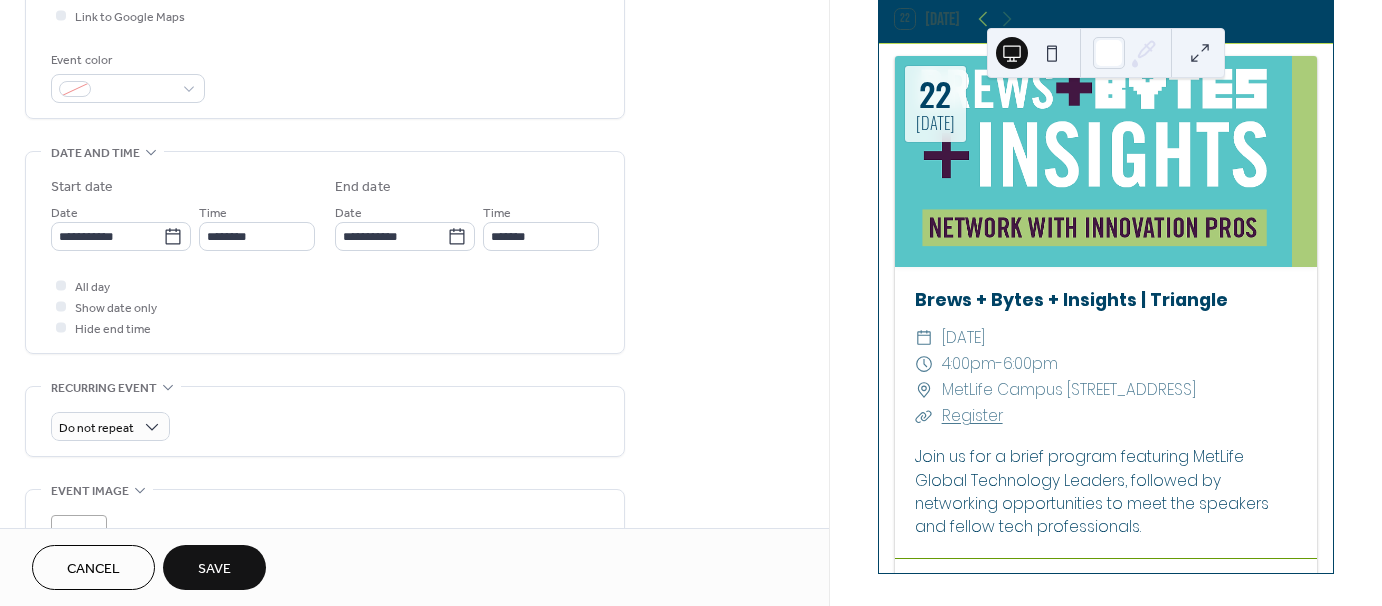 click at bounding box center (61, 285) 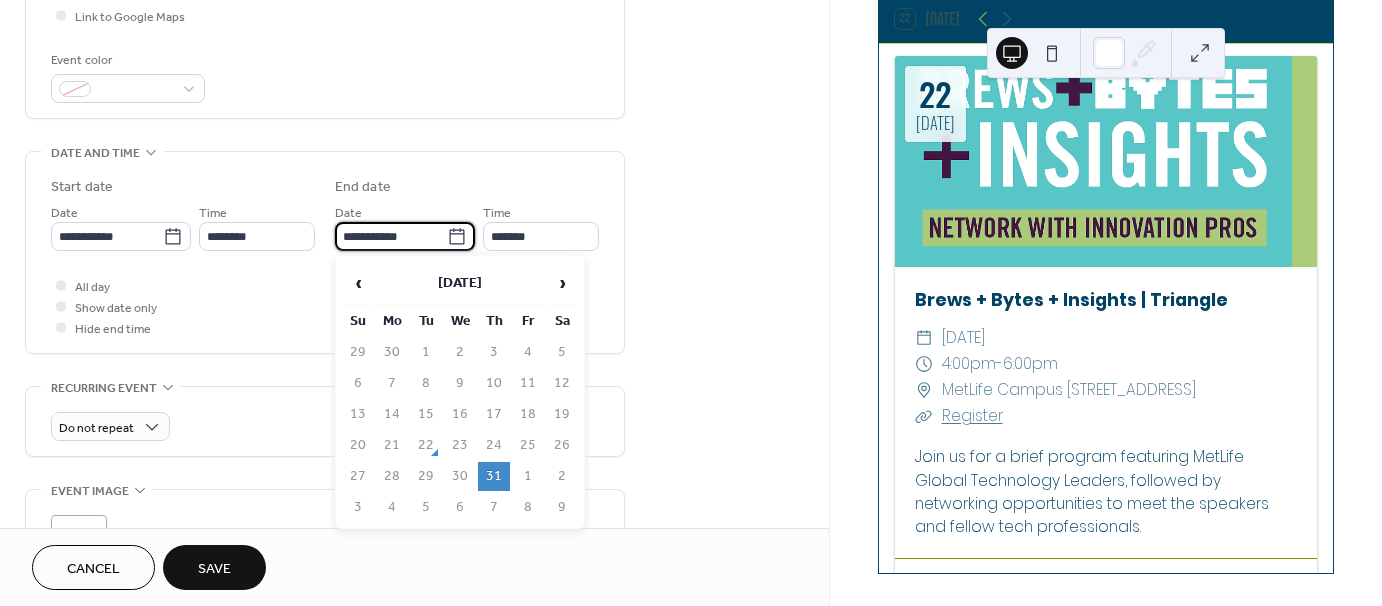 drag, startPoint x: 421, startPoint y: 233, endPoint x: 11, endPoint y: 217, distance: 410.31207 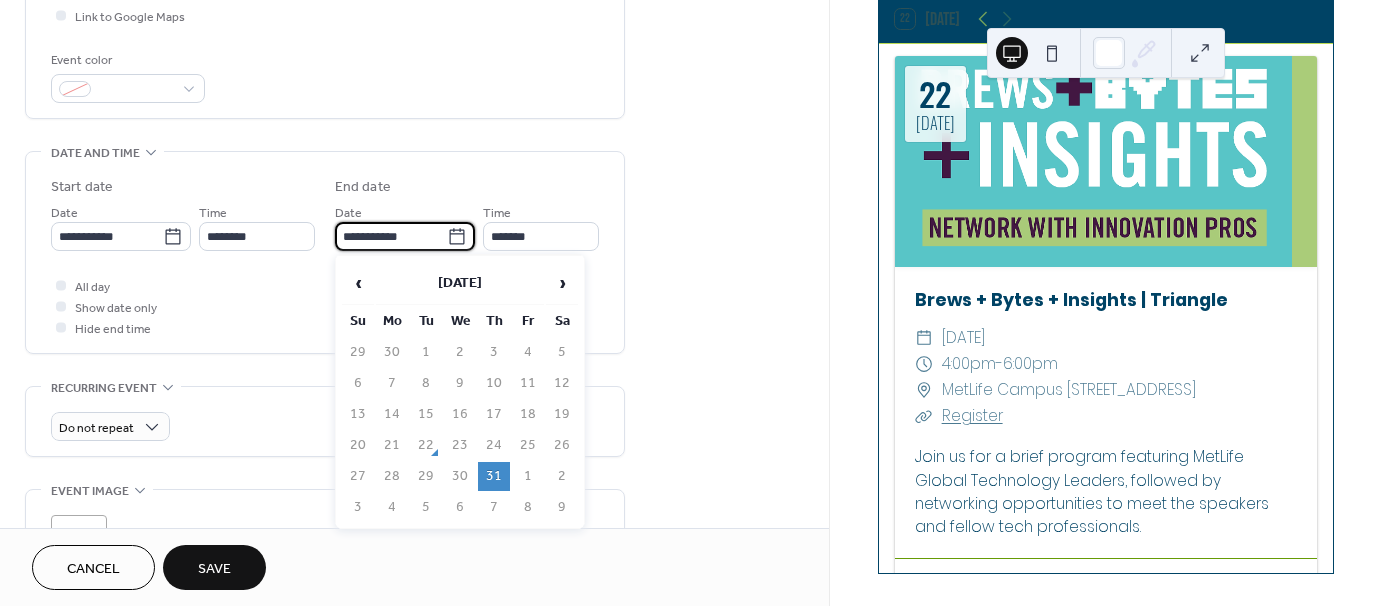 click on "**********" at bounding box center [414, 340] 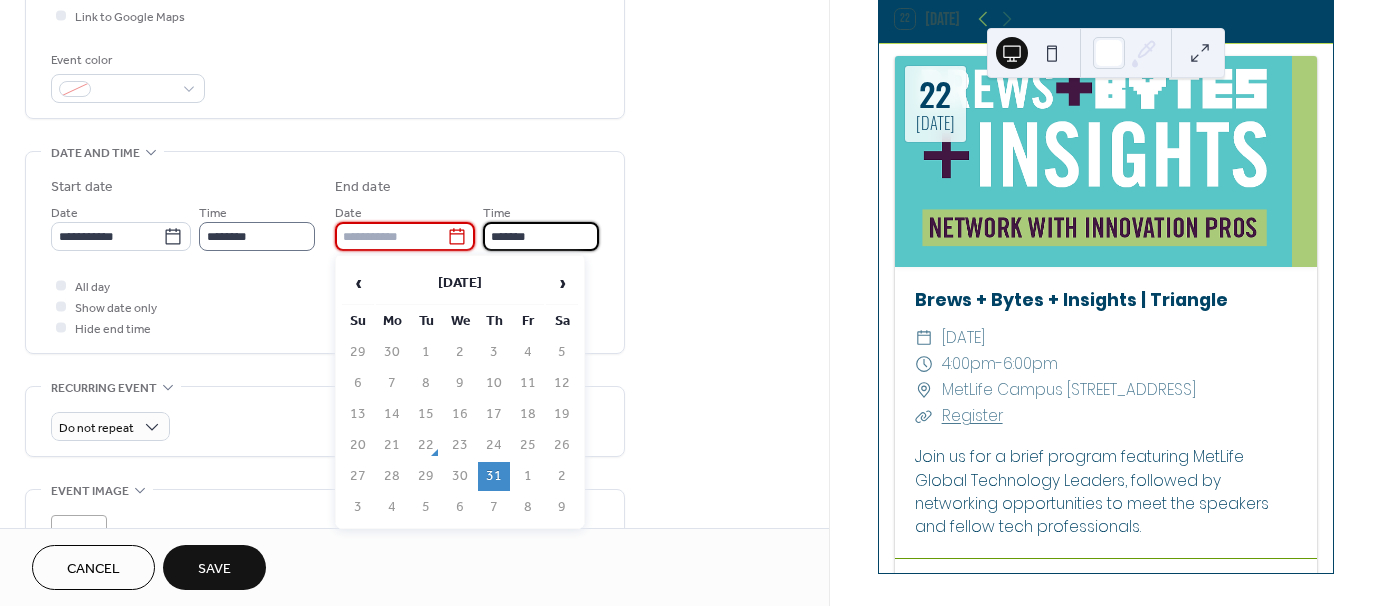 type on "**********" 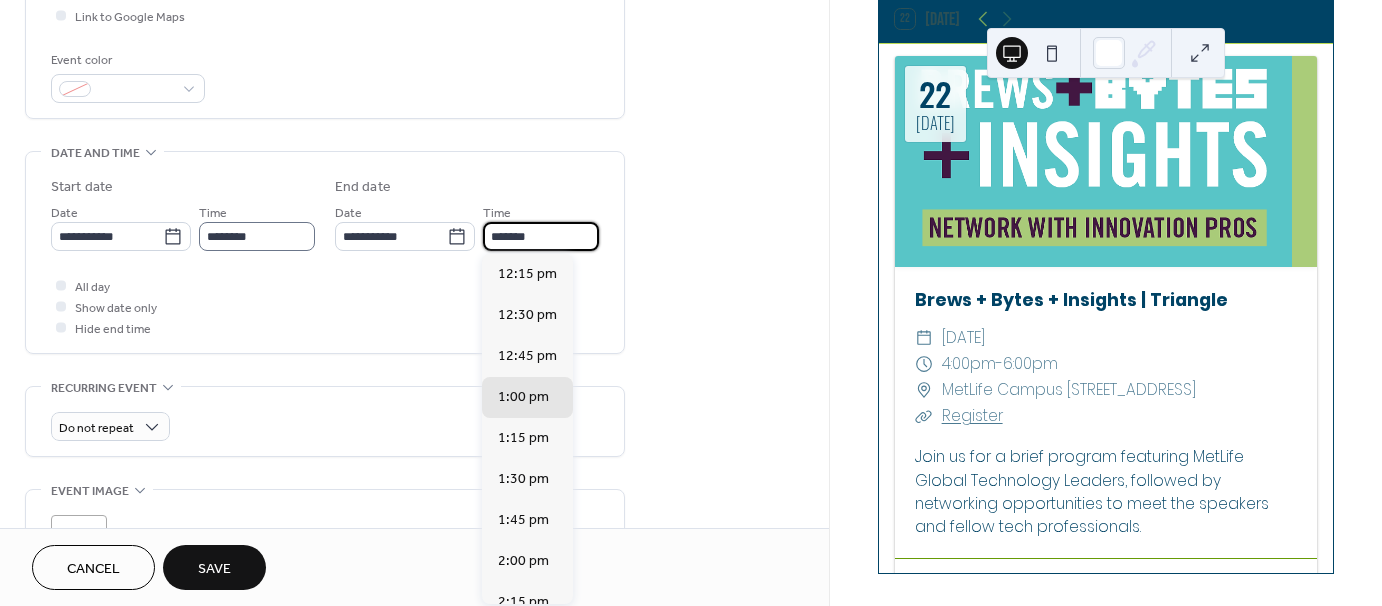drag, startPoint x: 550, startPoint y: 235, endPoint x: 226, endPoint y: 244, distance: 324.12497 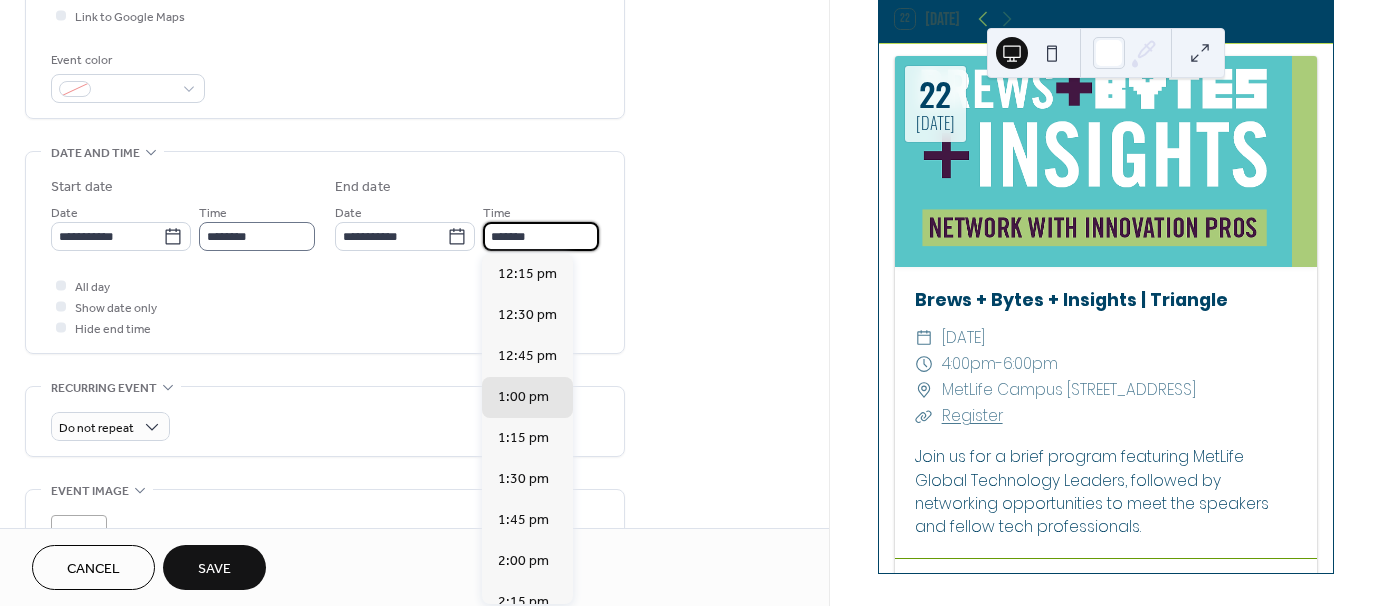 click on "**********" at bounding box center (325, 214) 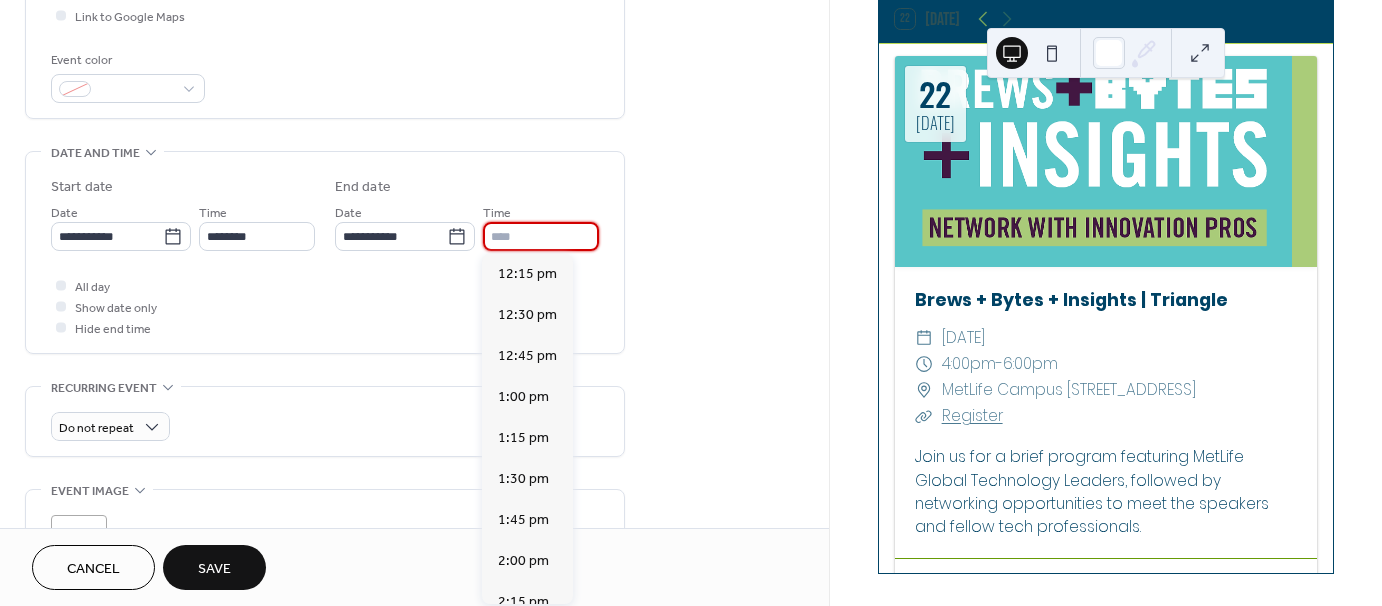 type on "*******" 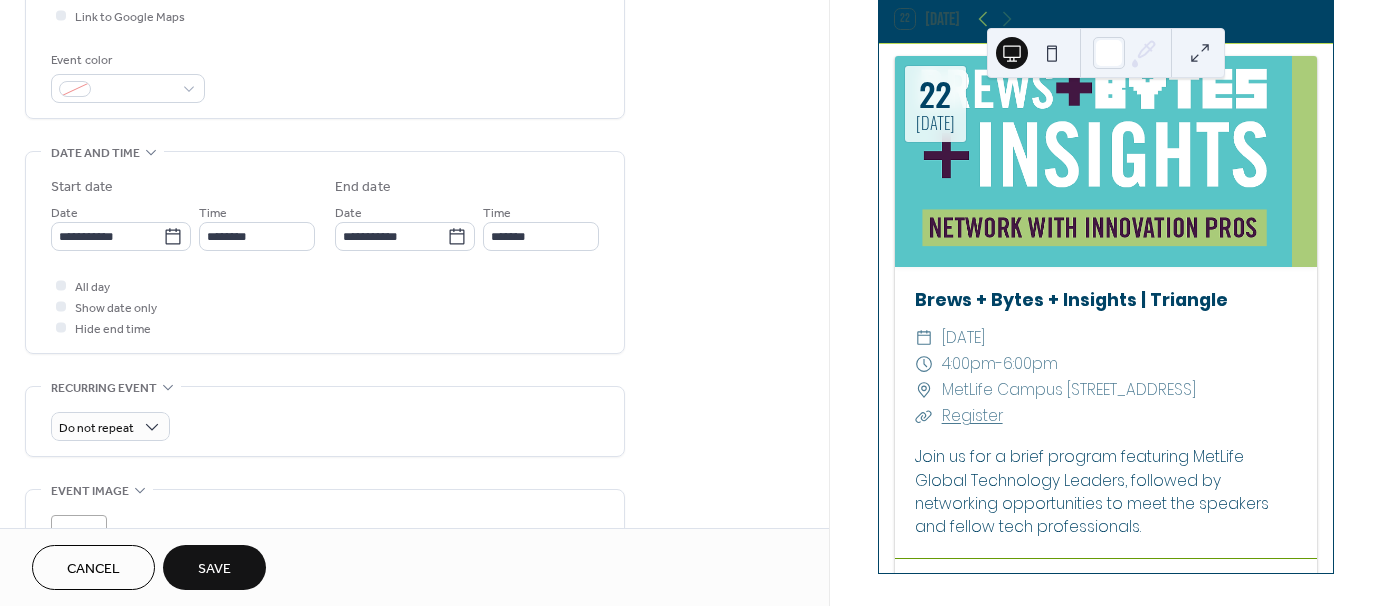 click at bounding box center (61, 285) 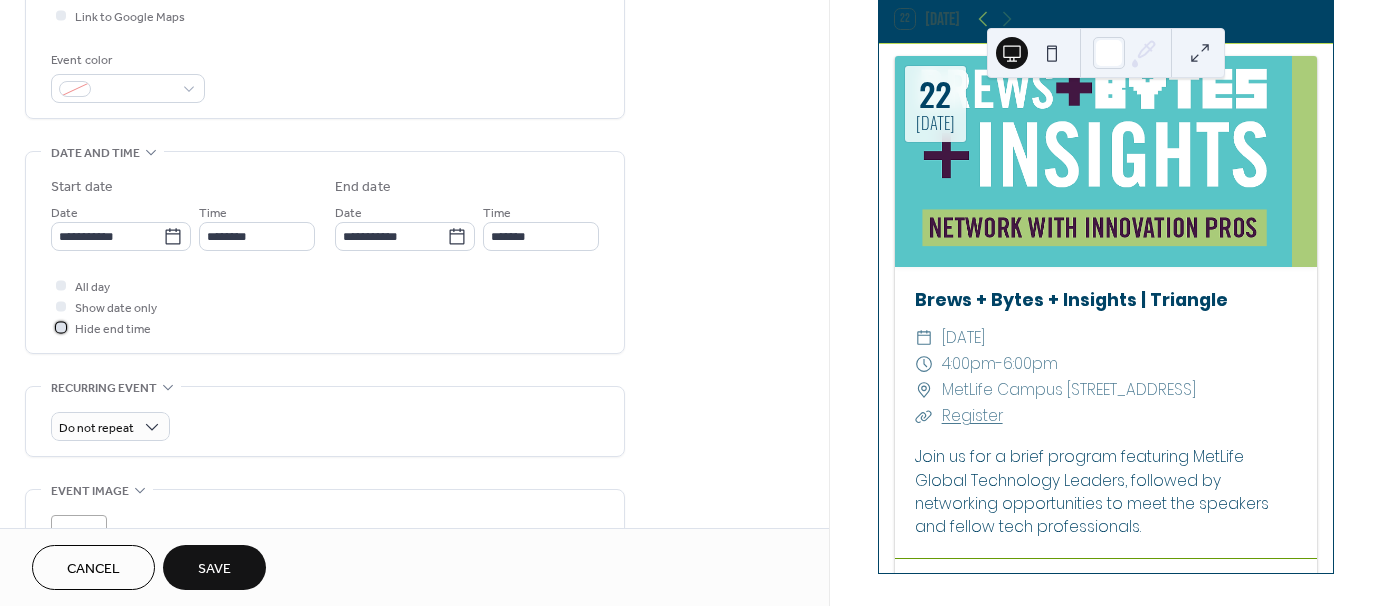 click at bounding box center (61, 327) 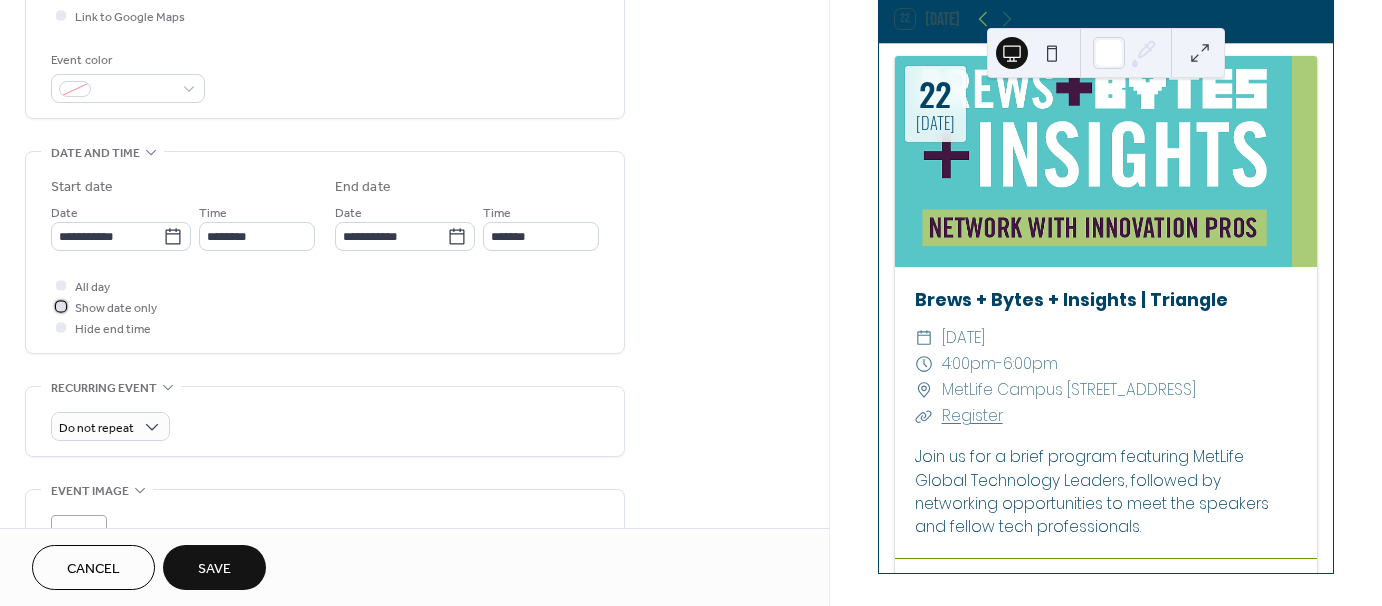 click at bounding box center [61, 306] 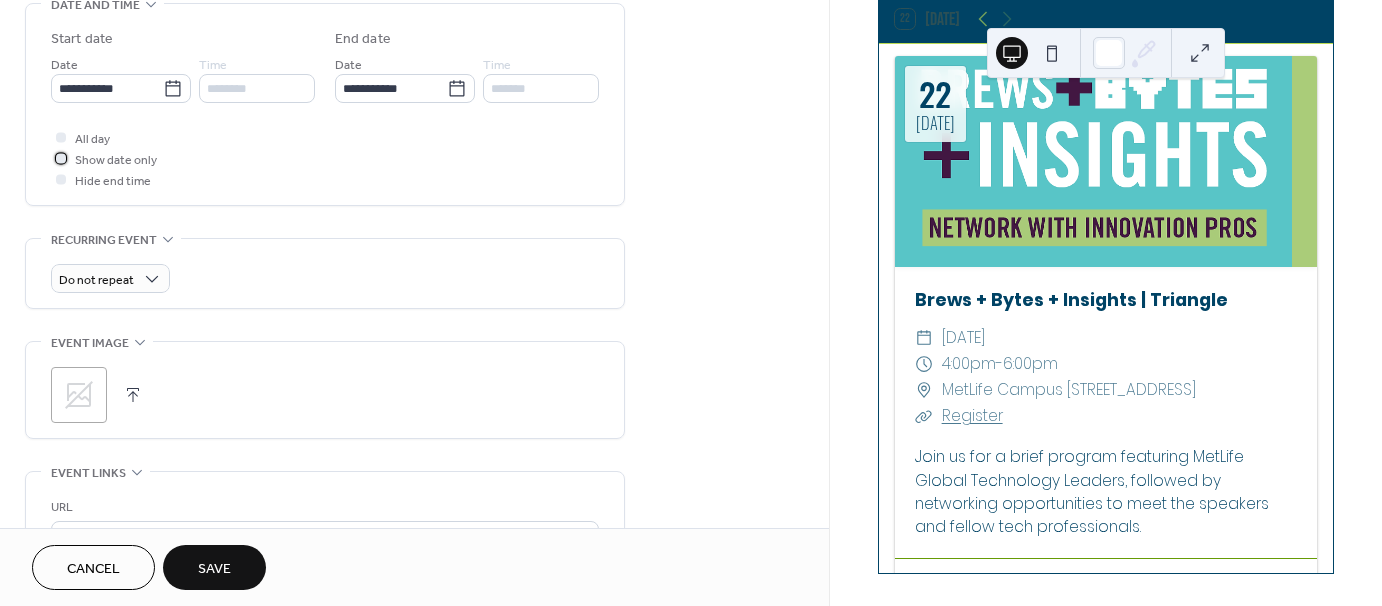 scroll, scrollTop: 700, scrollLeft: 0, axis: vertical 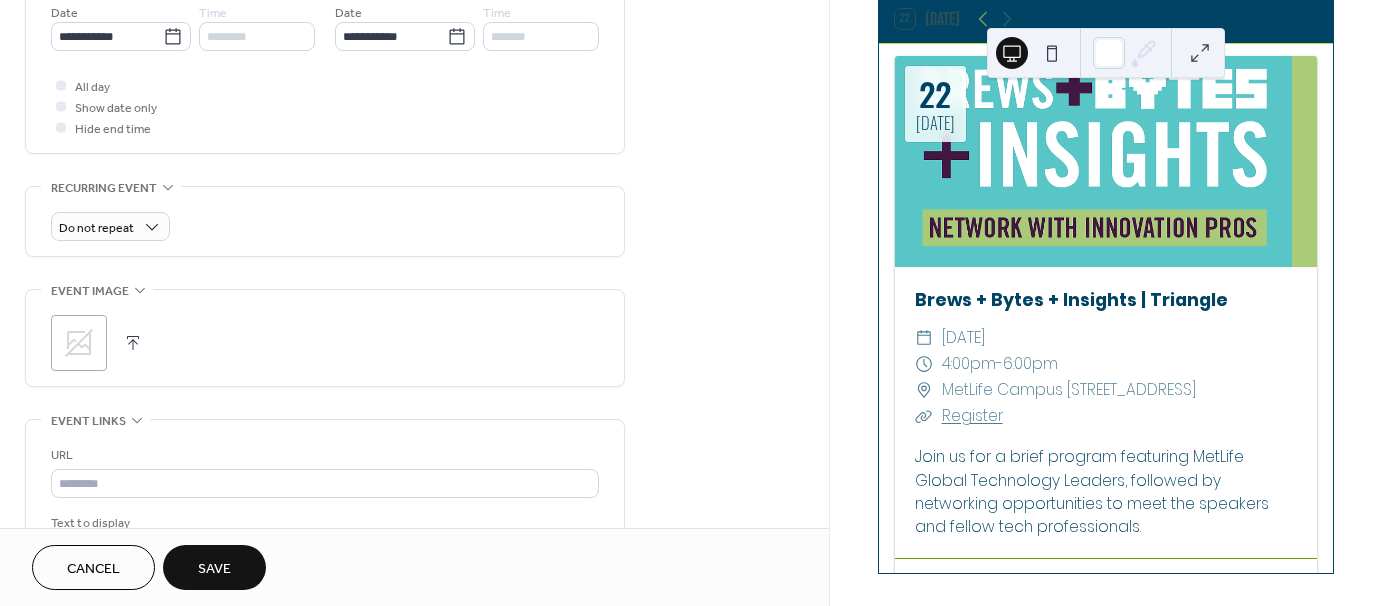 click 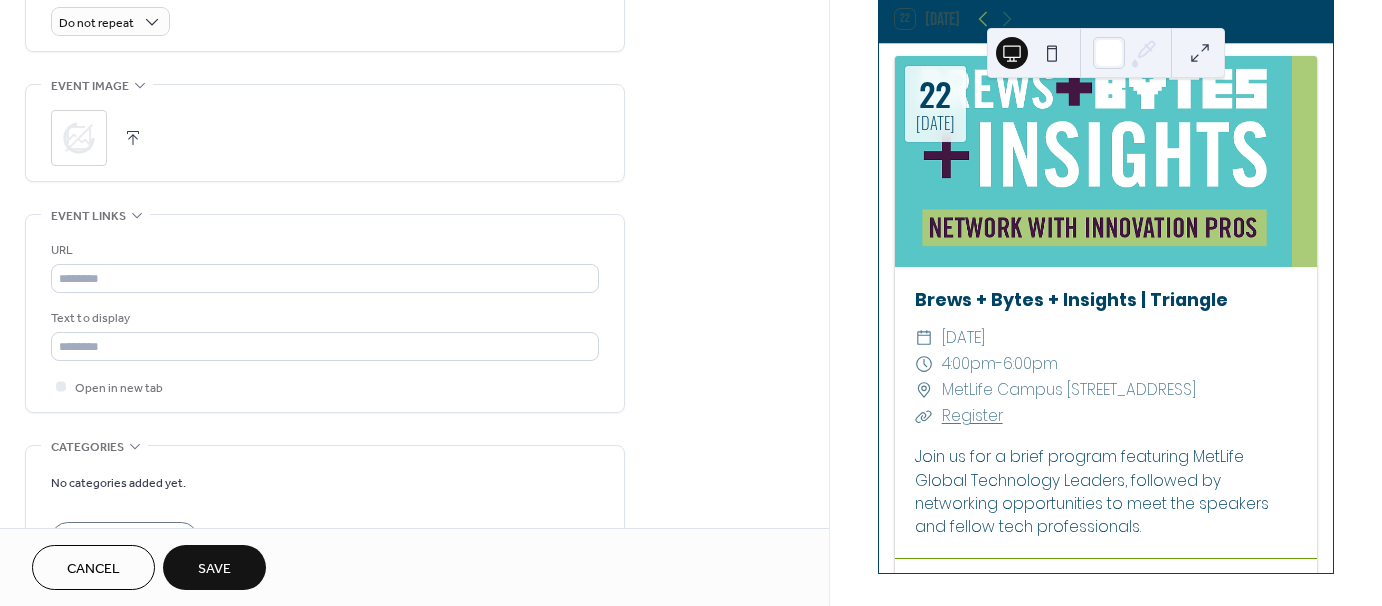 scroll, scrollTop: 1039, scrollLeft: 0, axis: vertical 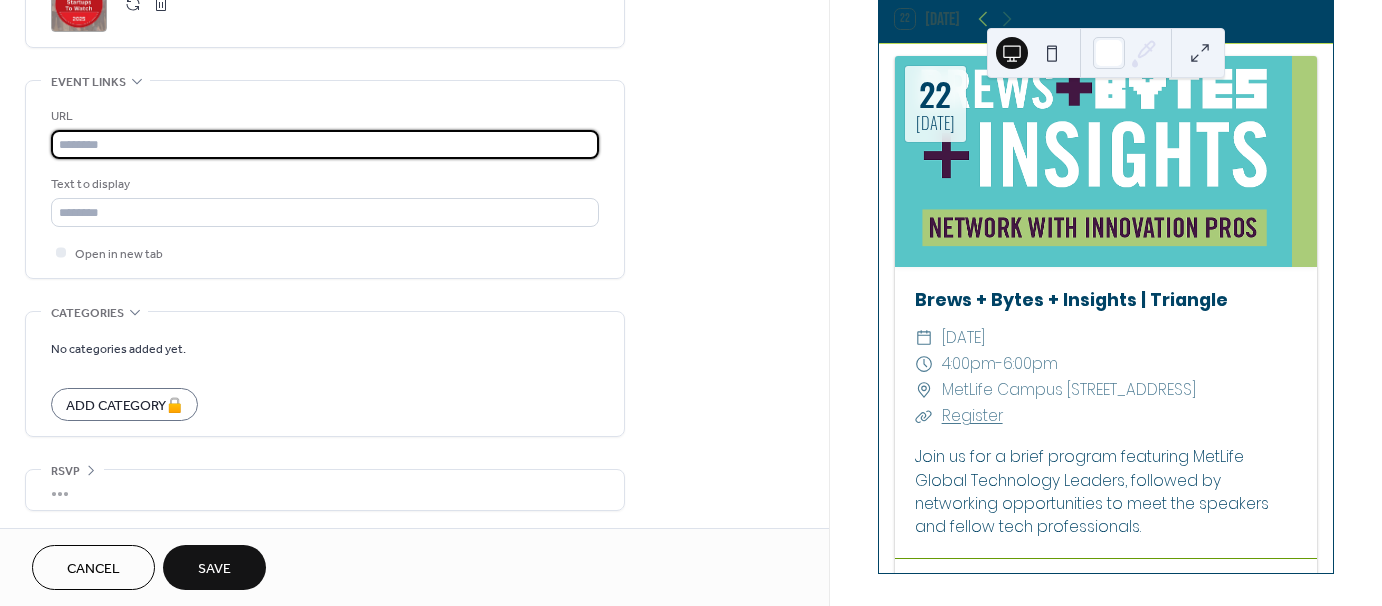click at bounding box center (325, 144) 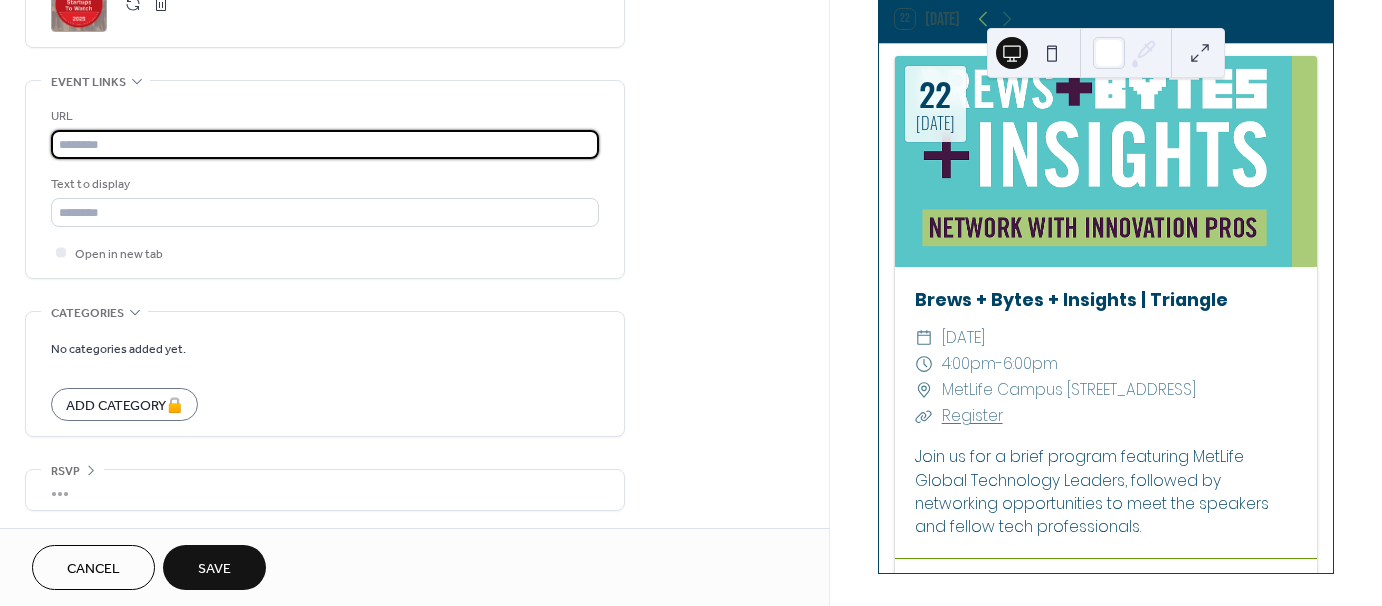 paste on "**********" 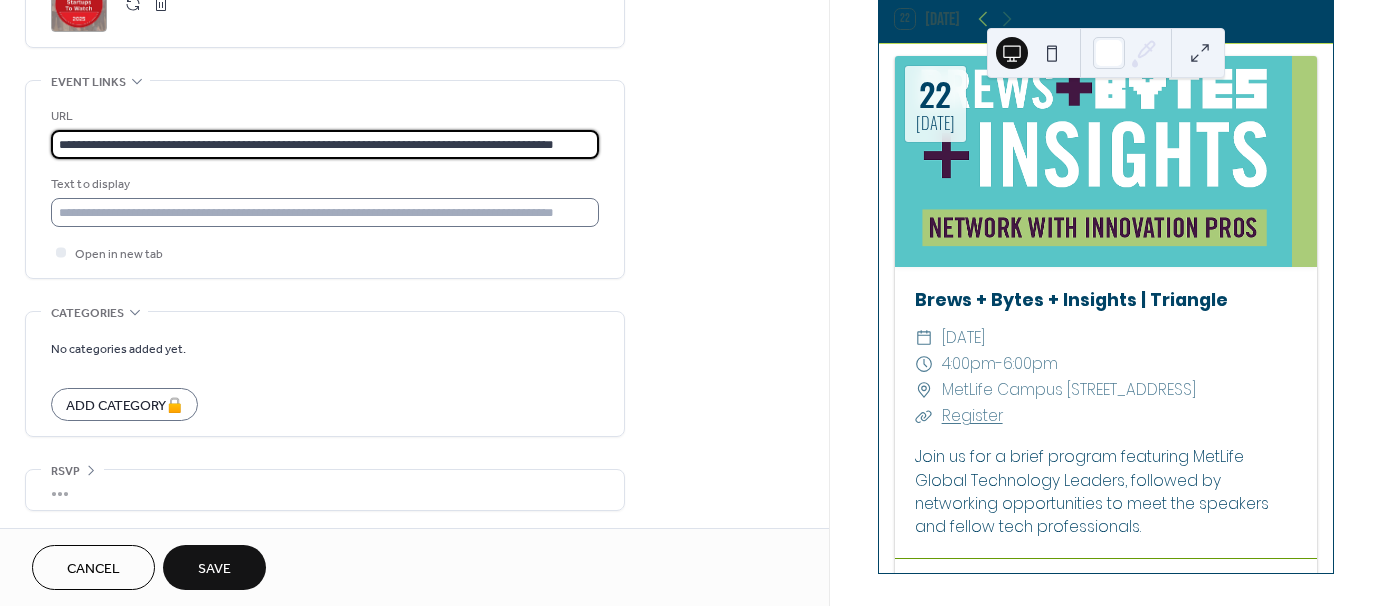 scroll, scrollTop: 0, scrollLeft: 90, axis: horizontal 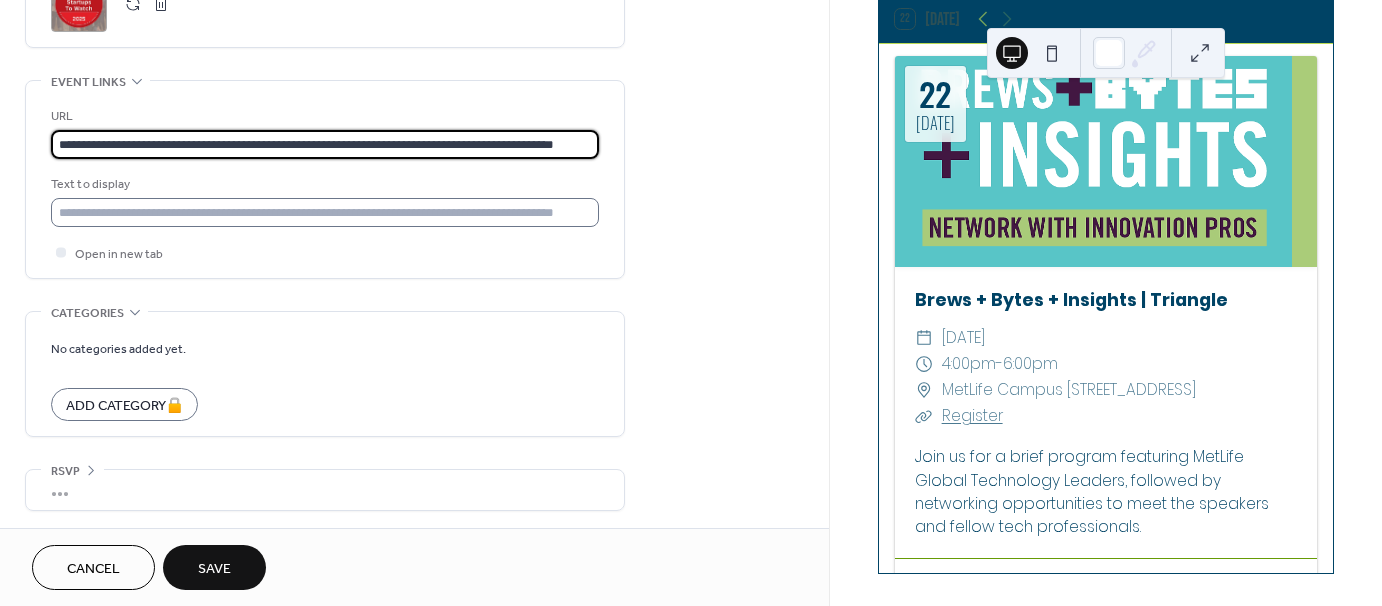 type on "**********" 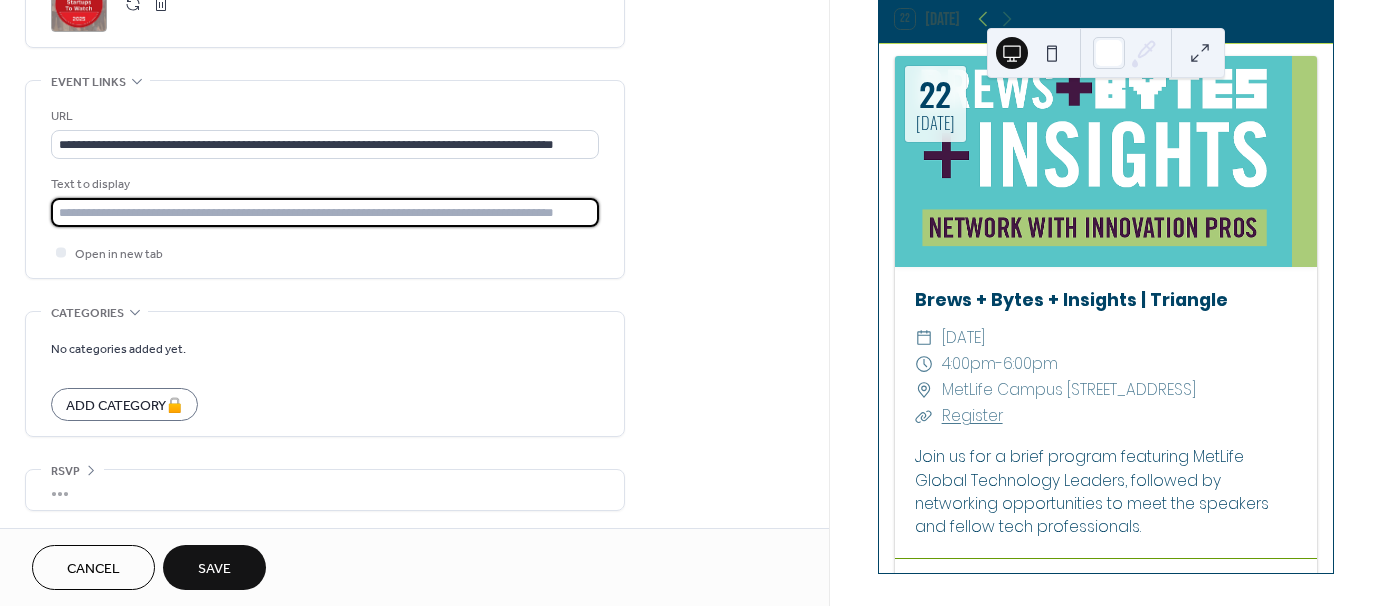 click at bounding box center (325, 212) 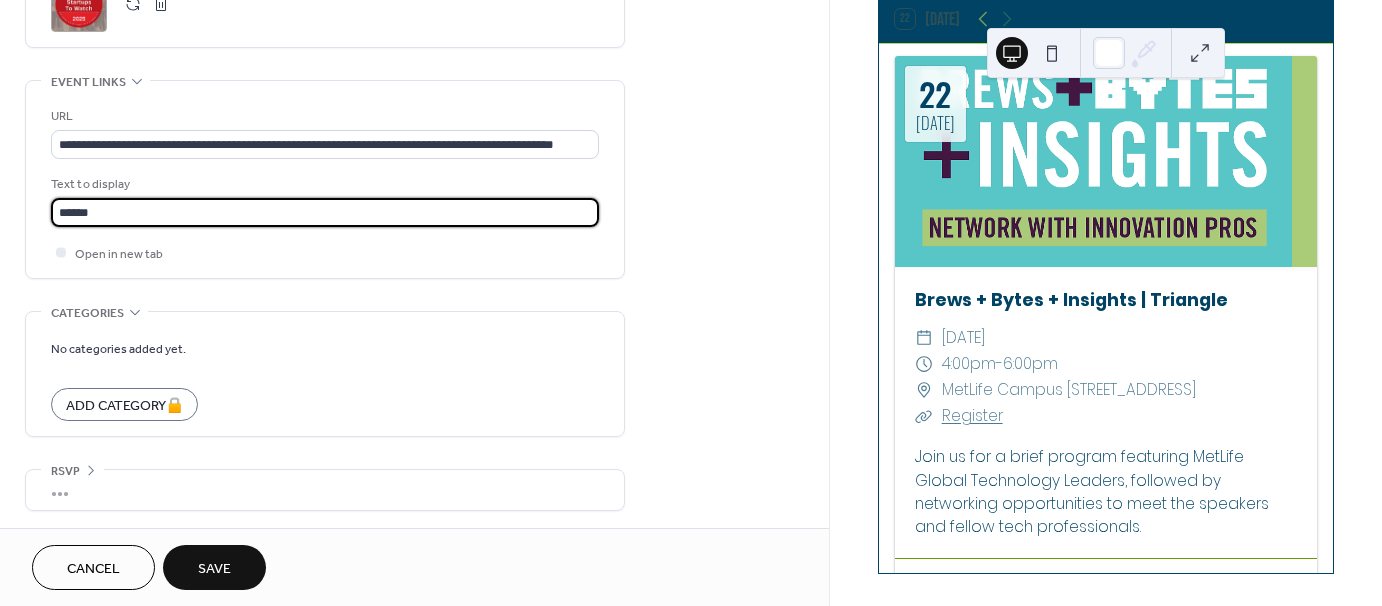 click on "Save" at bounding box center (214, 567) 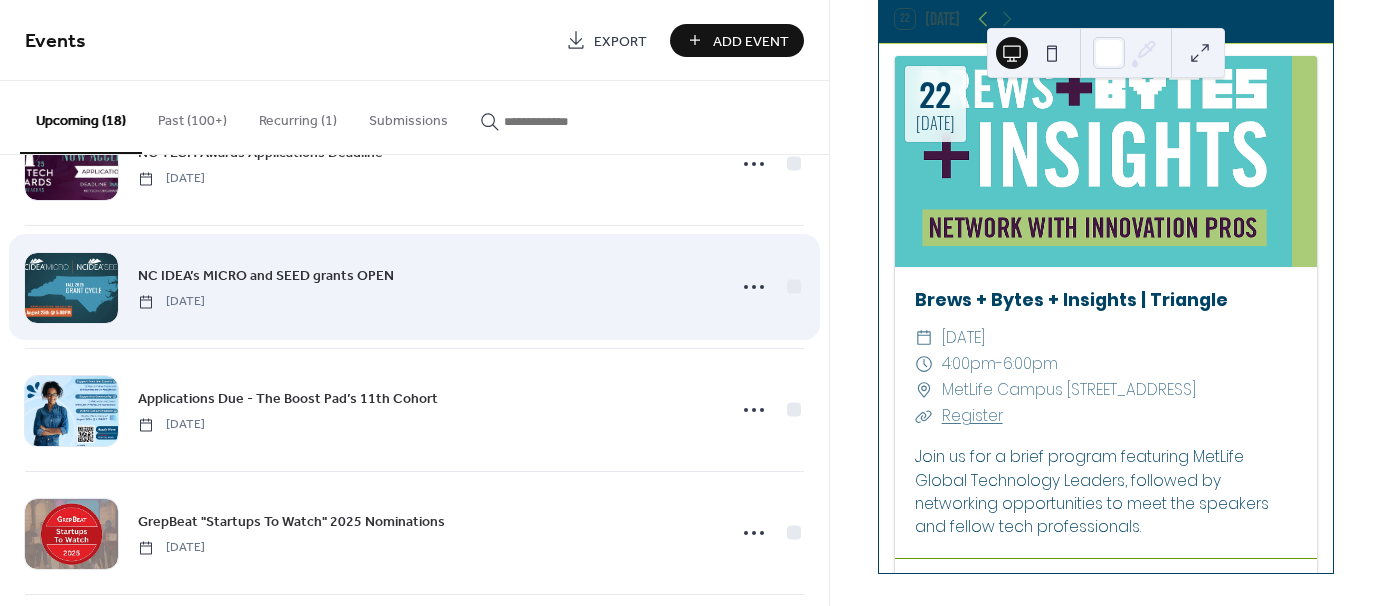 scroll, scrollTop: 700, scrollLeft: 0, axis: vertical 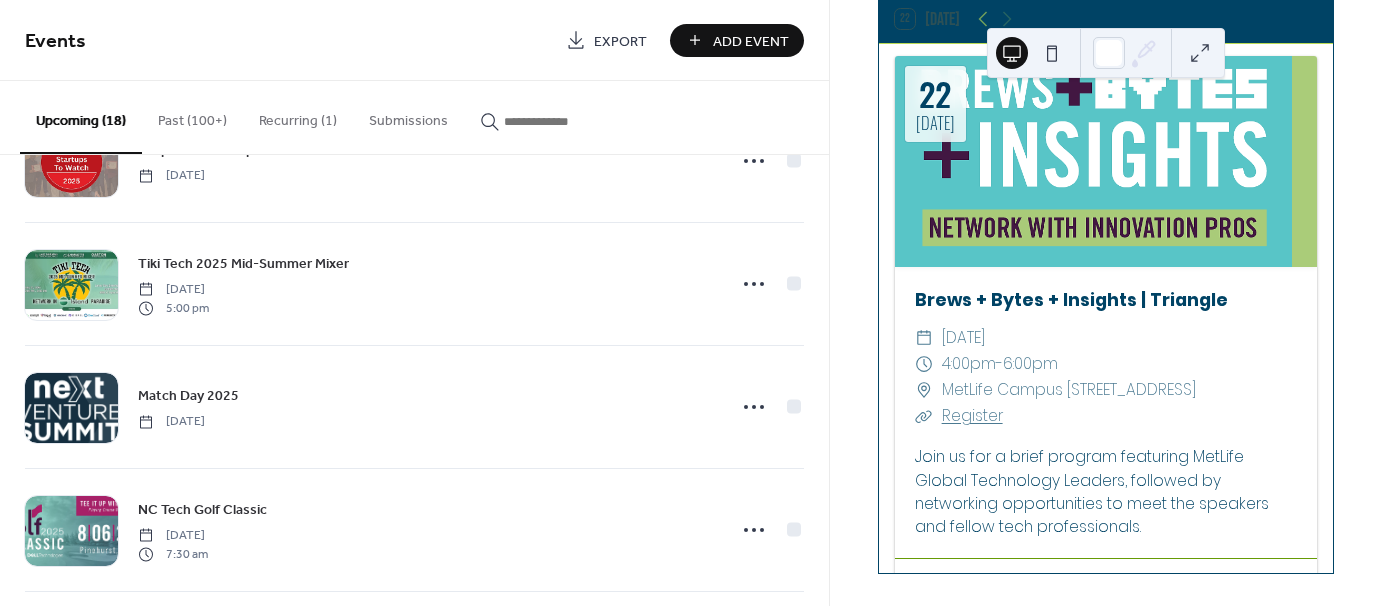 click on "Add Event" at bounding box center (751, 41) 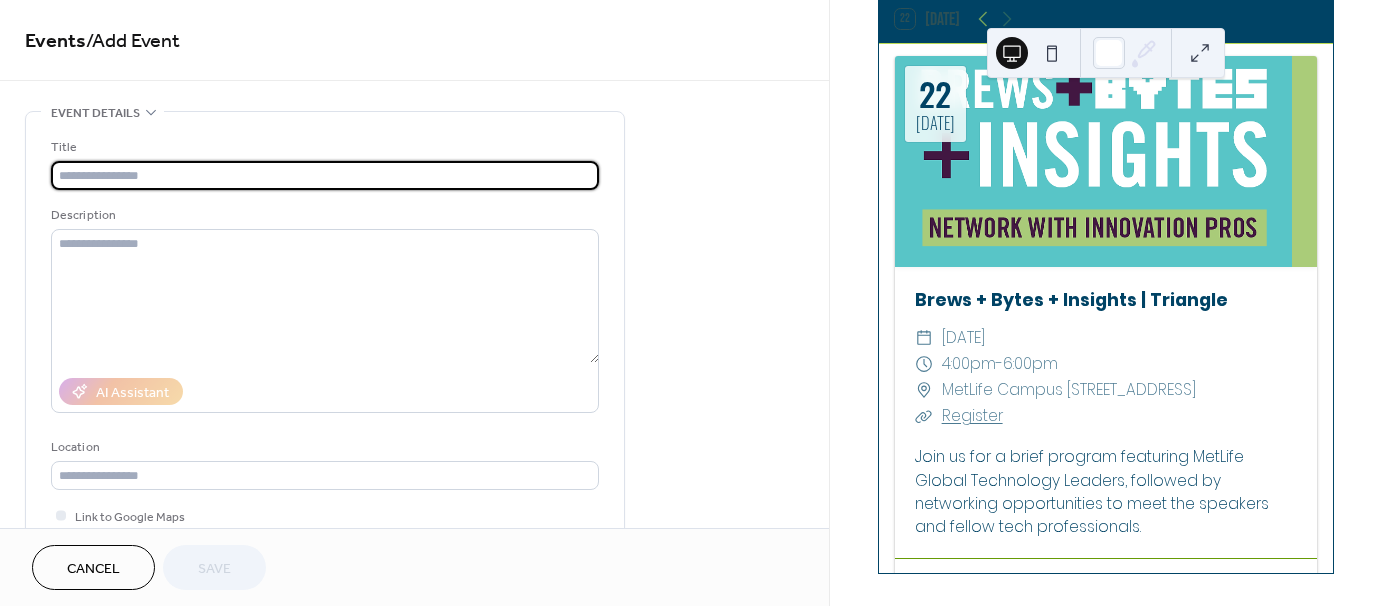 click at bounding box center [325, 175] 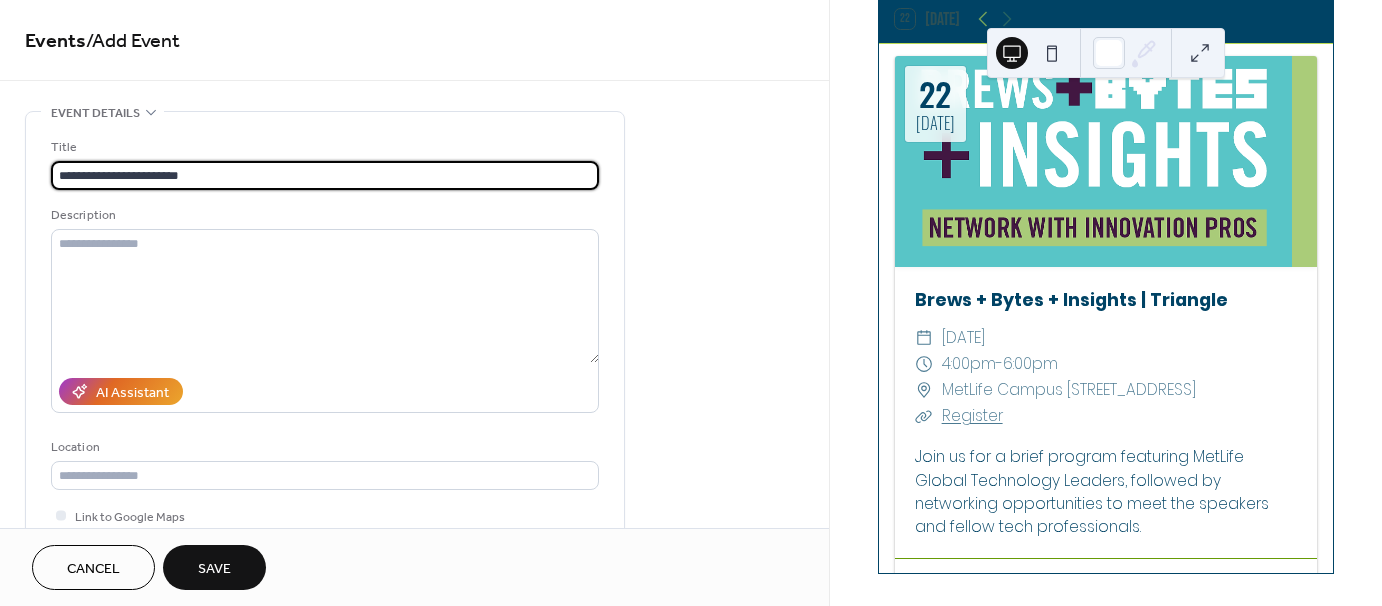 type on "**********" 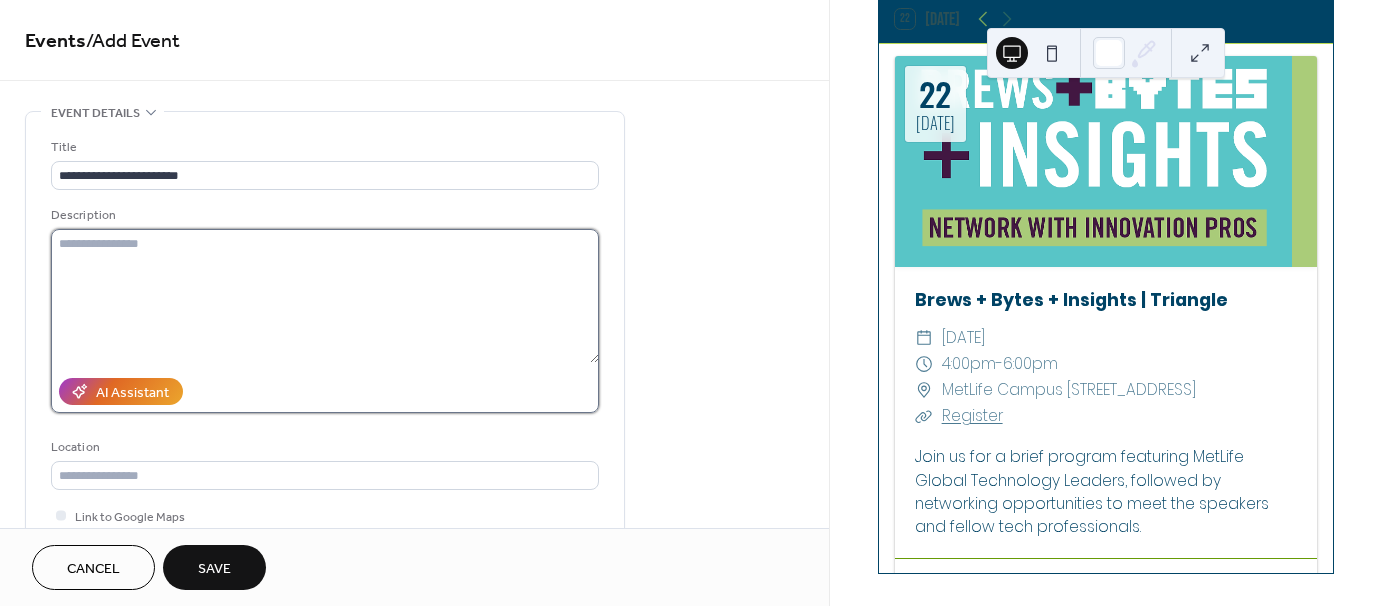 click at bounding box center [325, 296] 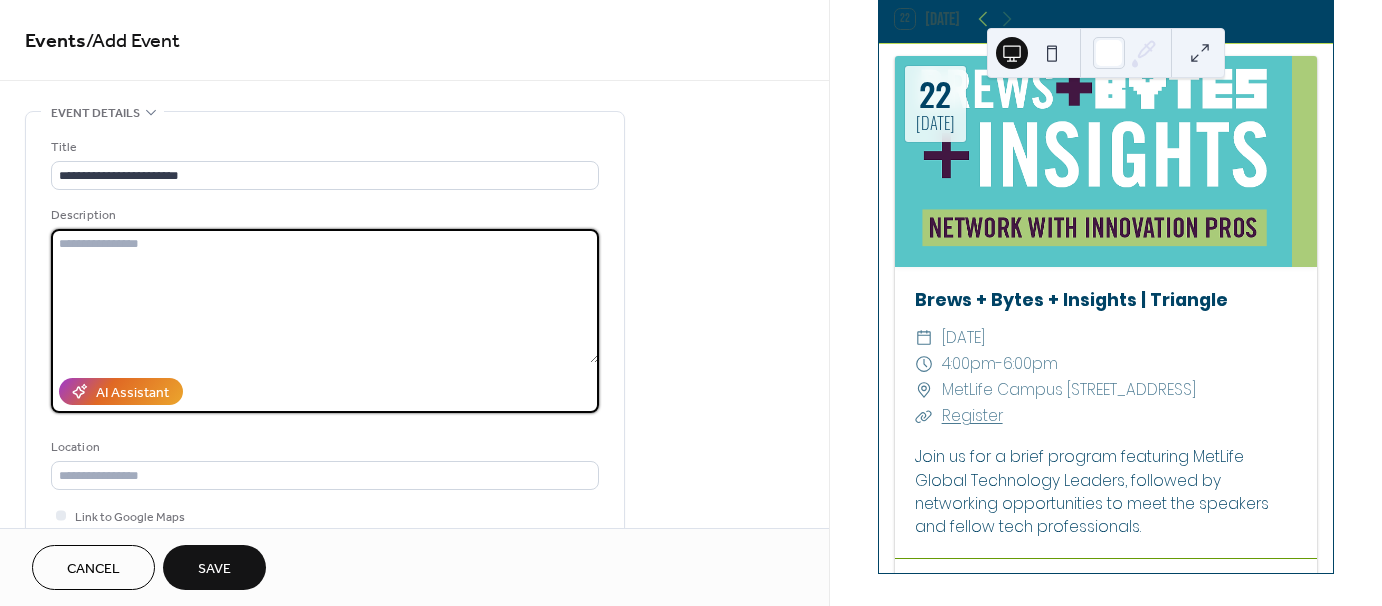 paste on "**********" 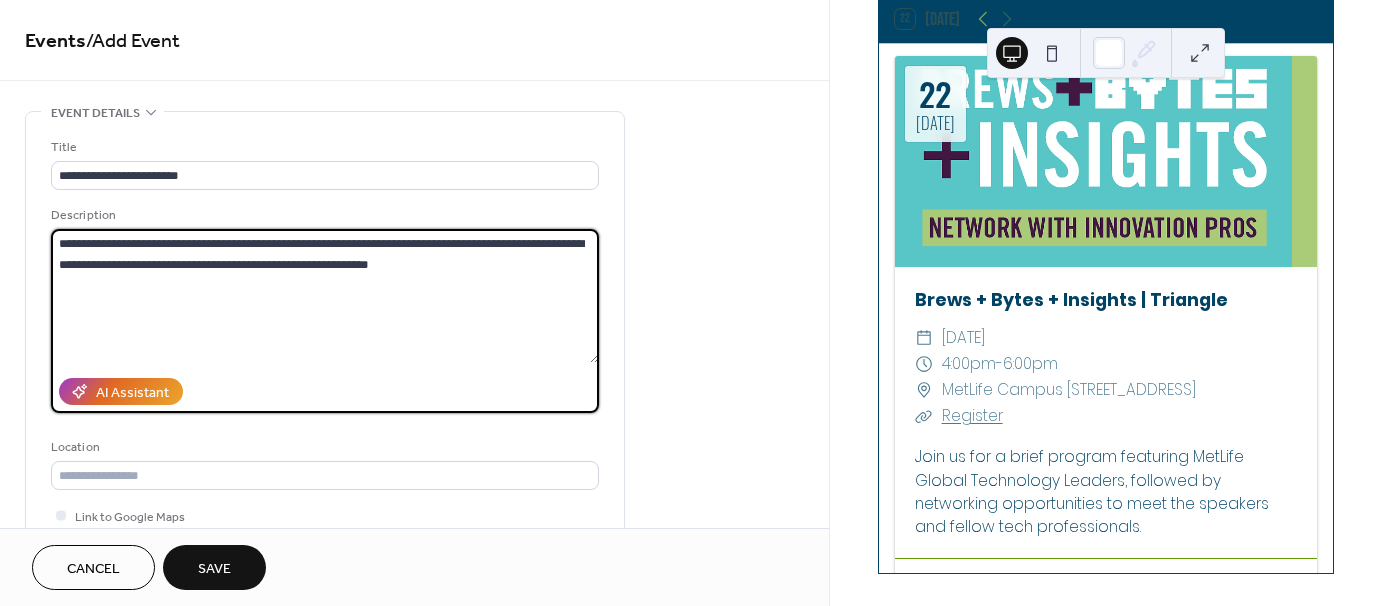 click on "**********" at bounding box center (325, 296) 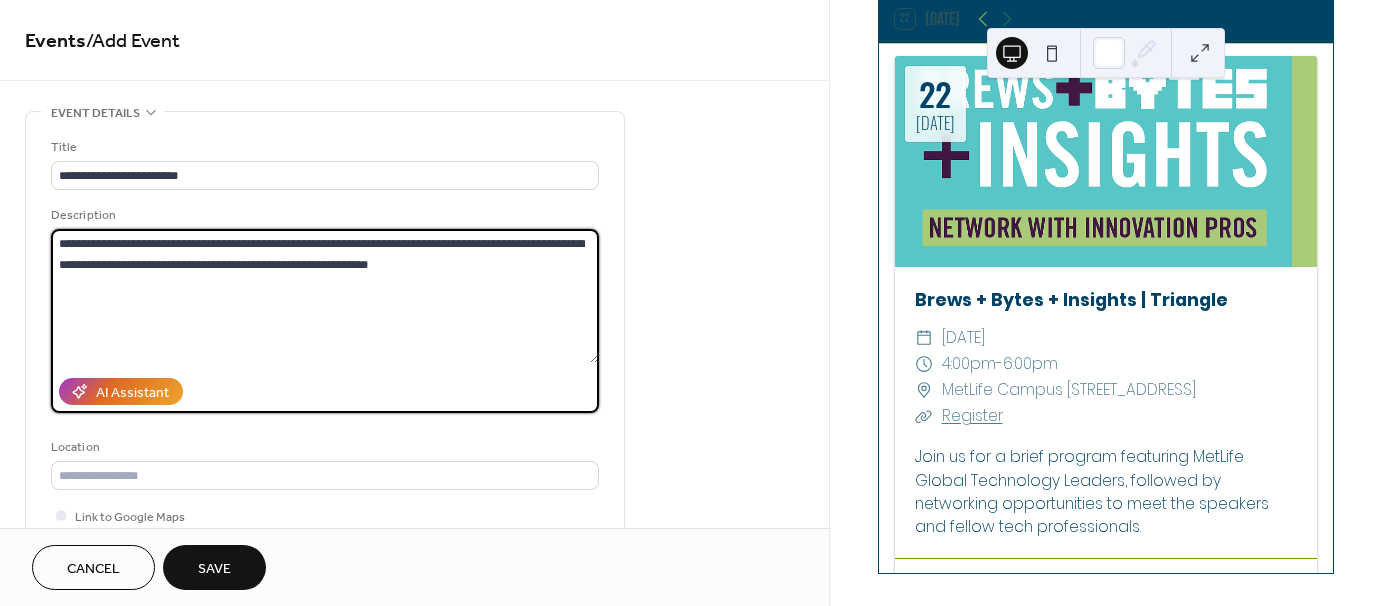 type on "**********" 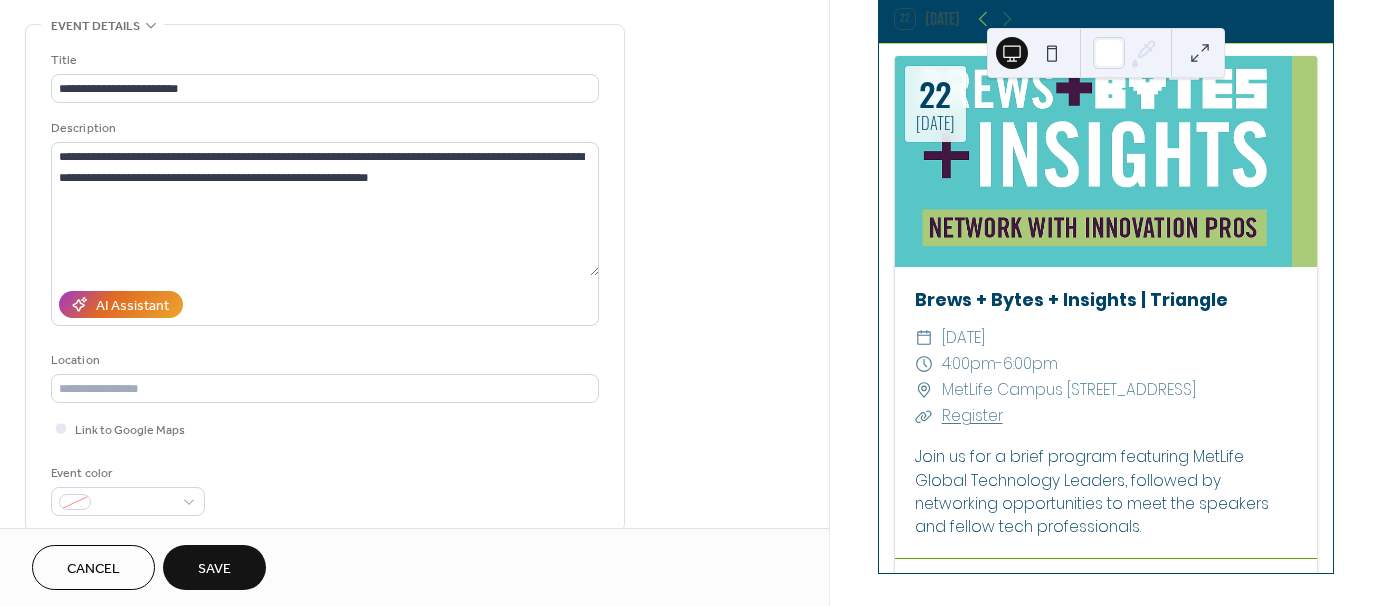 scroll, scrollTop: 400, scrollLeft: 0, axis: vertical 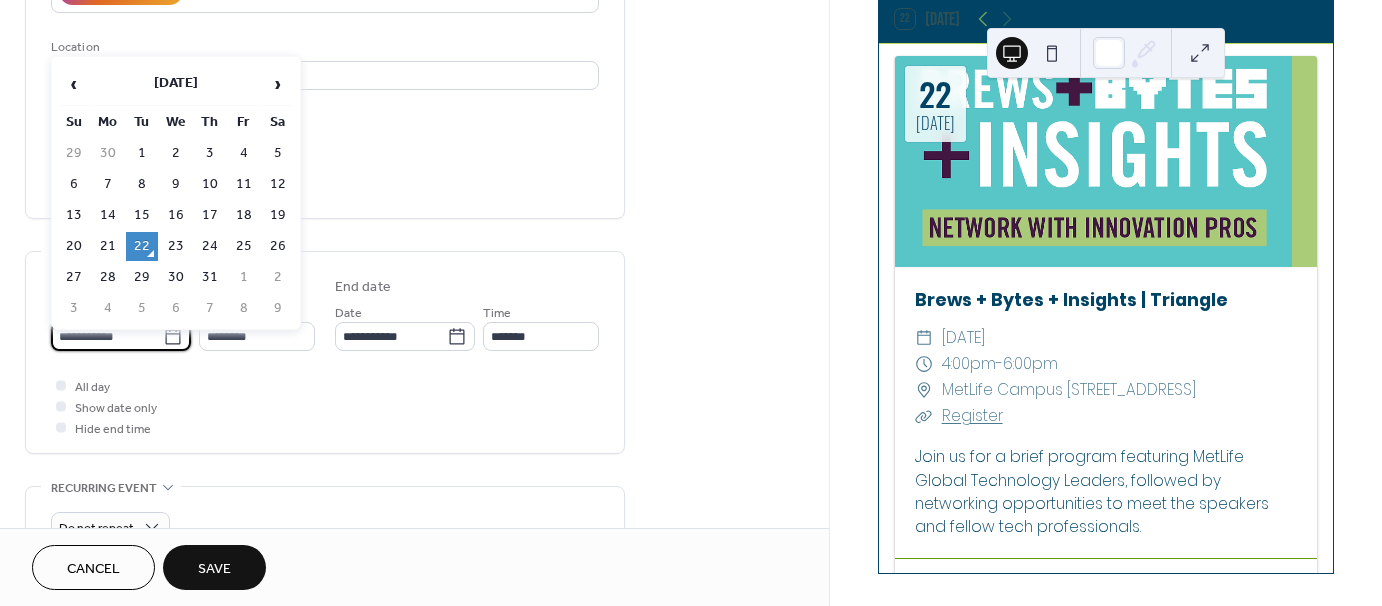 click on "**********" at bounding box center (107, 336) 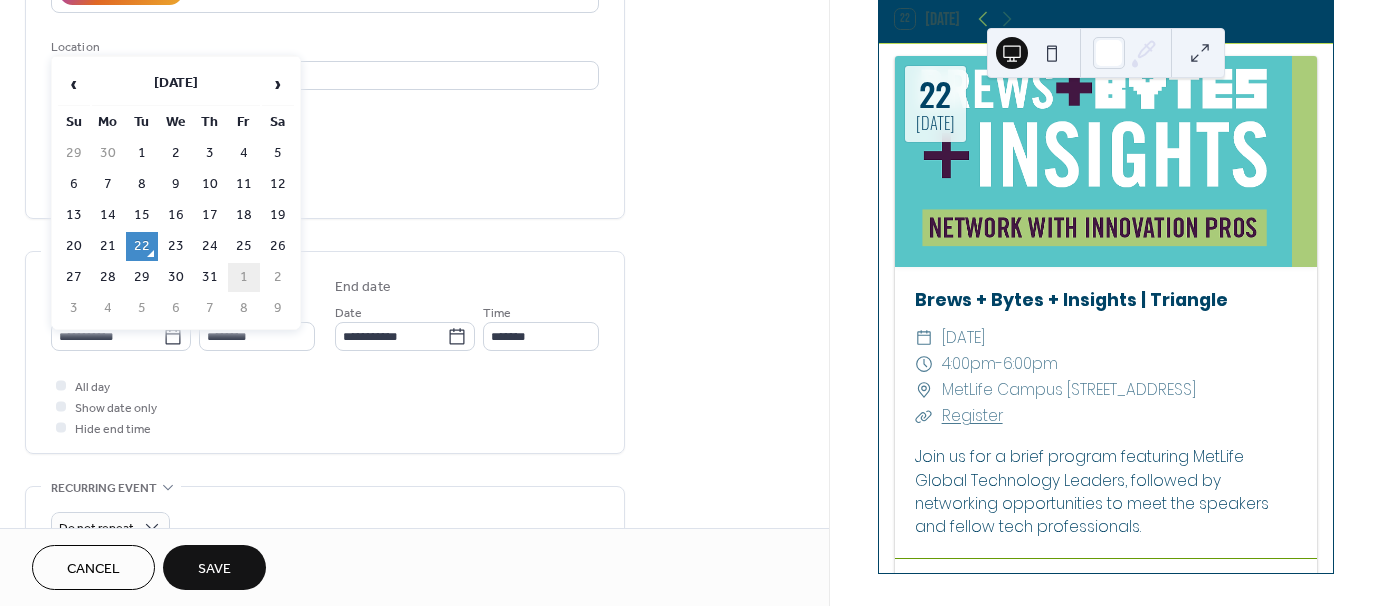 click on "1" at bounding box center [244, 277] 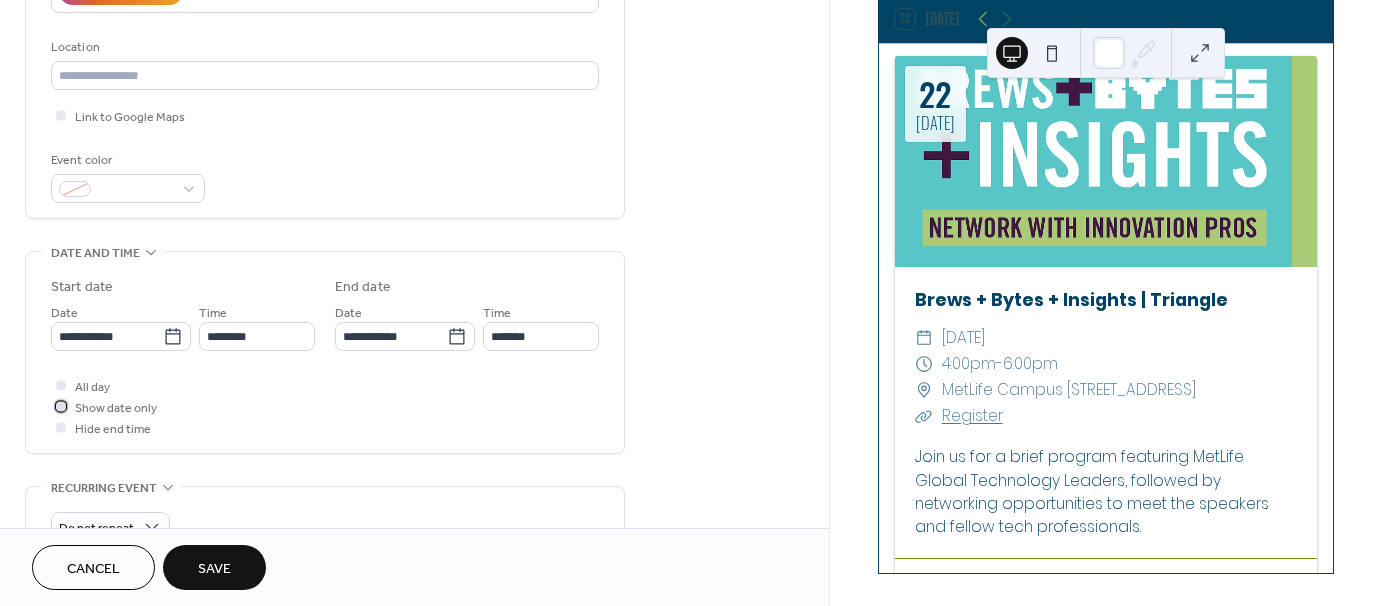 click on "Show date only" at bounding box center [116, 408] 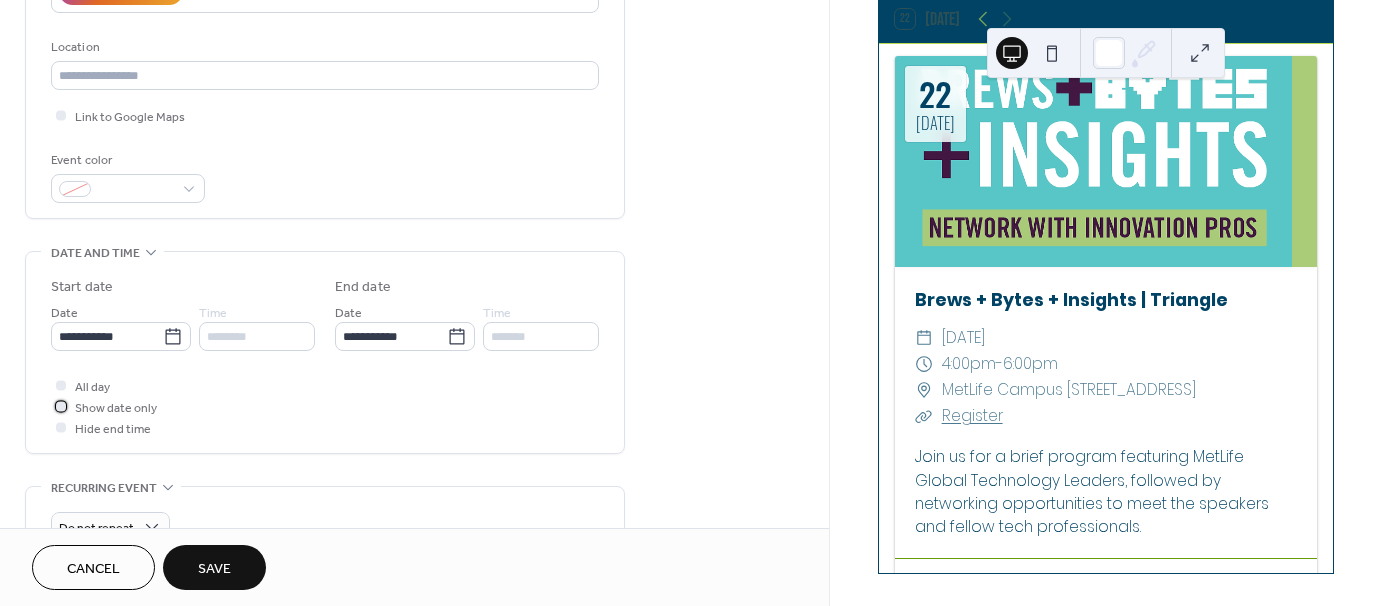 scroll, scrollTop: 800, scrollLeft: 0, axis: vertical 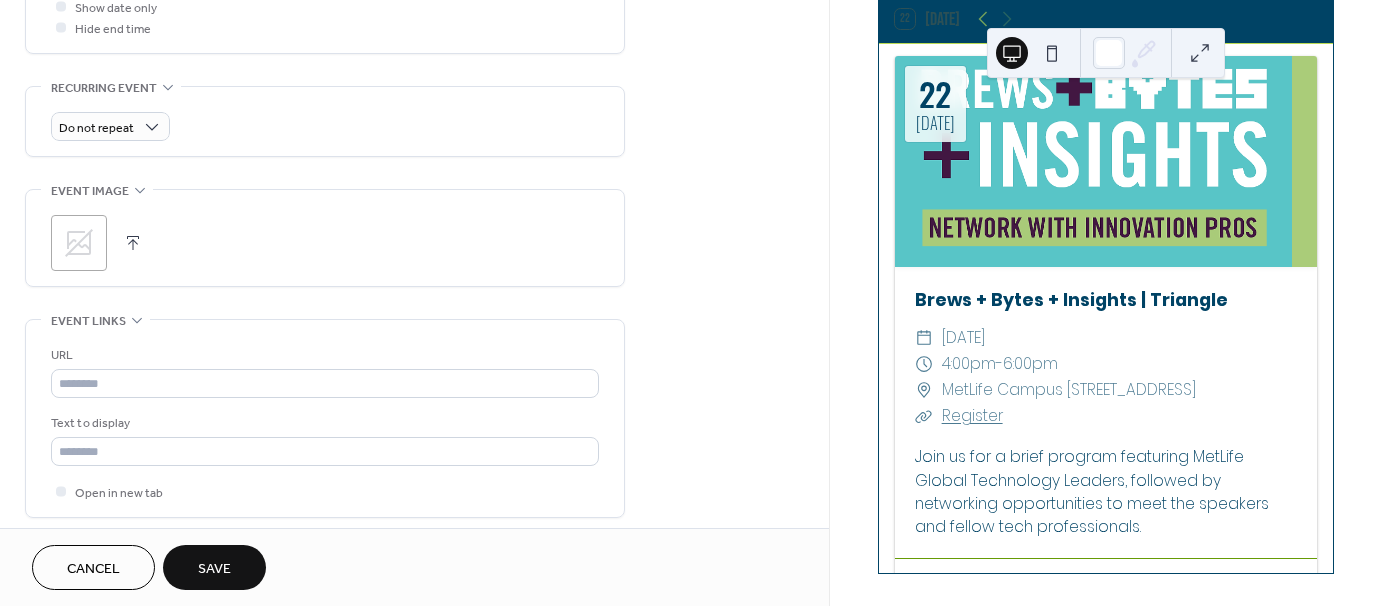 click 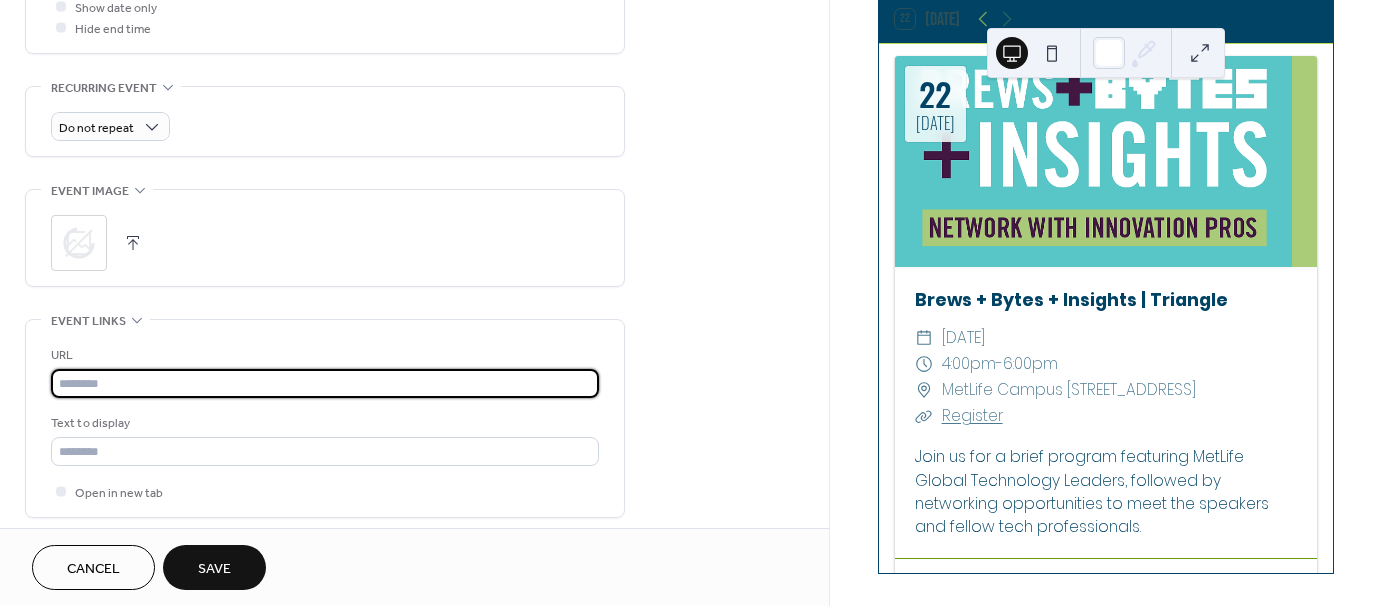 click at bounding box center [325, 383] 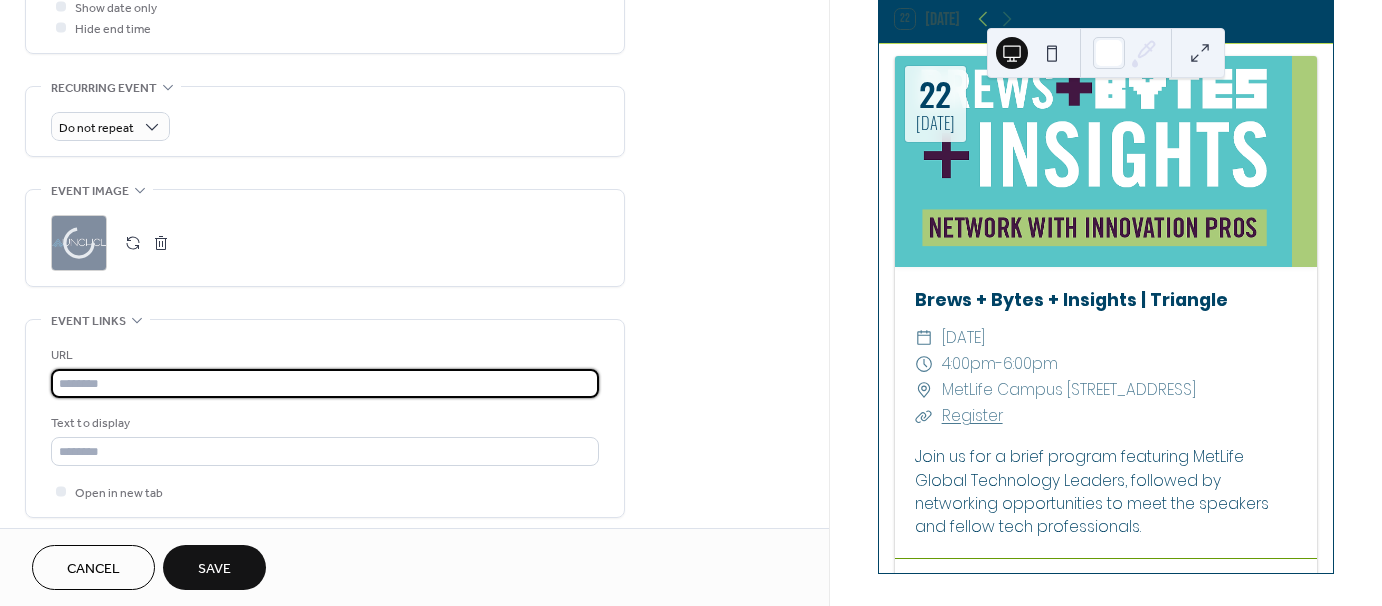 paste on "**********" 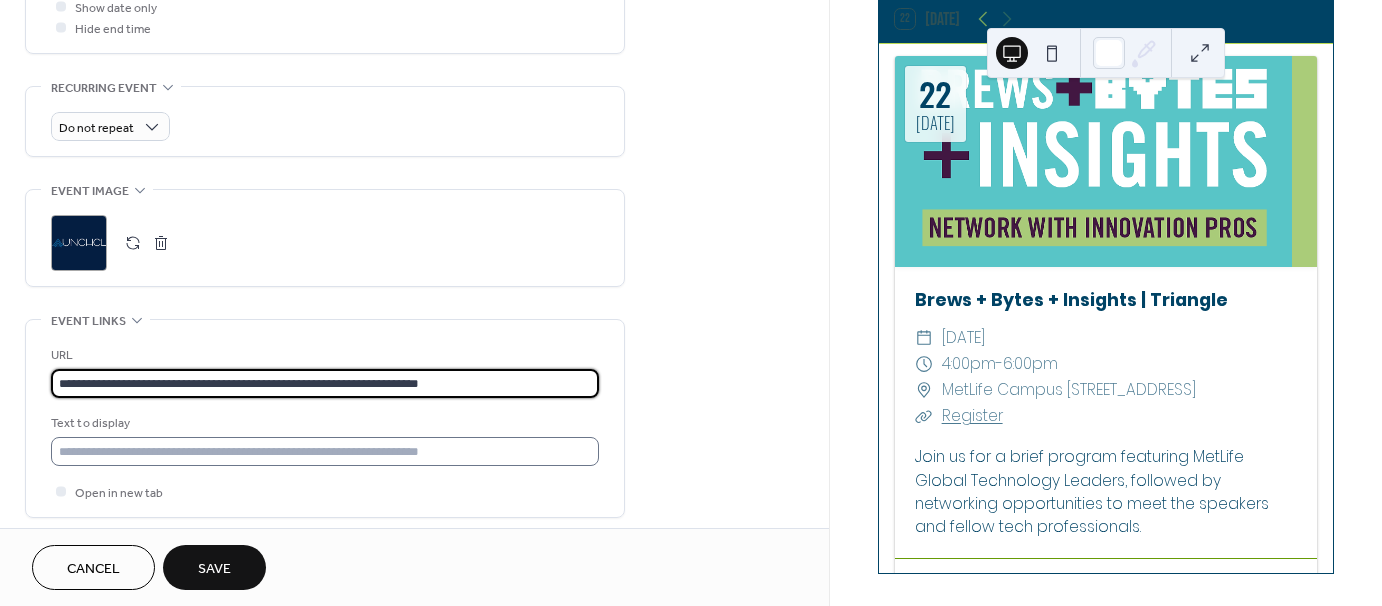 type on "**********" 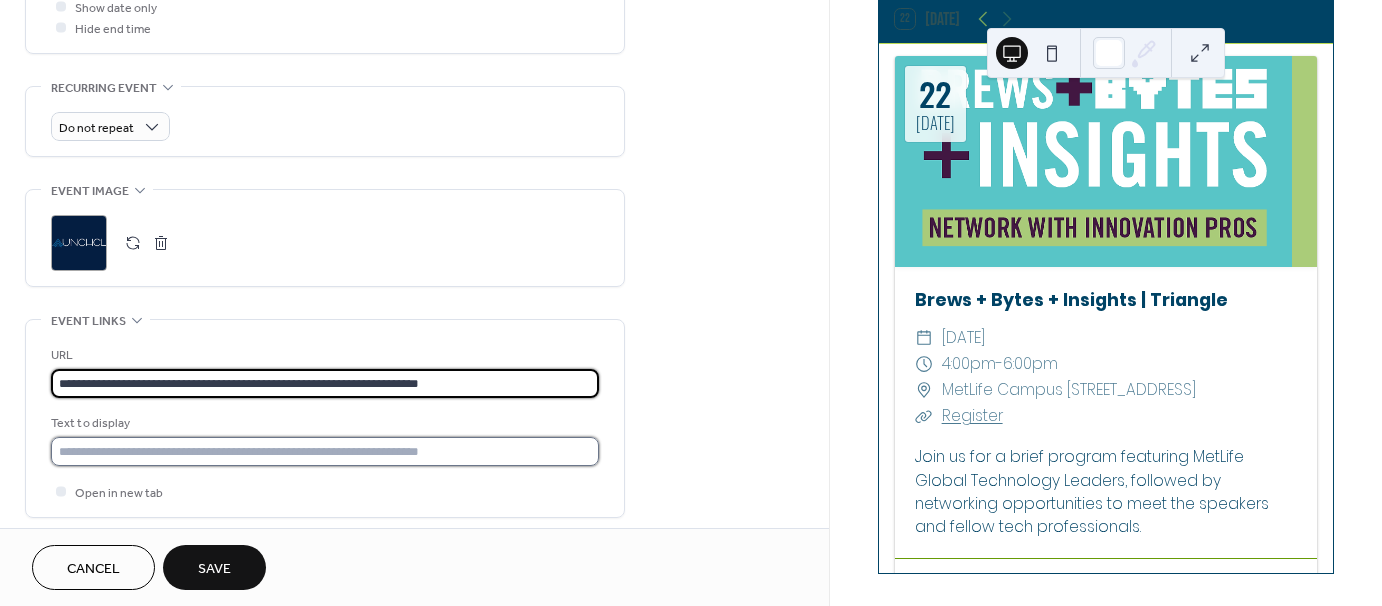 click at bounding box center (325, 451) 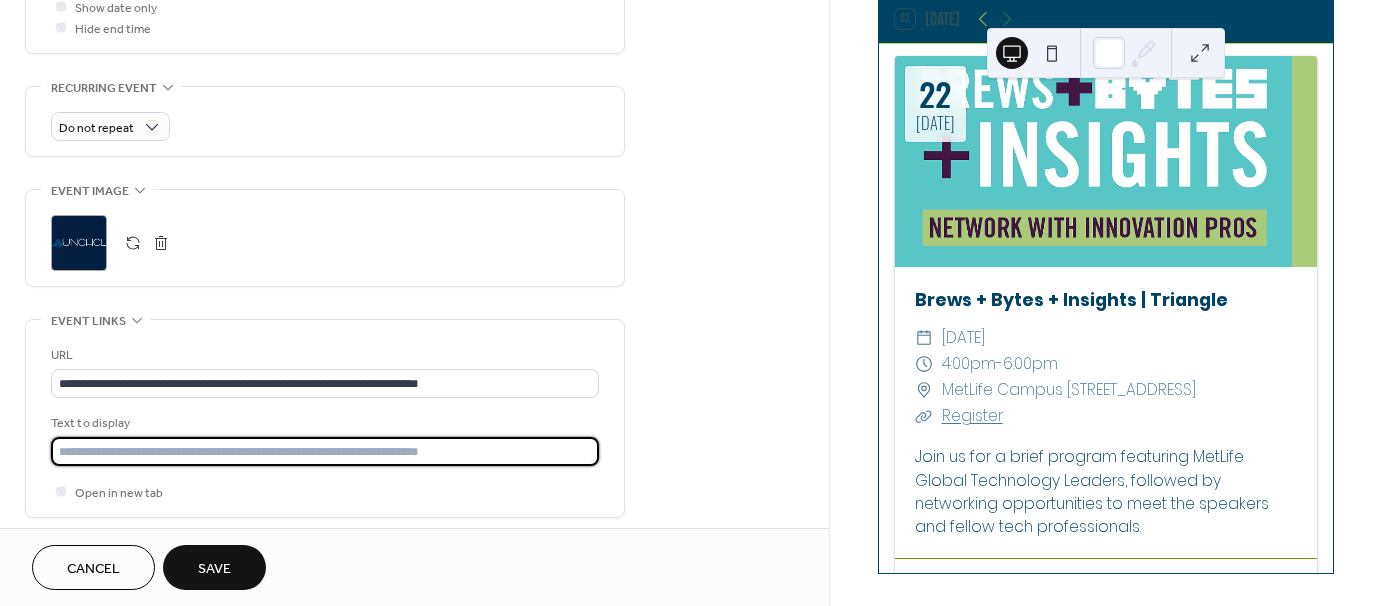 type on "******" 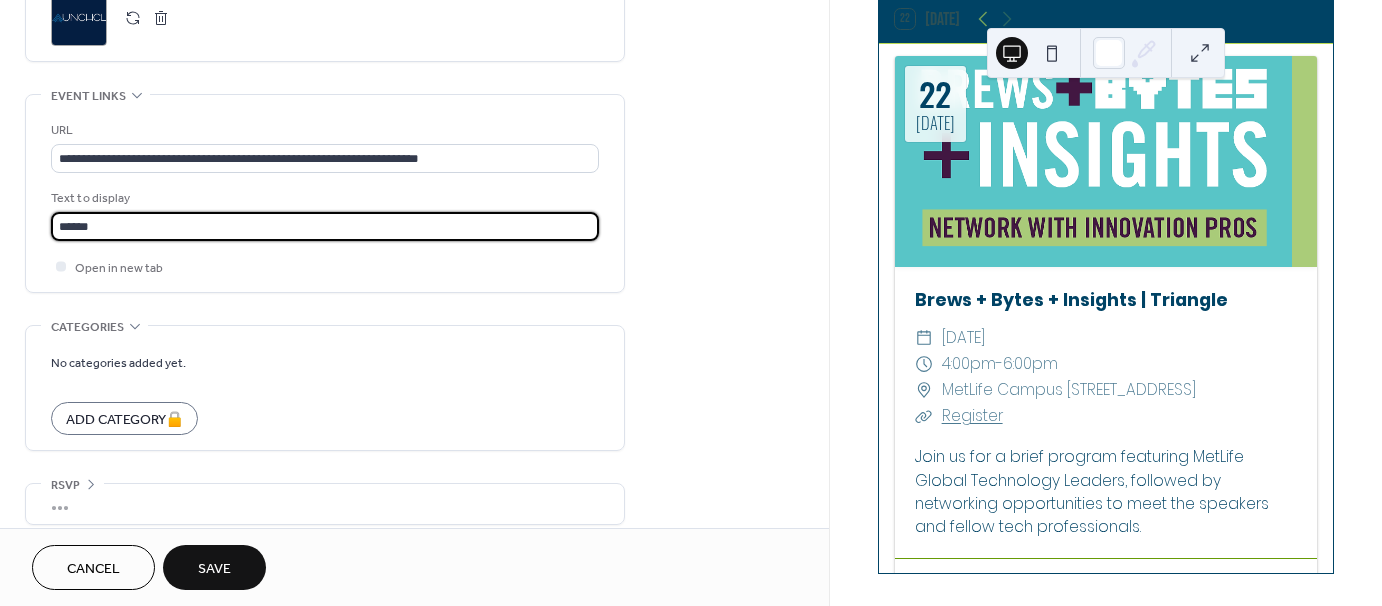 scroll, scrollTop: 1039, scrollLeft: 0, axis: vertical 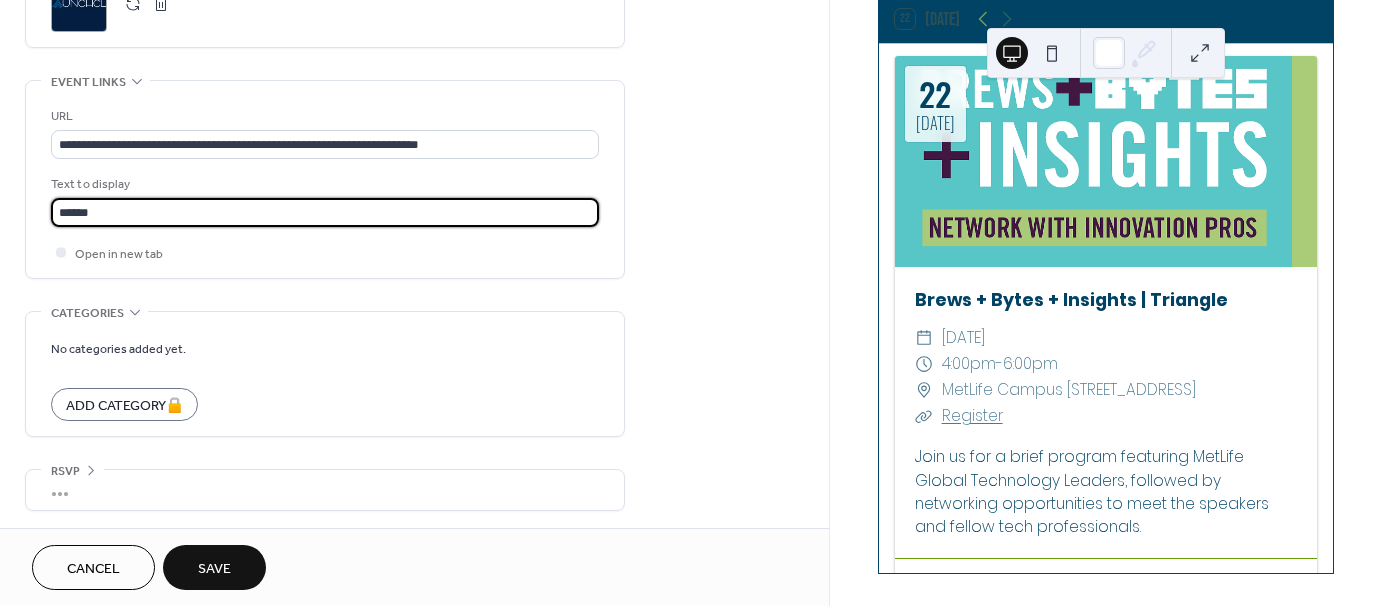 click on "Save" at bounding box center [214, 567] 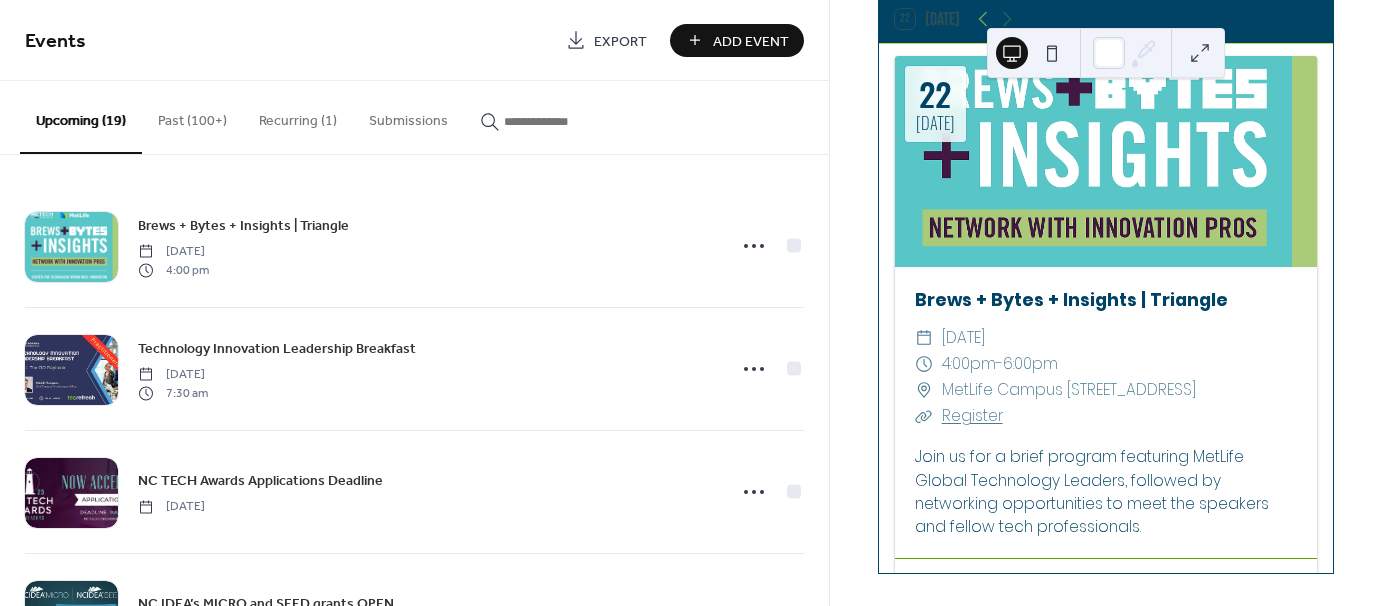 click on "Add Event" at bounding box center (751, 41) 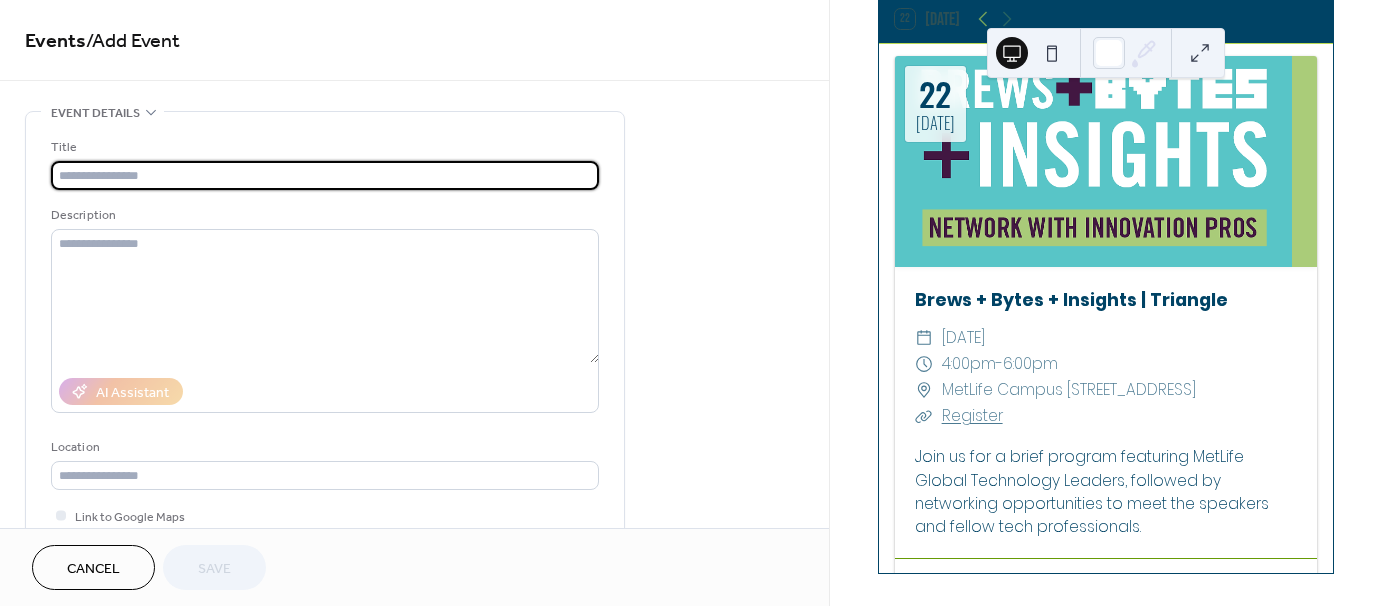 click at bounding box center [325, 175] 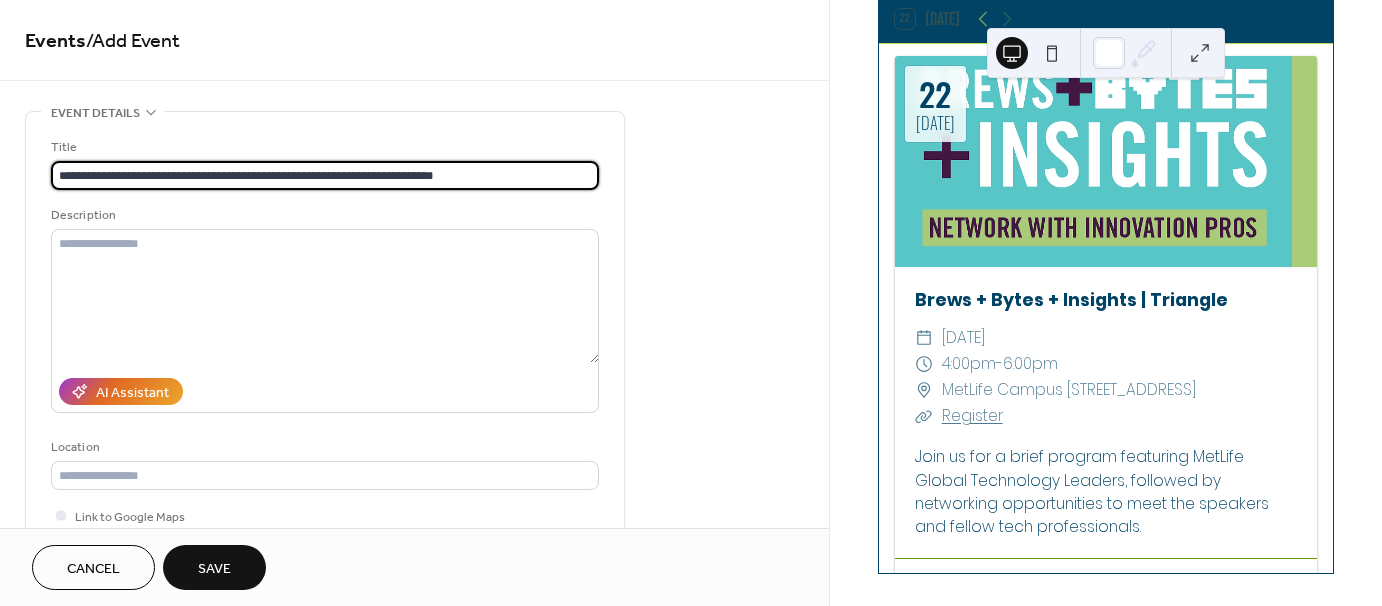 click on "**********" at bounding box center [325, 175] 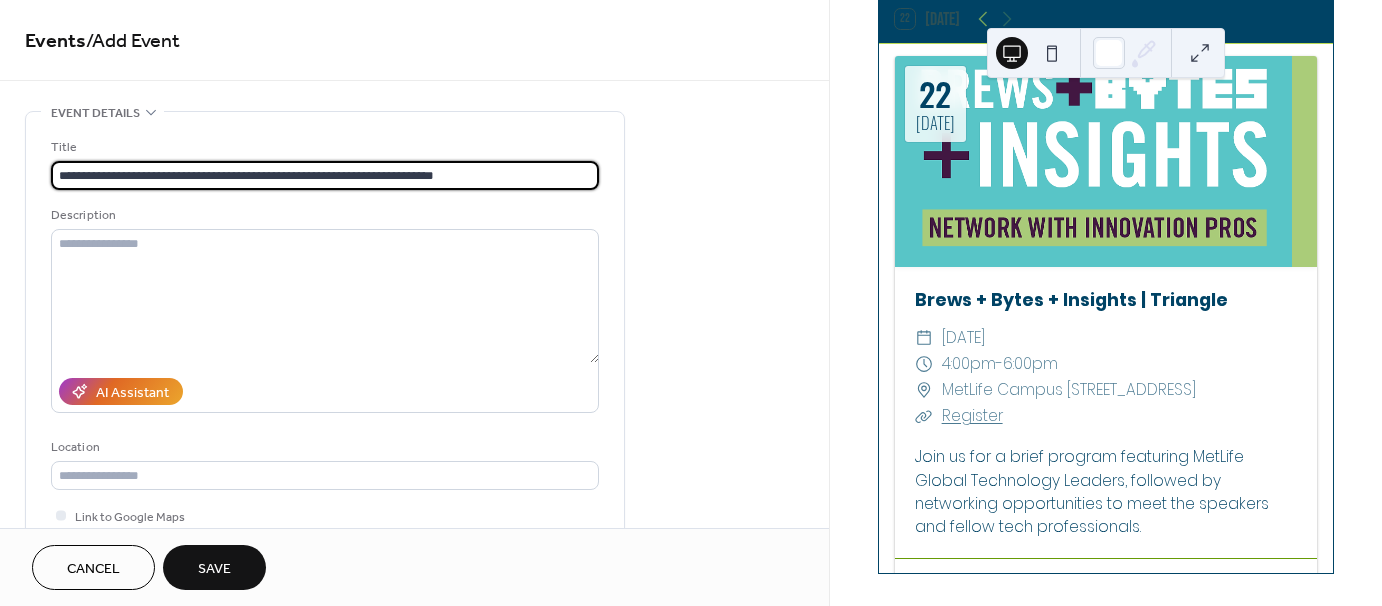 drag, startPoint x: 261, startPoint y: 174, endPoint x: 82, endPoint y: 170, distance: 179.0447 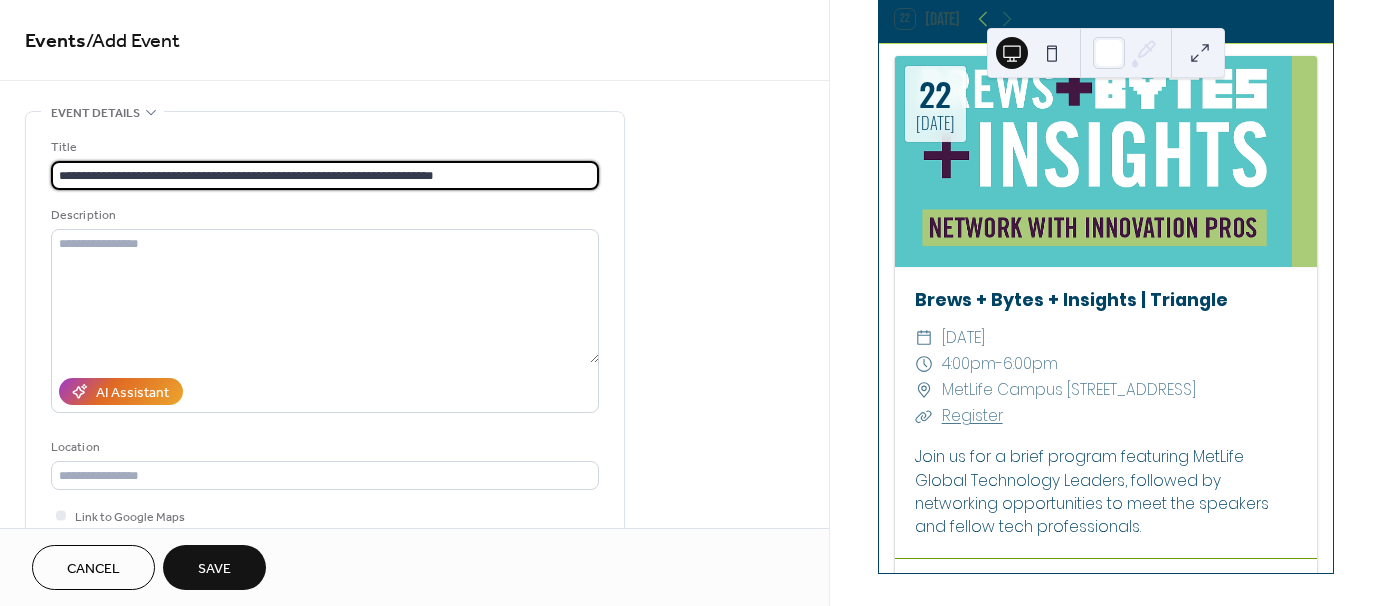 click on "**********" at bounding box center (325, 175) 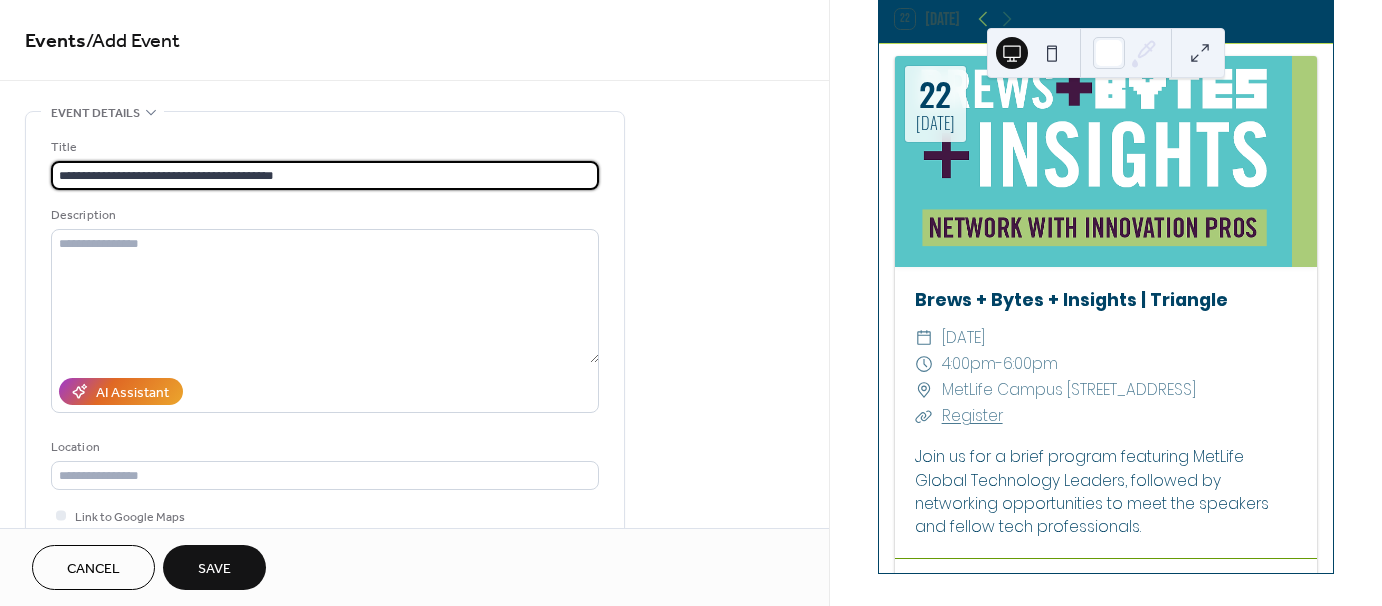 click on "**********" at bounding box center [325, 175] 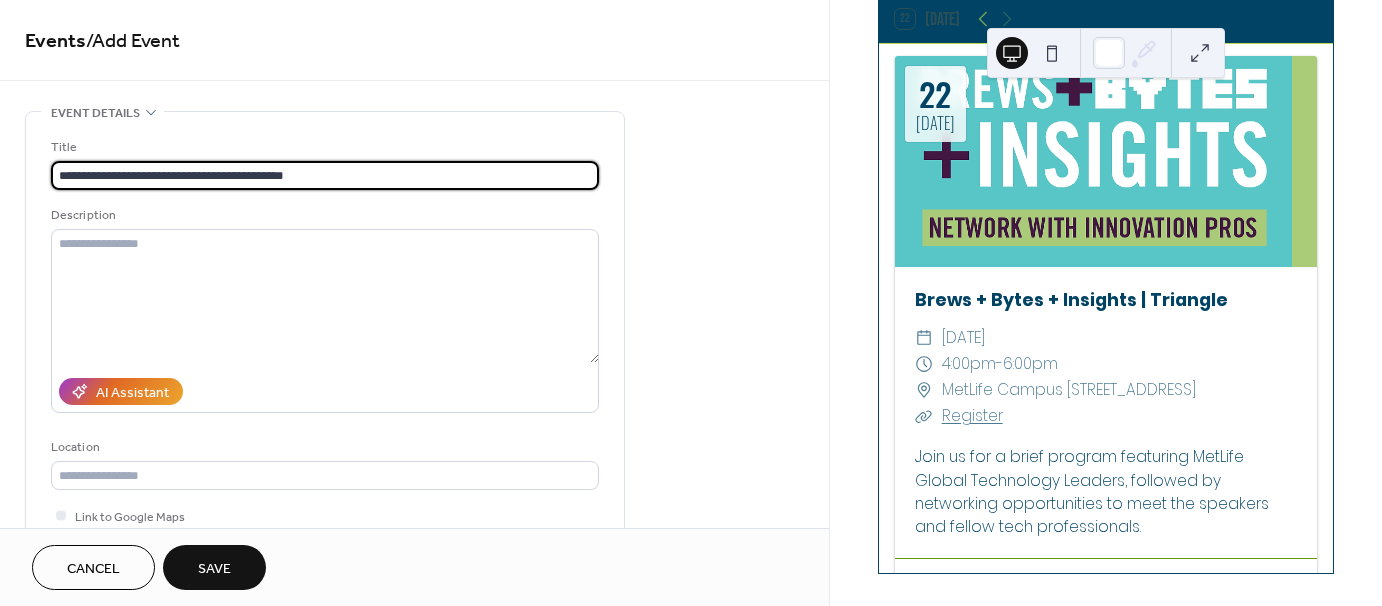 type on "**********" 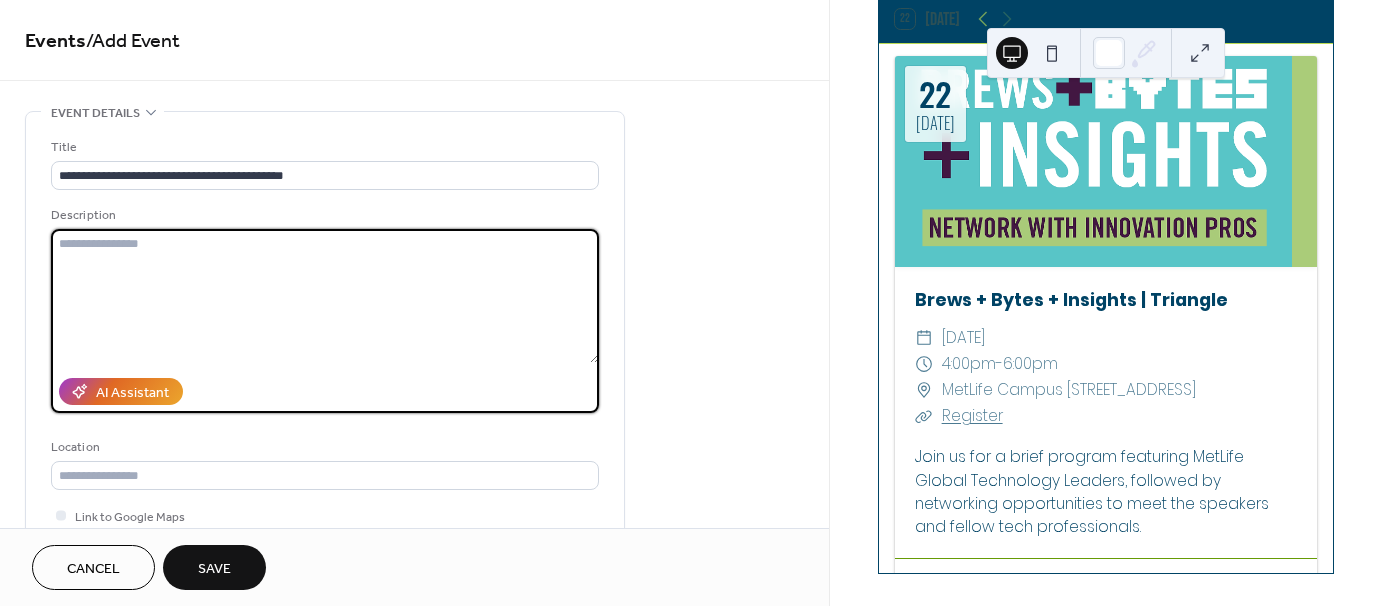 click at bounding box center (325, 296) 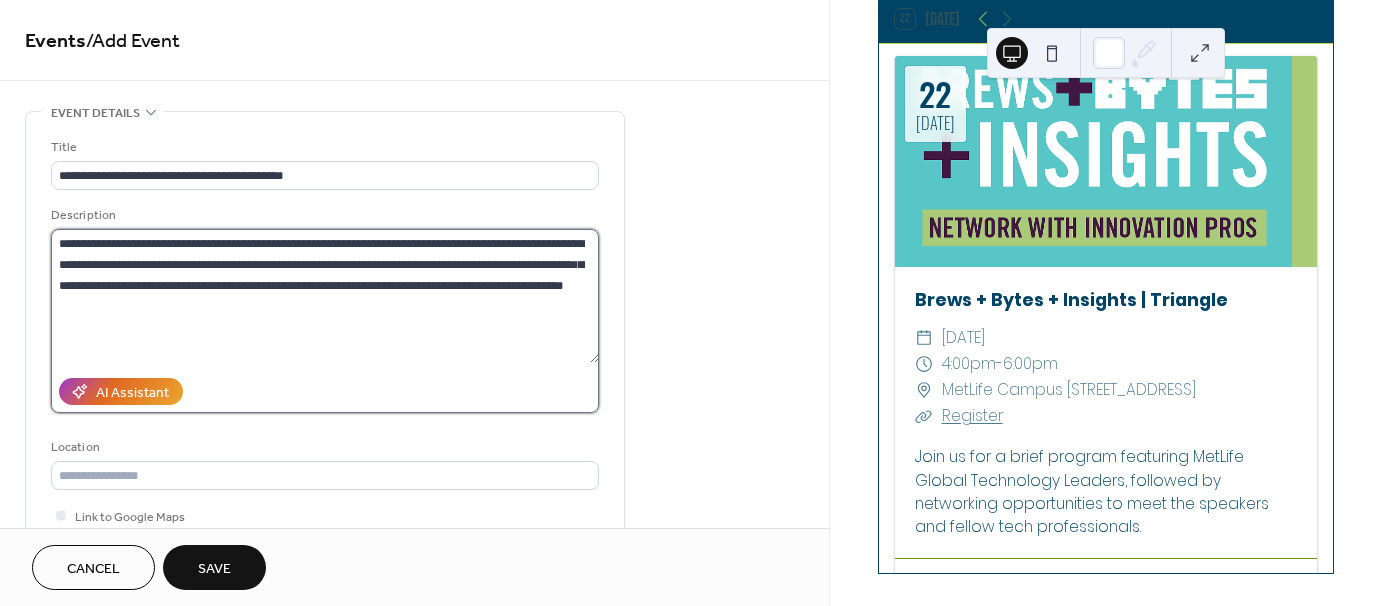 click on "**********" at bounding box center [325, 296] 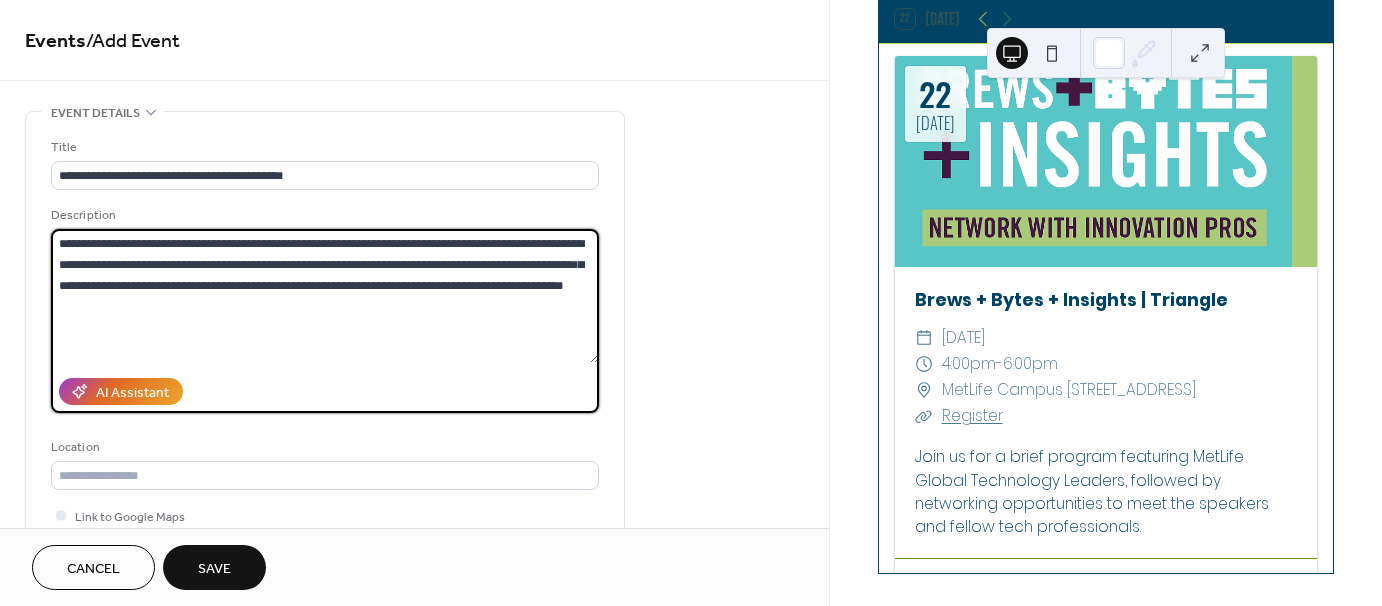 click on "**********" at bounding box center [325, 296] 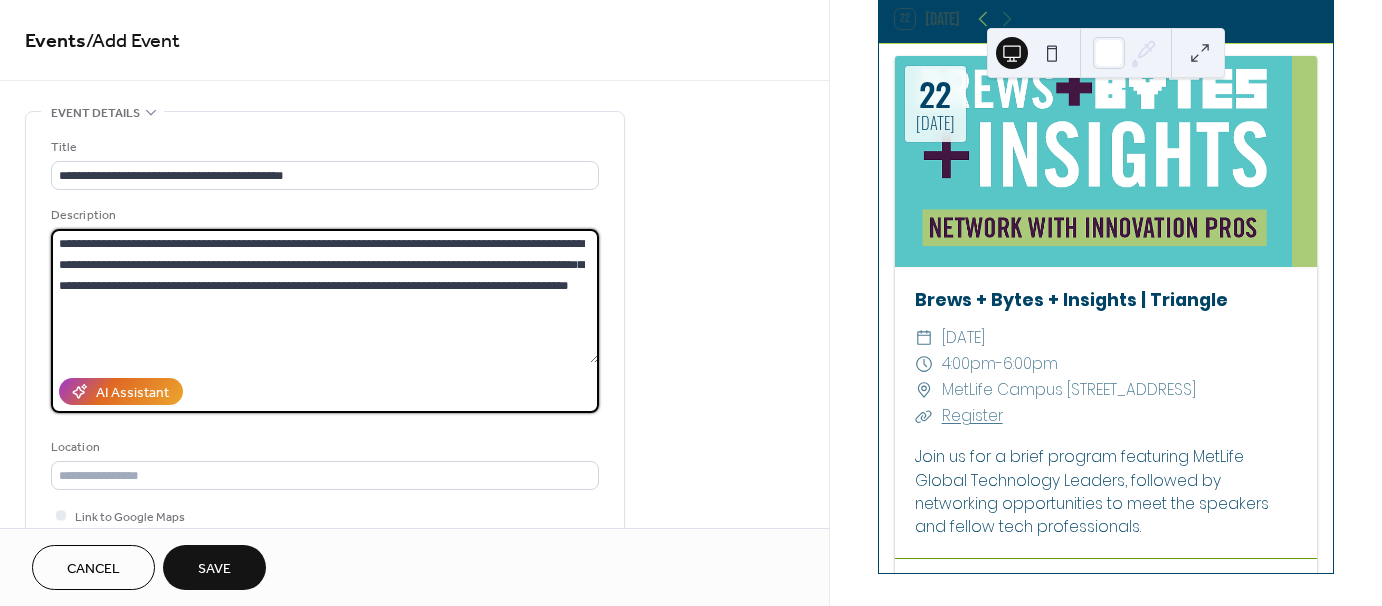 paste on "**********" 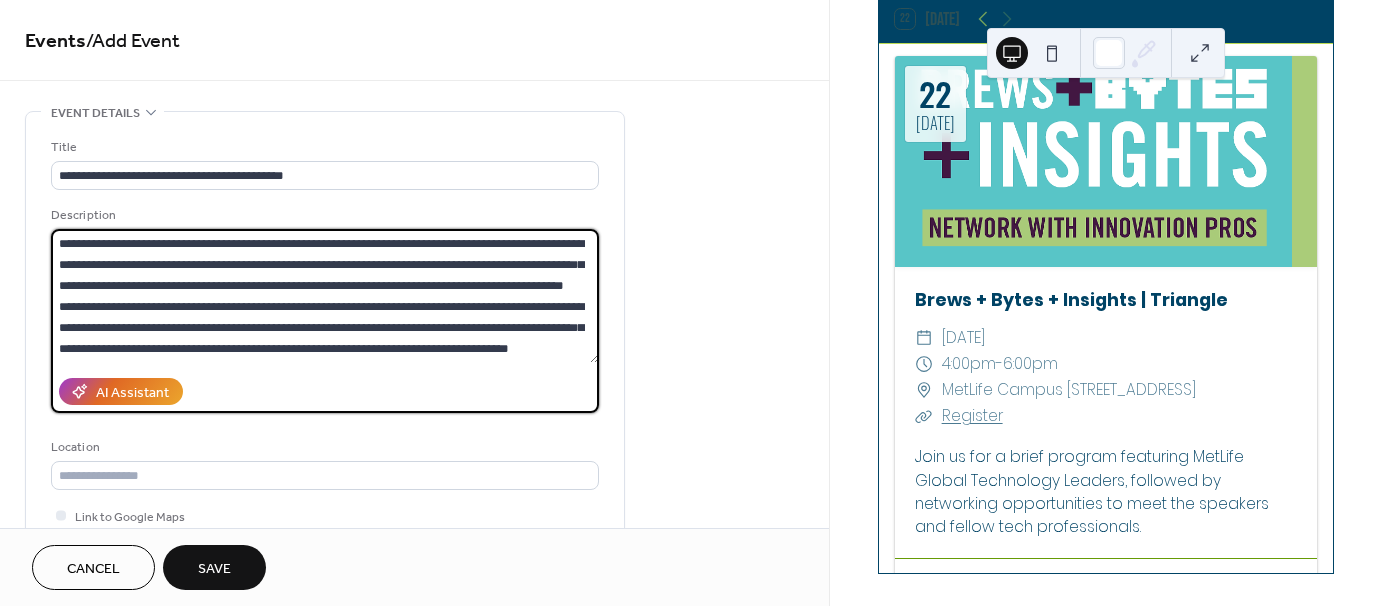 scroll, scrollTop: 103, scrollLeft: 0, axis: vertical 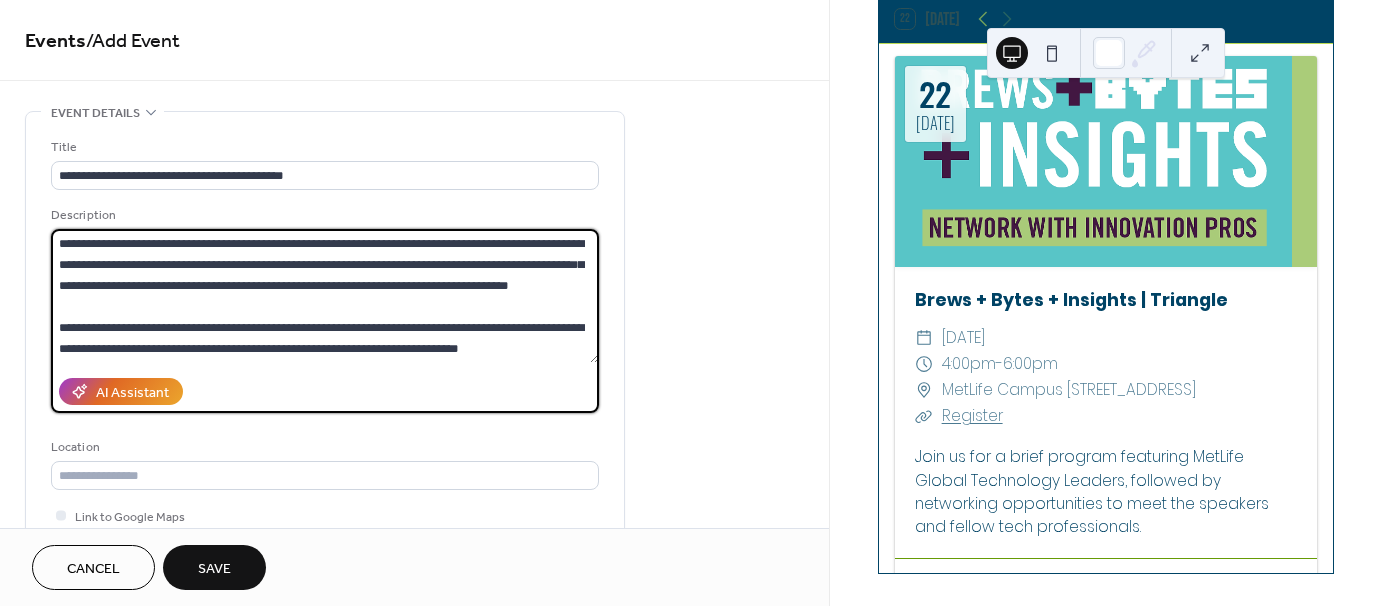type on "**********" 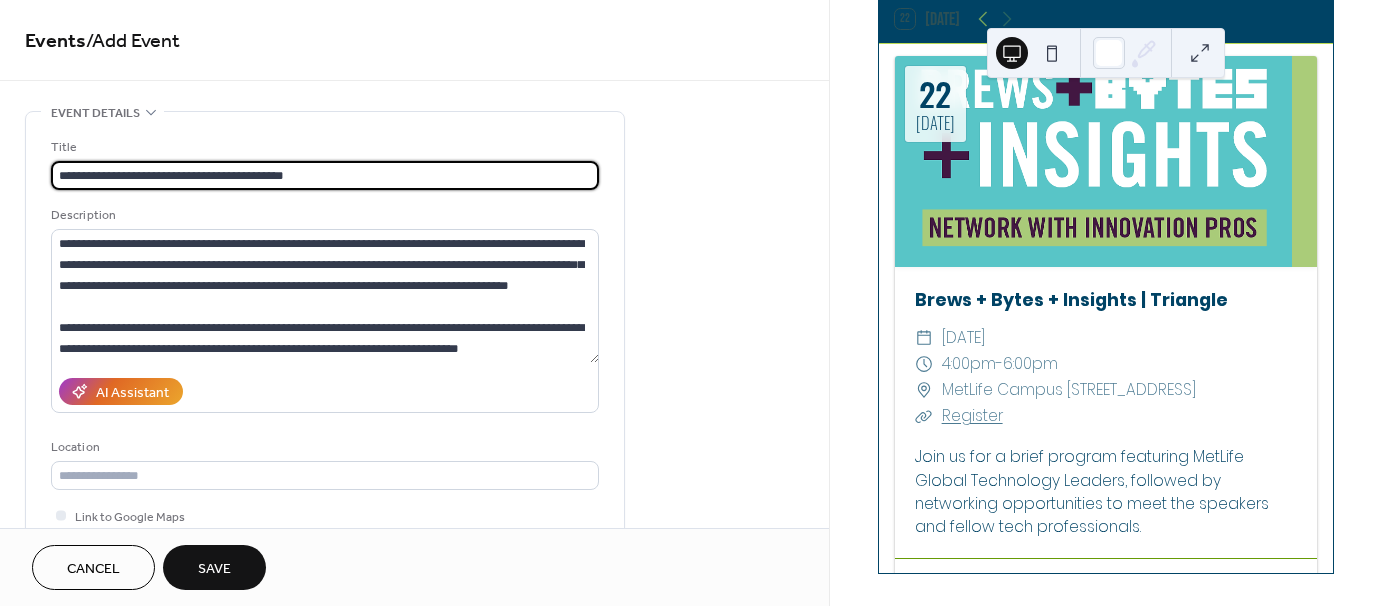 scroll, scrollTop: 1, scrollLeft: 0, axis: vertical 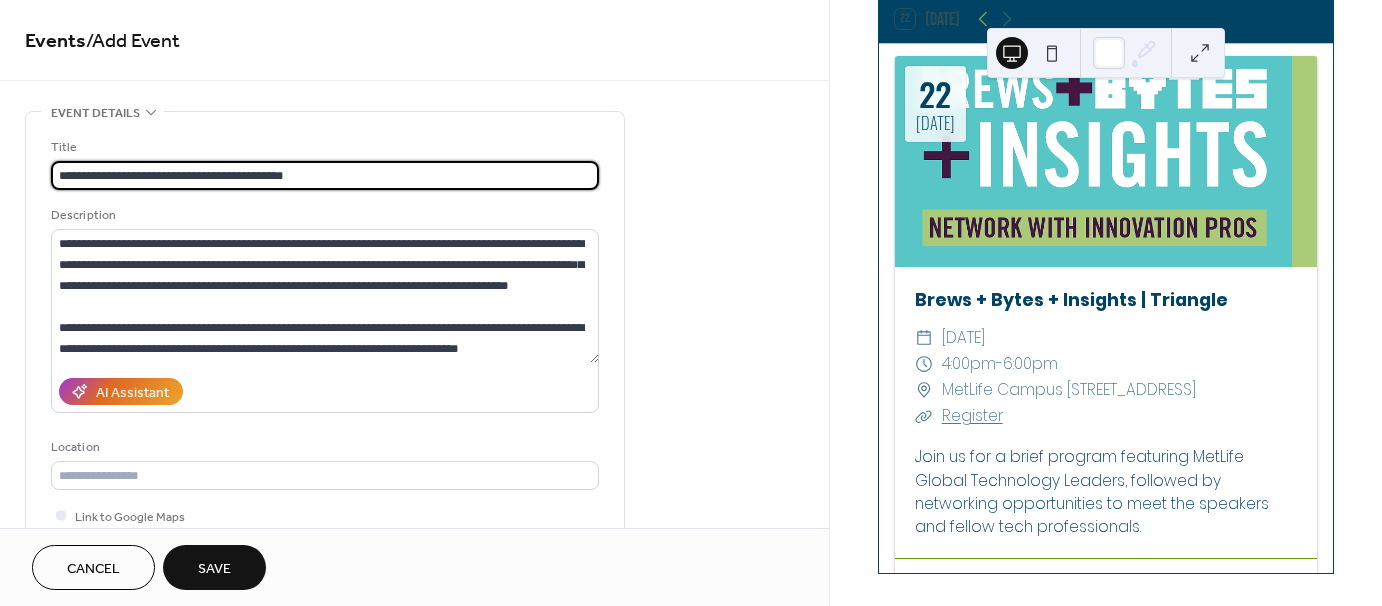 drag, startPoint x: 377, startPoint y: 172, endPoint x: -77, endPoint y: 181, distance: 454.0892 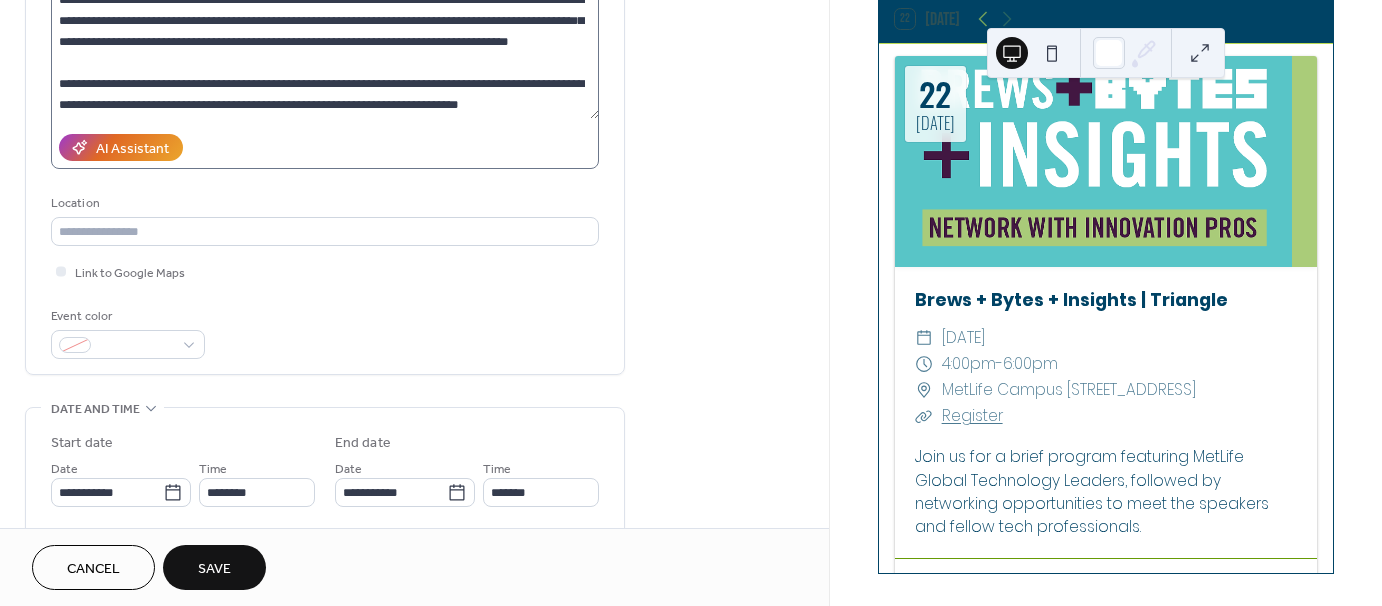 scroll, scrollTop: 300, scrollLeft: 0, axis: vertical 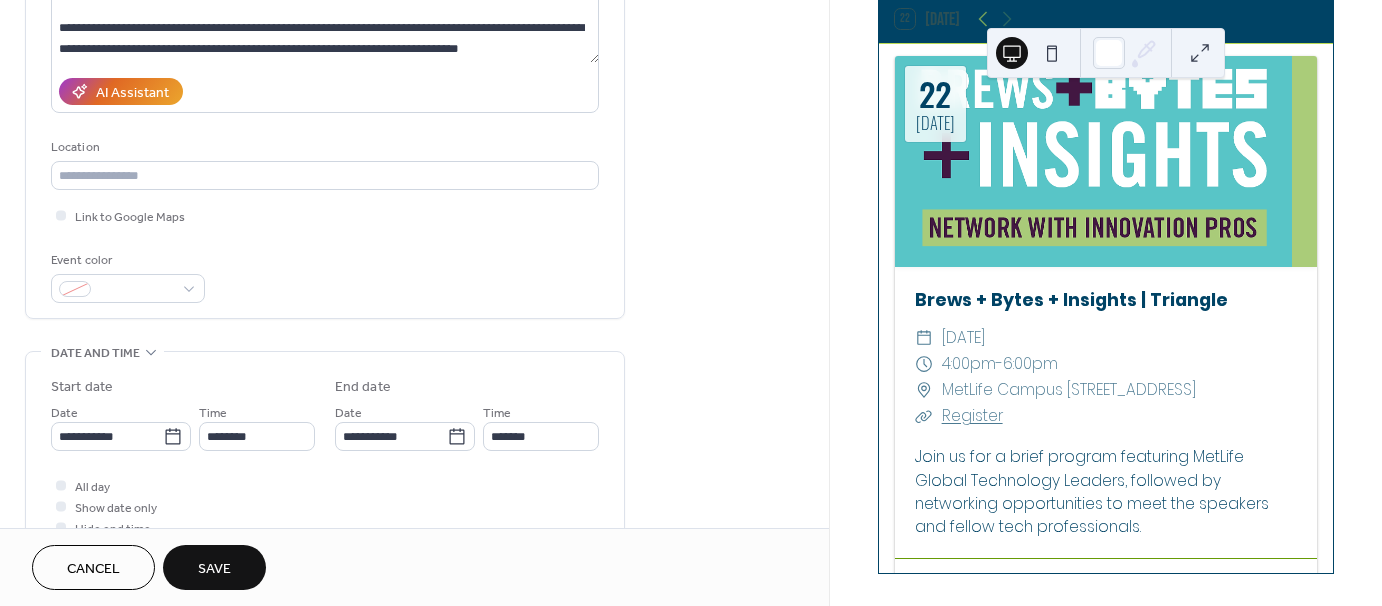 type on "**********" 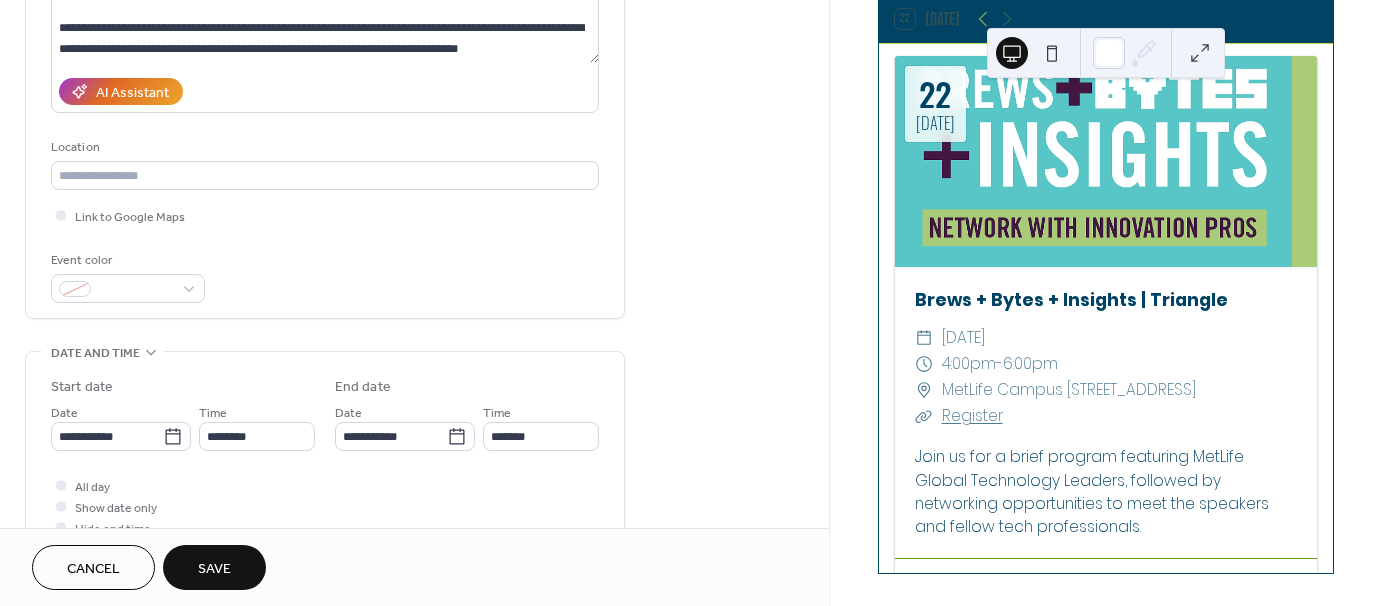 scroll, scrollTop: 0, scrollLeft: 0, axis: both 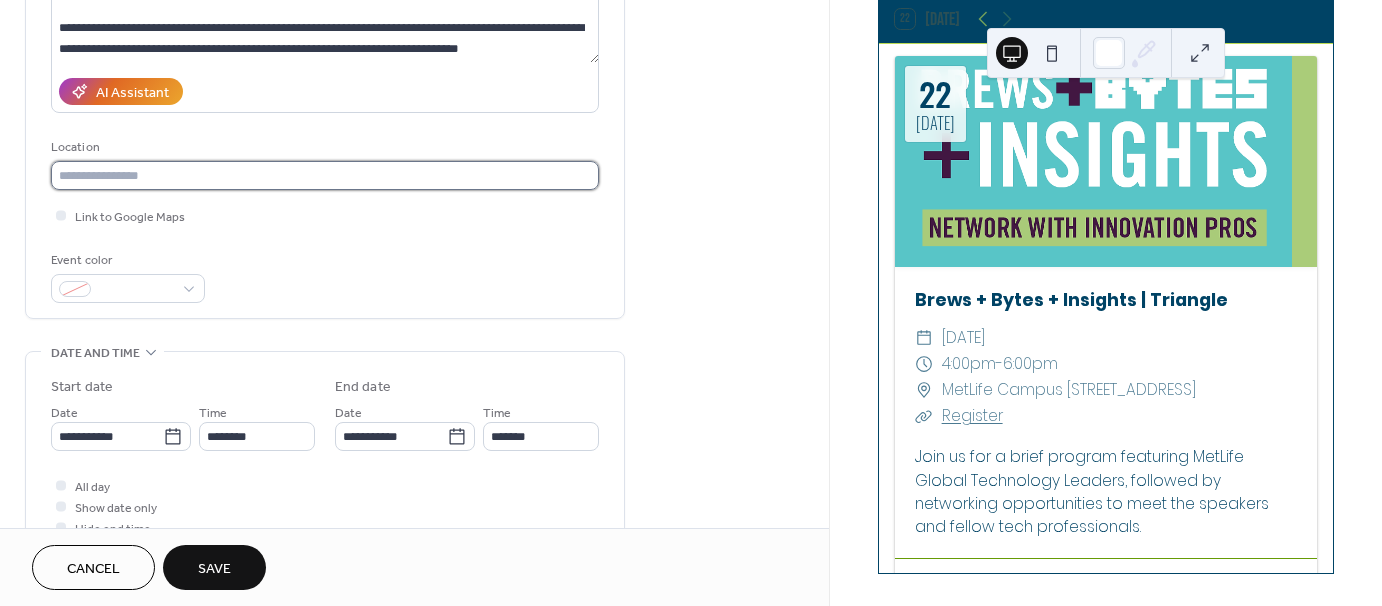 click at bounding box center [325, 175] 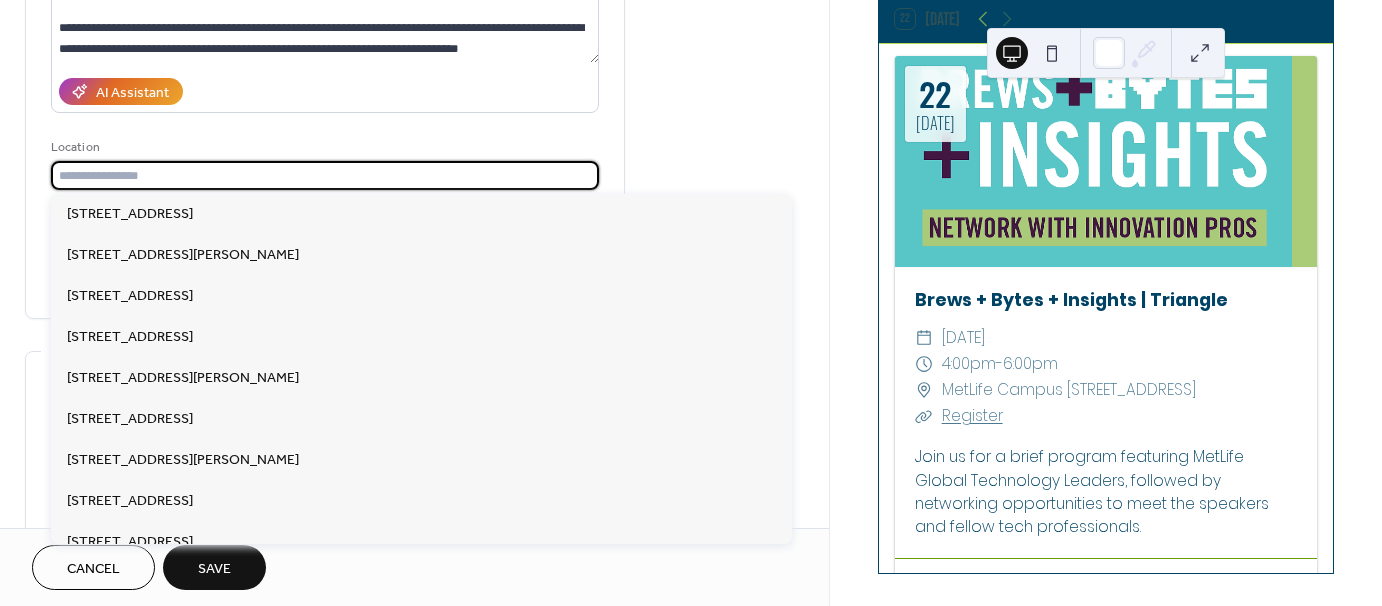 paste on "**********" 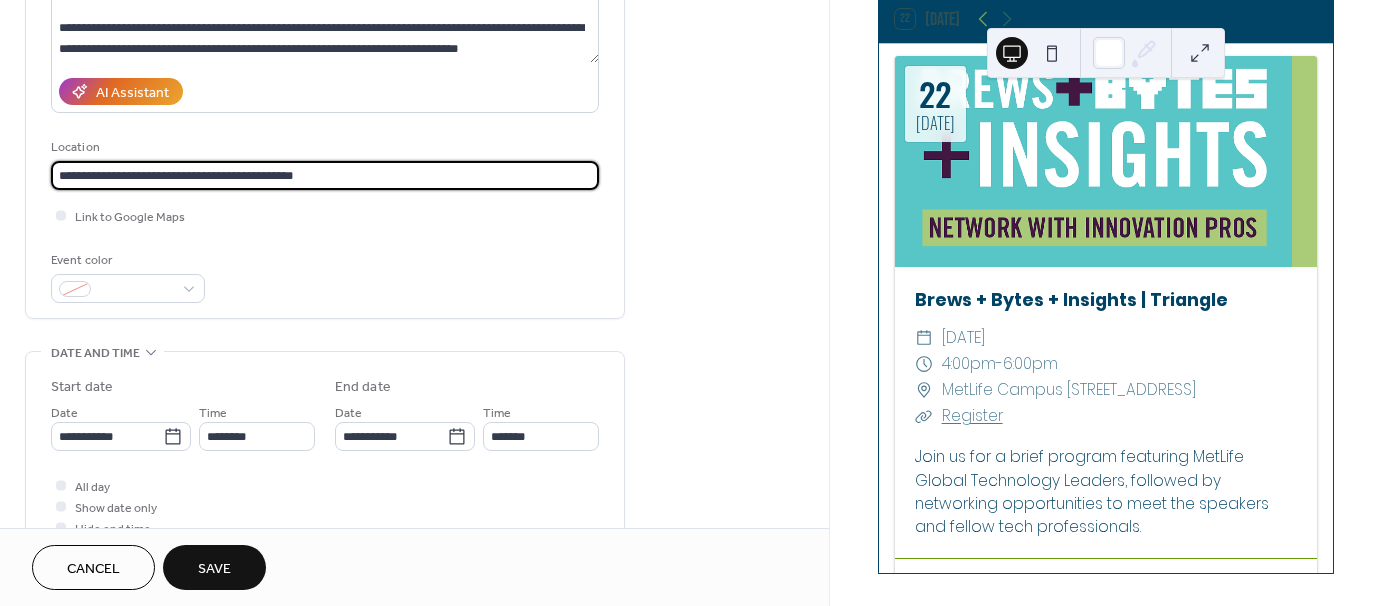 click on "**********" at bounding box center [325, 175] 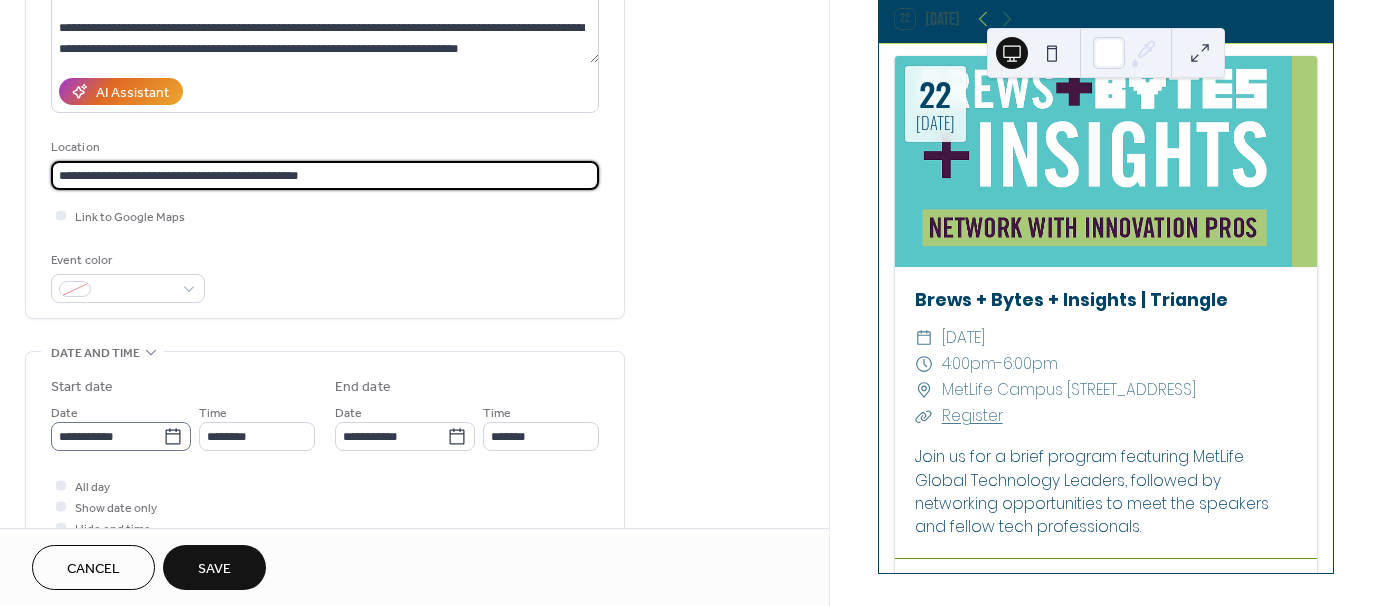 type on "**********" 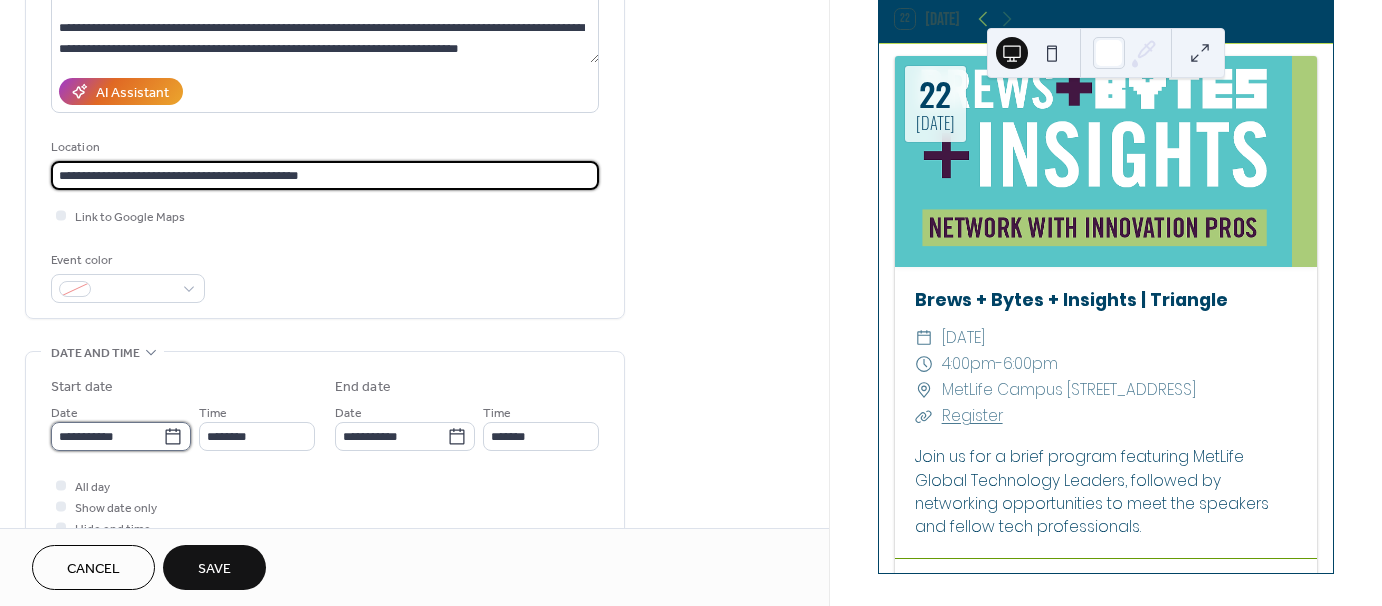click on "**********" at bounding box center (107, 436) 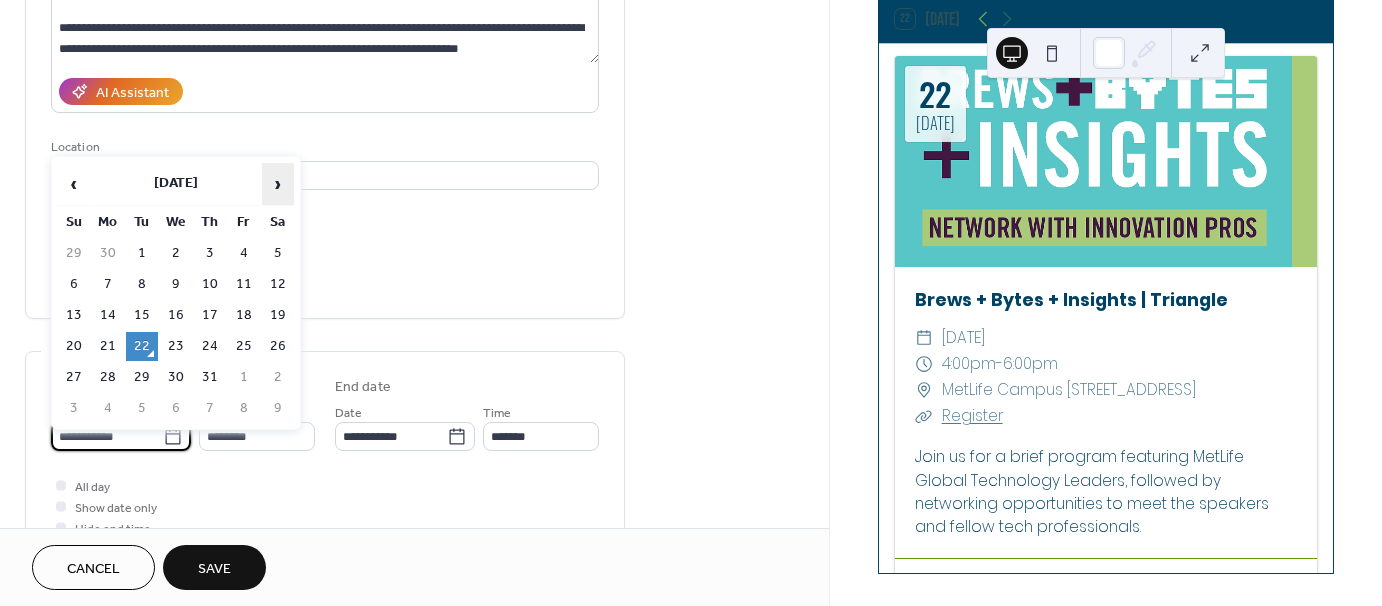 click on "›" at bounding box center (278, 184) 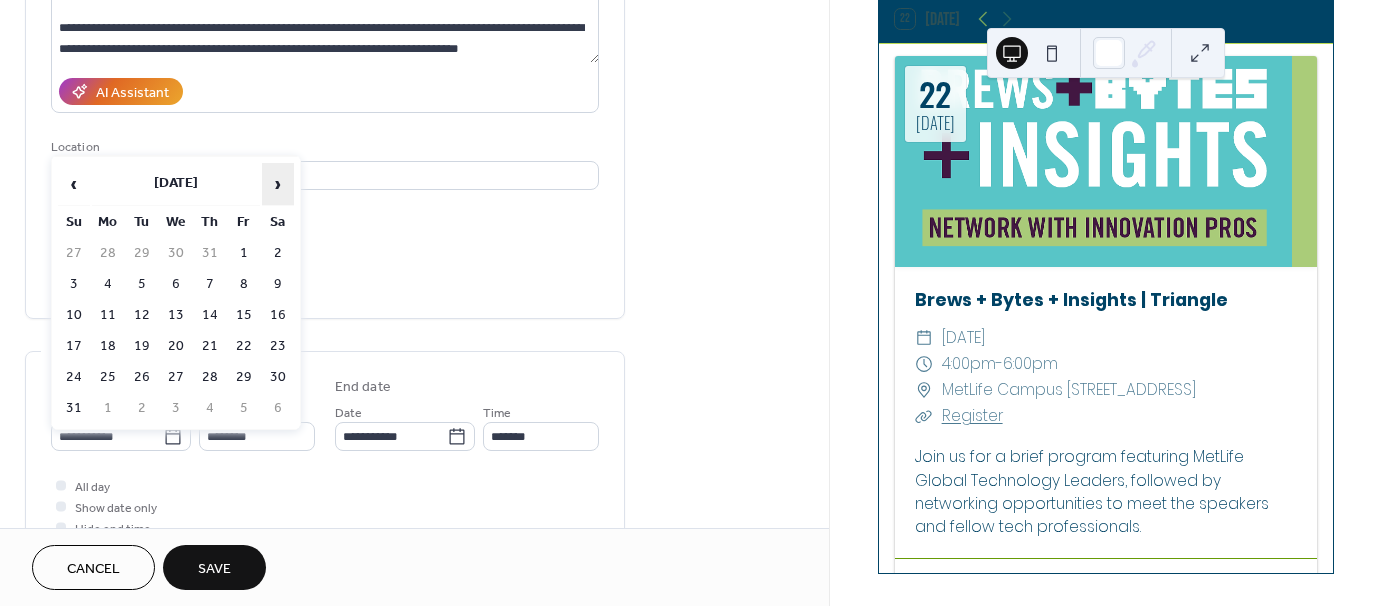 click on "›" at bounding box center (278, 184) 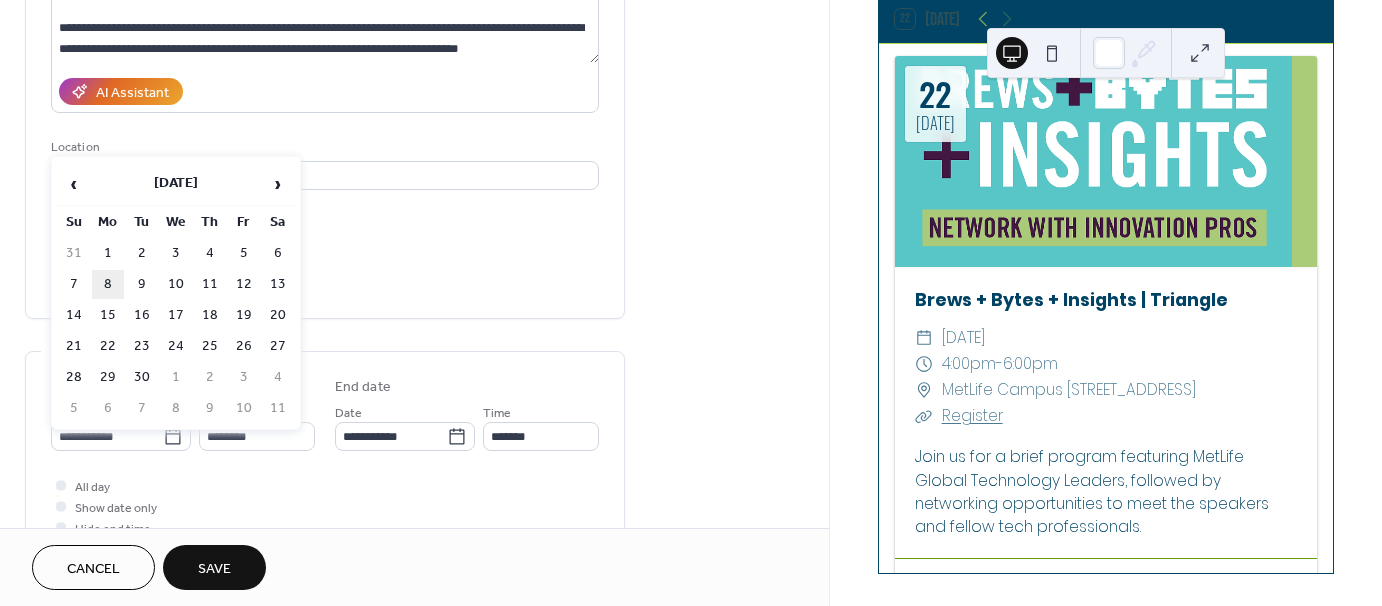 click on "8" at bounding box center (108, 284) 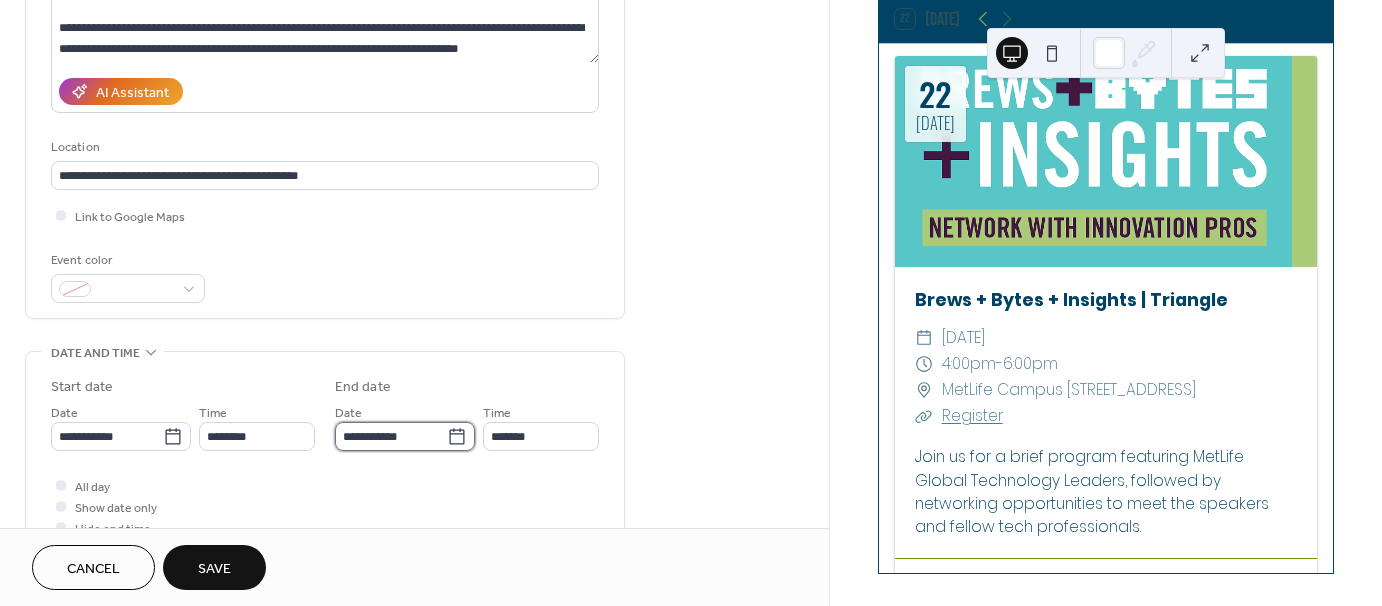 click on "**********" at bounding box center (391, 436) 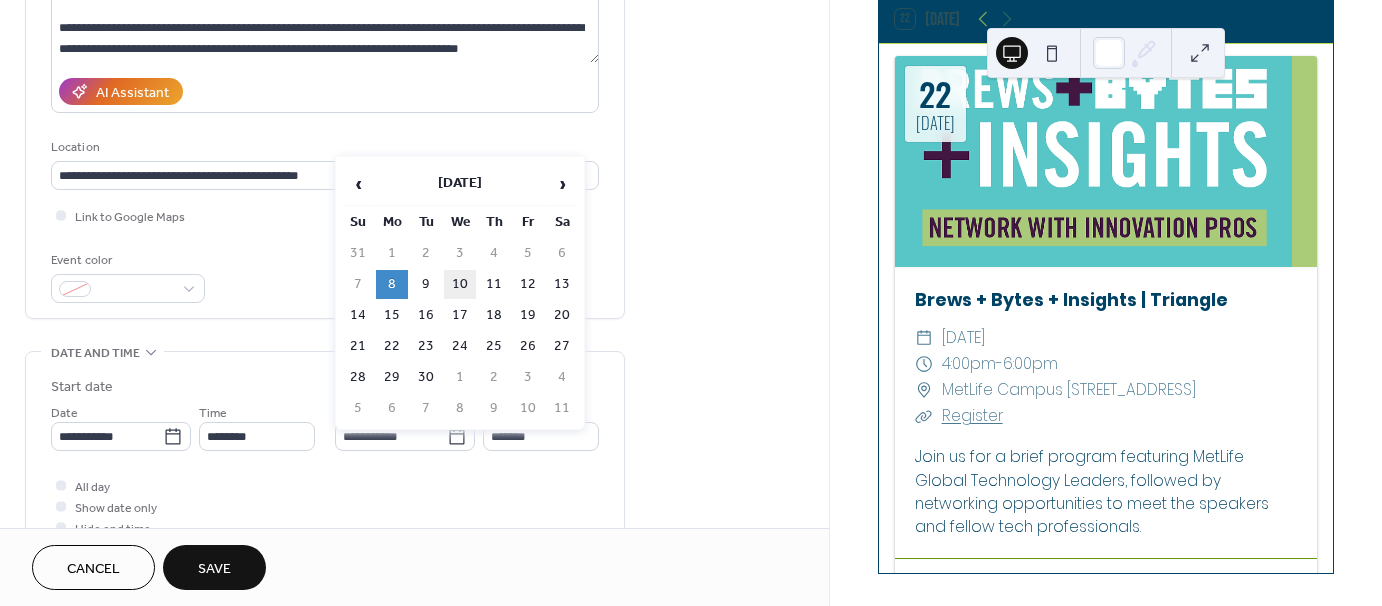 click on "10" at bounding box center (460, 284) 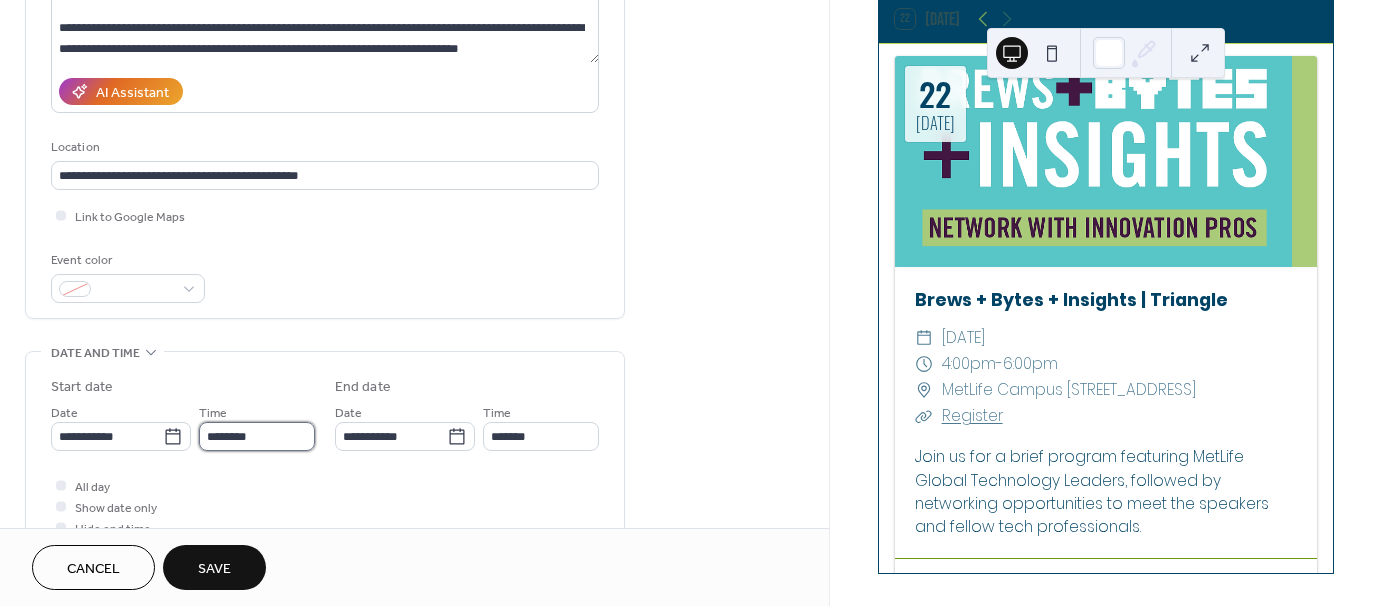 click on "********" at bounding box center (257, 436) 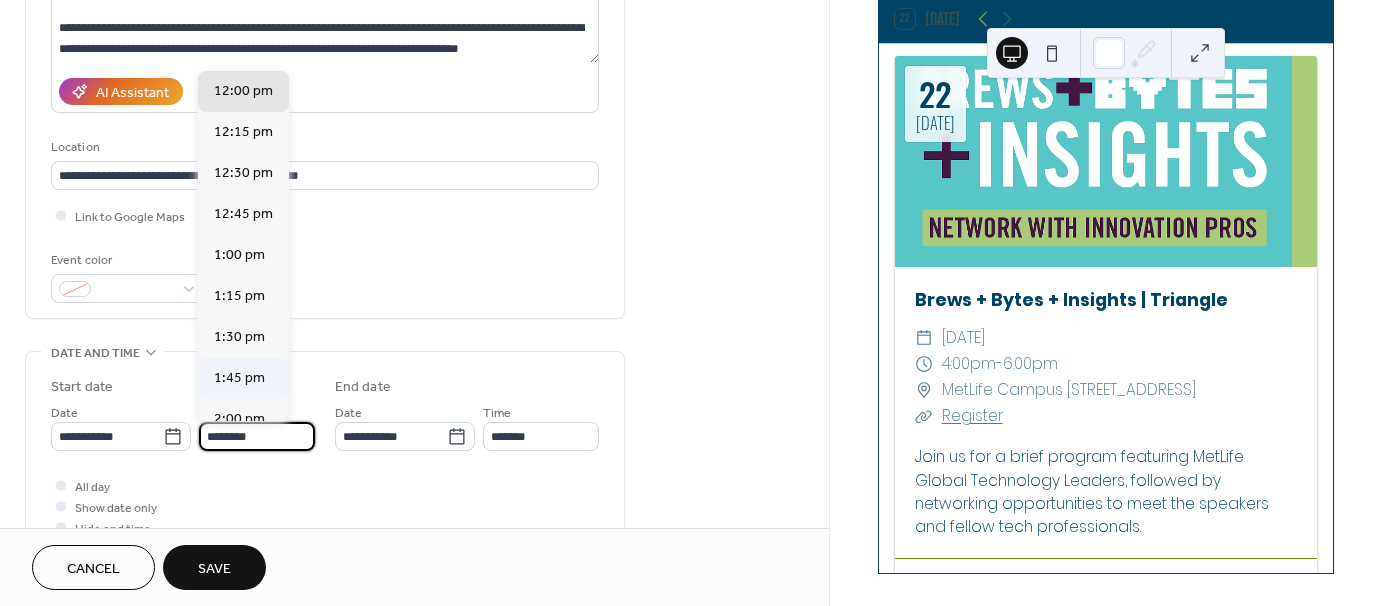 scroll, scrollTop: 2368, scrollLeft: 0, axis: vertical 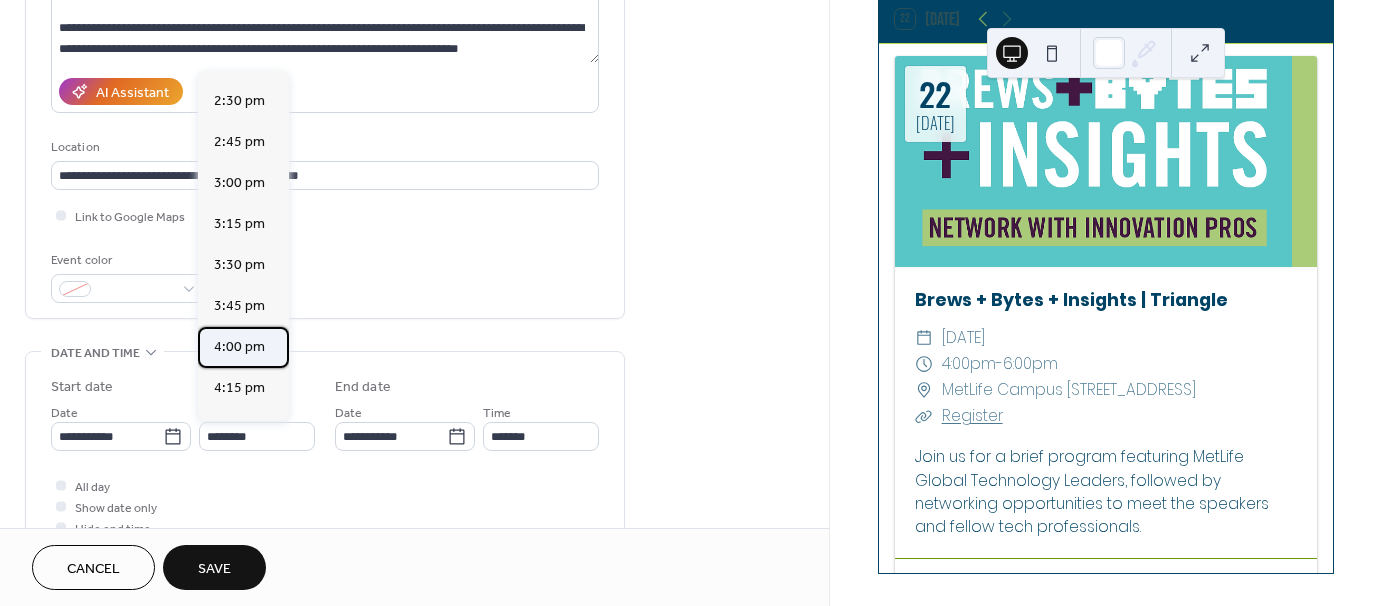 click on "4:00 pm" at bounding box center (239, 347) 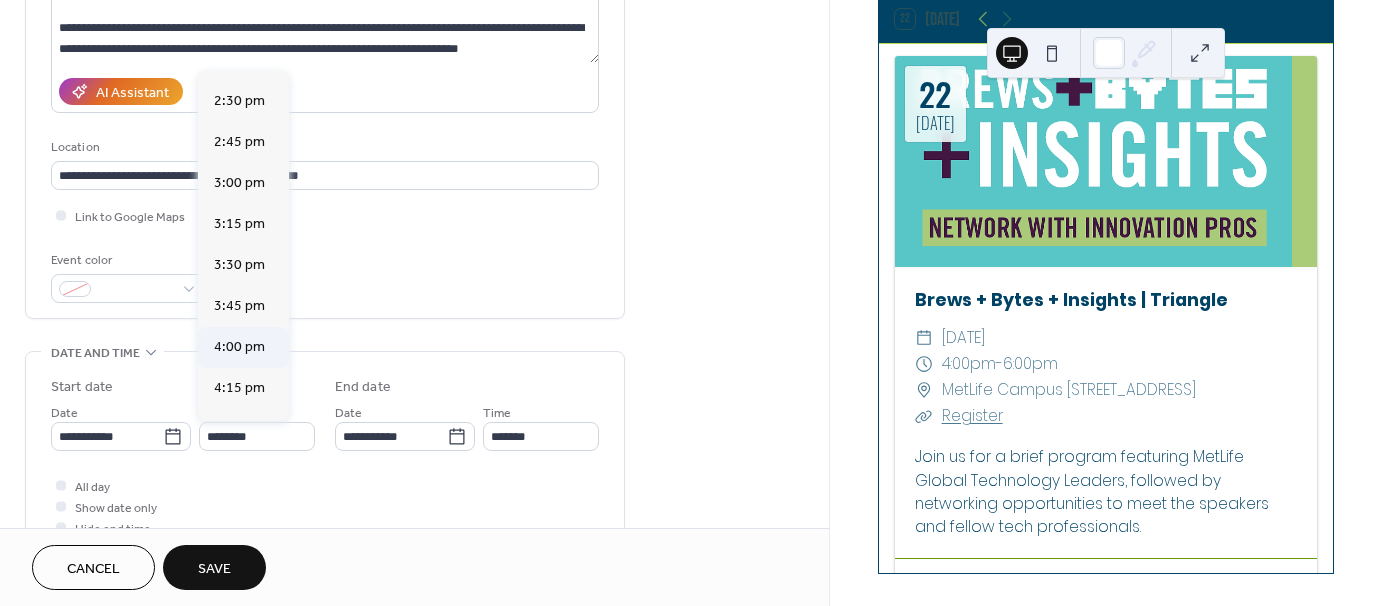 type on "*******" 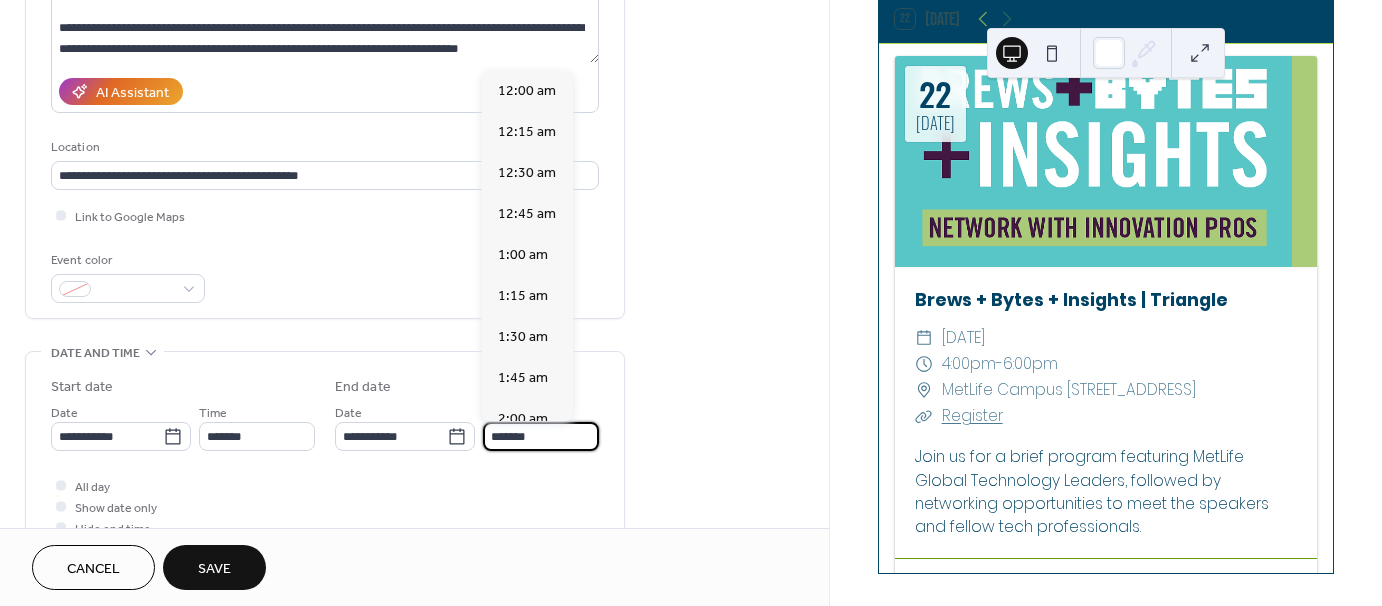 click on "*******" at bounding box center [541, 436] 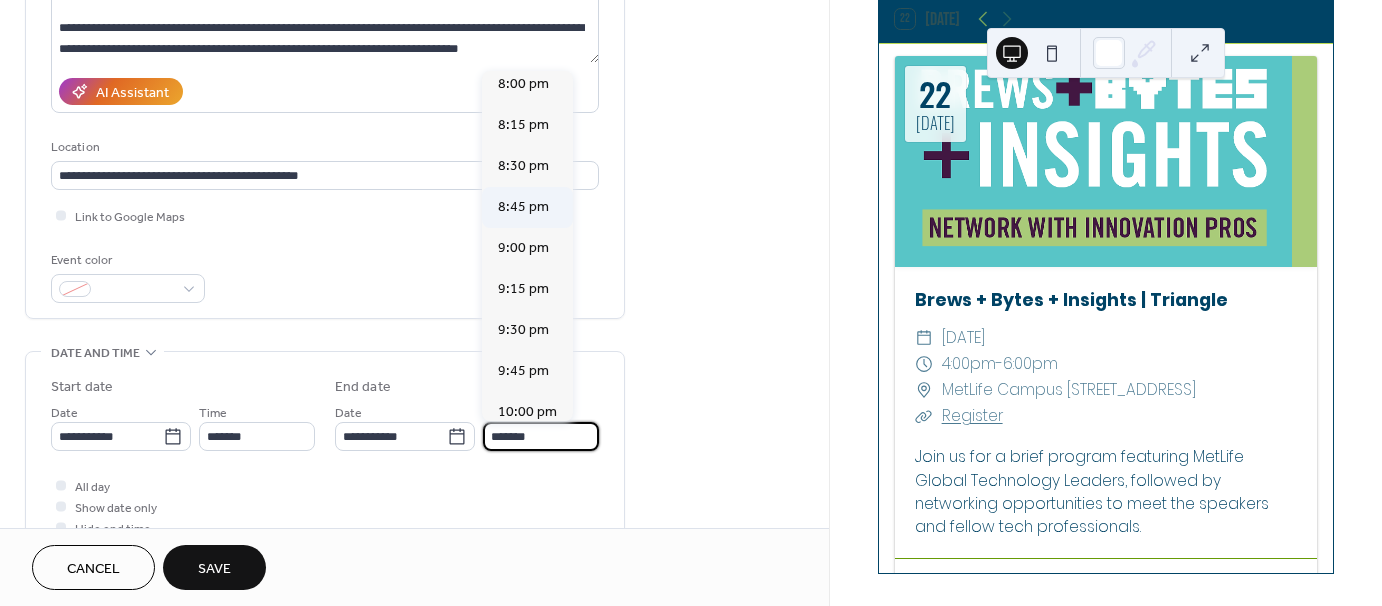 scroll, scrollTop: 3288, scrollLeft: 0, axis: vertical 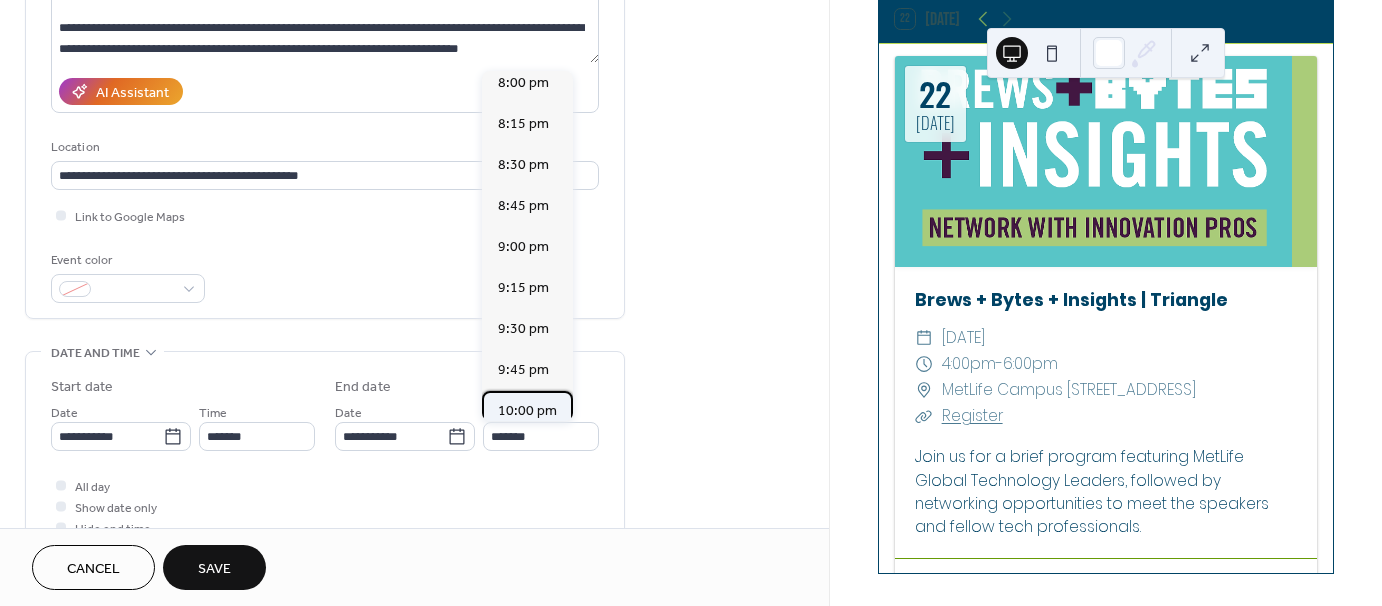 click on "10:00 pm" at bounding box center [527, 411] 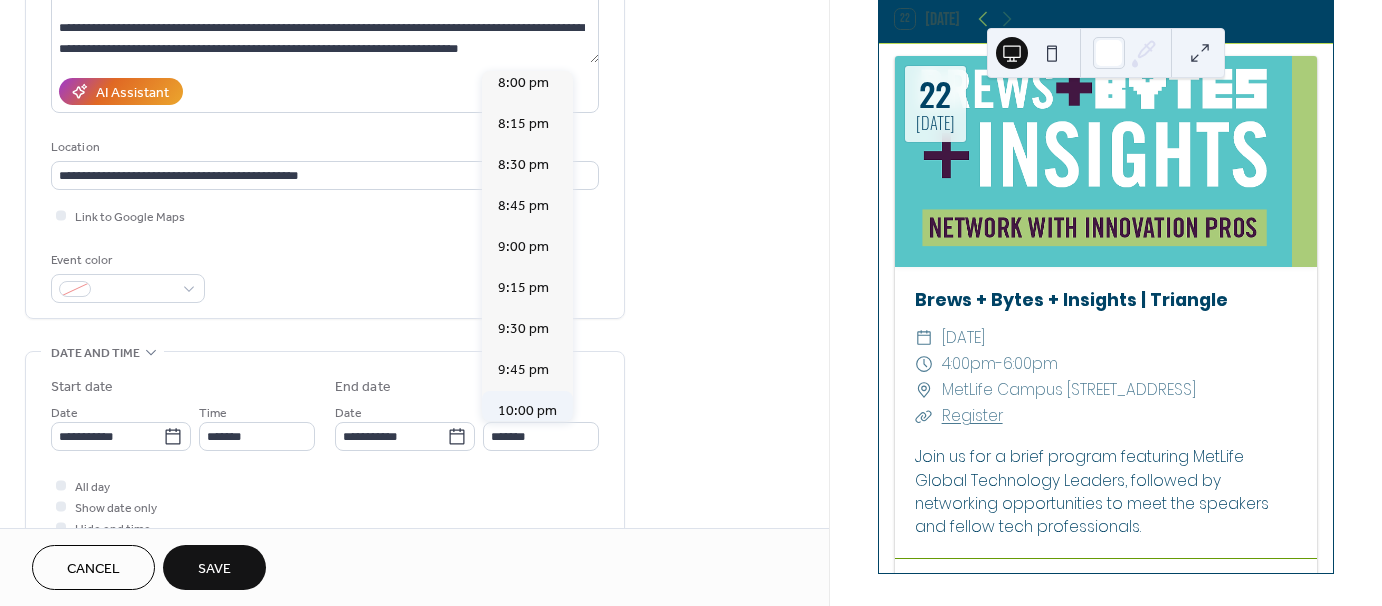 type on "********" 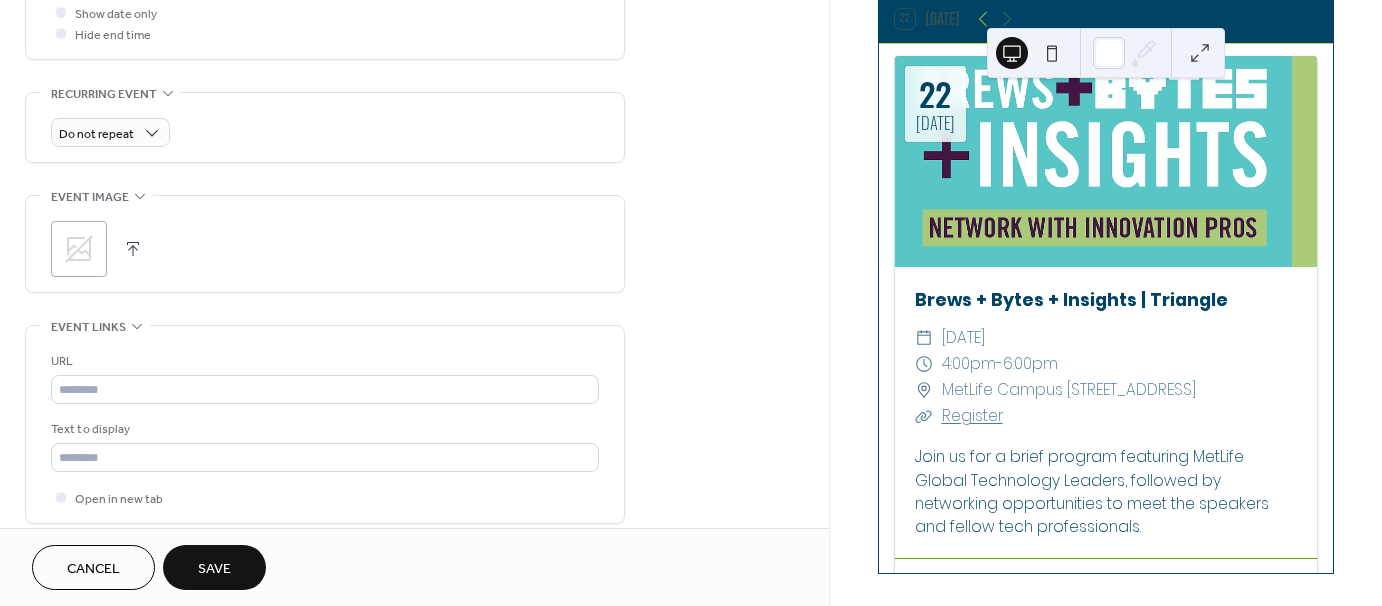 scroll, scrollTop: 800, scrollLeft: 0, axis: vertical 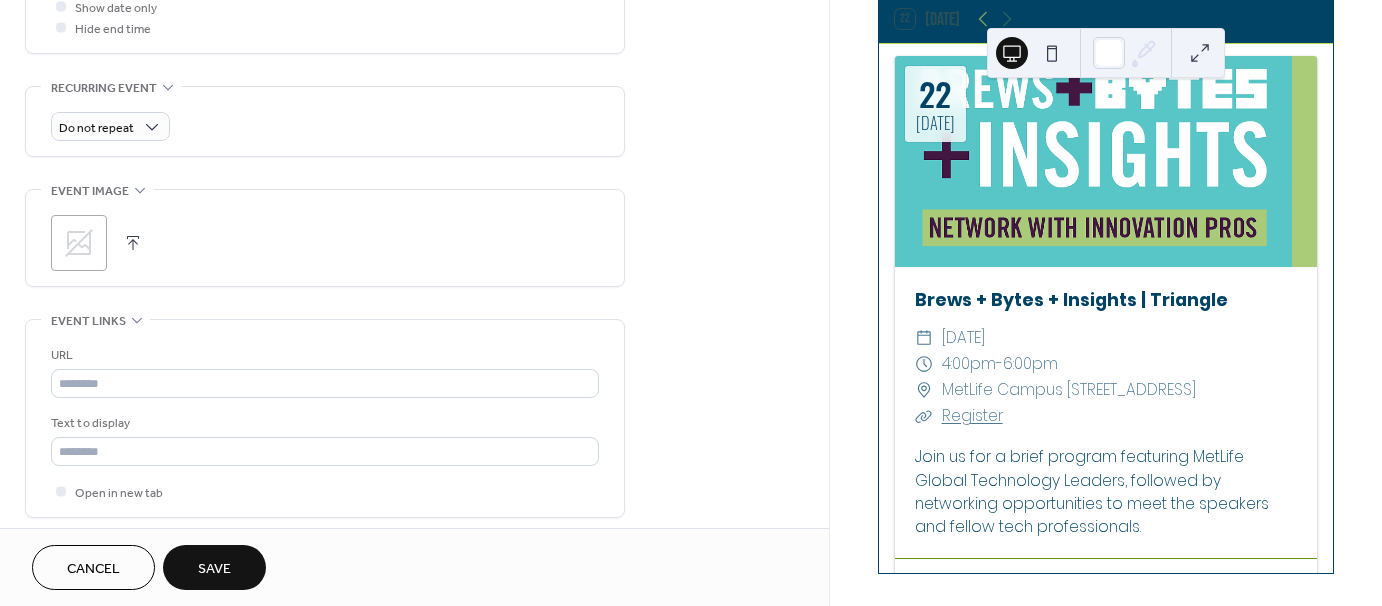 click 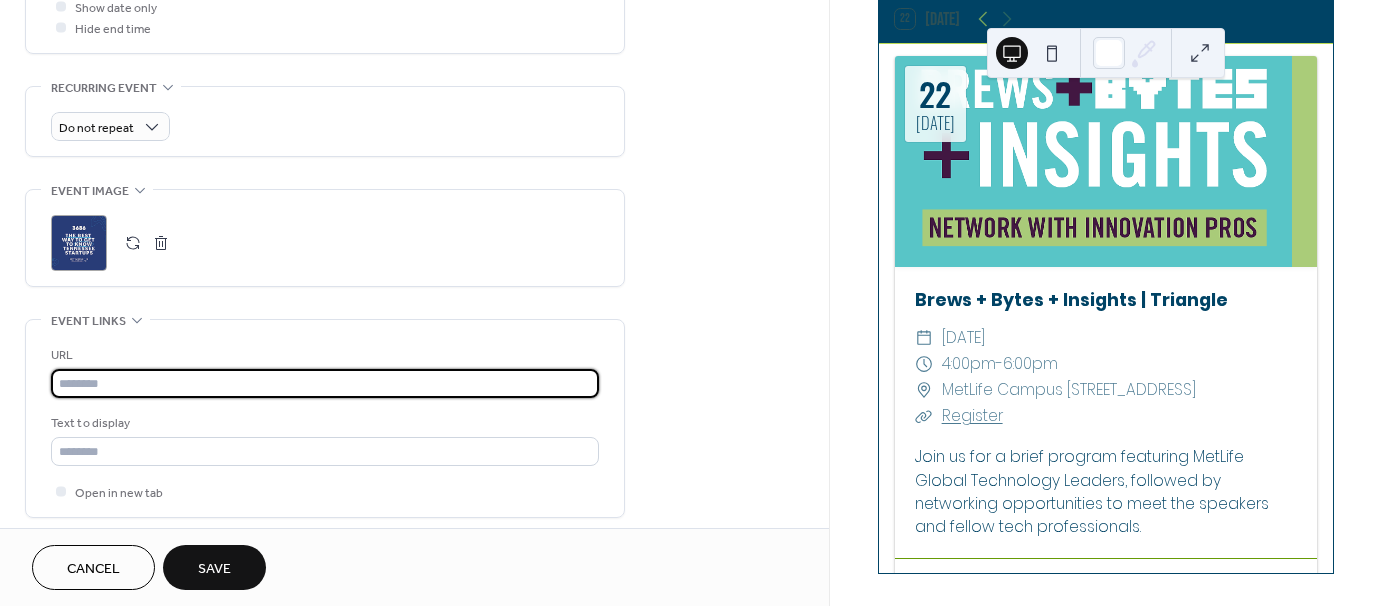 click at bounding box center (325, 383) 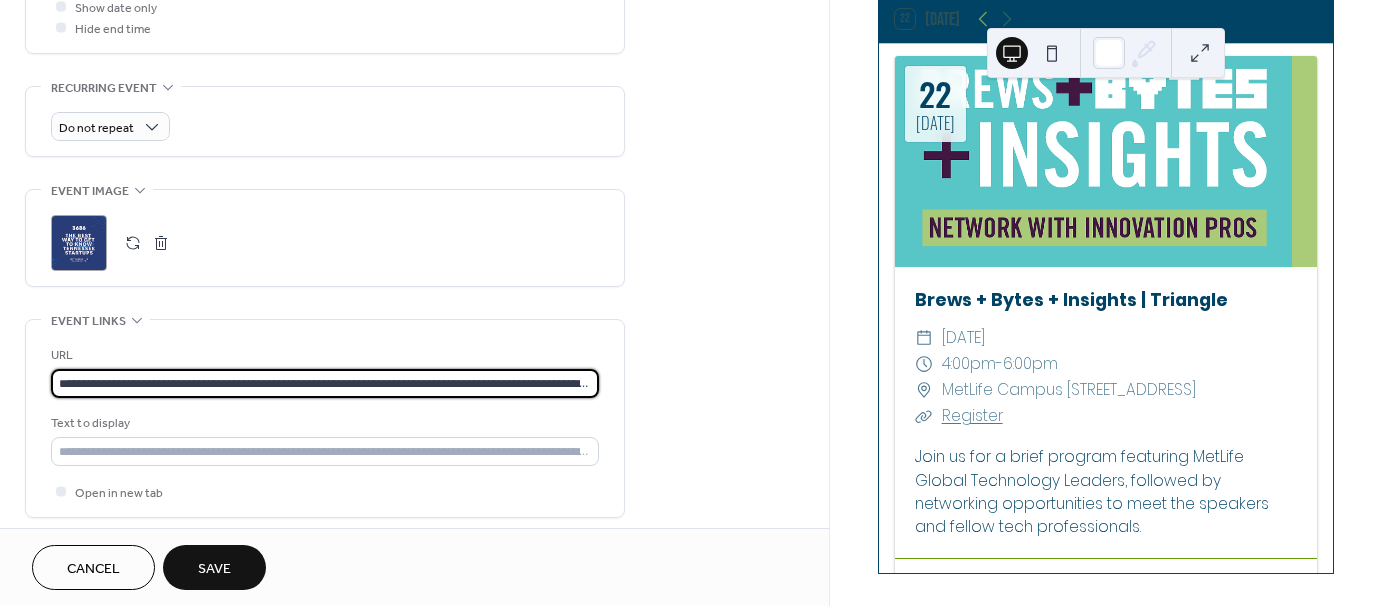 scroll, scrollTop: 0, scrollLeft: 813, axis: horizontal 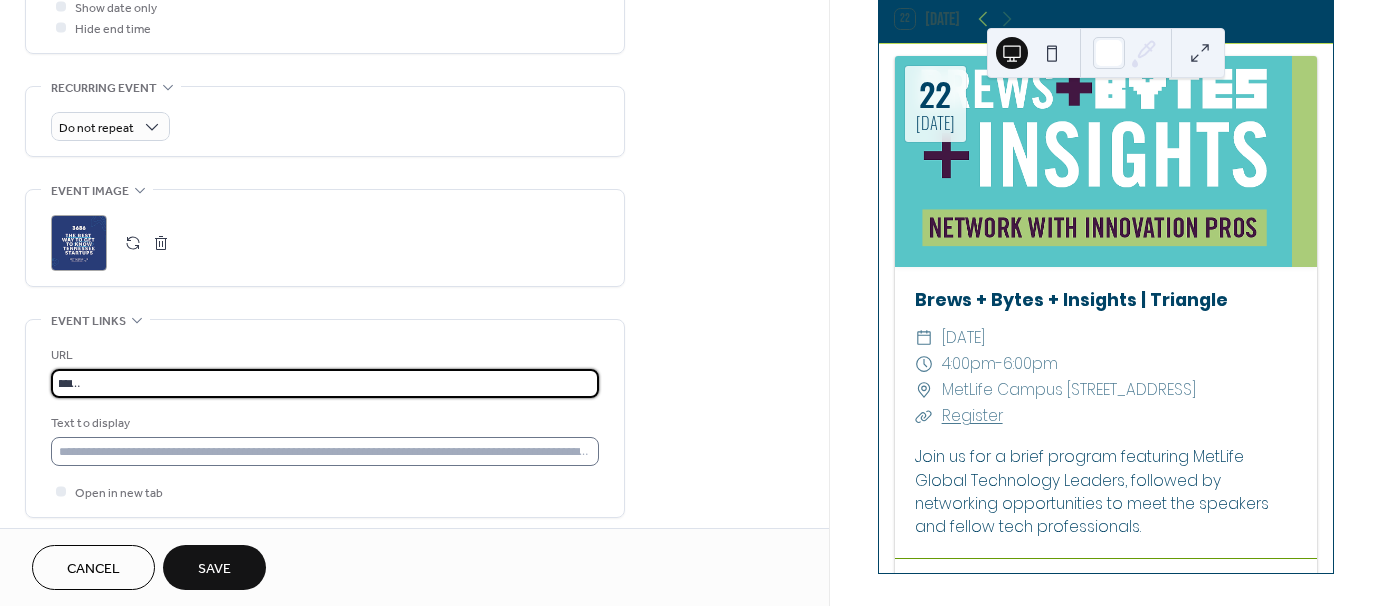type on "**********" 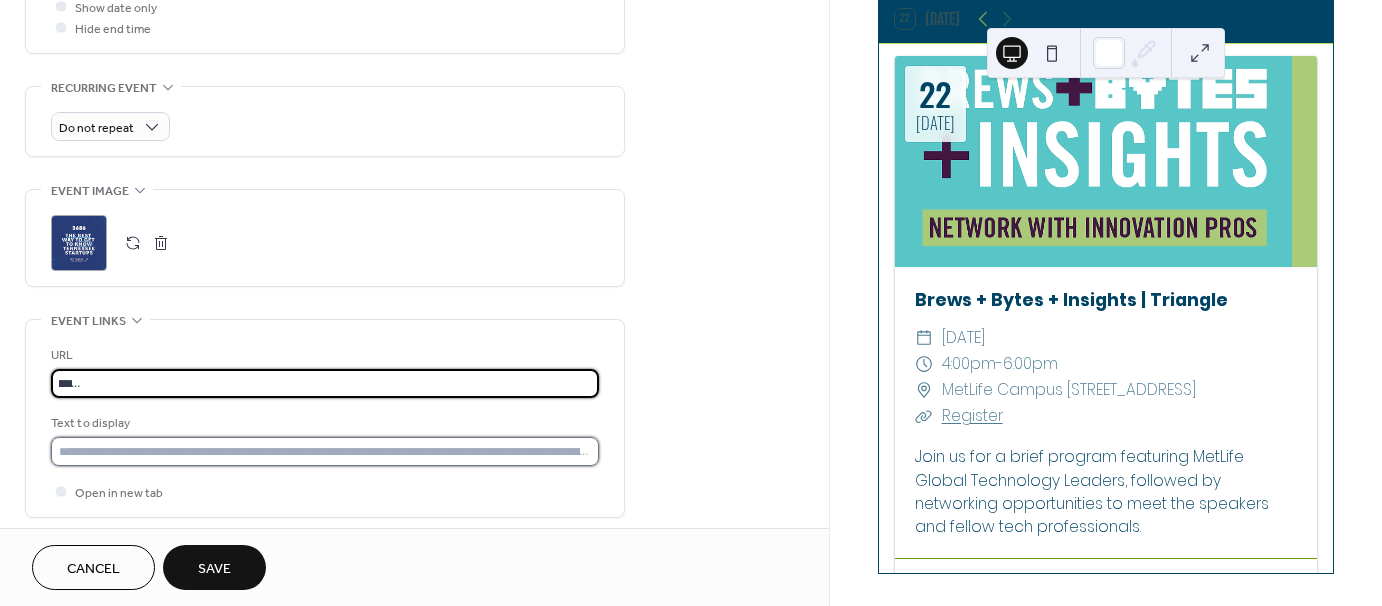 click at bounding box center (325, 451) 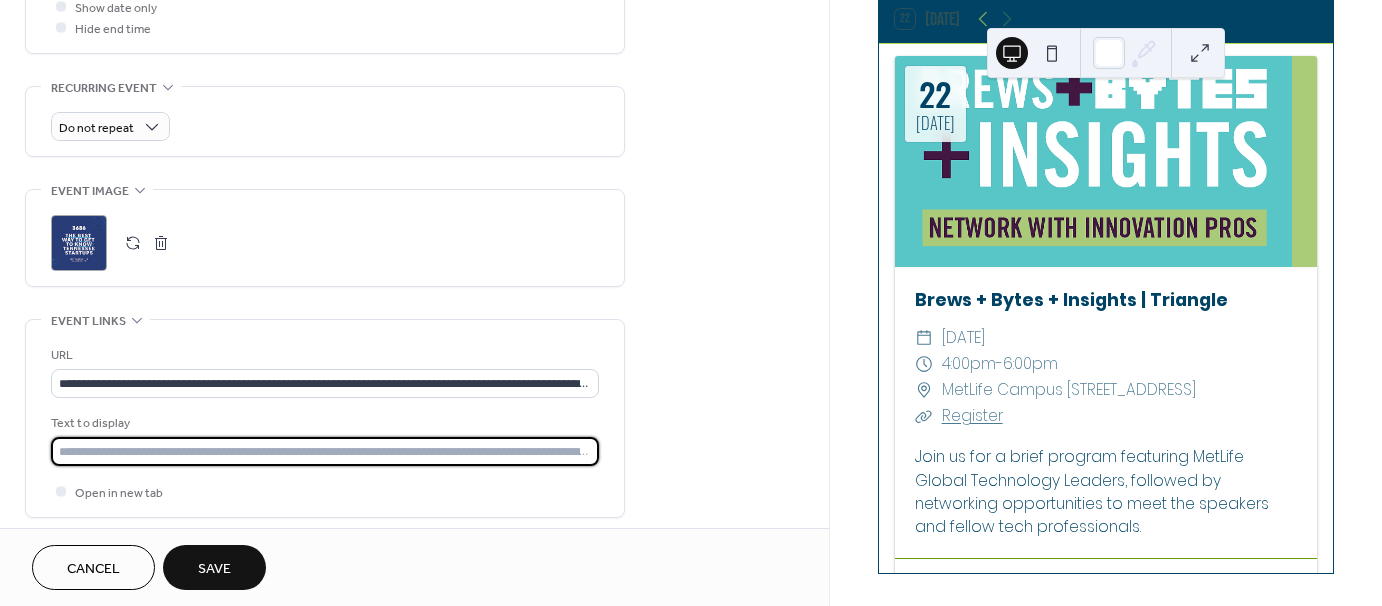 type on "**********" 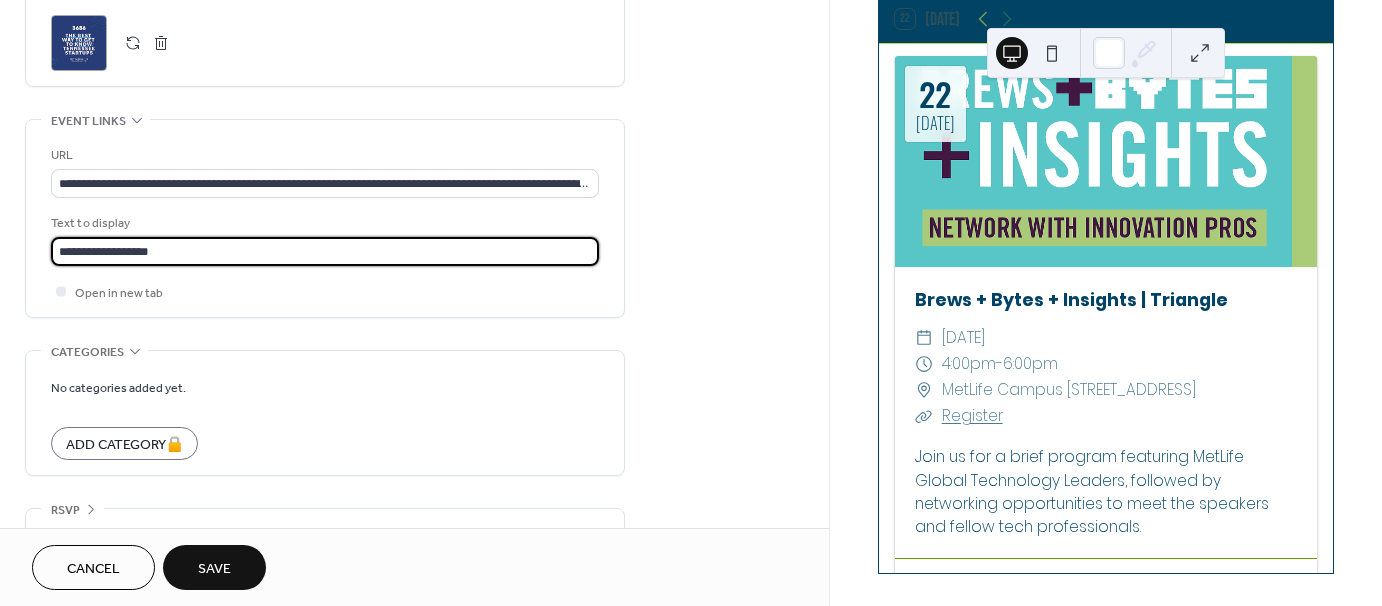 scroll, scrollTop: 1039, scrollLeft: 0, axis: vertical 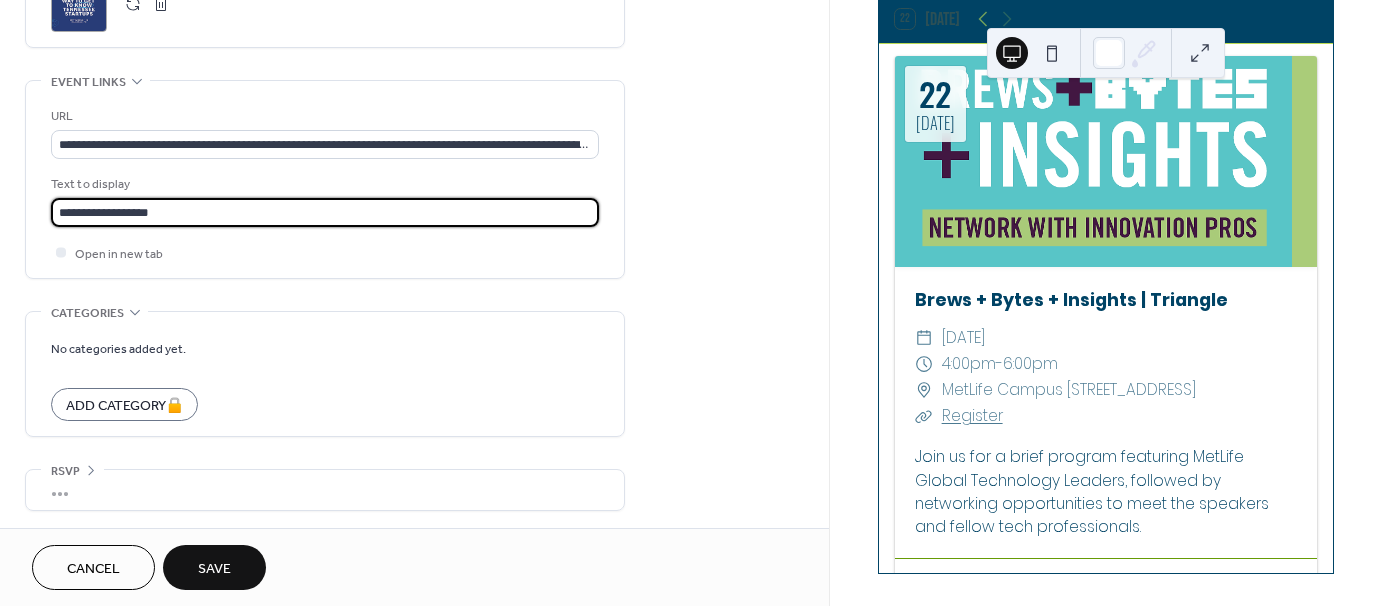 click on "Save" at bounding box center (214, 569) 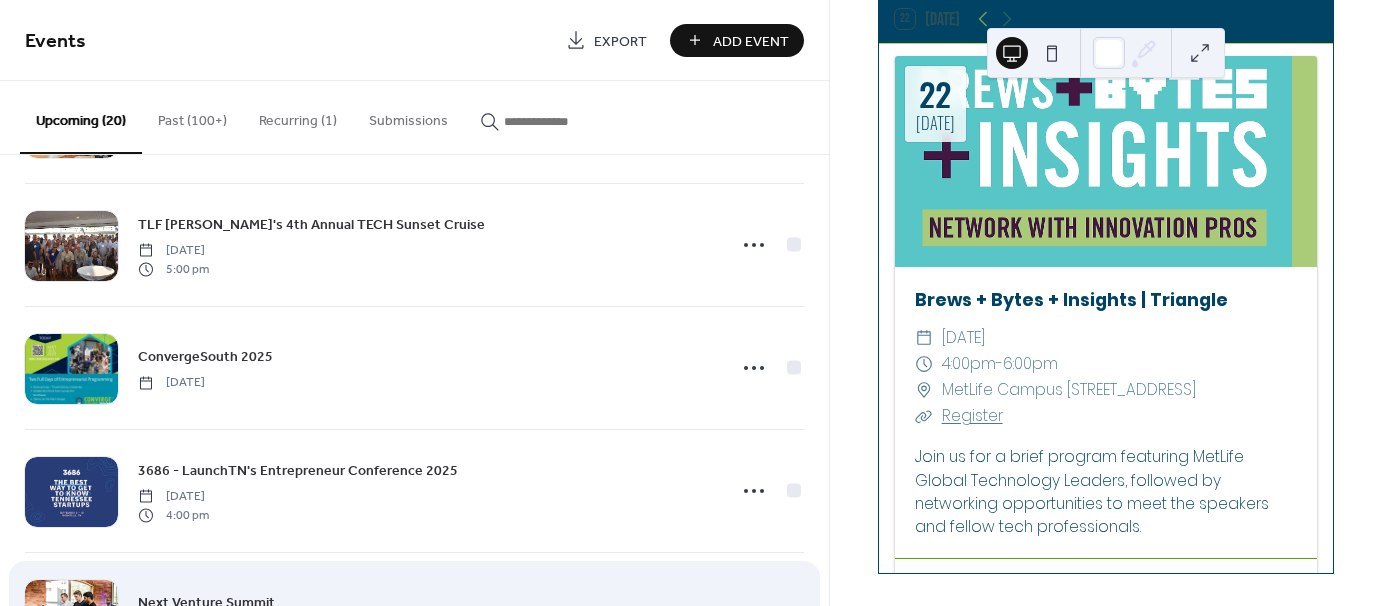 scroll, scrollTop: 2063, scrollLeft: 0, axis: vertical 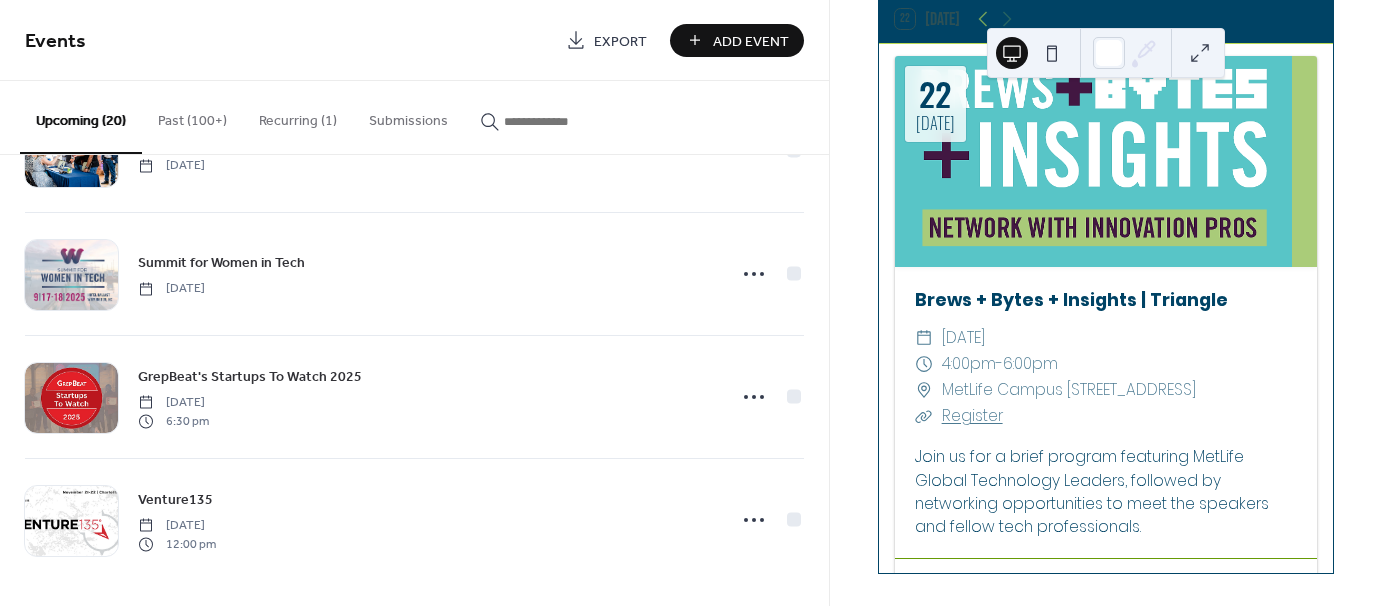 click on "Add Event" at bounding box center [751, 41] 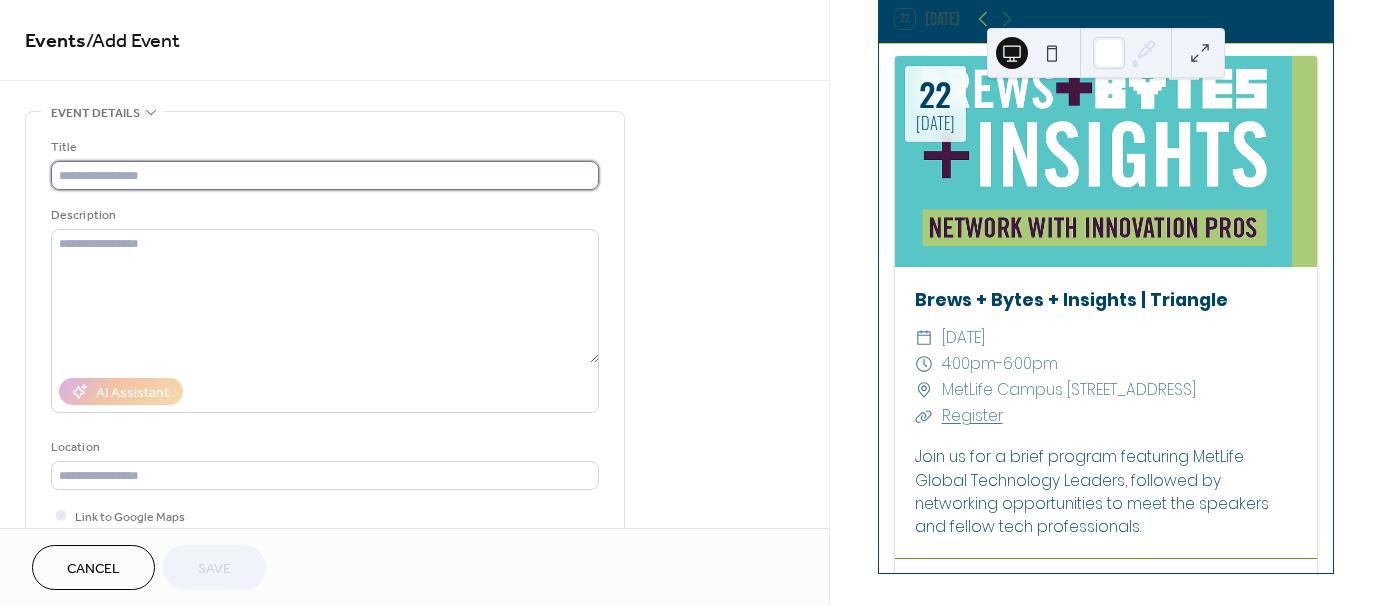 click at bounding box center (325, 175) 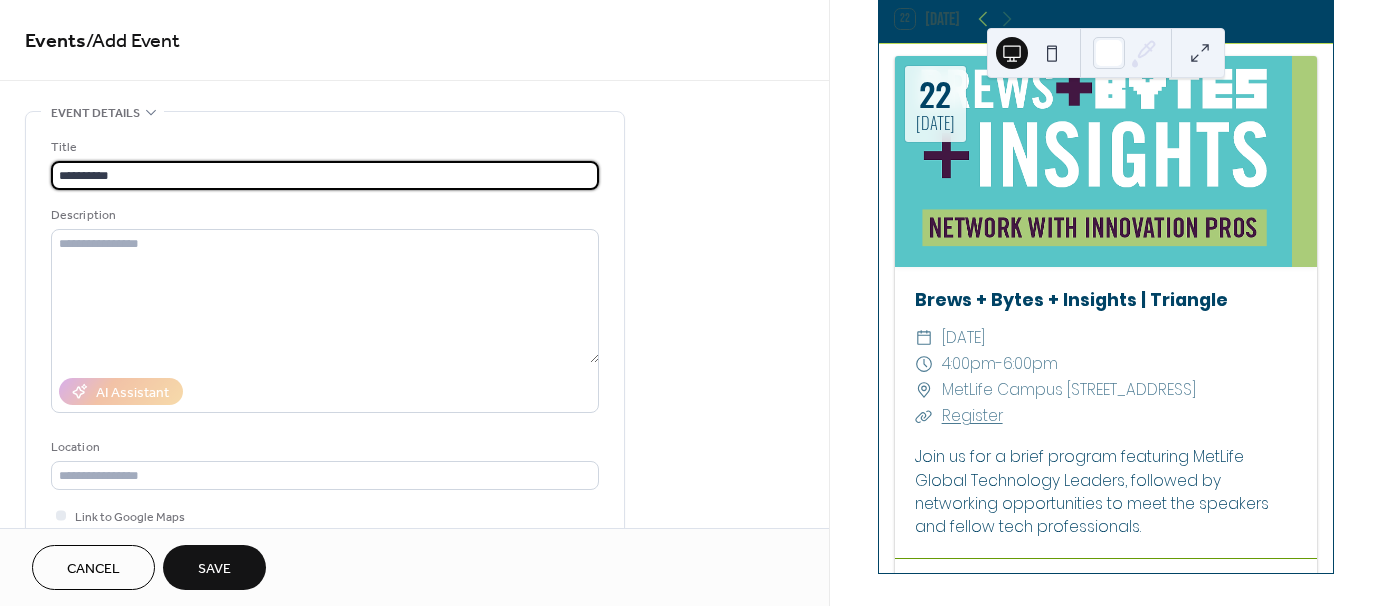 paste on "**********" 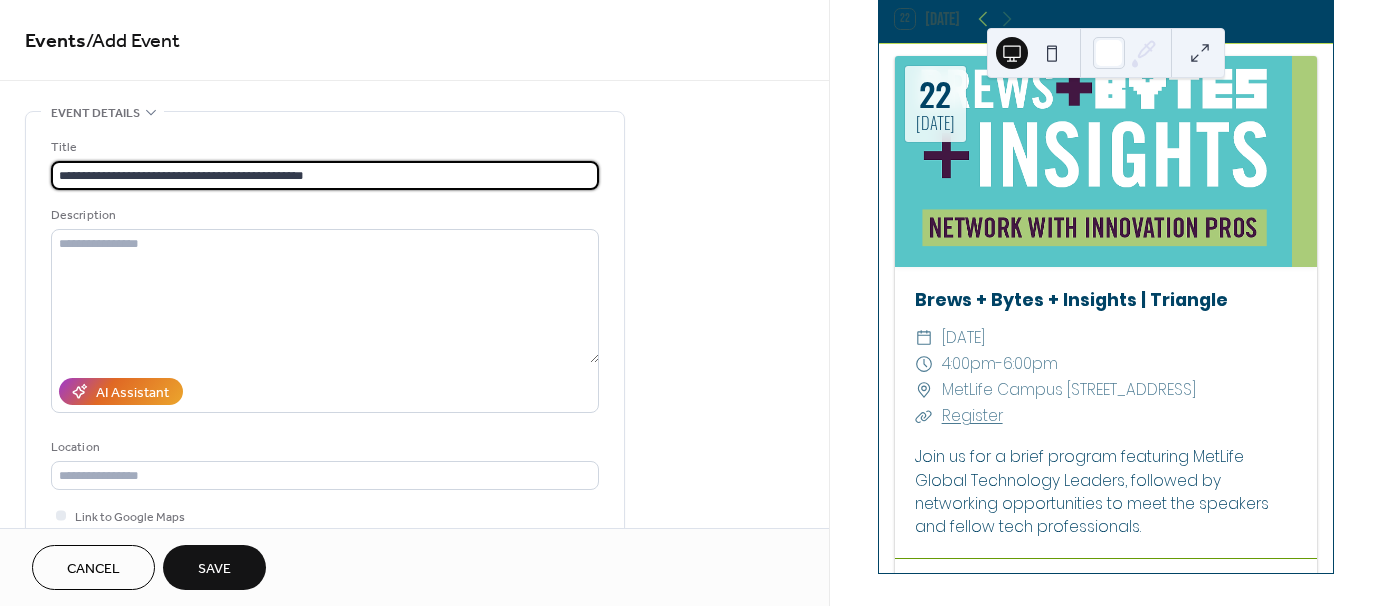 type on "**********" 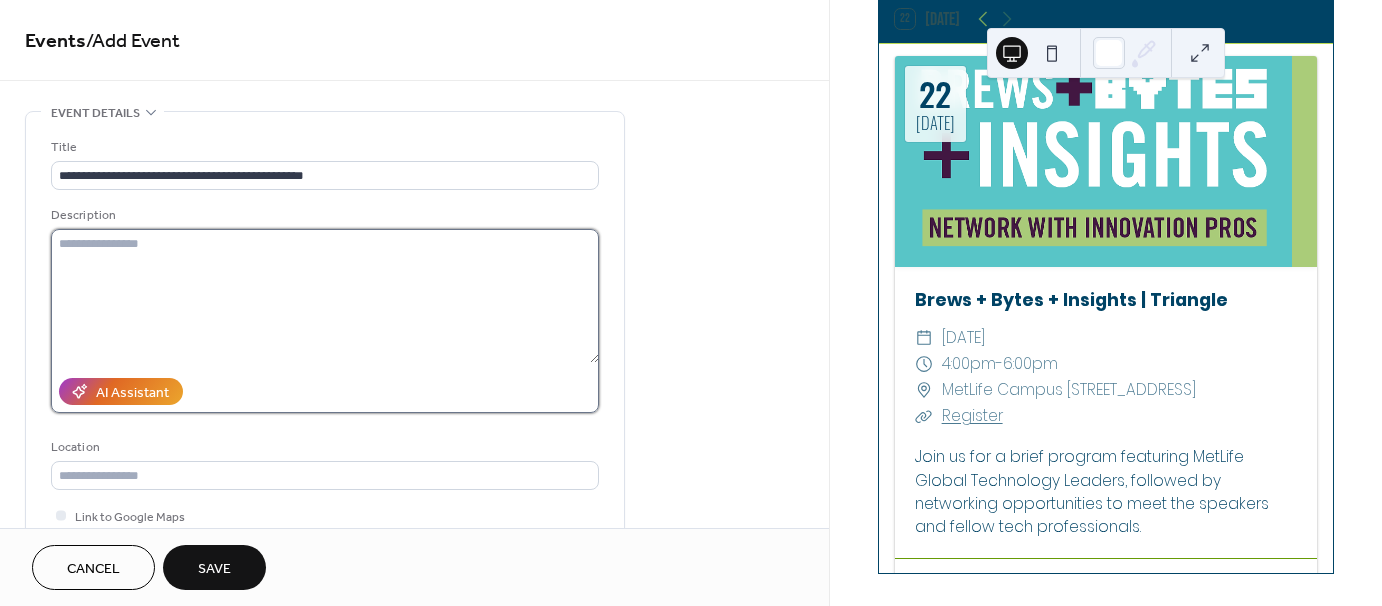 click at bounding box center (325, 296) 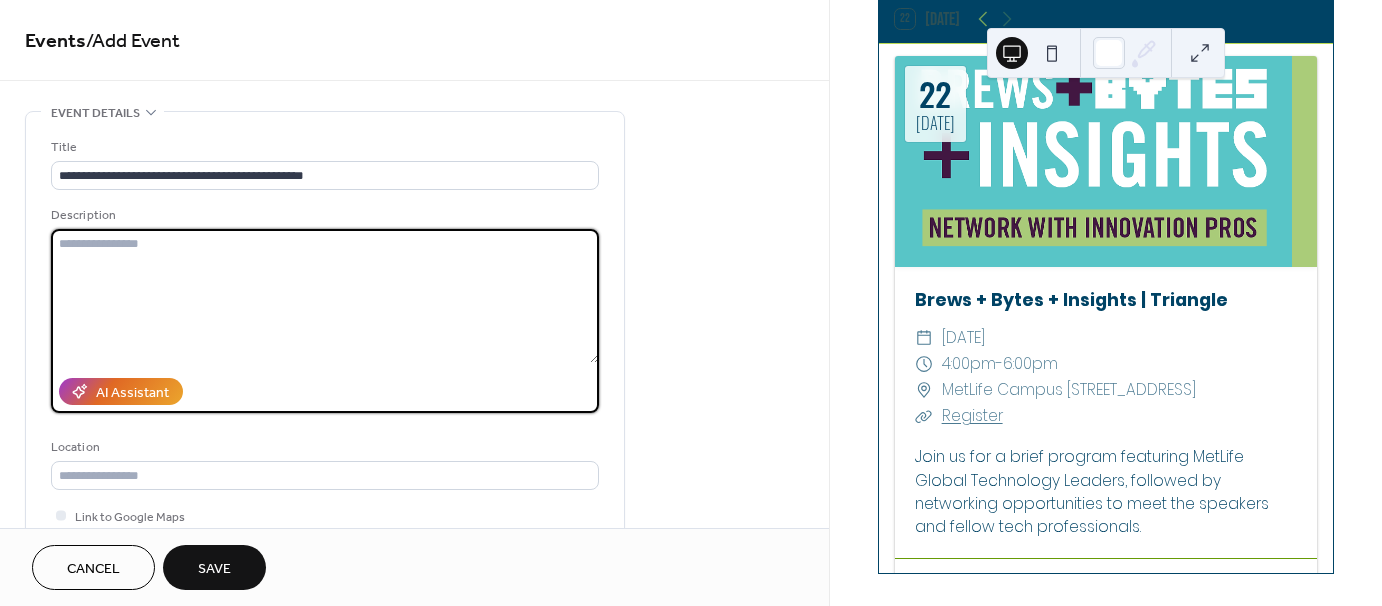 paste on "**********" 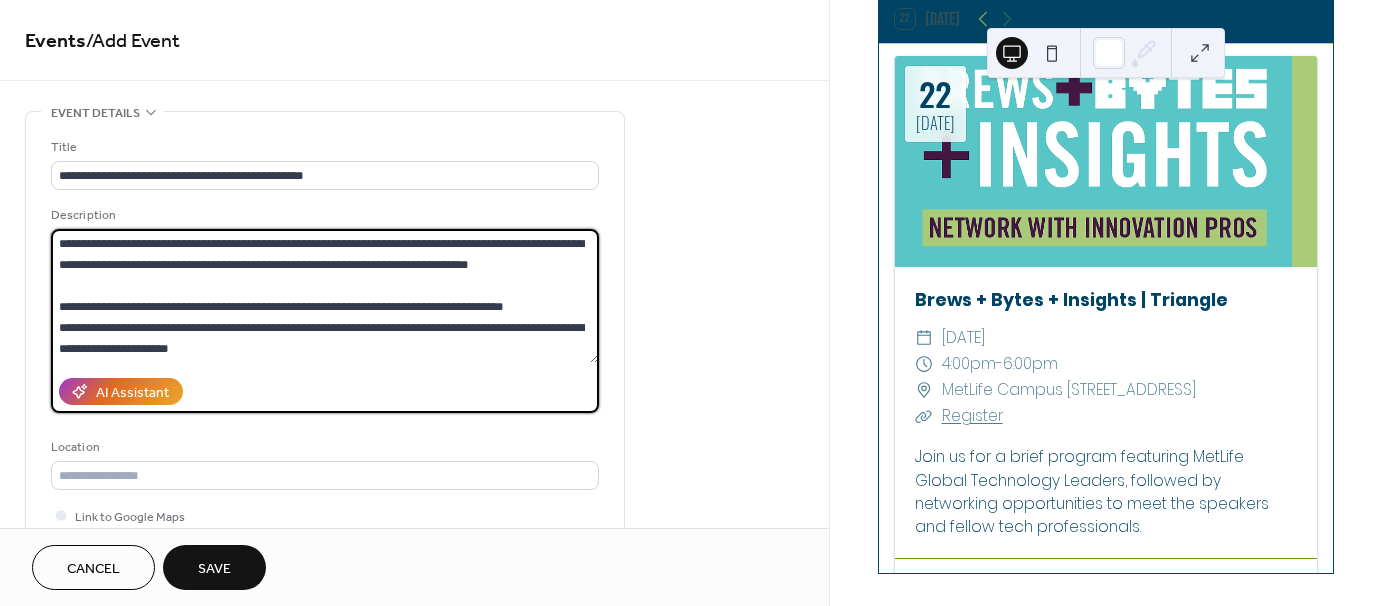 scroll, scrollTop: 40, scrollLeft: 0, axis: vertical 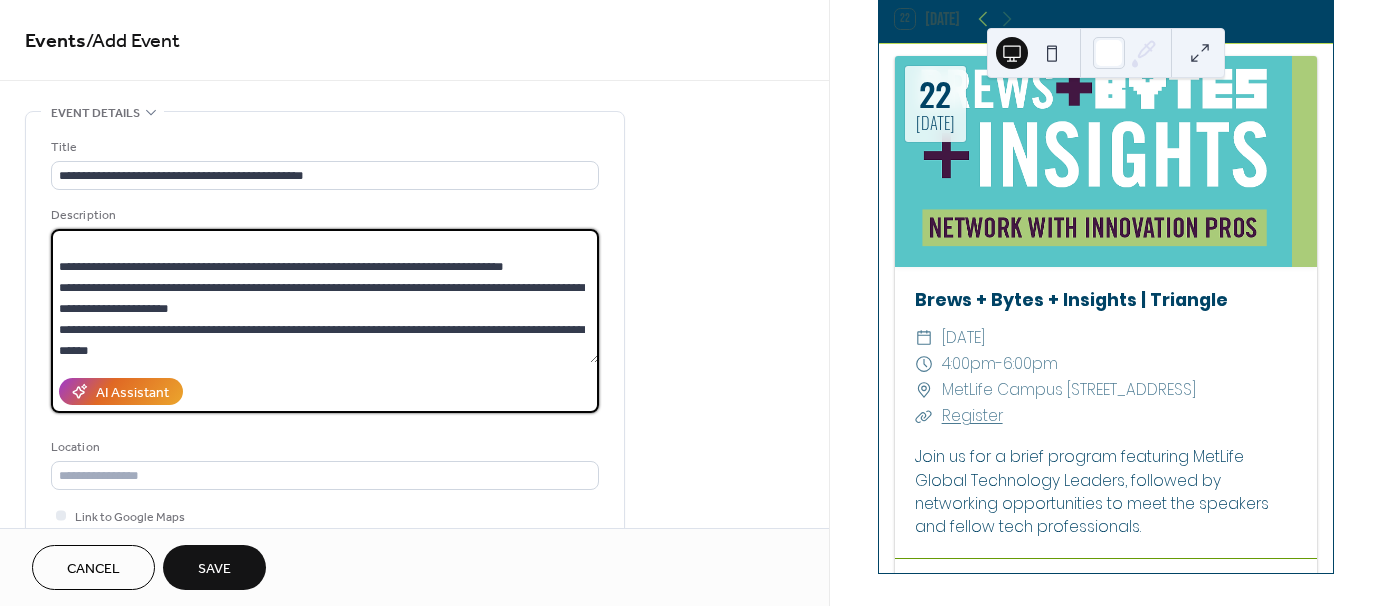 click on "**********" at bounding box center (325, 296) 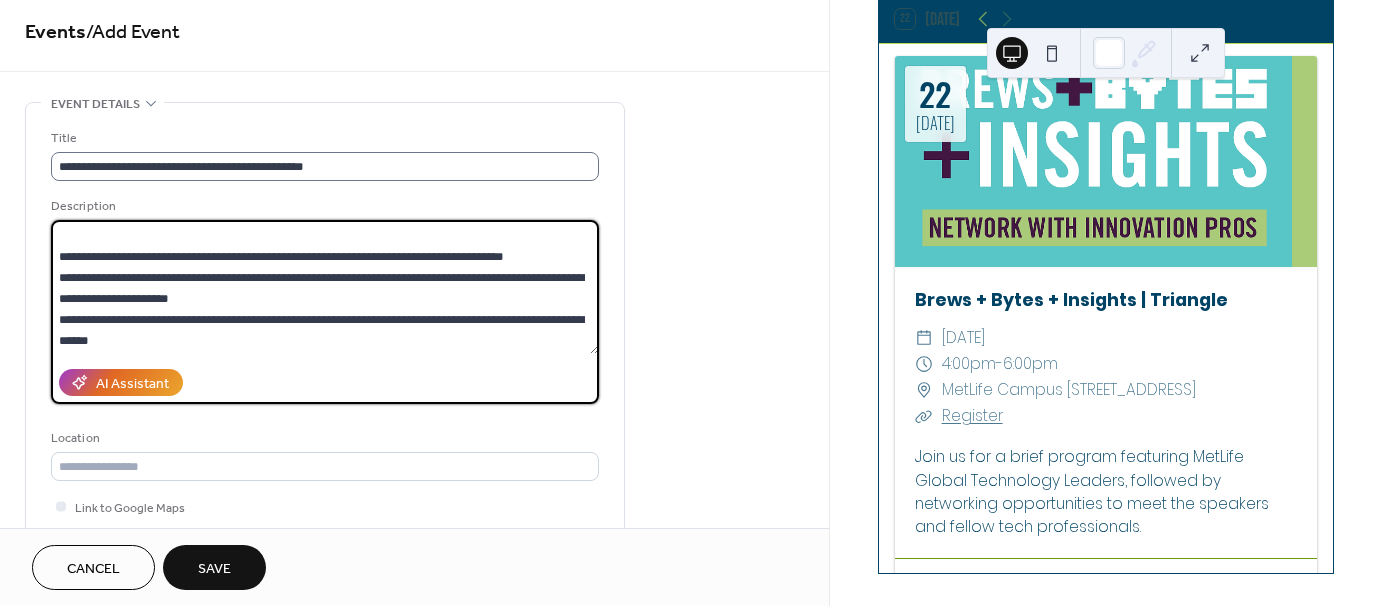 scroll, scrollTop: 0, scrollLeft: 0, axis: both 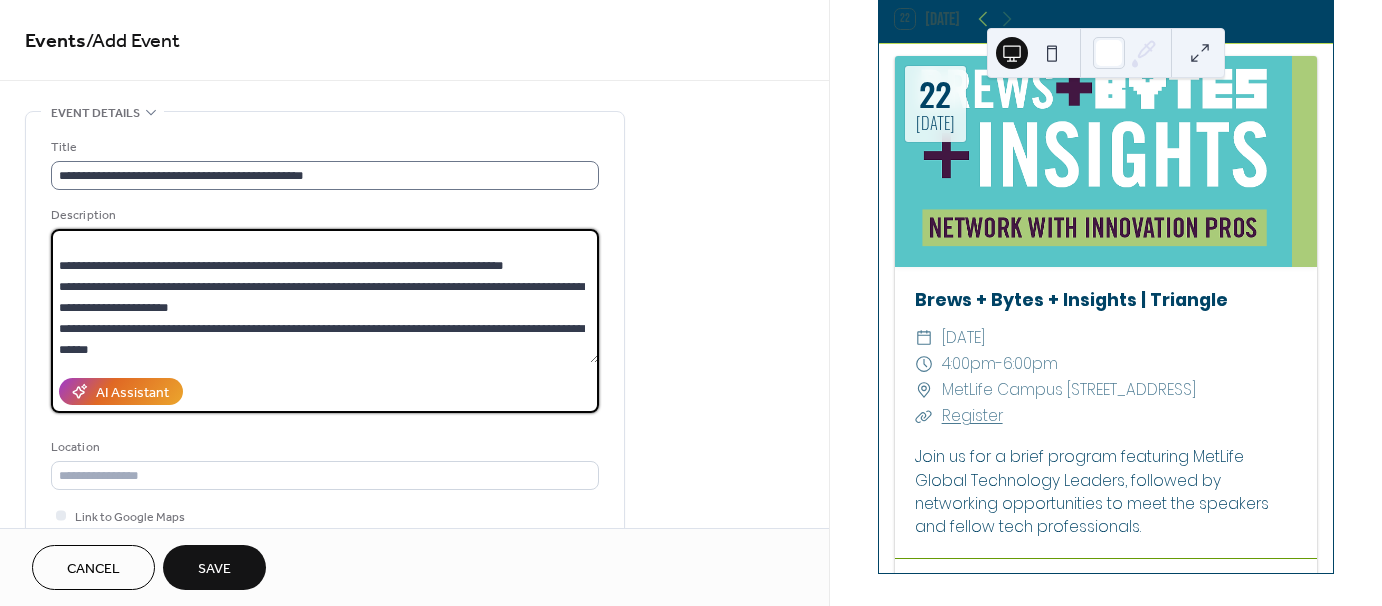 type on "**********" 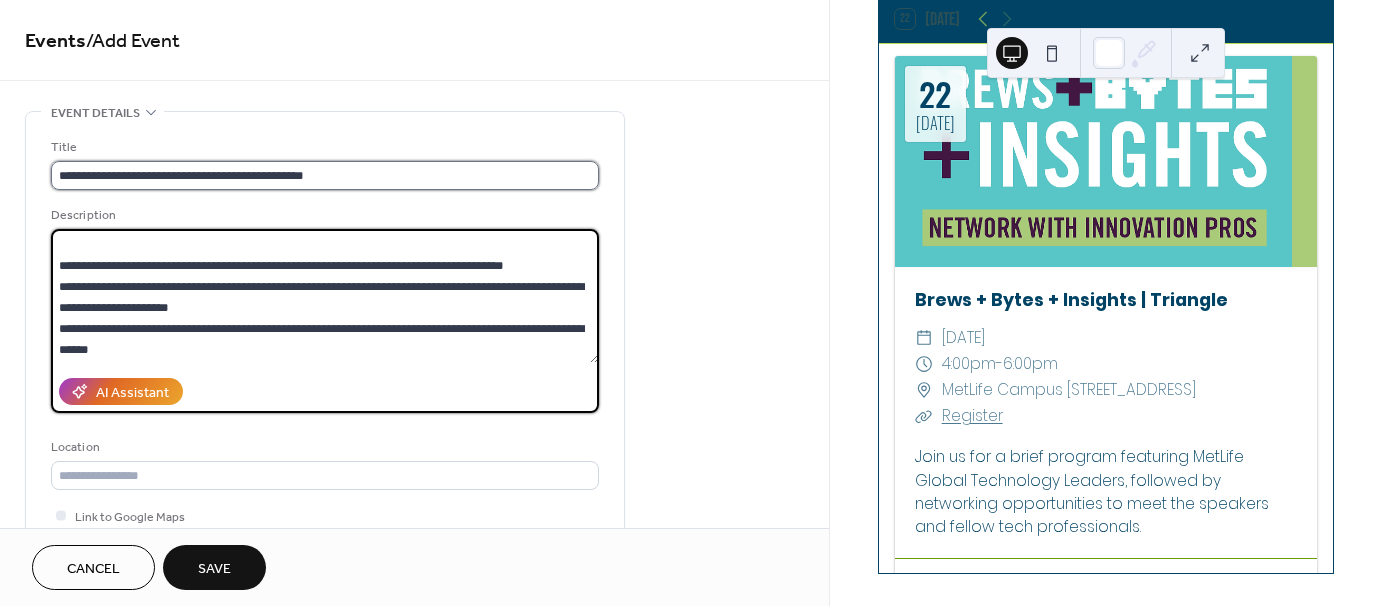 click on "**********" at bounding box center [325, 175] 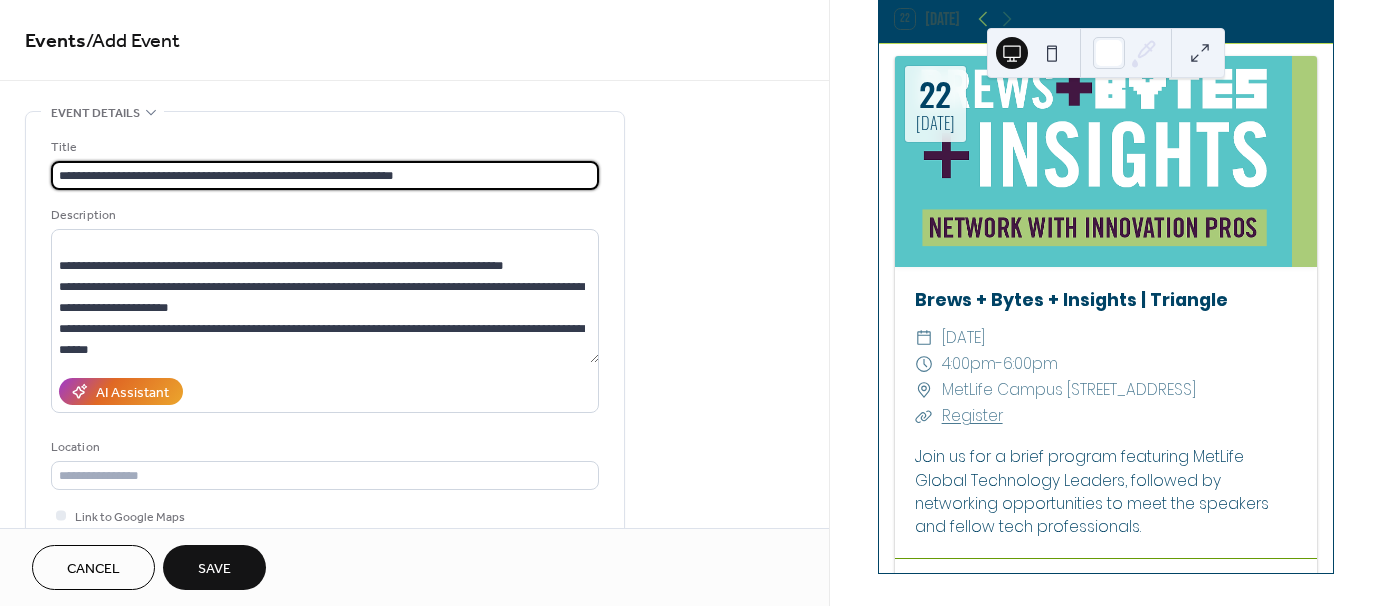drag, startPoint x: 439, startPoint y: 171, endPoint x: 368, endPoint y: 173, distance: 71.02816 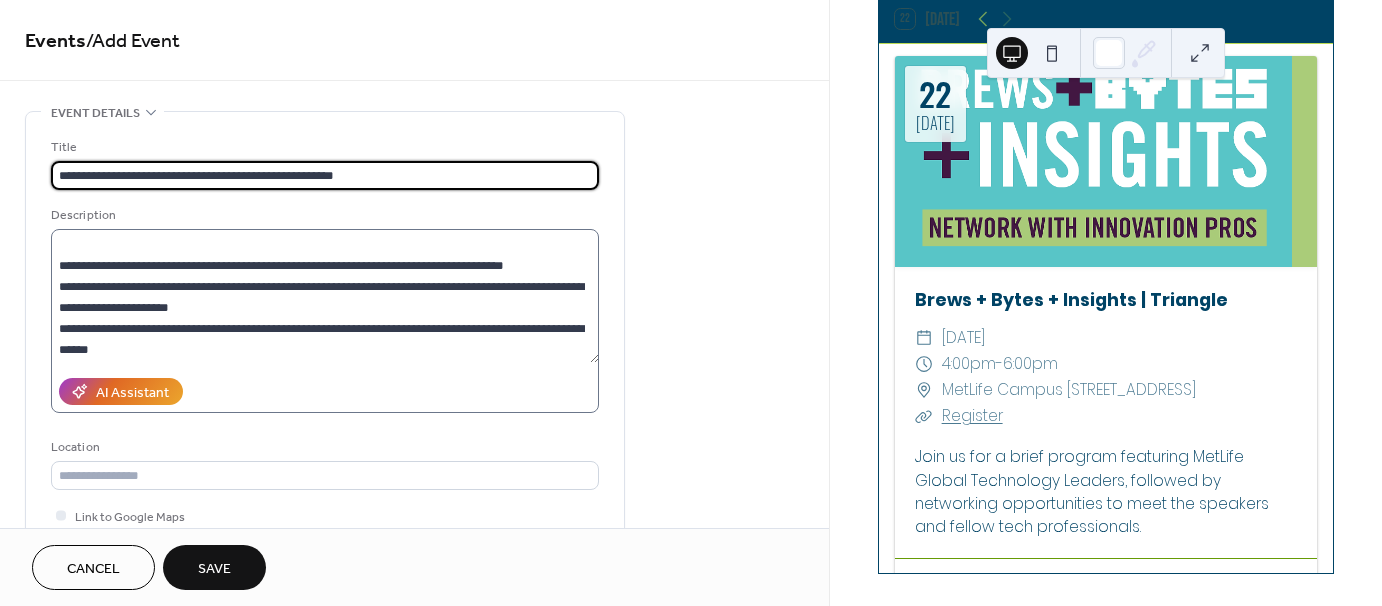 type on "**********" 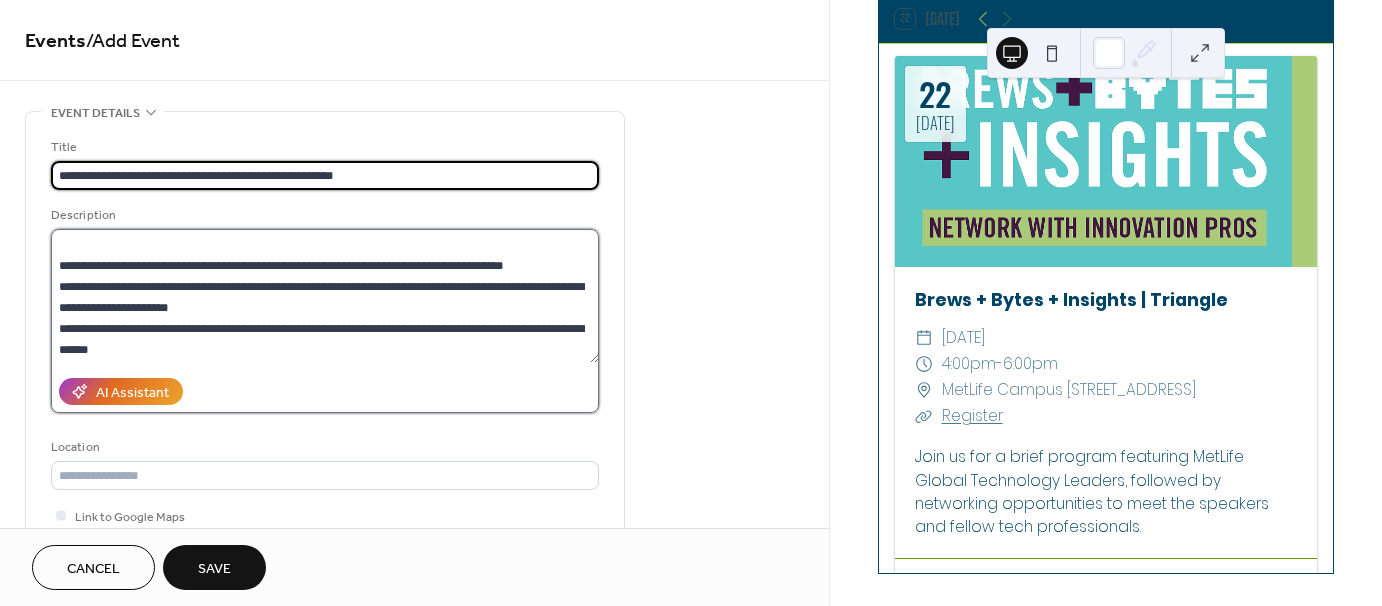 click on "**********" at bounding box center [325, 296] 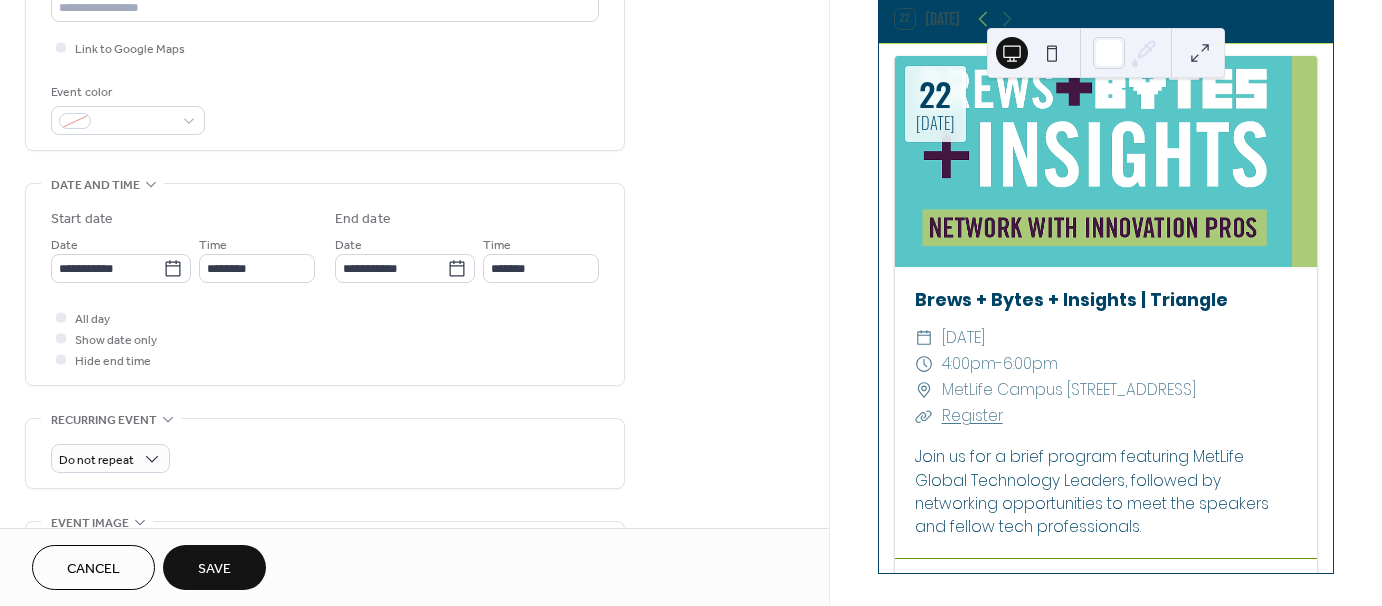scroll, scrollTop: 500, scrollLeft: 0, axis: vertical 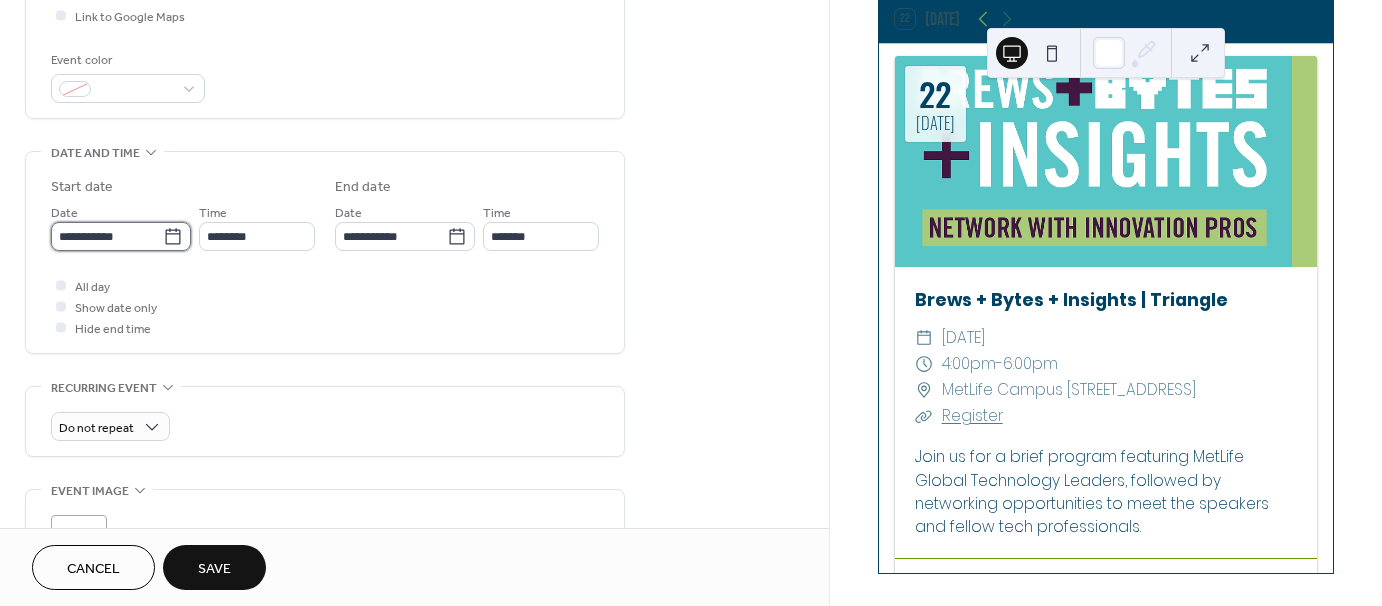 click on "**********" at bounding box center (107, 236) 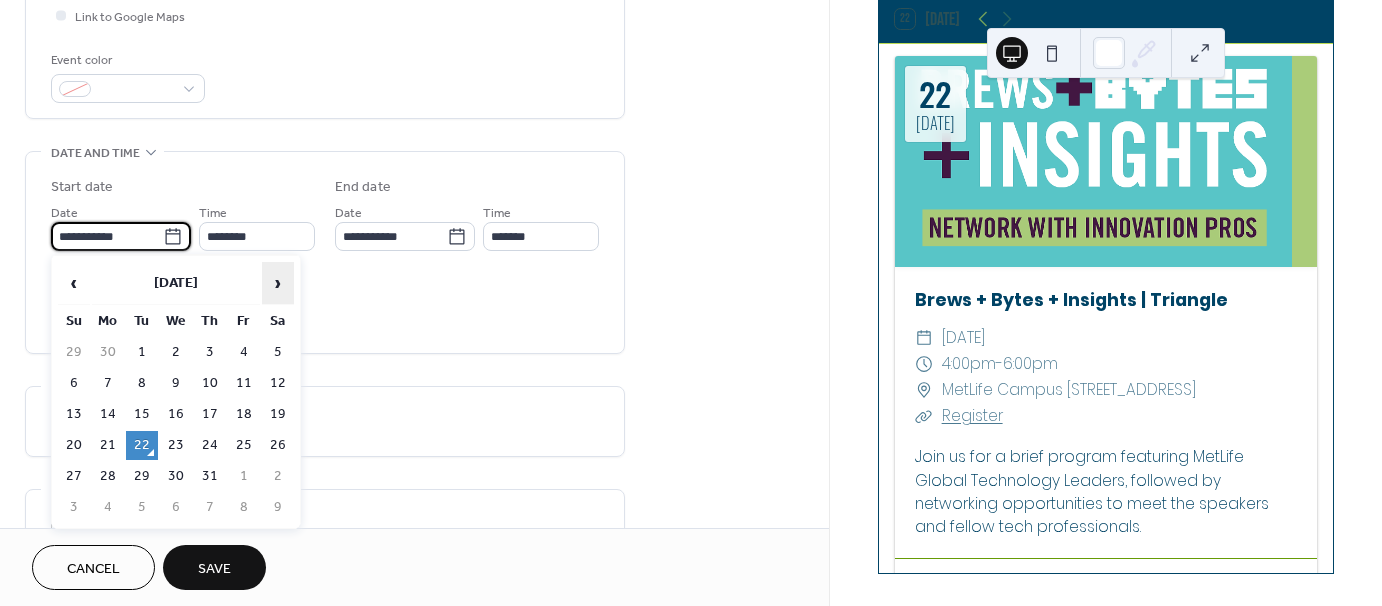 click on "›" at bounding box center [278, 283] 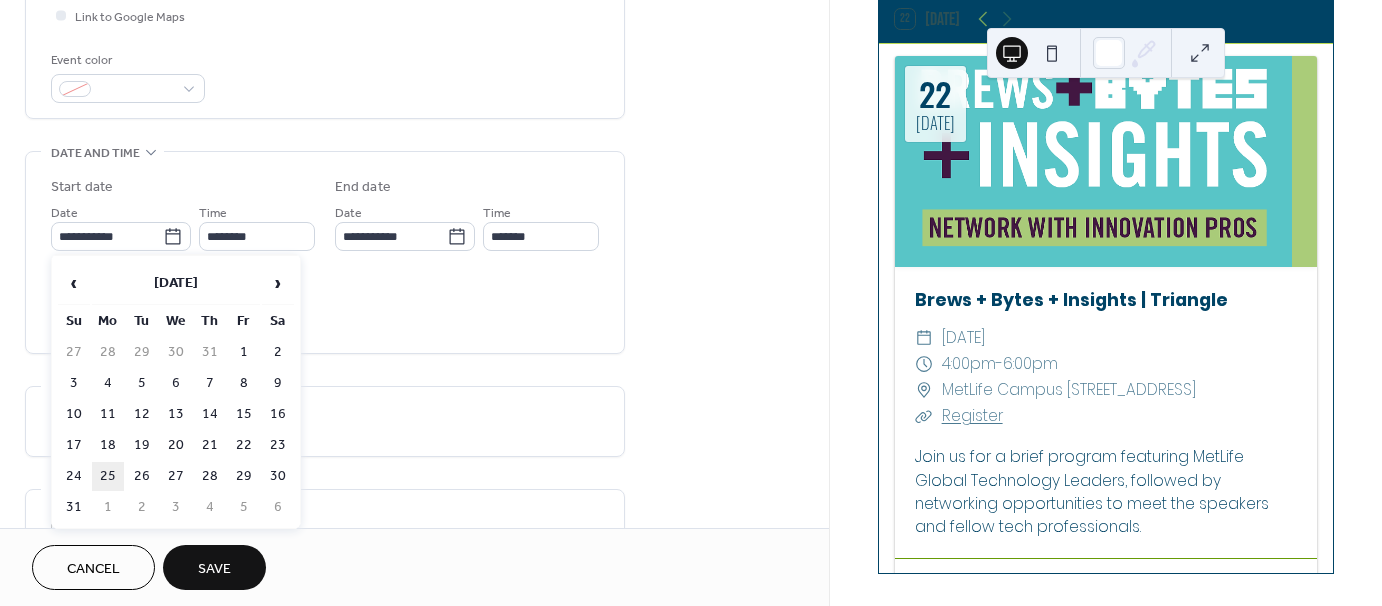 click on "25" at bounding box center (108, 476) 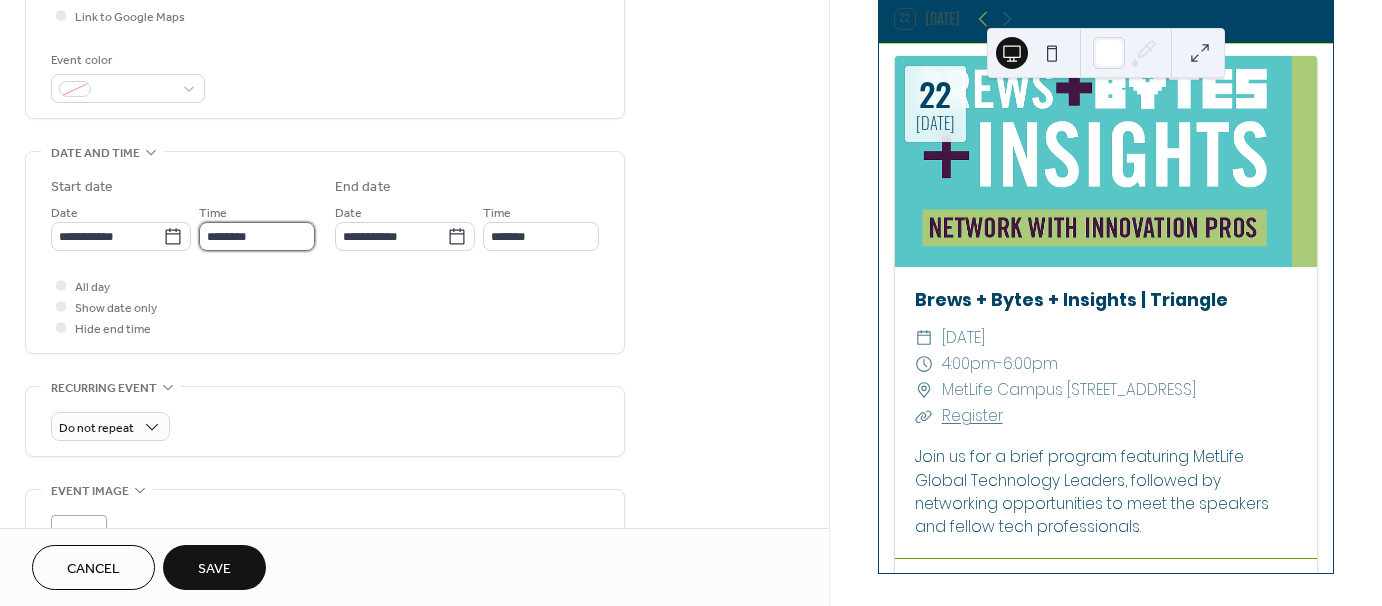 click on "********" at bounding box center (257, 236) 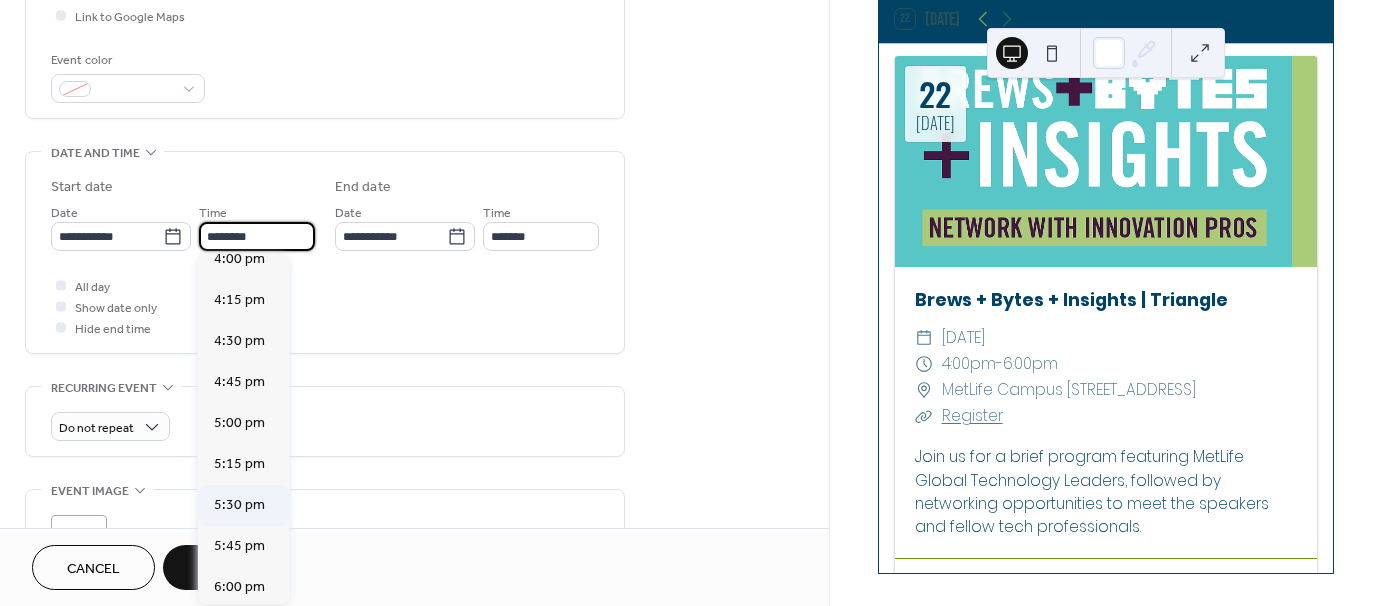 scroll, scrollTop: 2668, scrollLeft: 0, axis: vertical 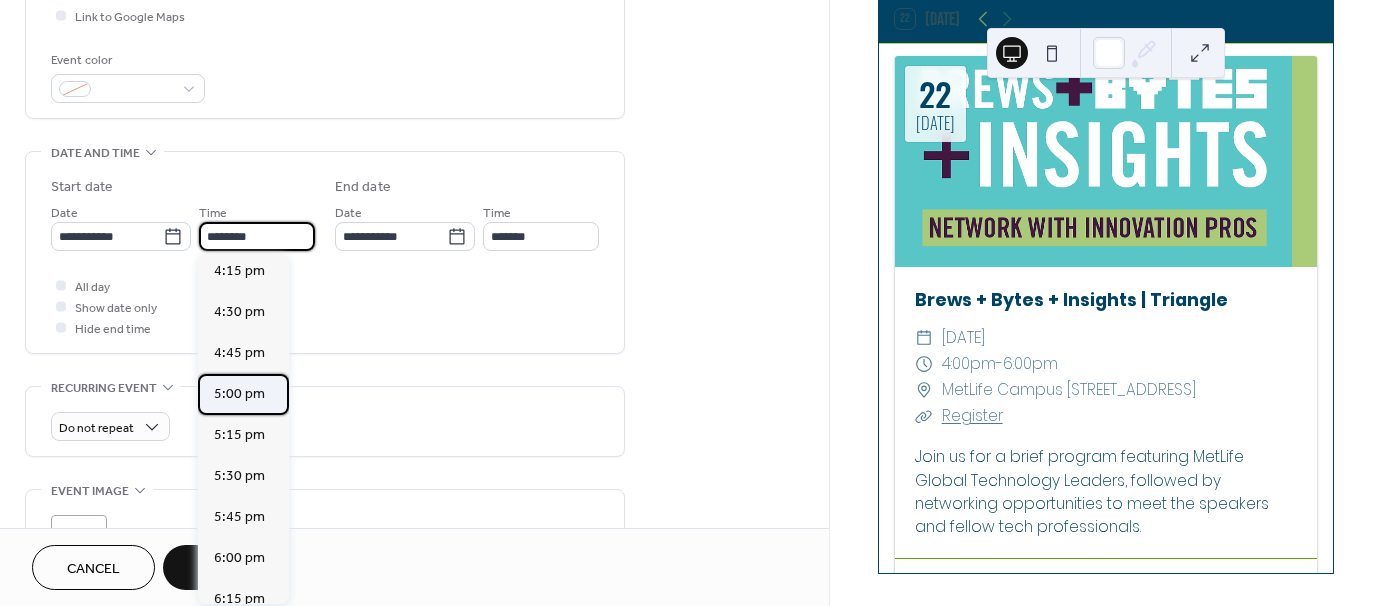 click on "5:00 pm" at bounding box center [239, 394] 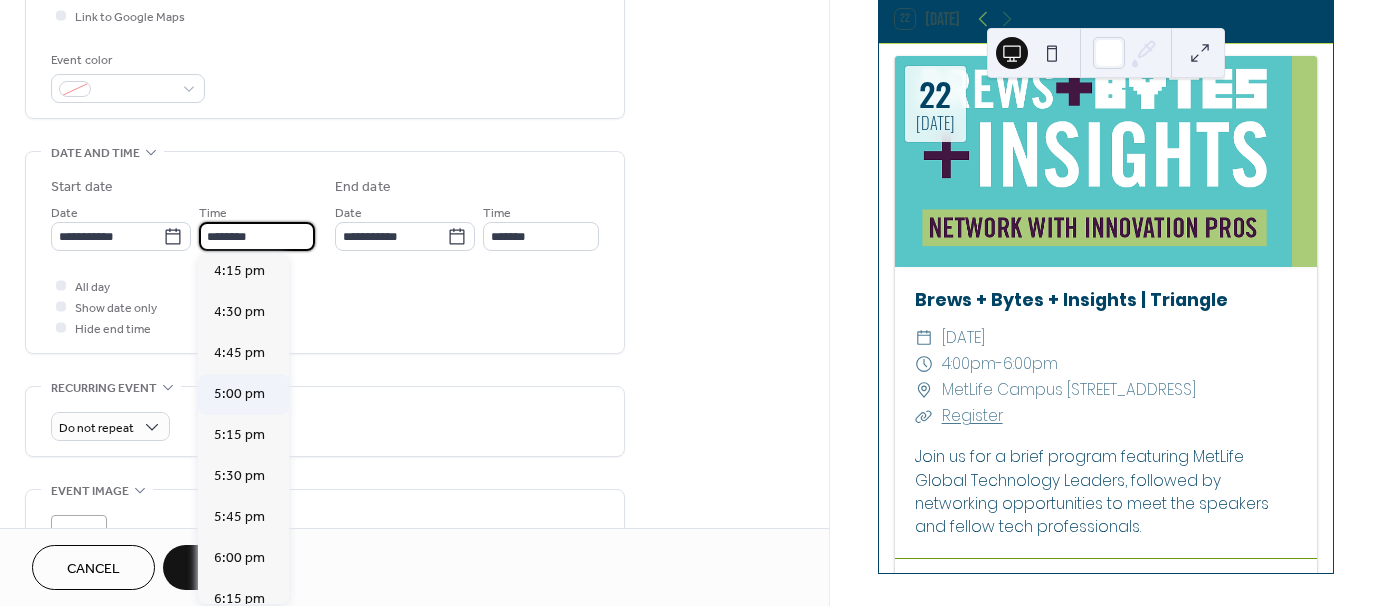 type on "*******" 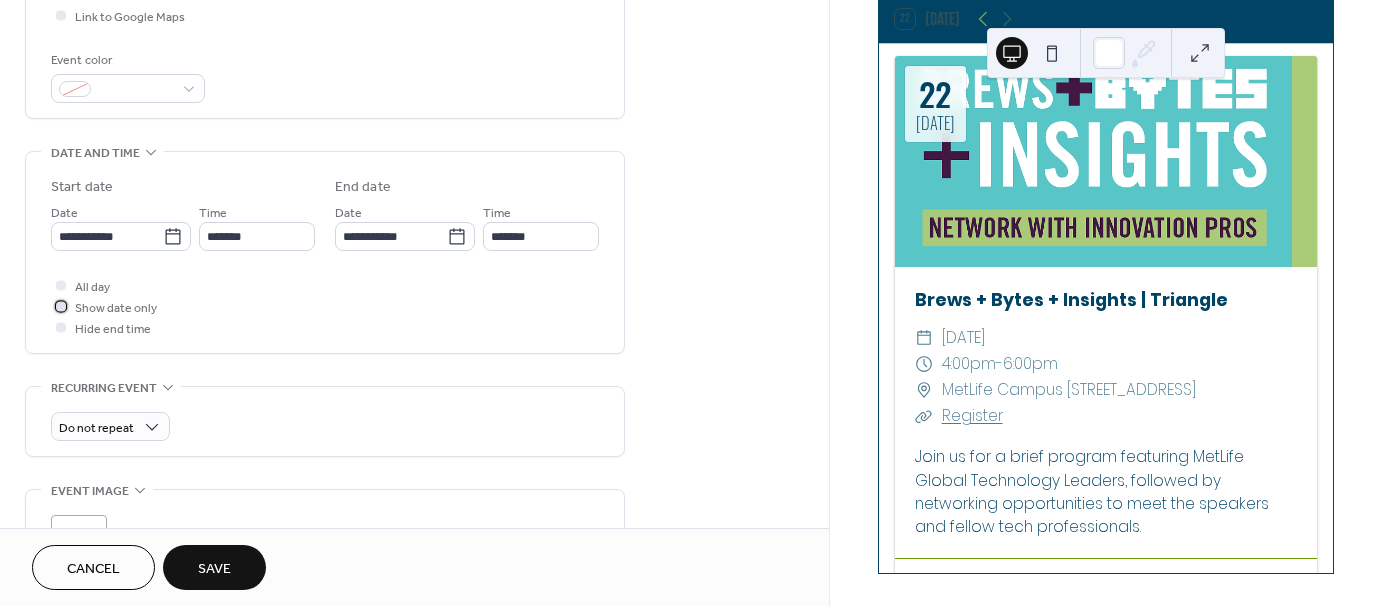click on "Show date only" at bounding box center (116, 308) 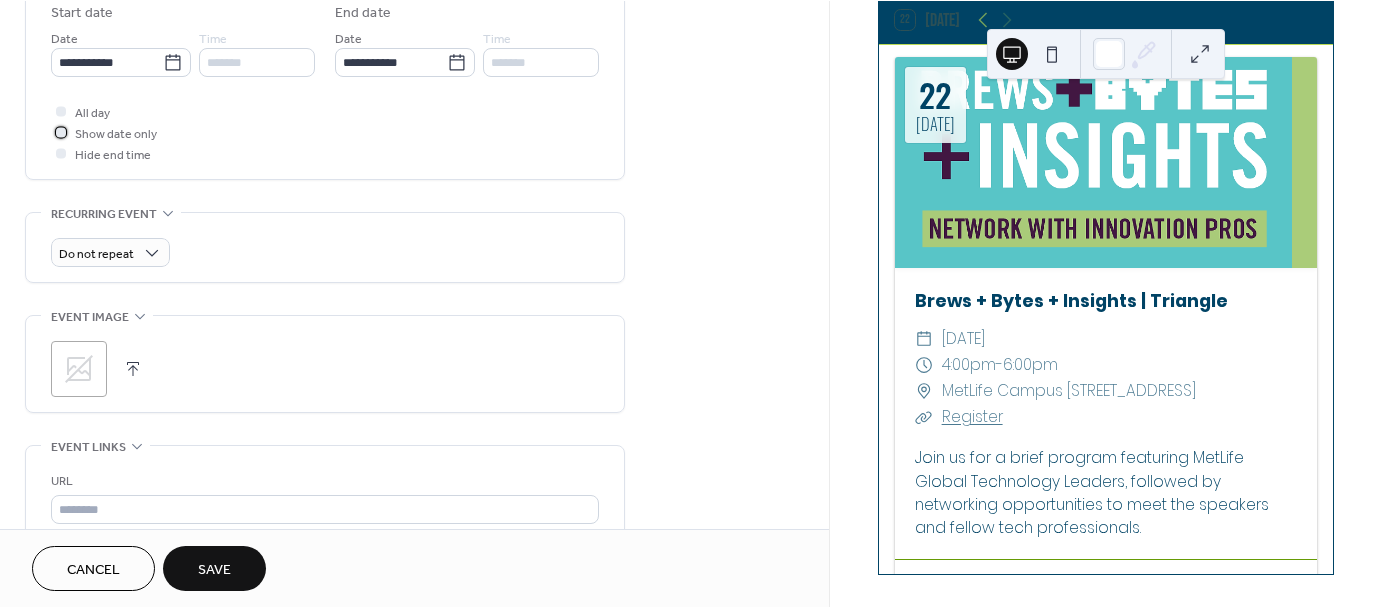 scroll, scrollTop: 700, scrollLeft: 0, axis: vertical 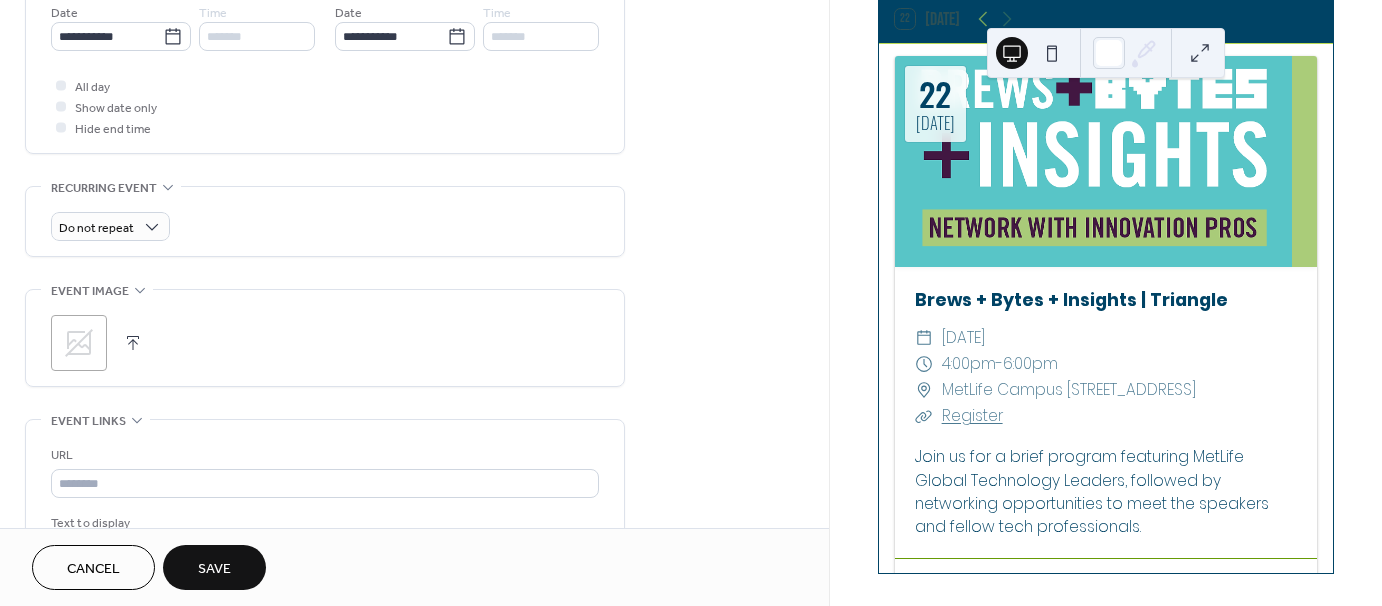 click on "Hide end time" at bounding box center [113, 129] 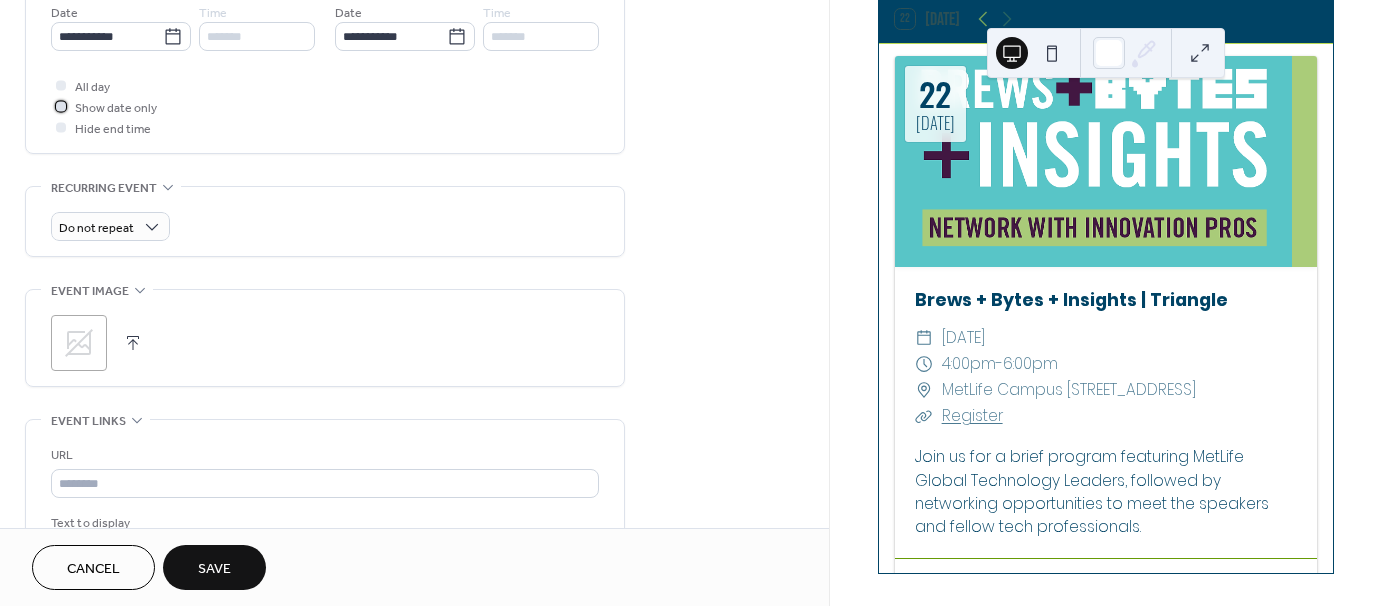 click 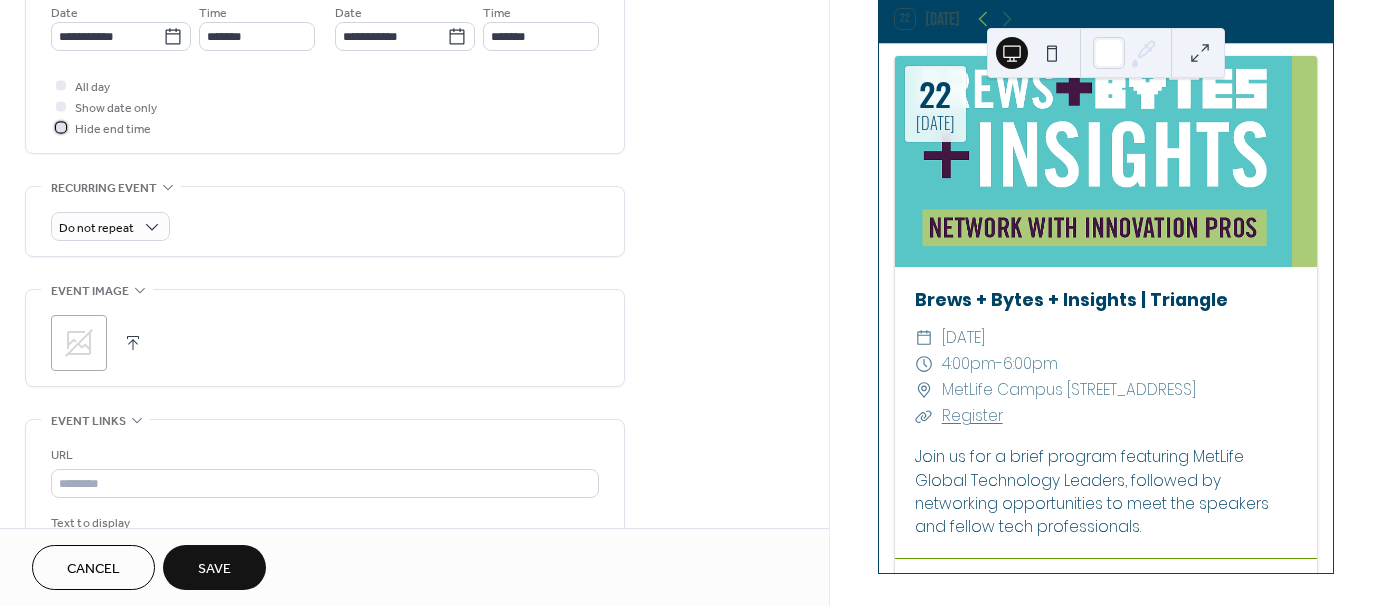 click at bounding box center (61, 127) 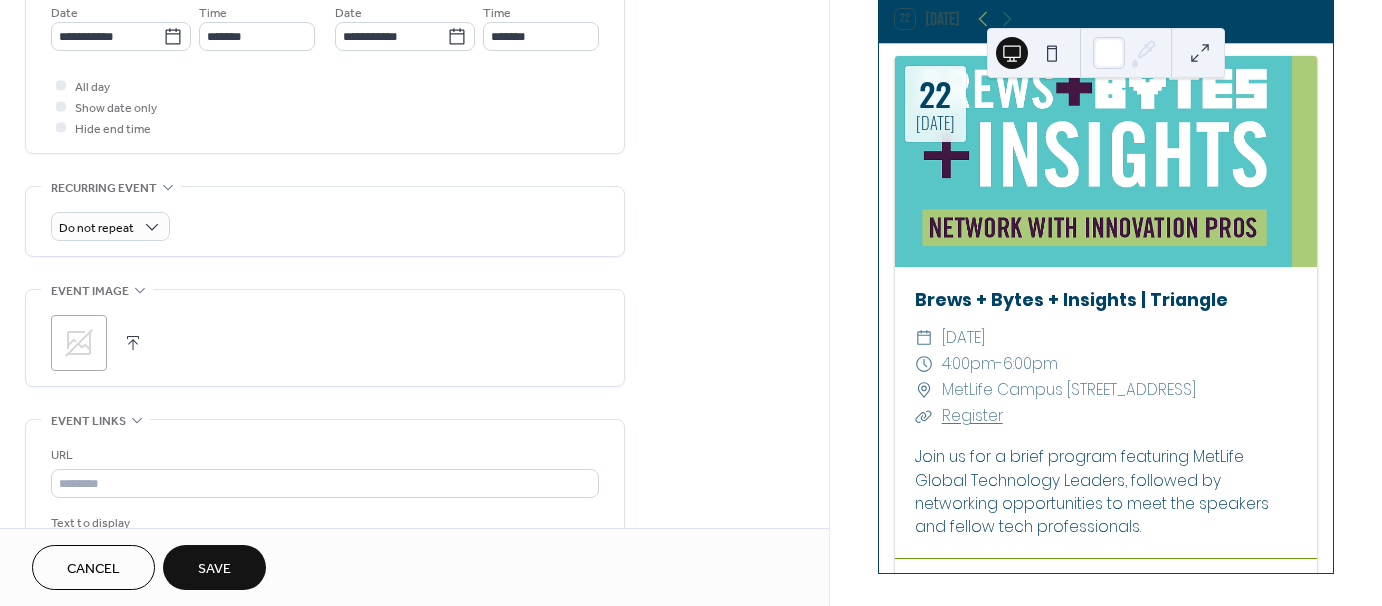 click 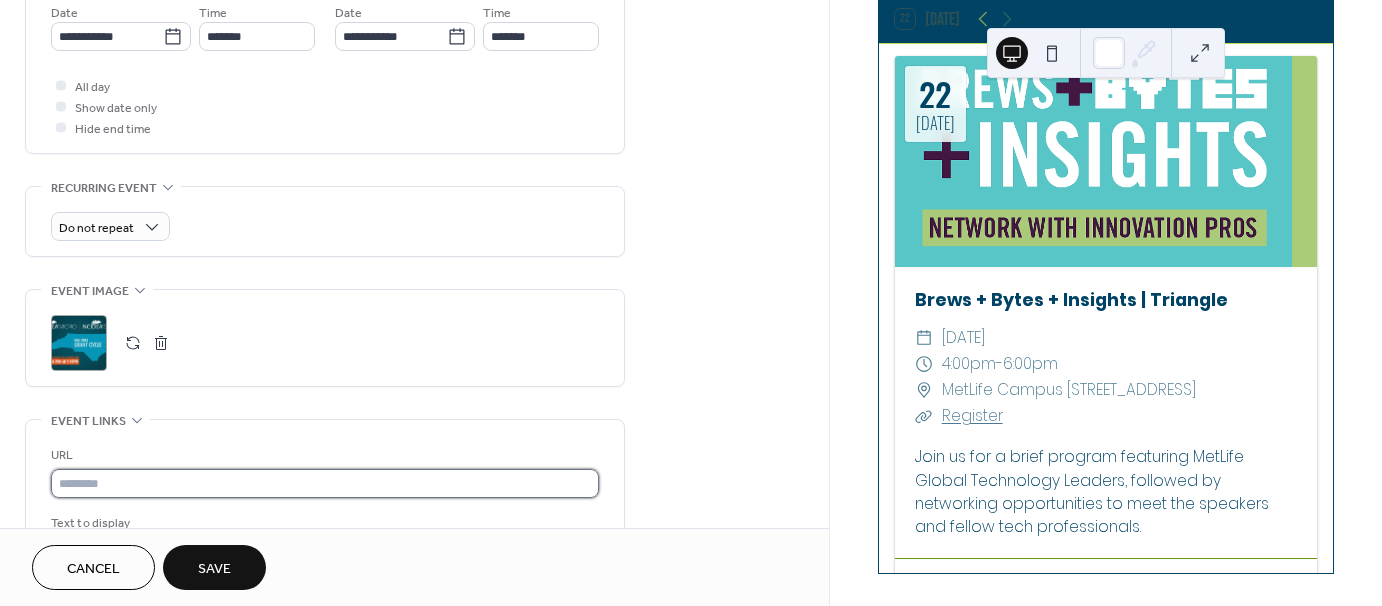 click at bounding box center [325, 483] 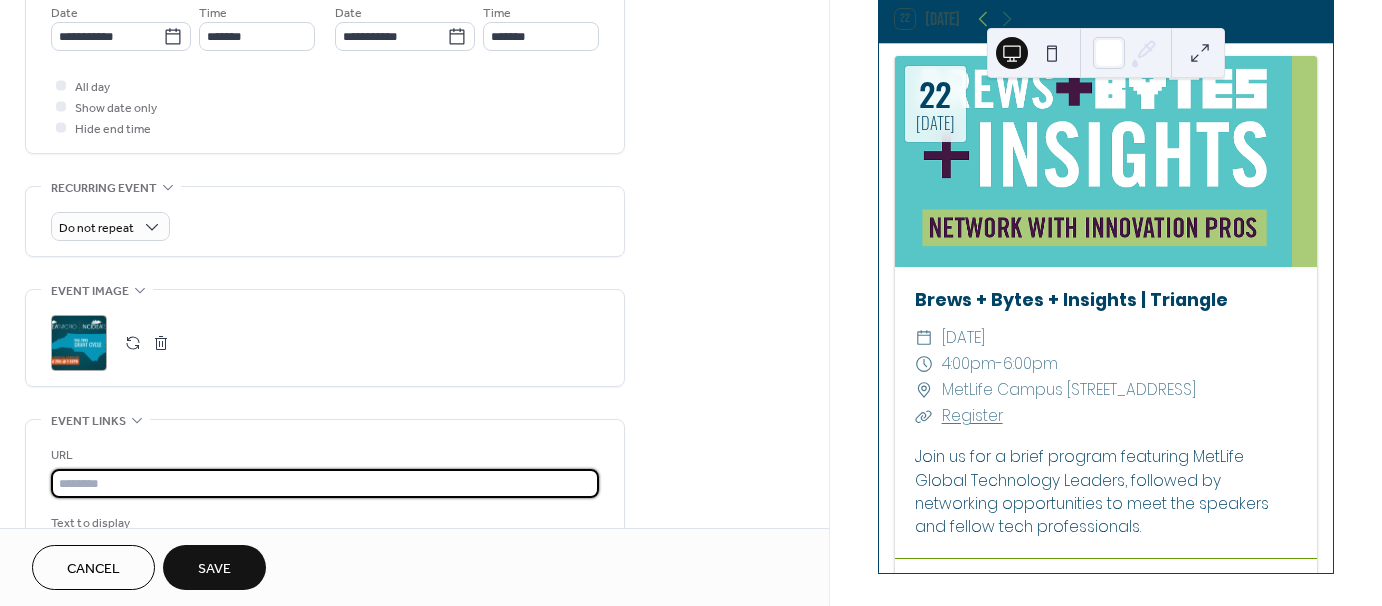 paste on "**********" 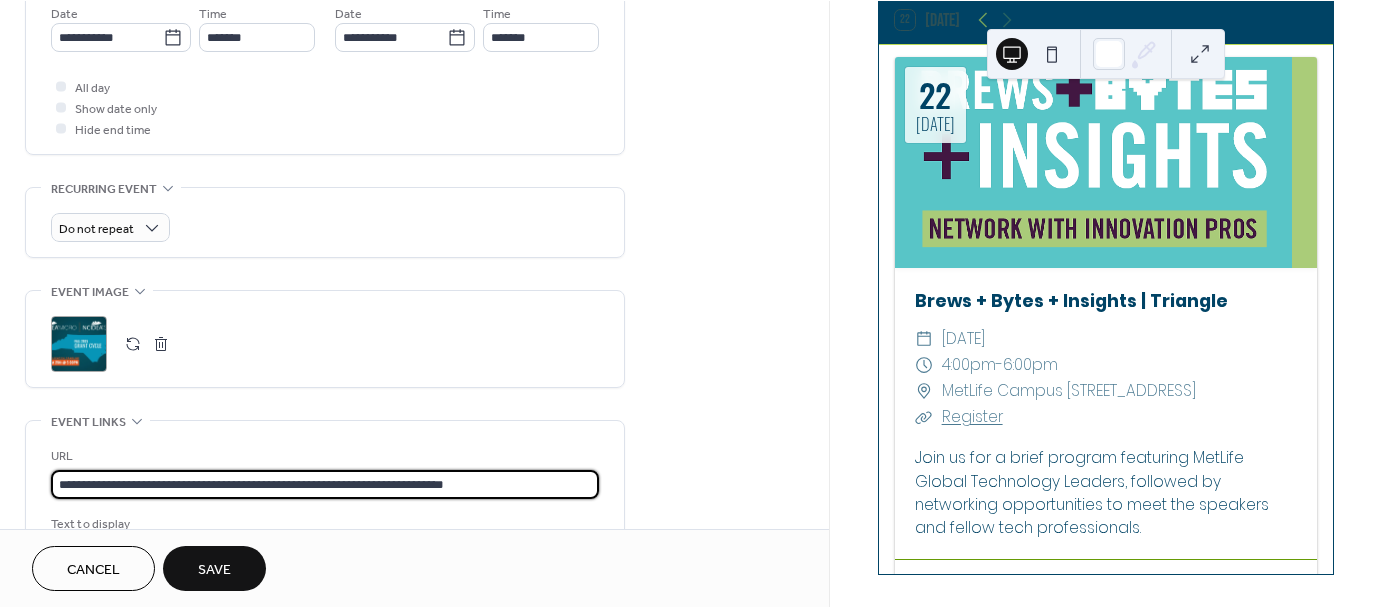 scroll, scrollTop: 972, scrollLeft: 0, axis: vertical 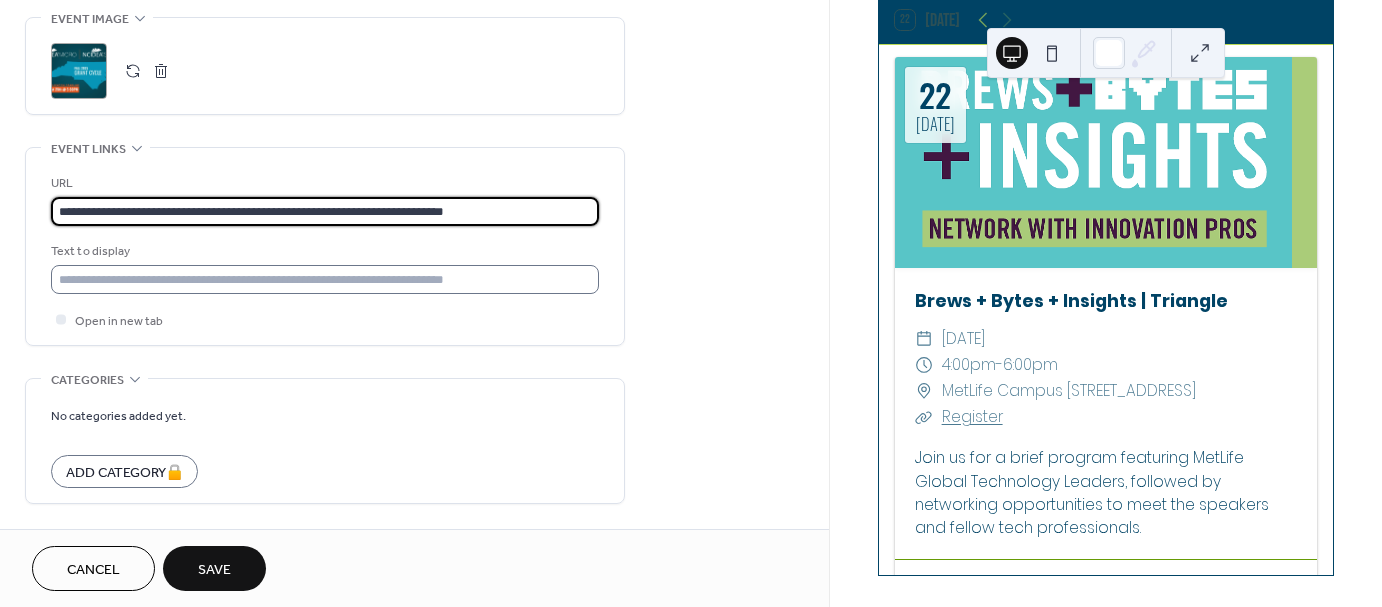 type on "**********" 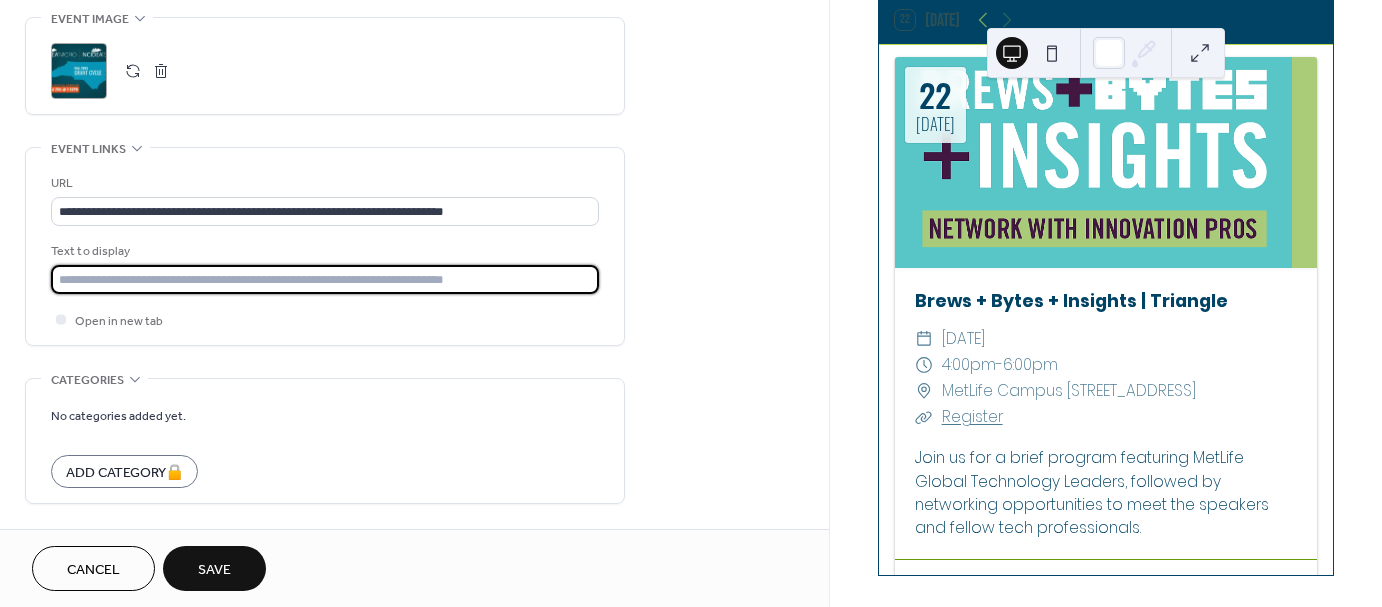 click at bounding box center (325, 279) 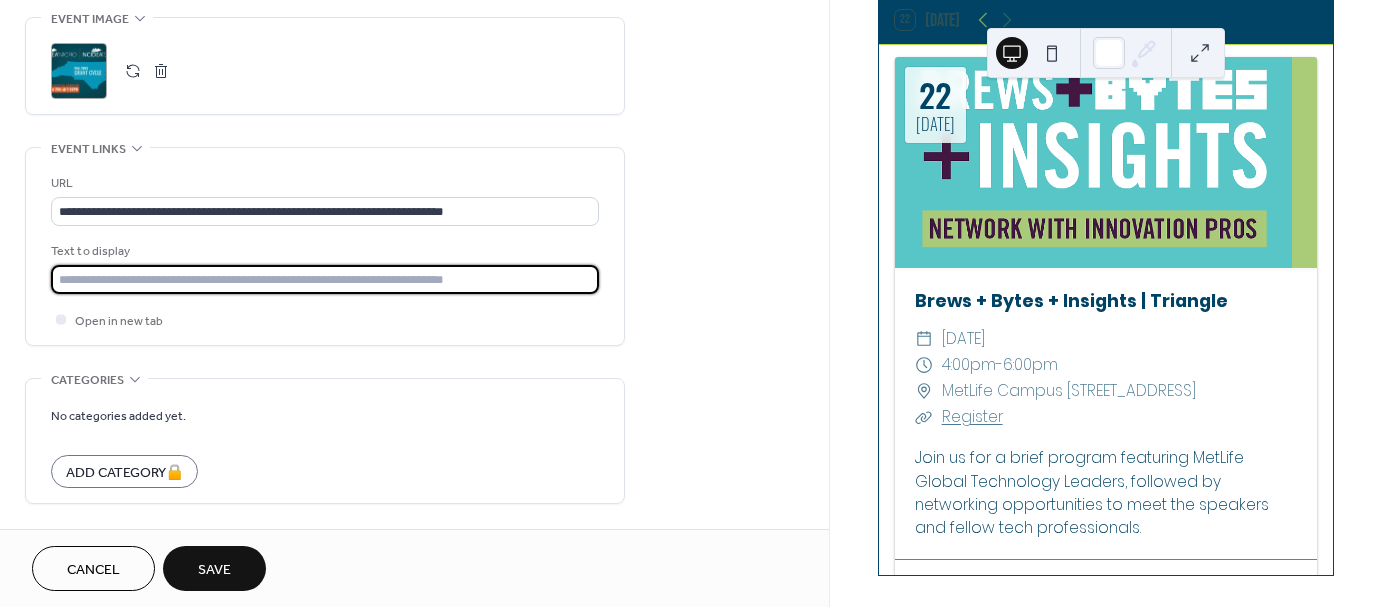 type on "**********" 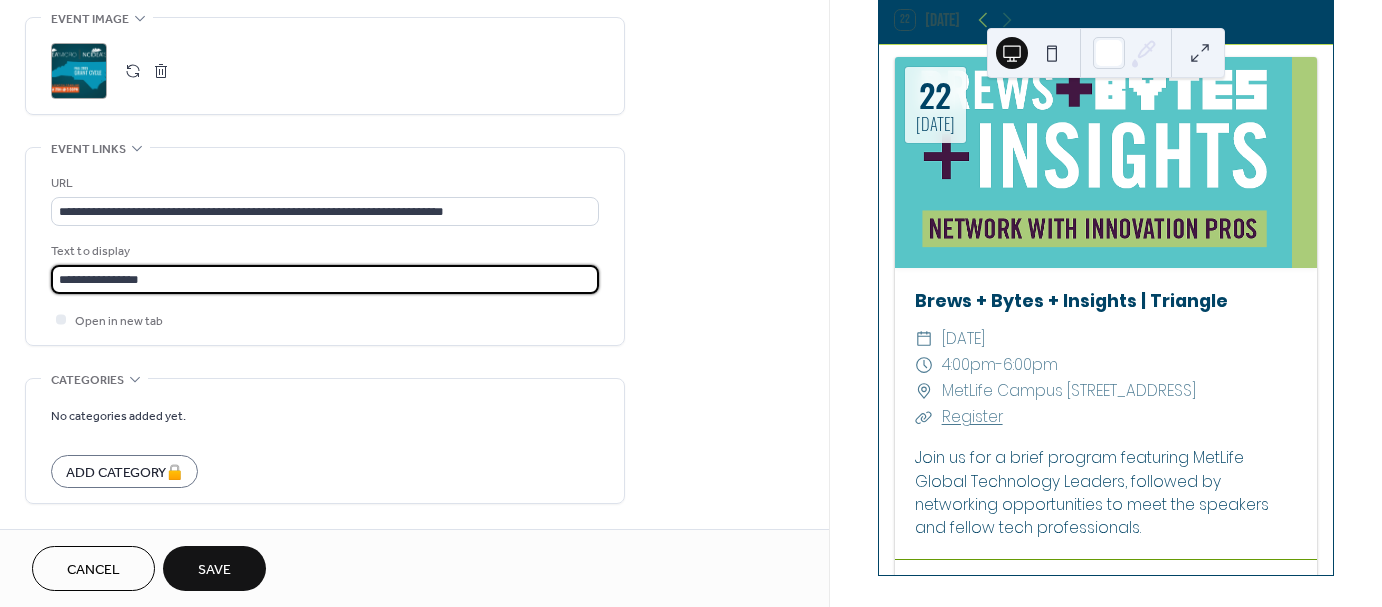 click on "Save" at bounding box center [214, 570] 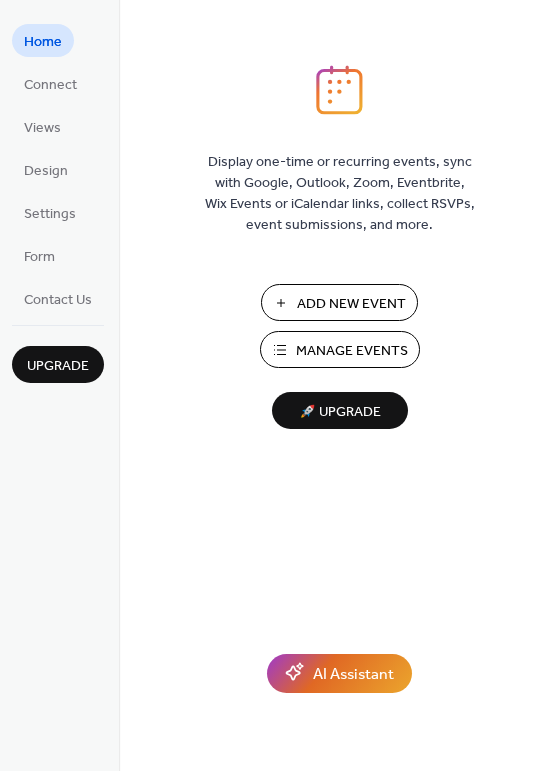 scroll, scrollTop: 0, scrollLeft: 0, axis: both 